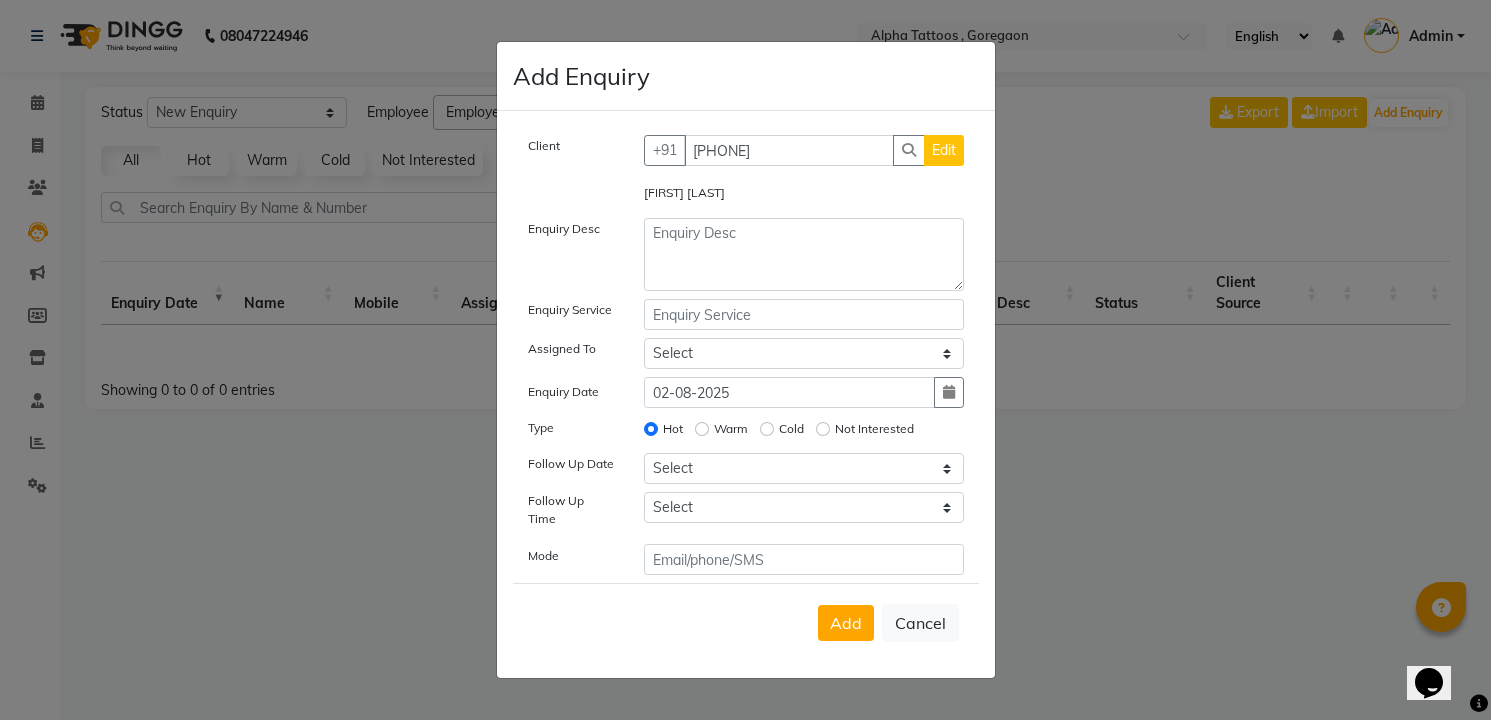 scroll, scrollTop: 0, scrollLeft: 0, axis: both 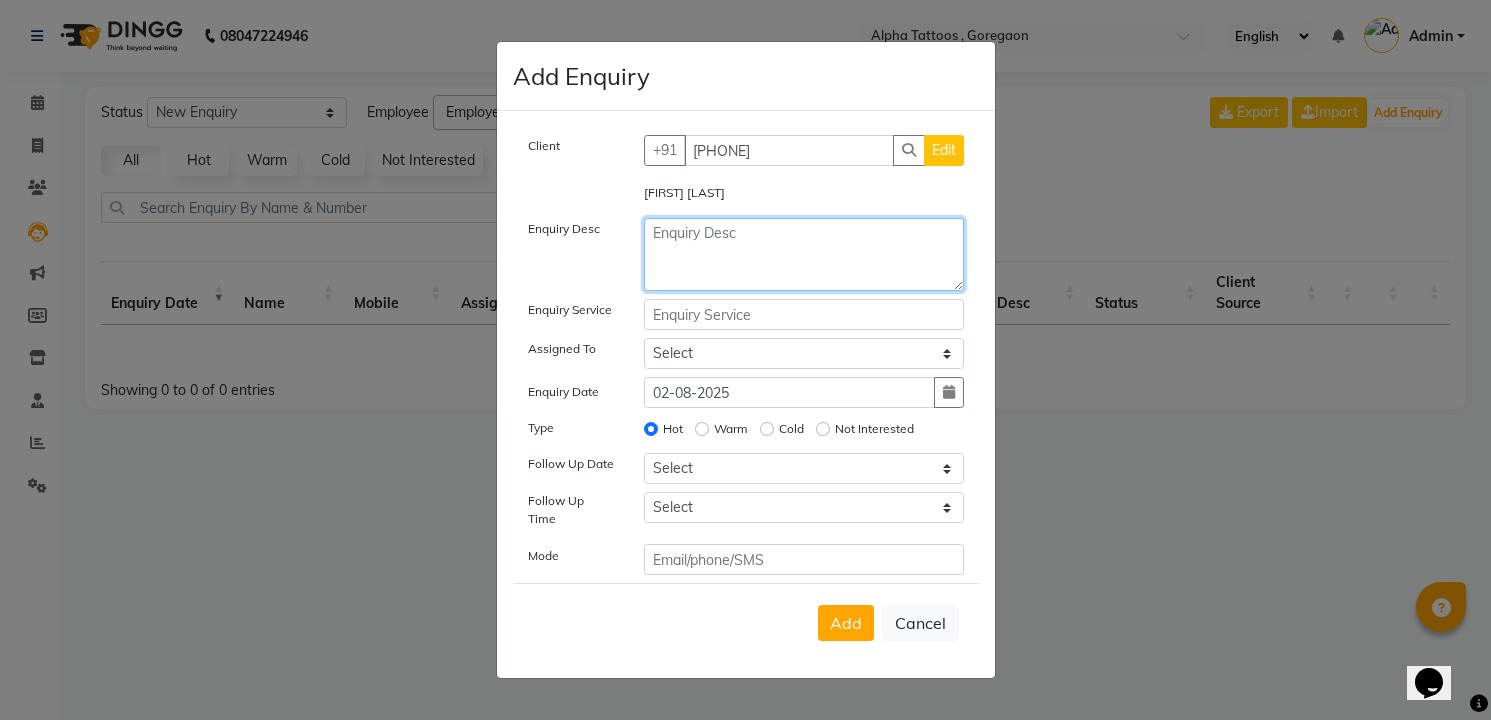 click 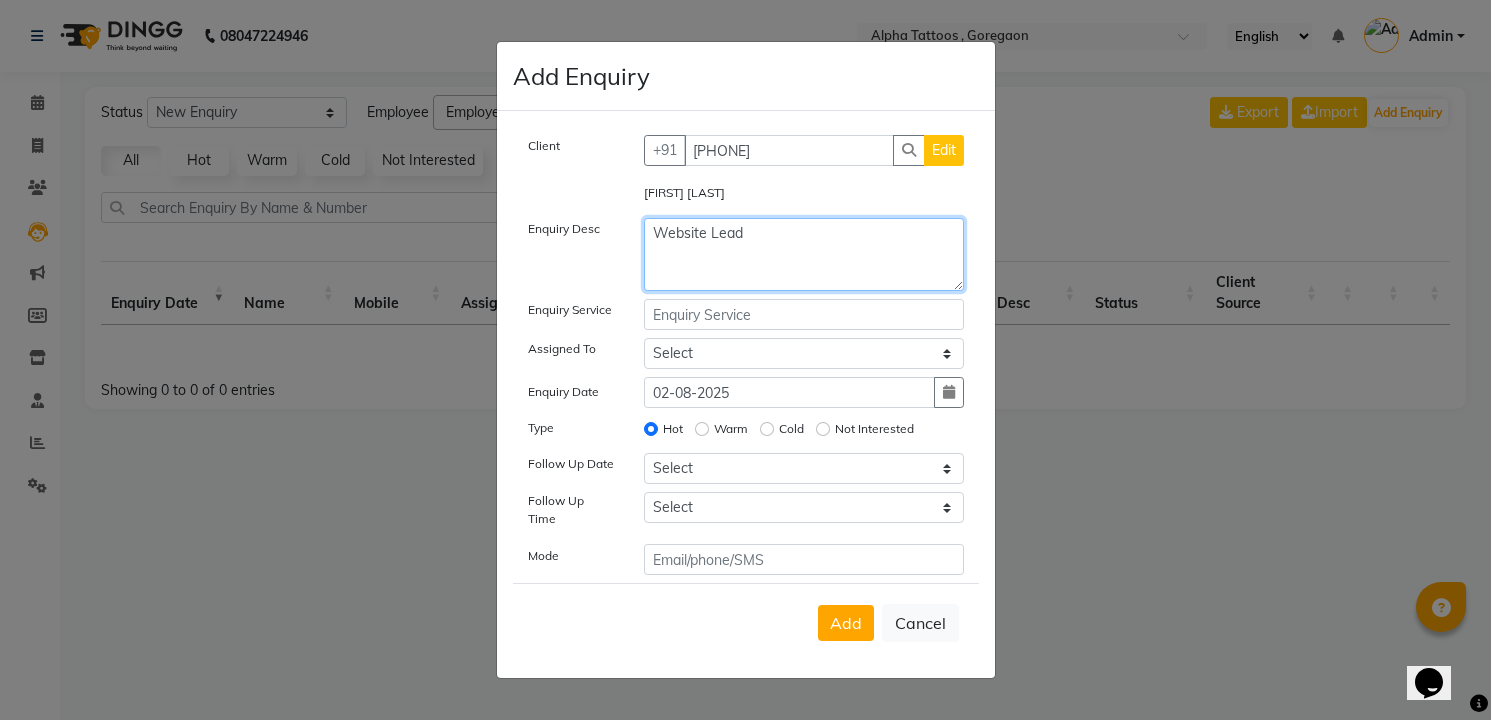 type on "Website Lead" 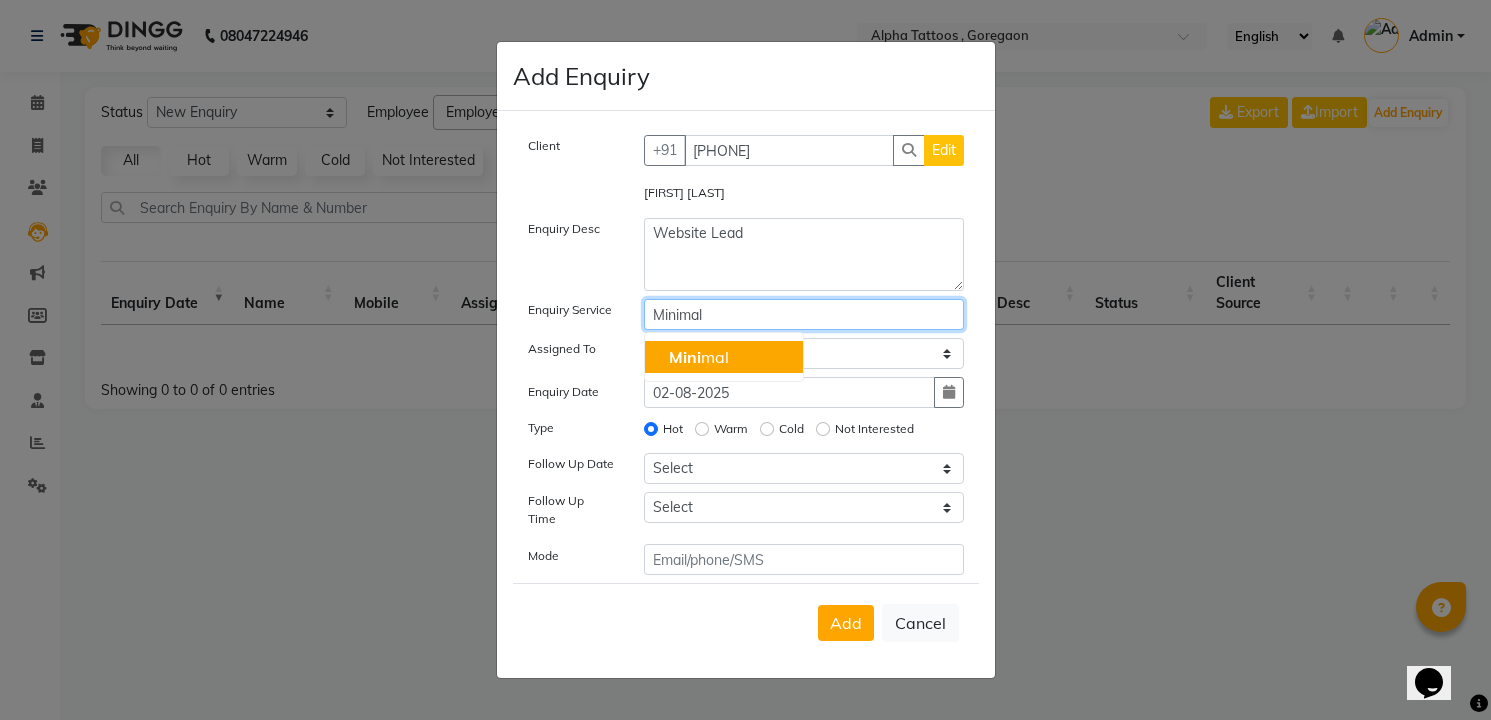 type on "Minimal" 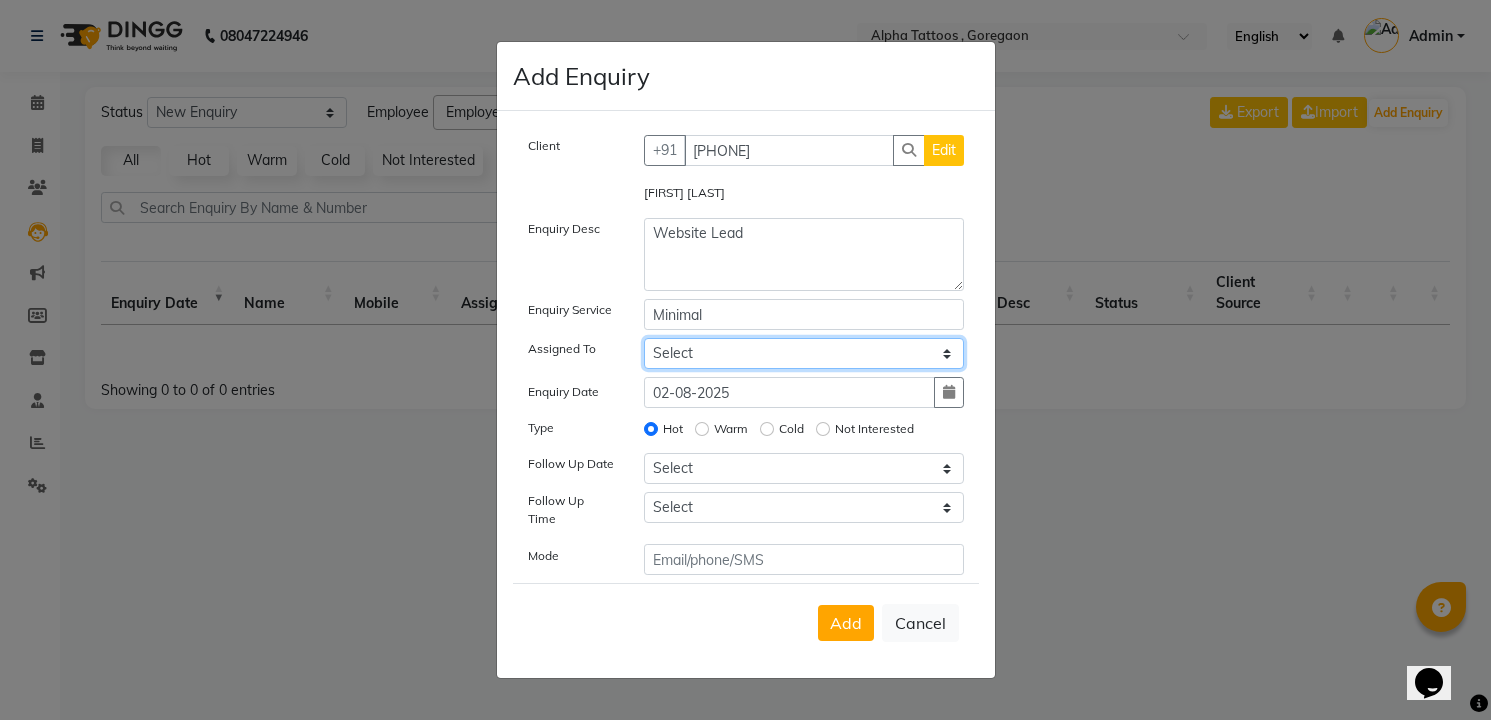 select on "32724" 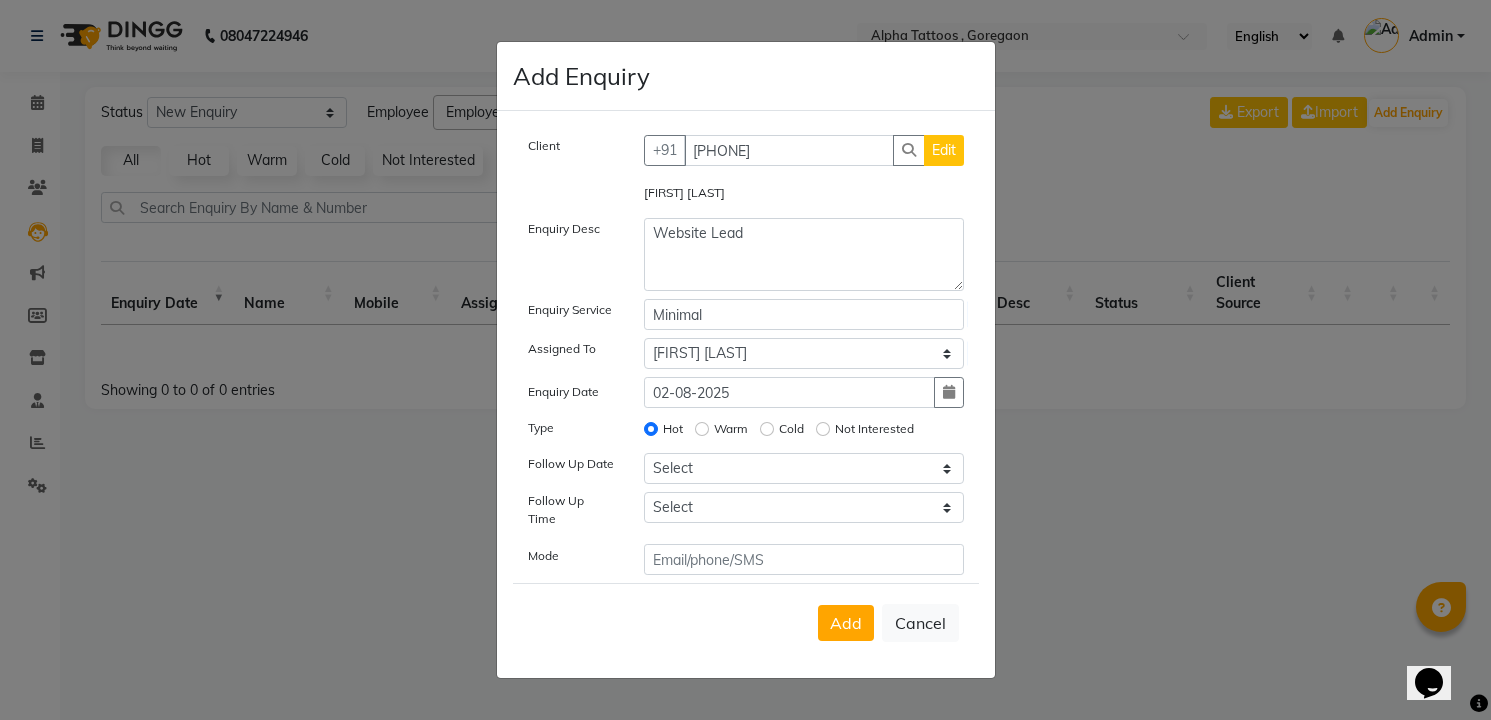 type 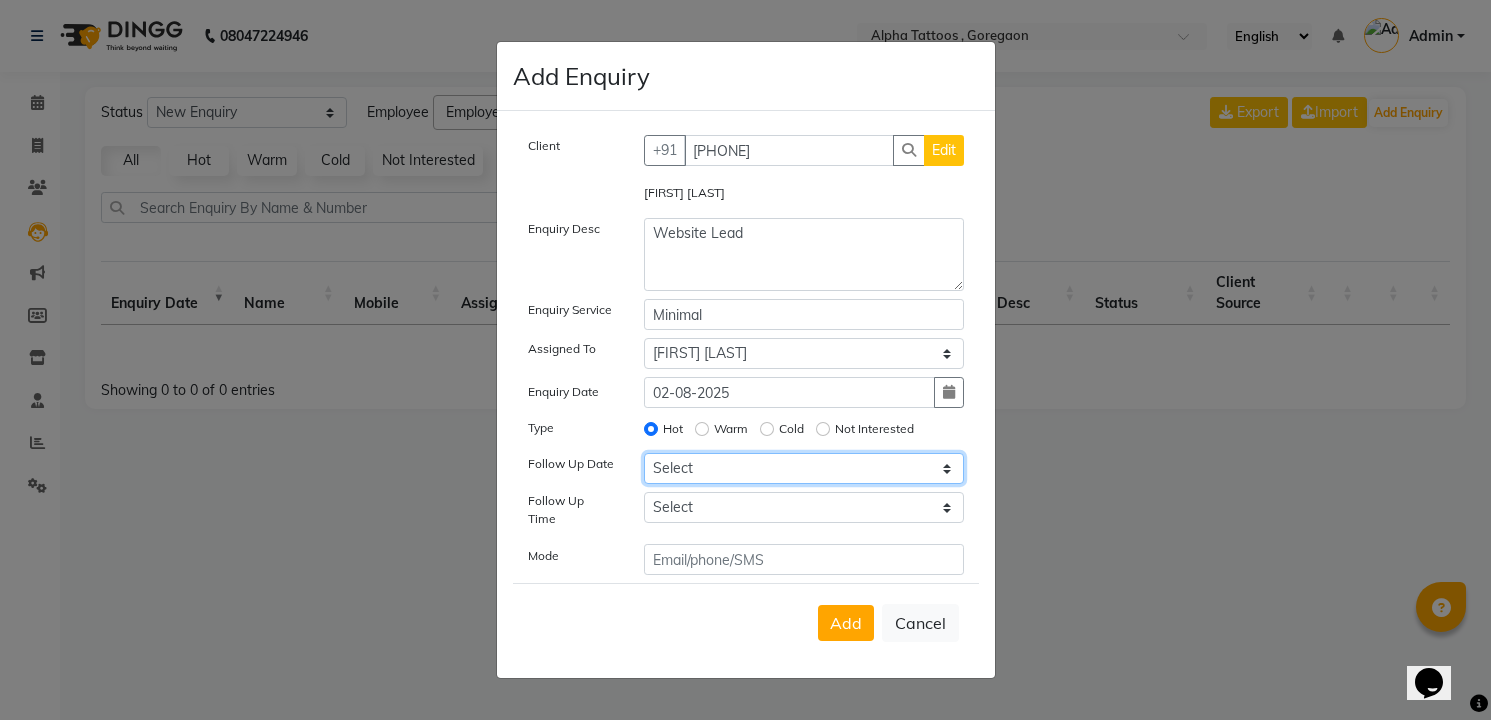 select on "2025-08-02" 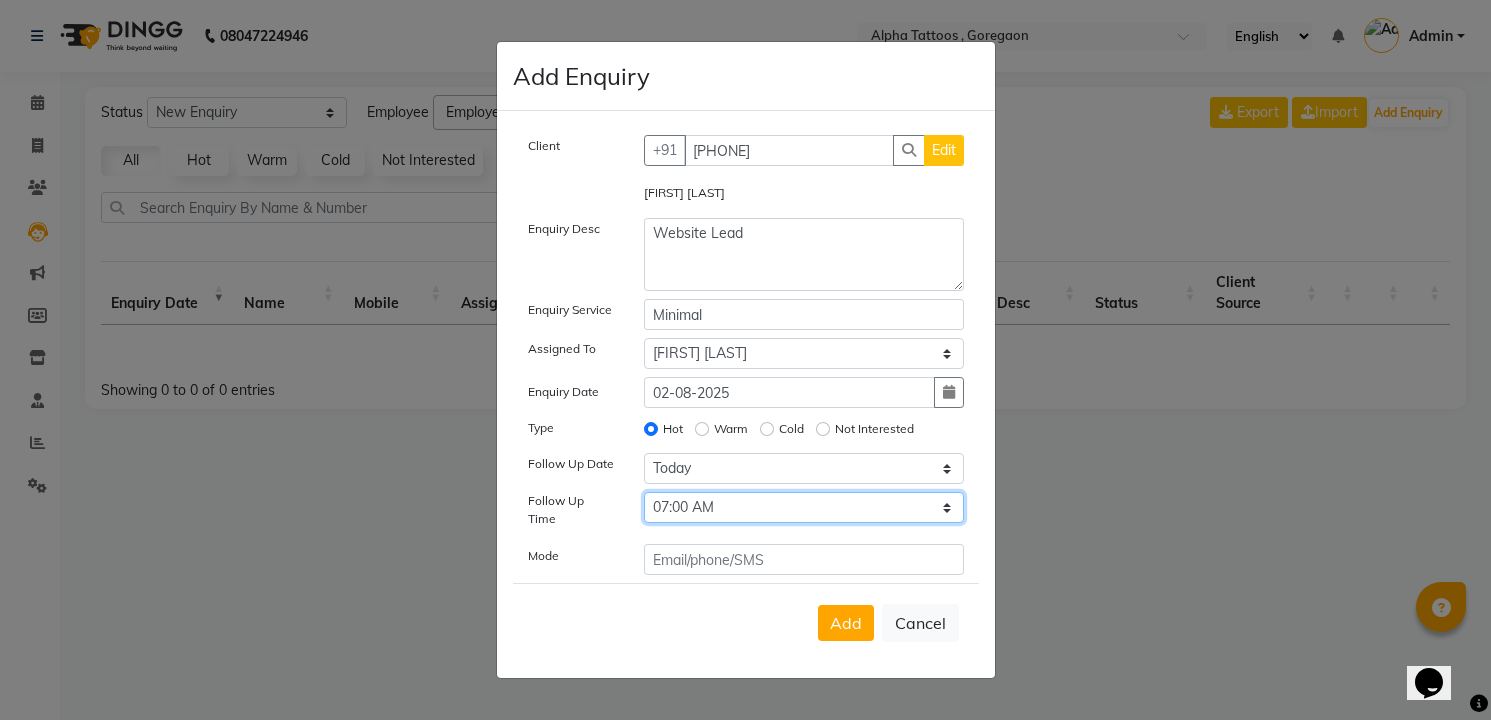 select on "840" 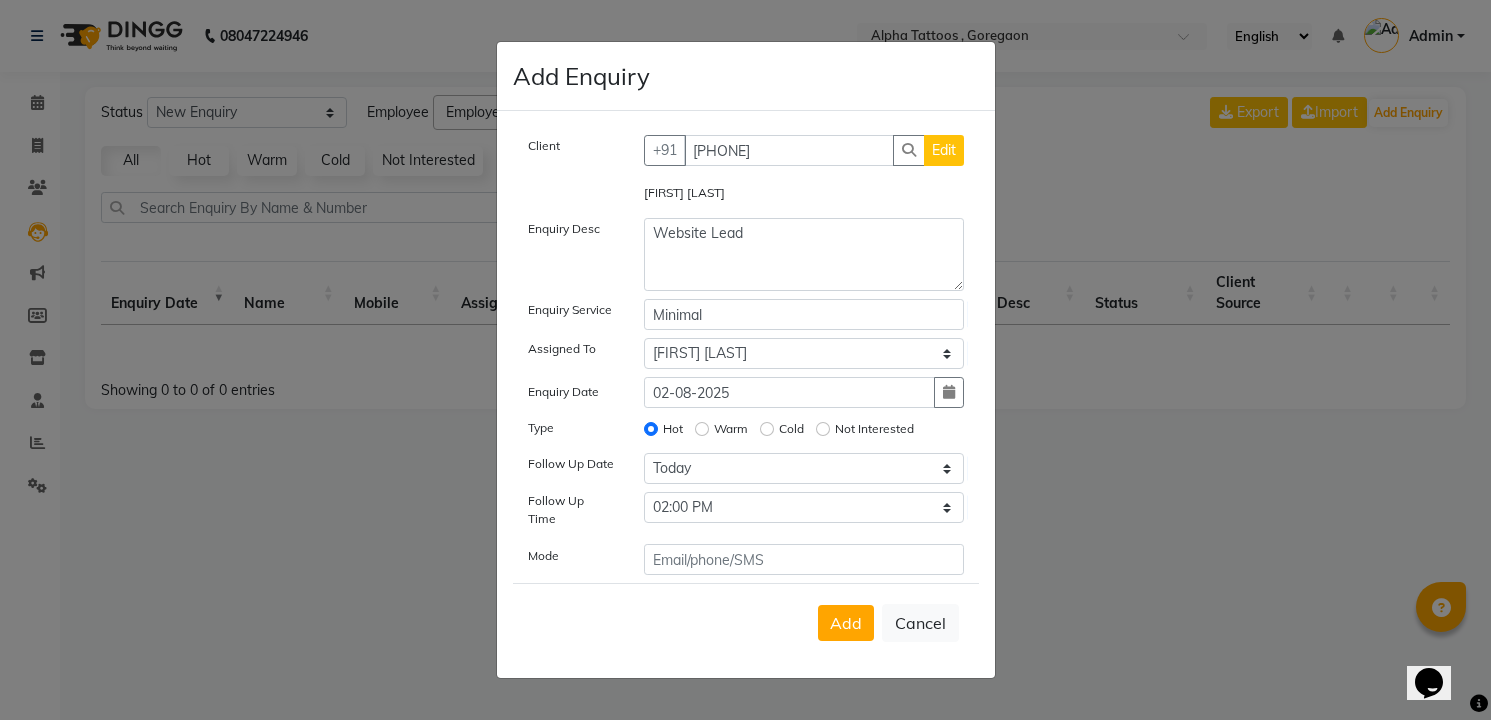 type 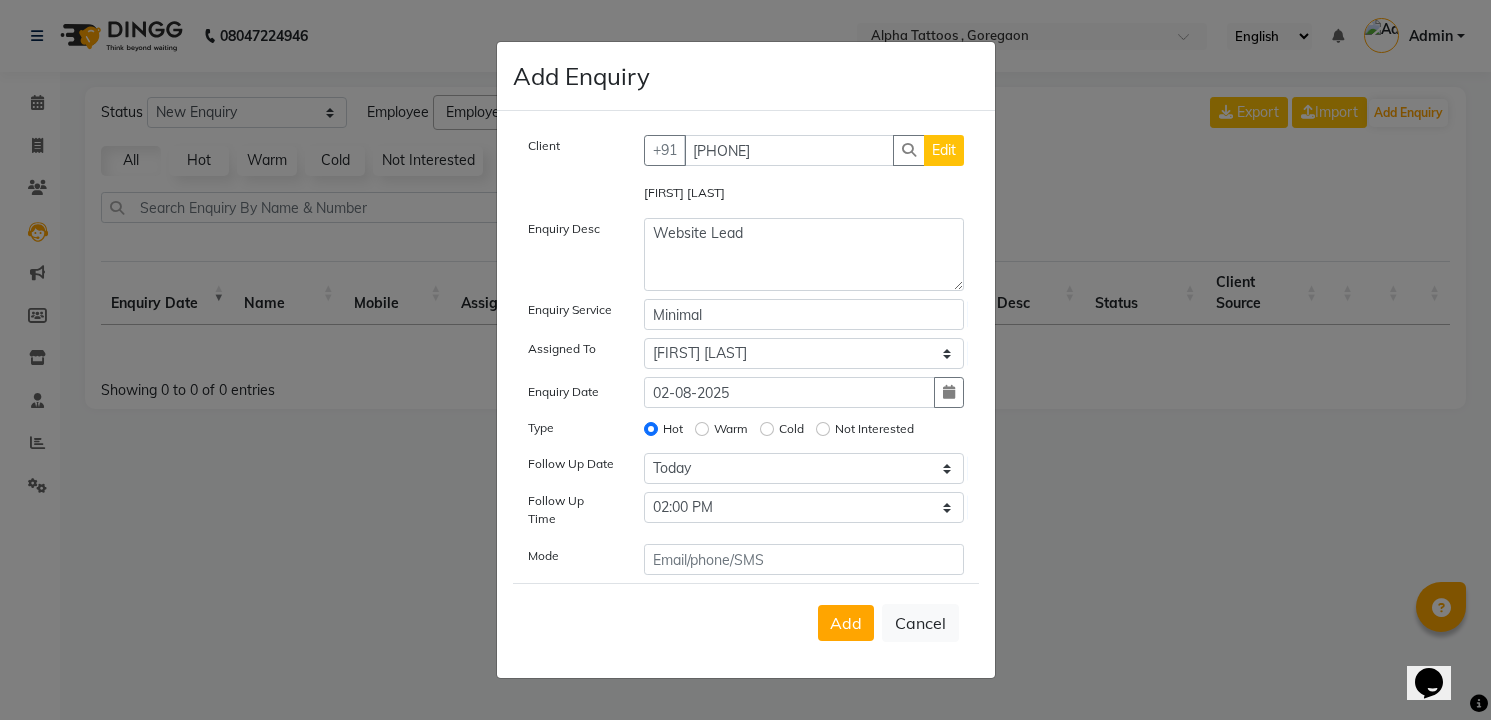 type 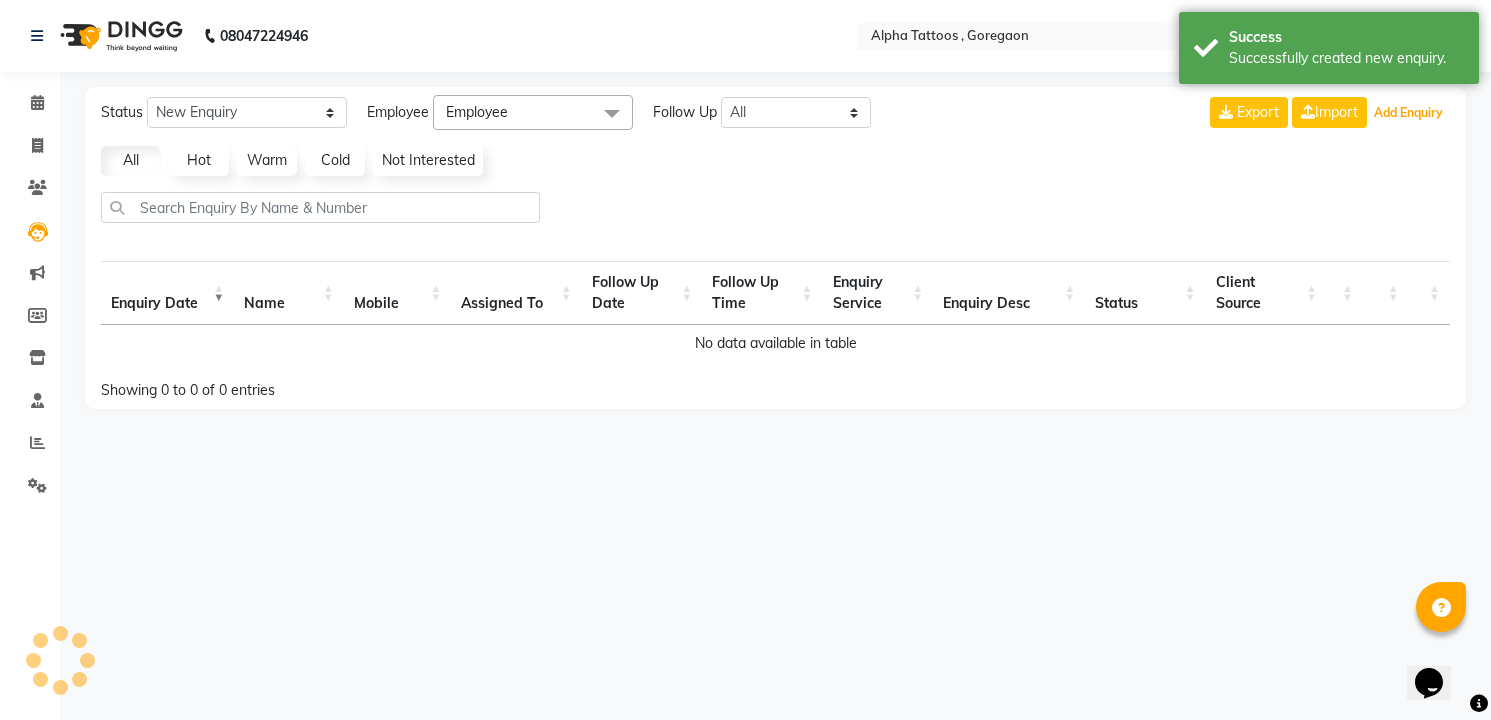 select on "10" 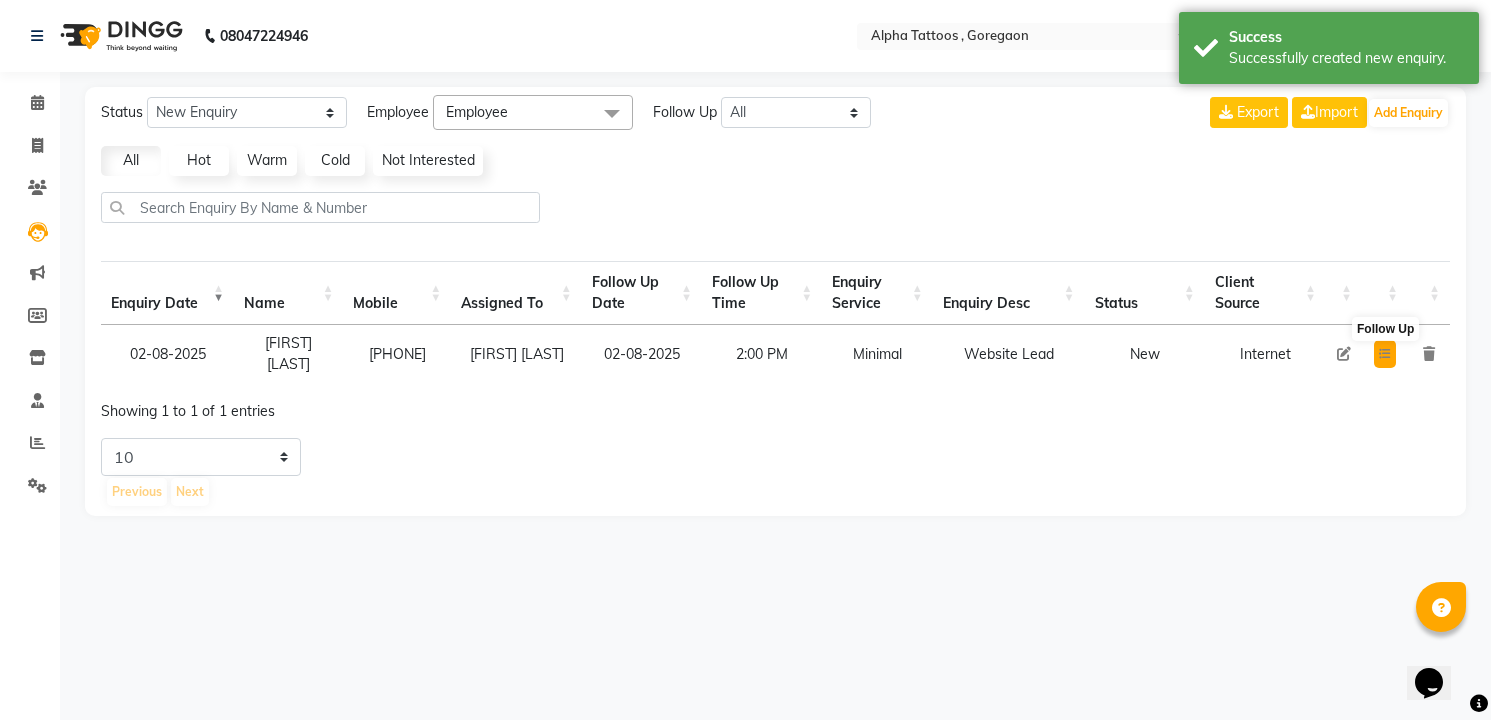 click at bounding box center [1385, 354] 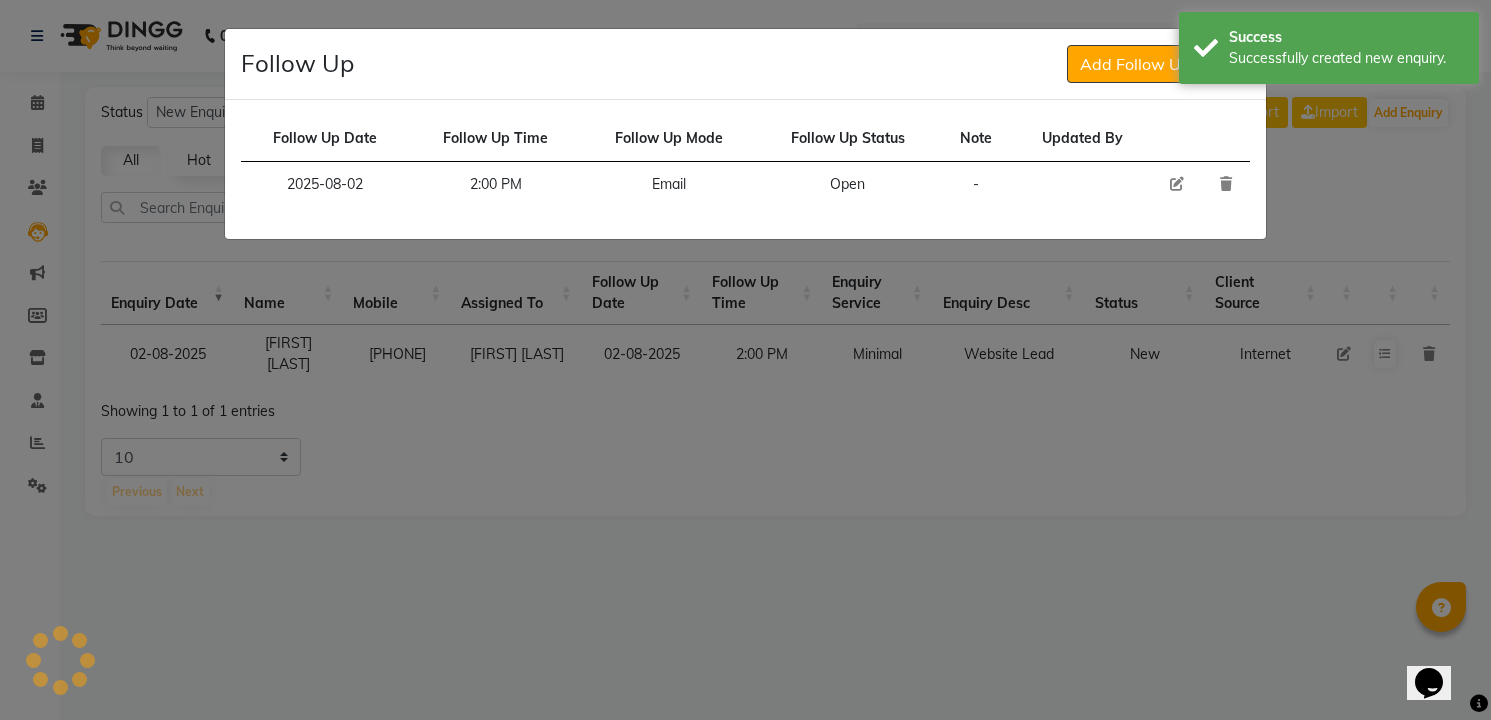 click 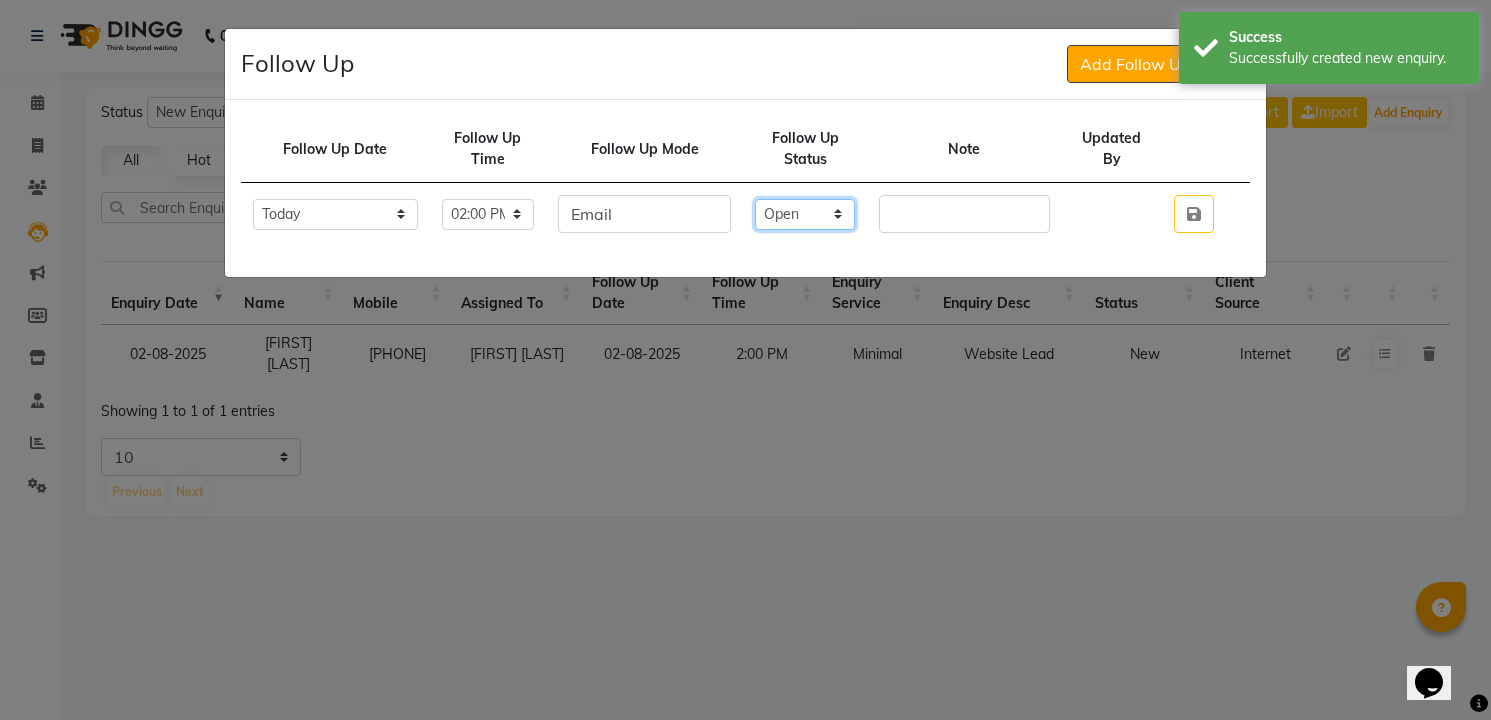 click on "Select Open Pending Done" 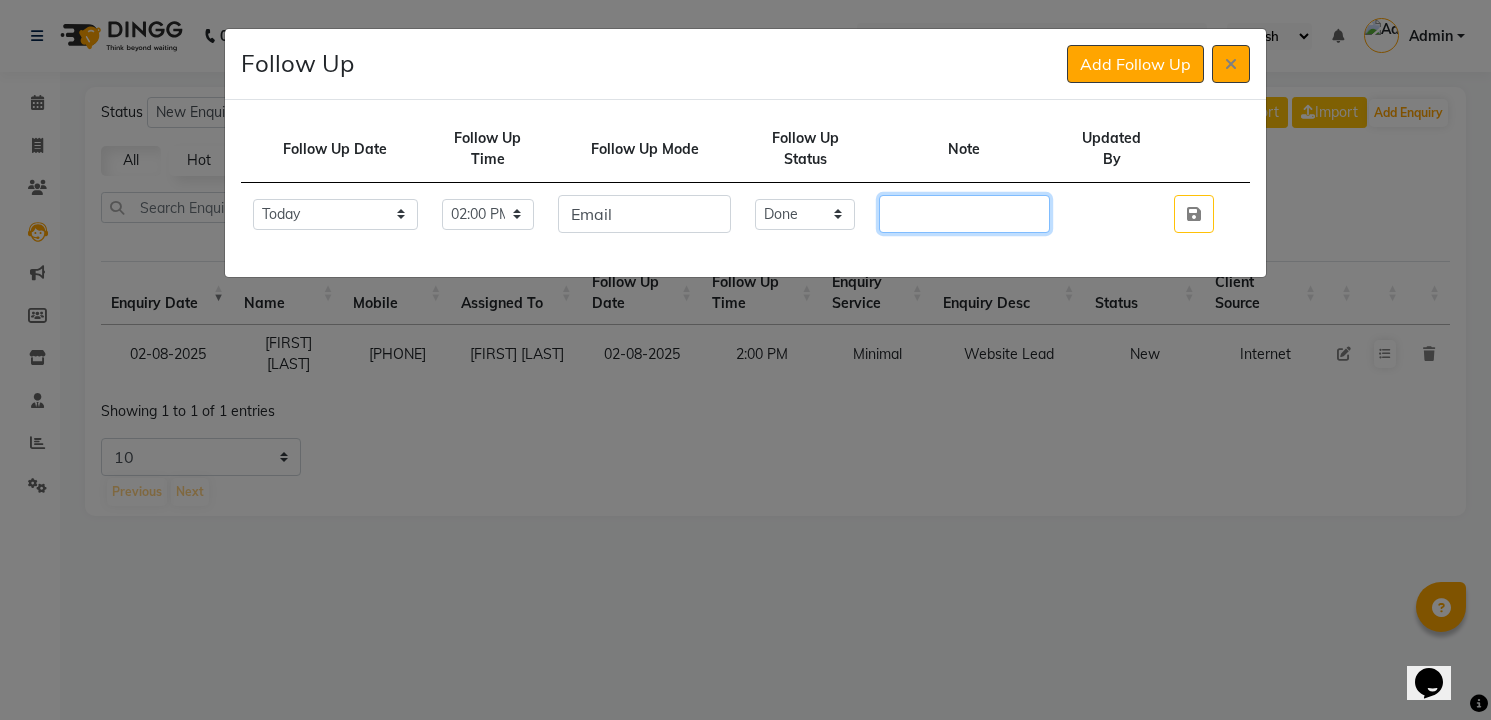 paste on "small tattoo on 6th August" 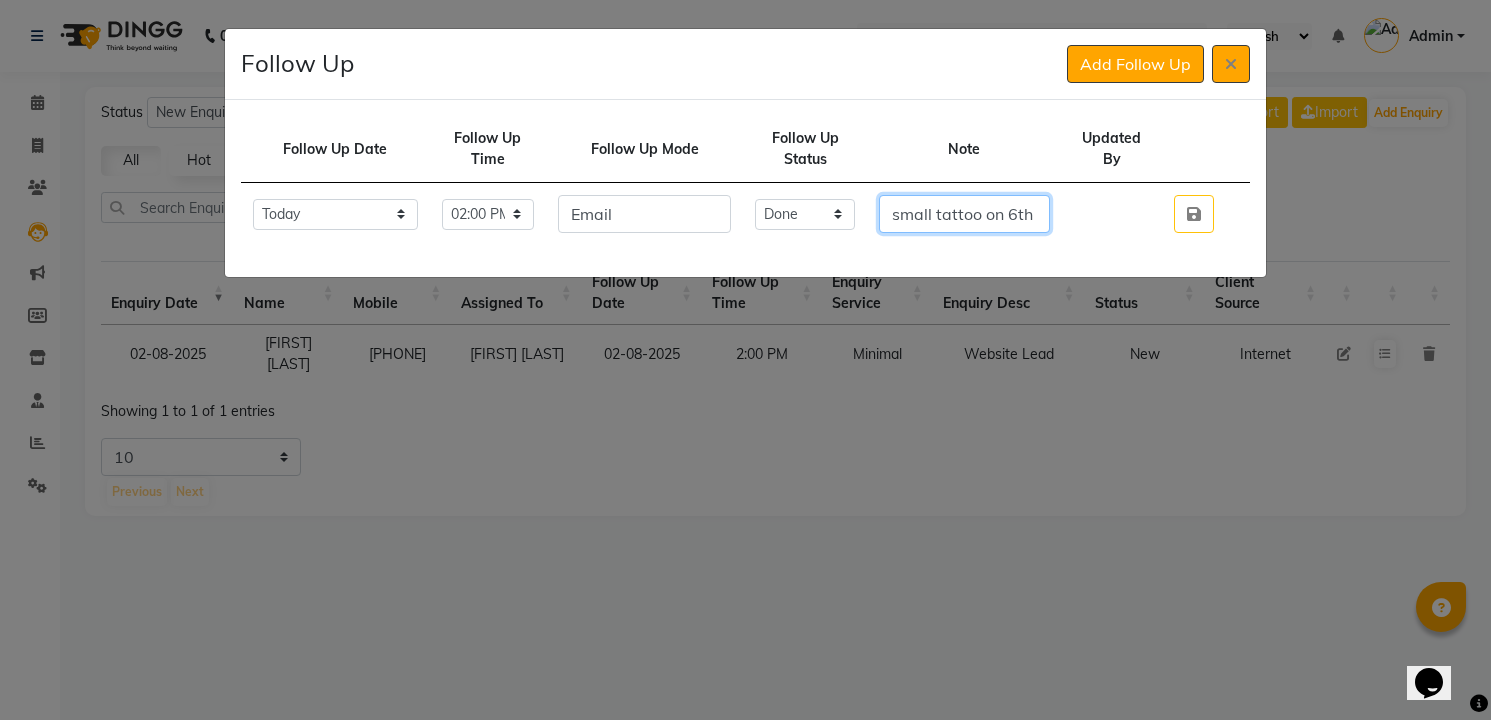 scroll, scrollTop: 0, scrollLeft: 45, axis: horizontal 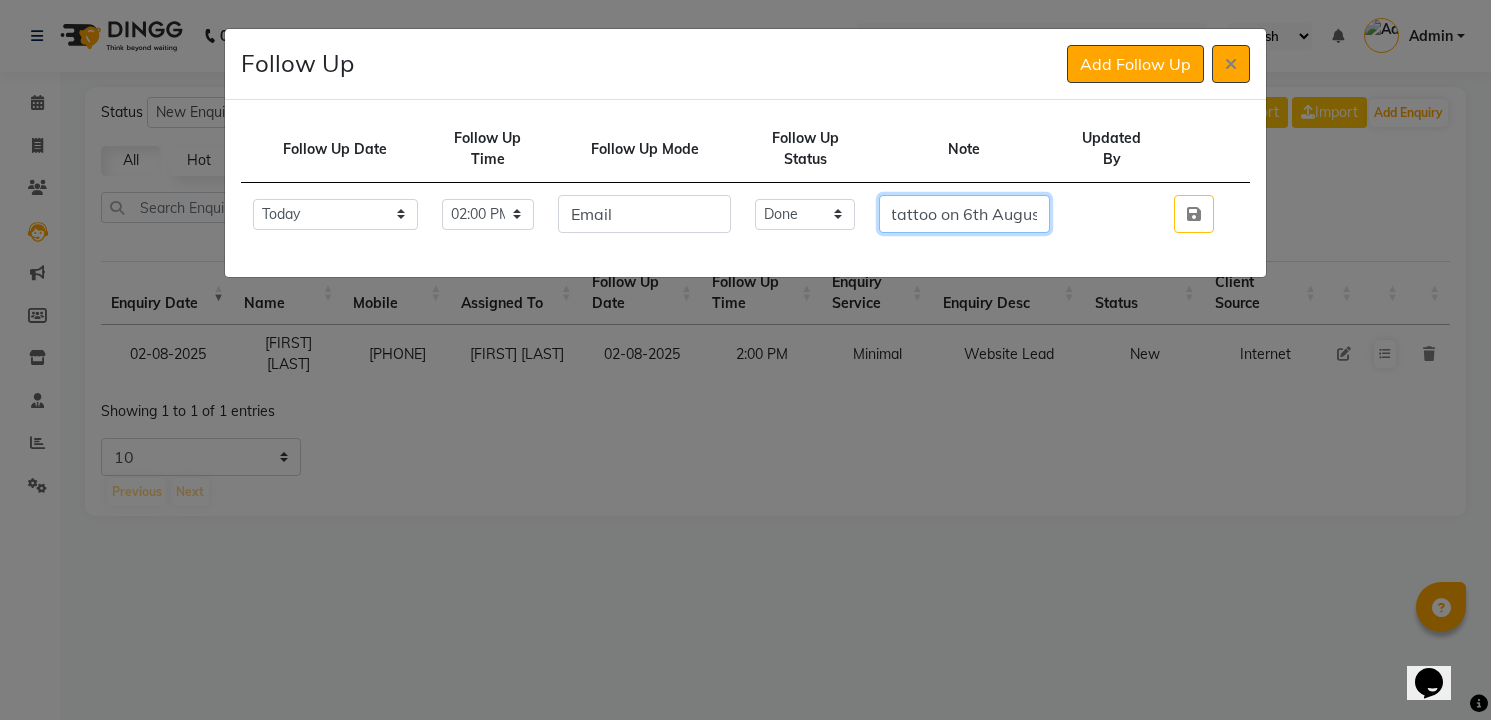 type on "small tattoo on 6th August" 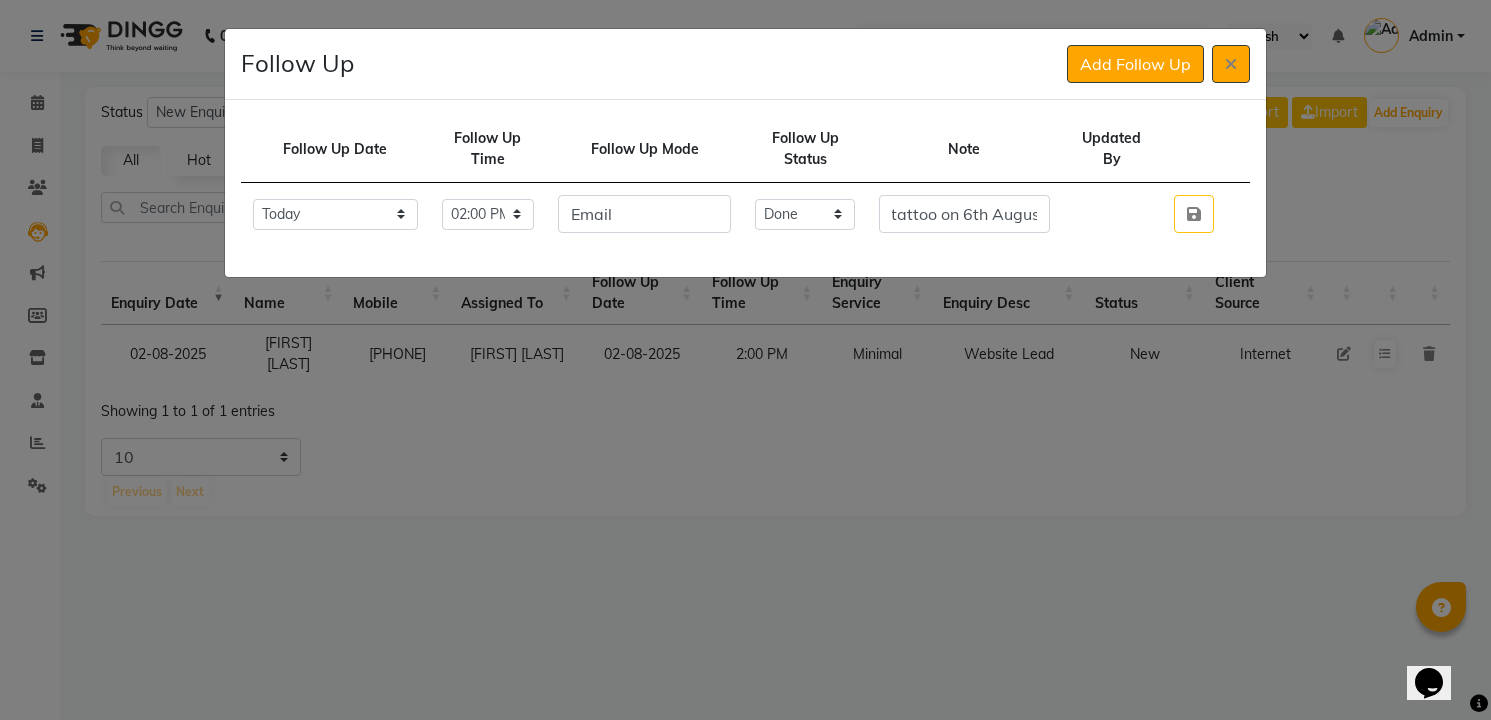 scroll, scrollTop: 0, scrollLeft: 0, axis: both 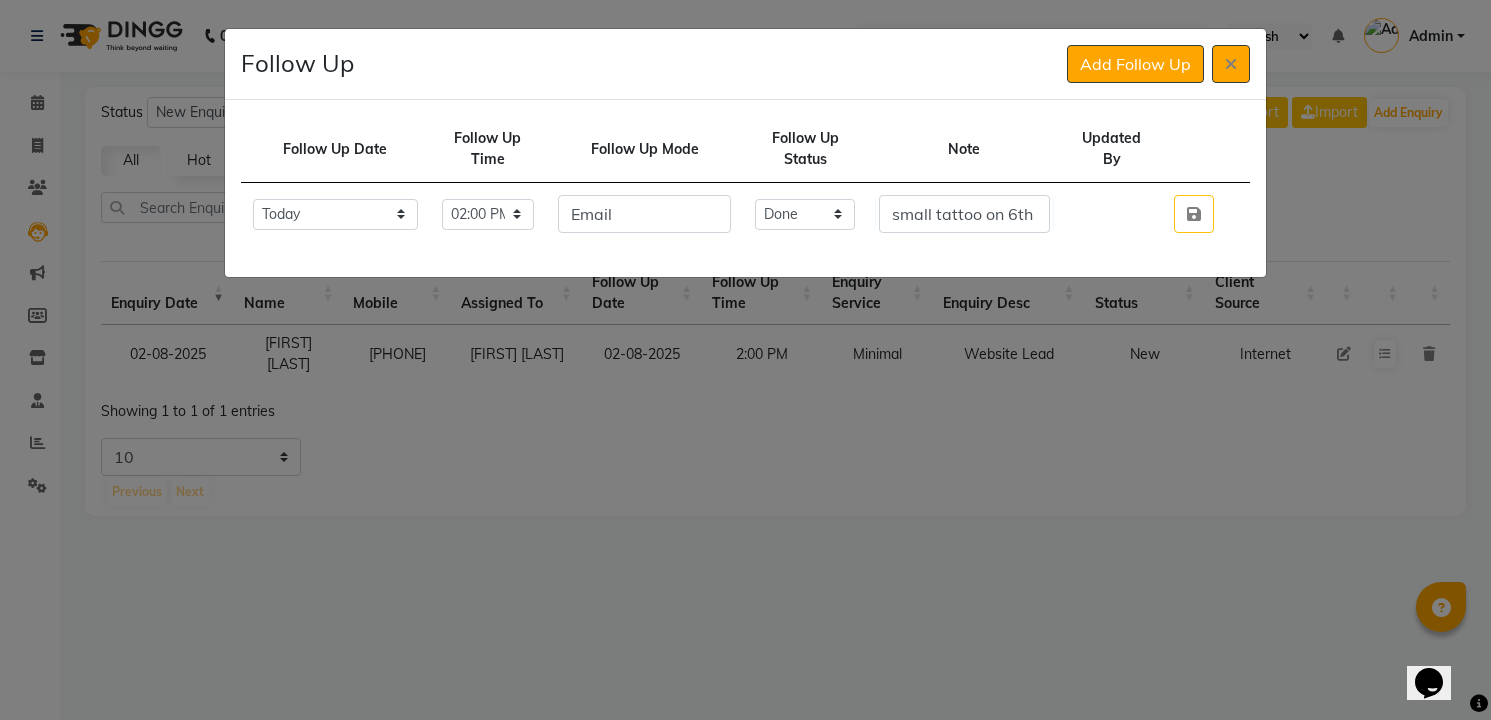 type 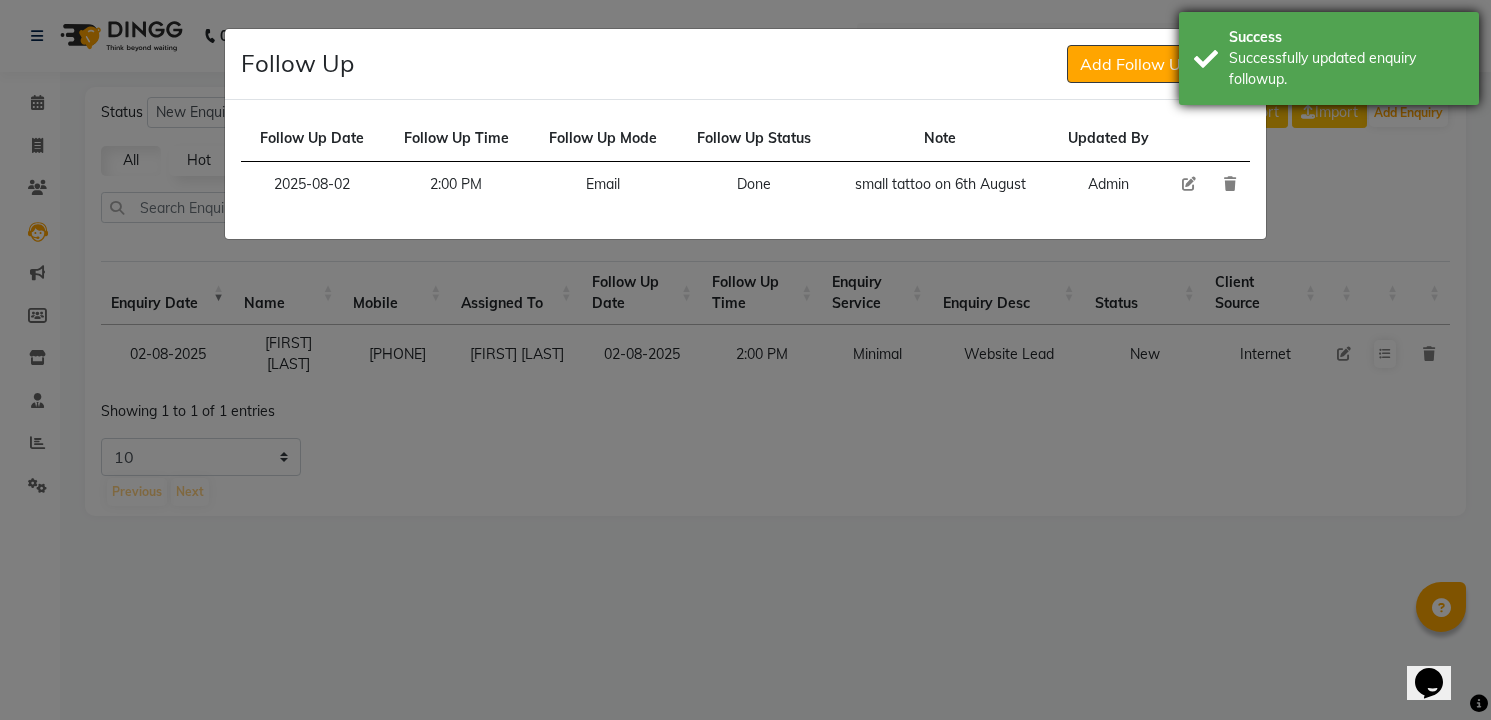 click on "Successfully updated enquiry followup." at bounding box center [1346, 69] 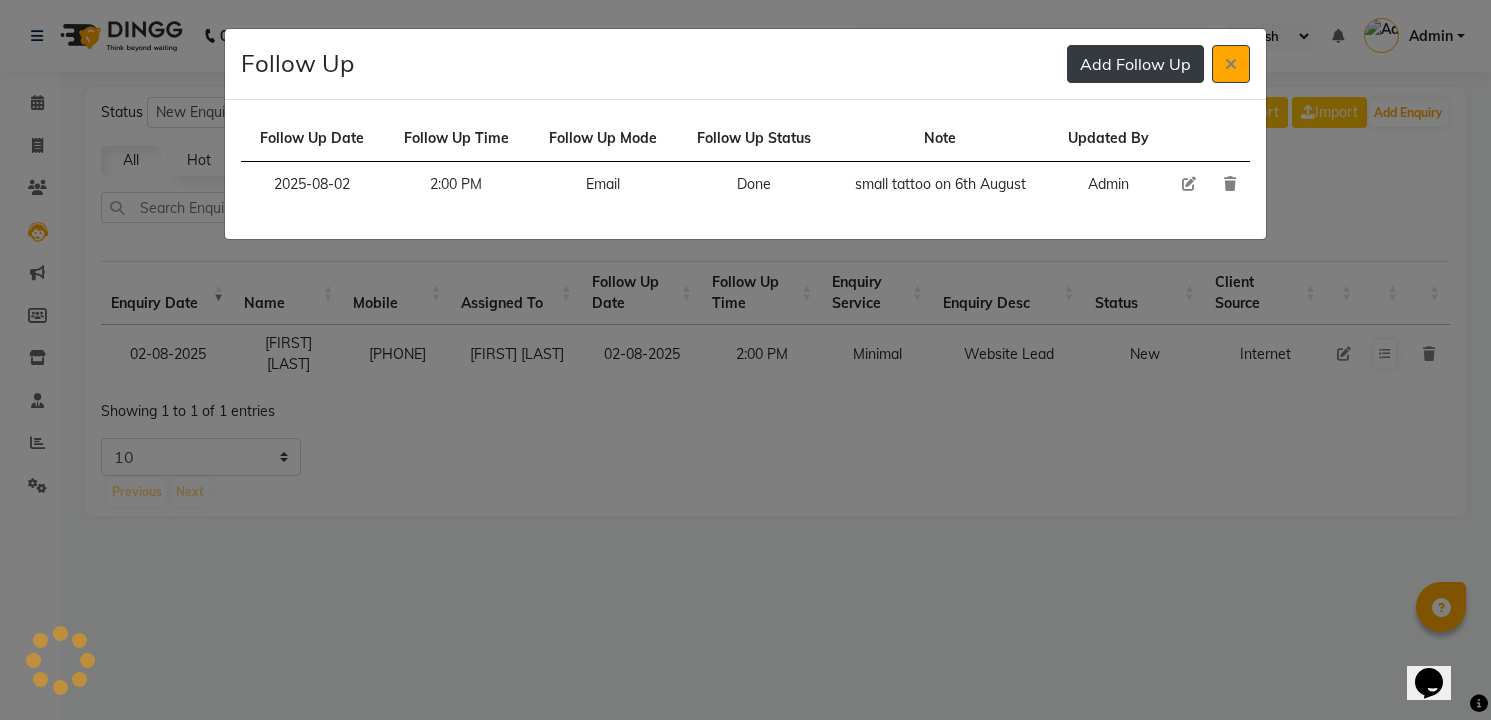type 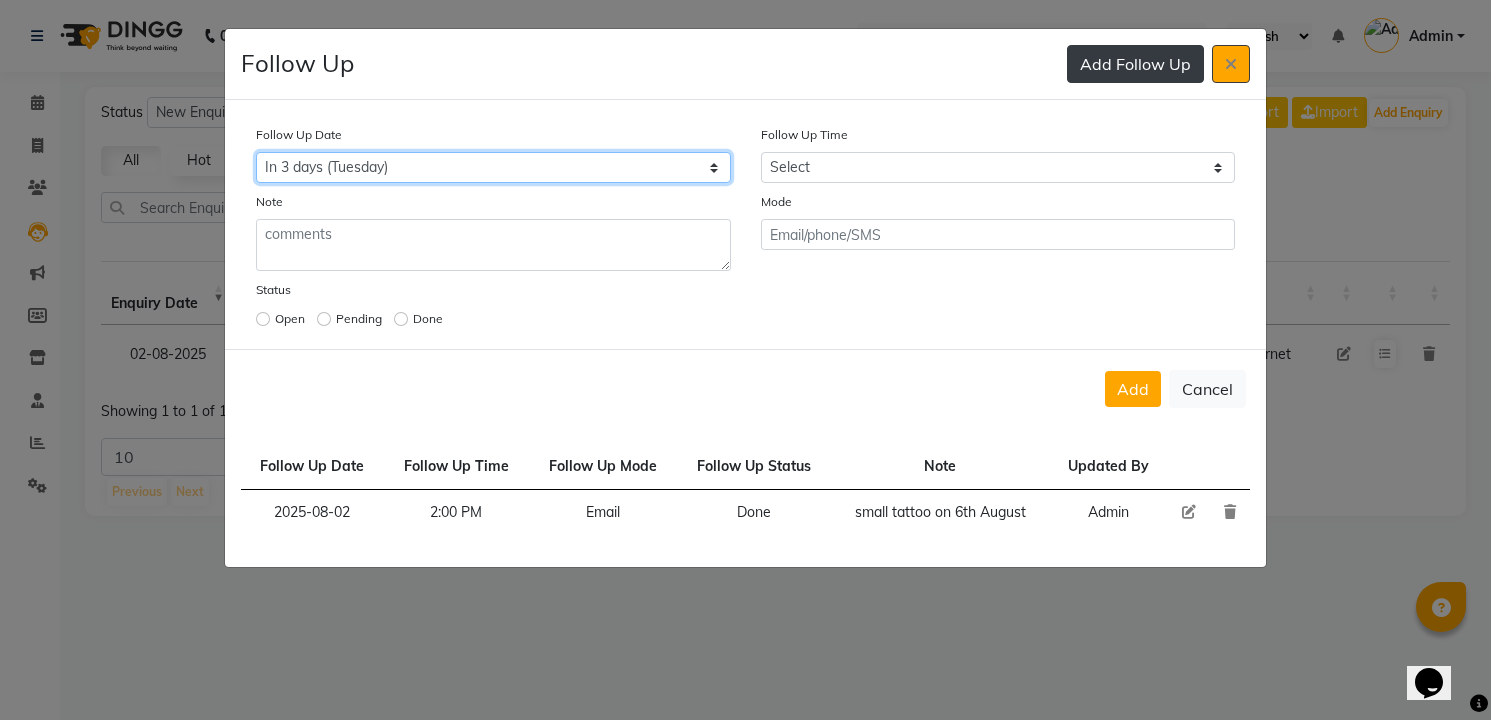 select on "custom_date" 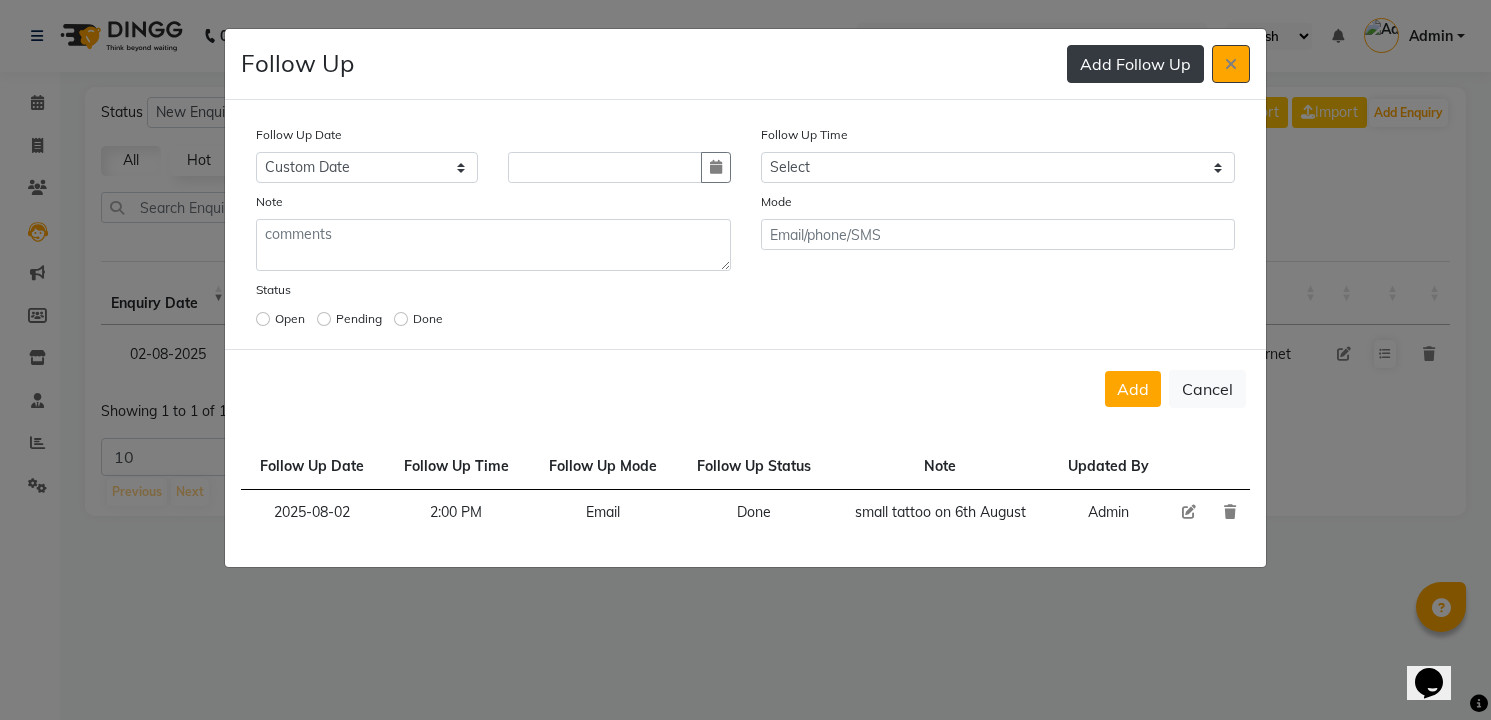 type 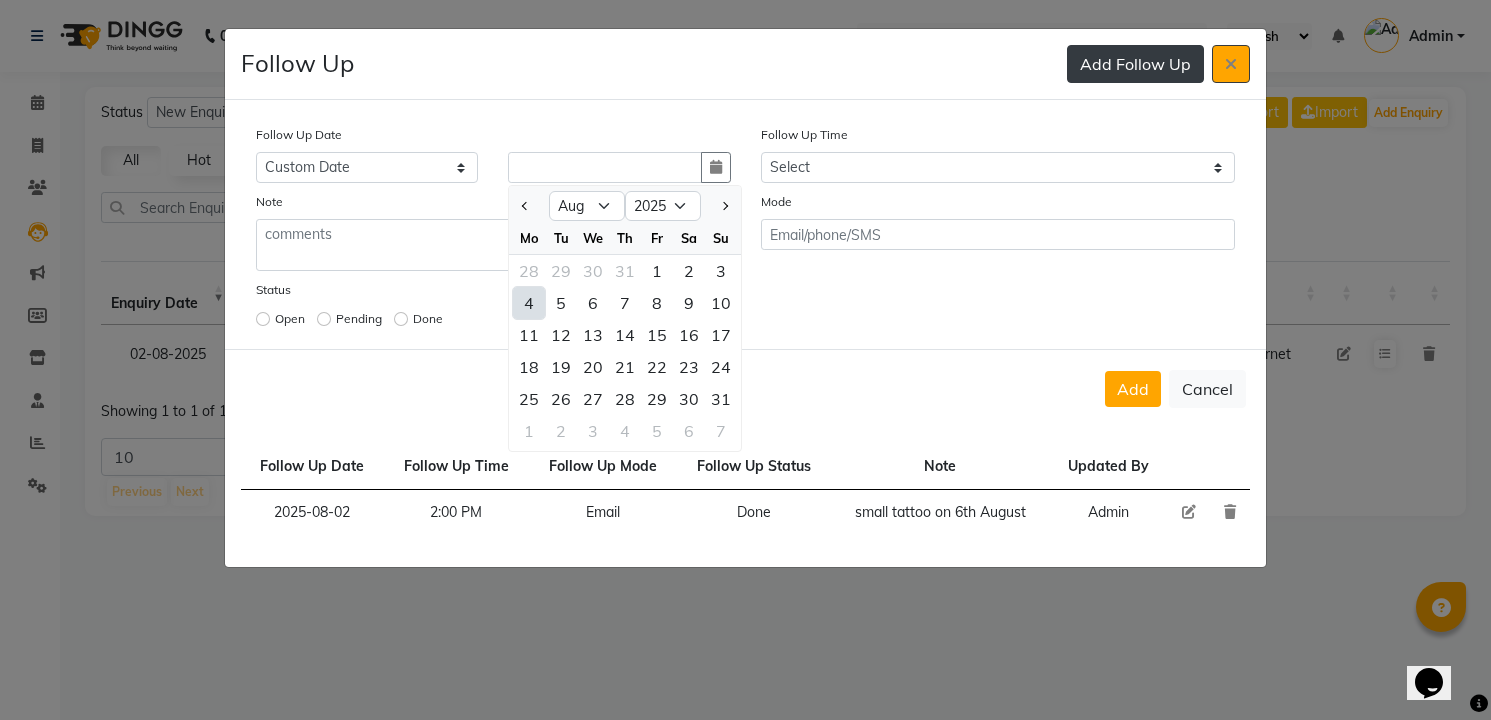 type on "04-08-2025" 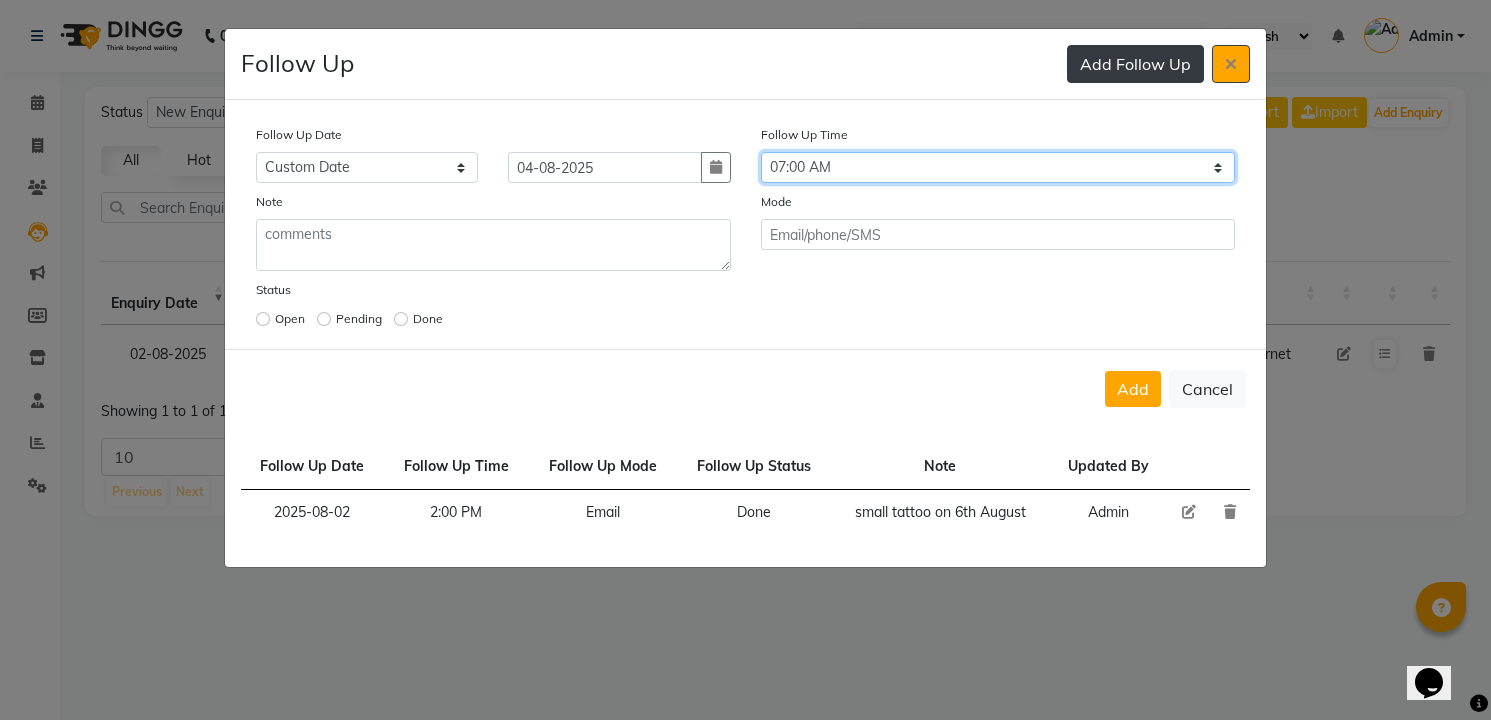 select on "900" 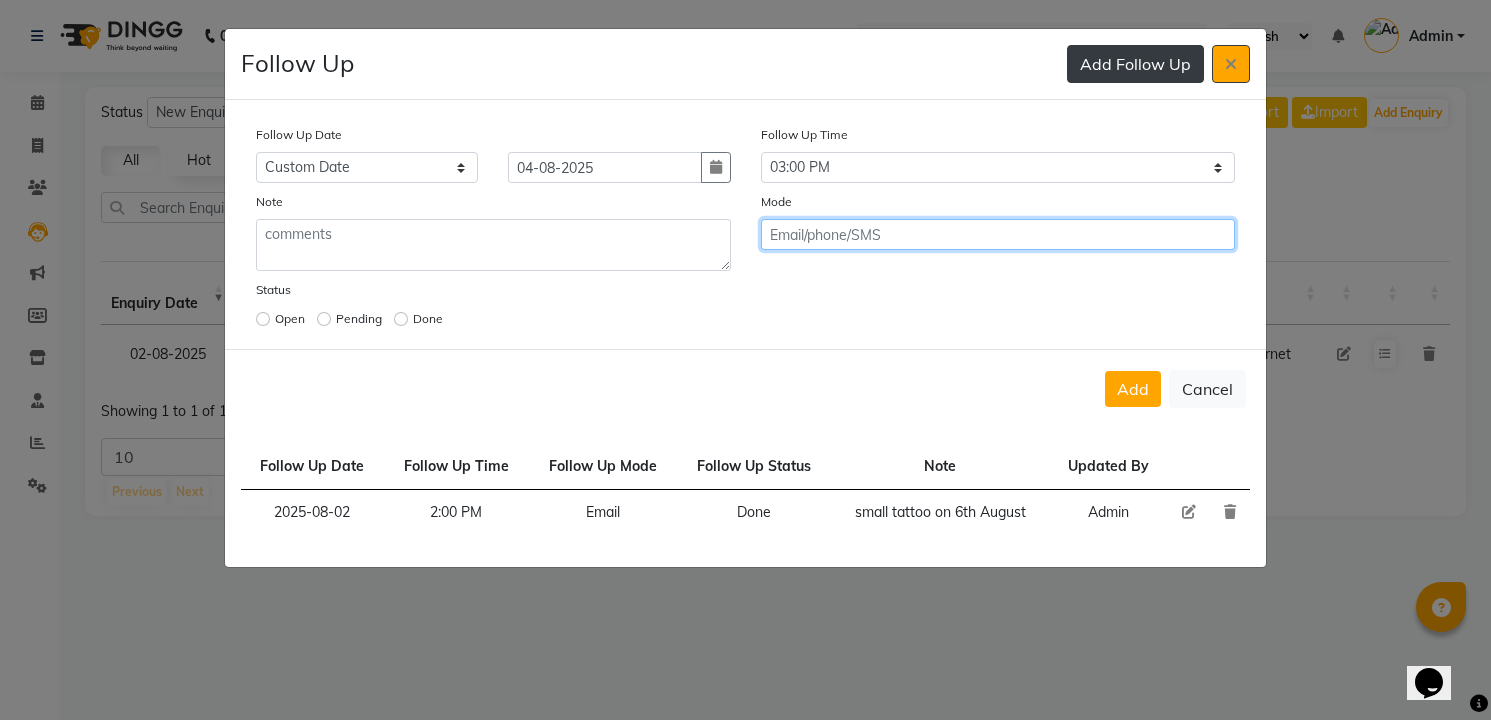 click on "Add" 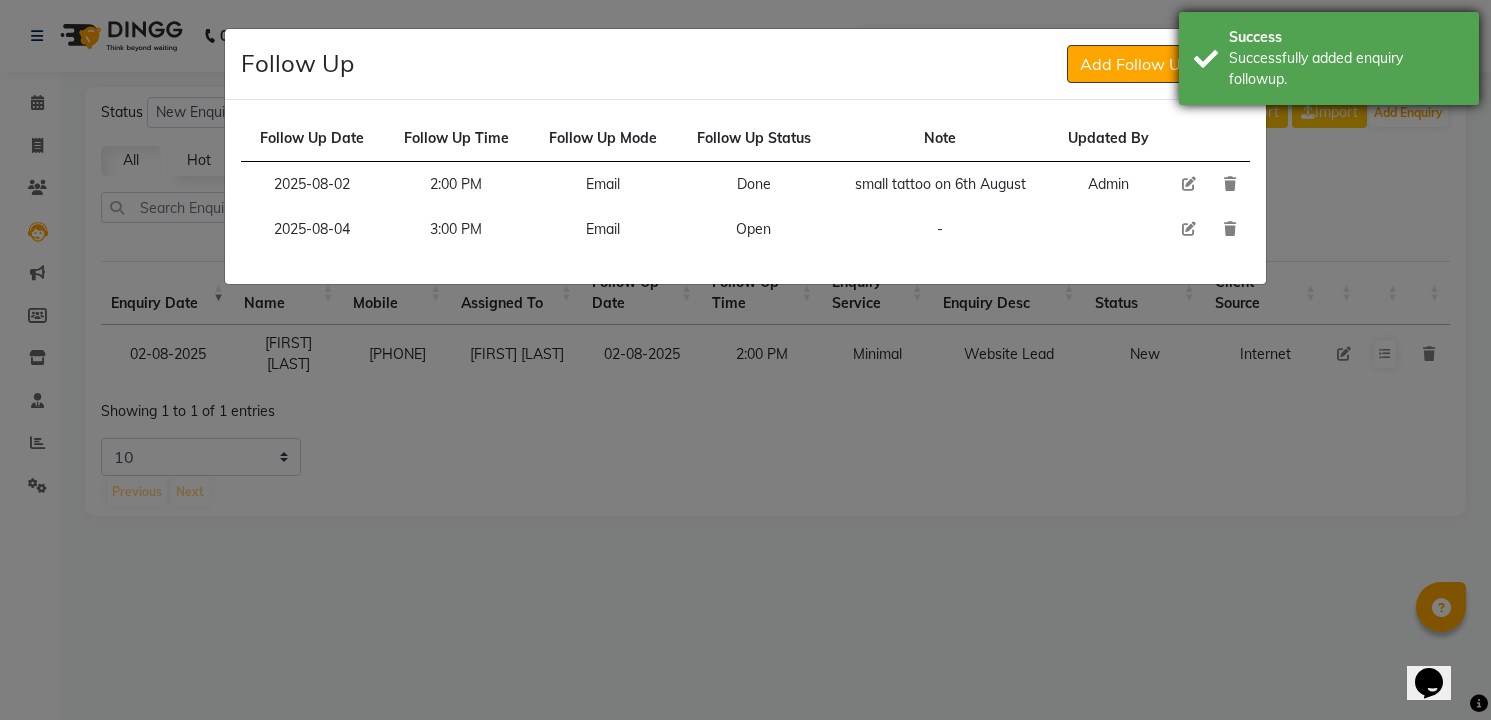 click on "Success" at bounding box center [1346, 37] 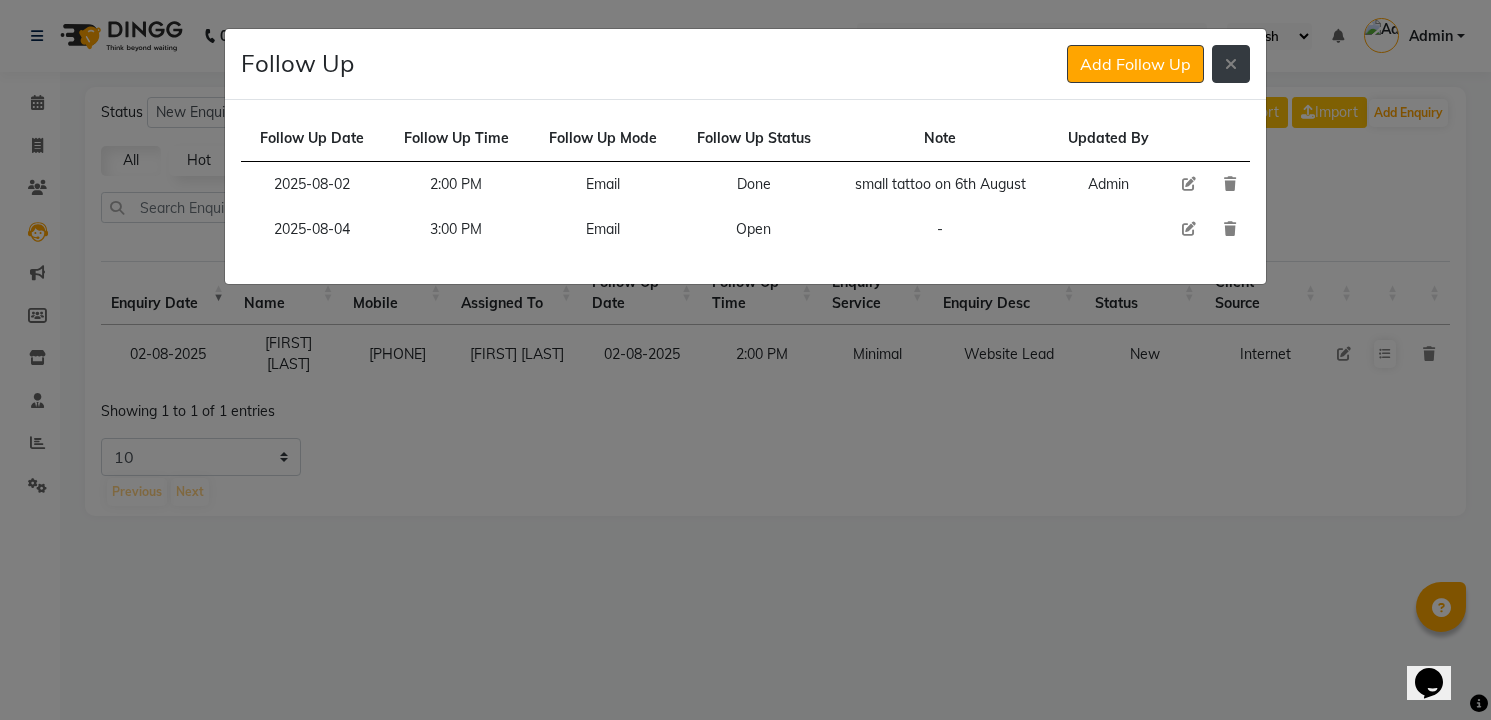 click 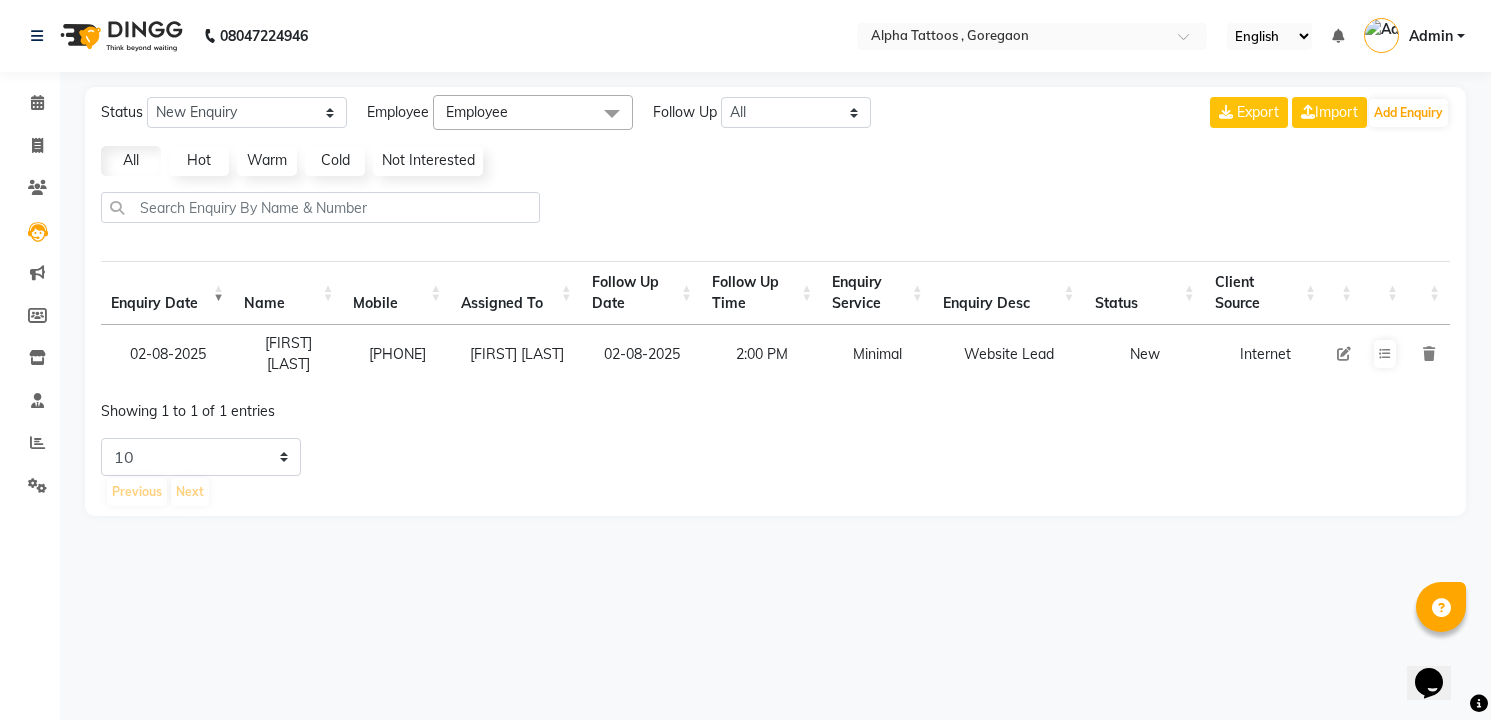 click at bounding box center (1344, 354) 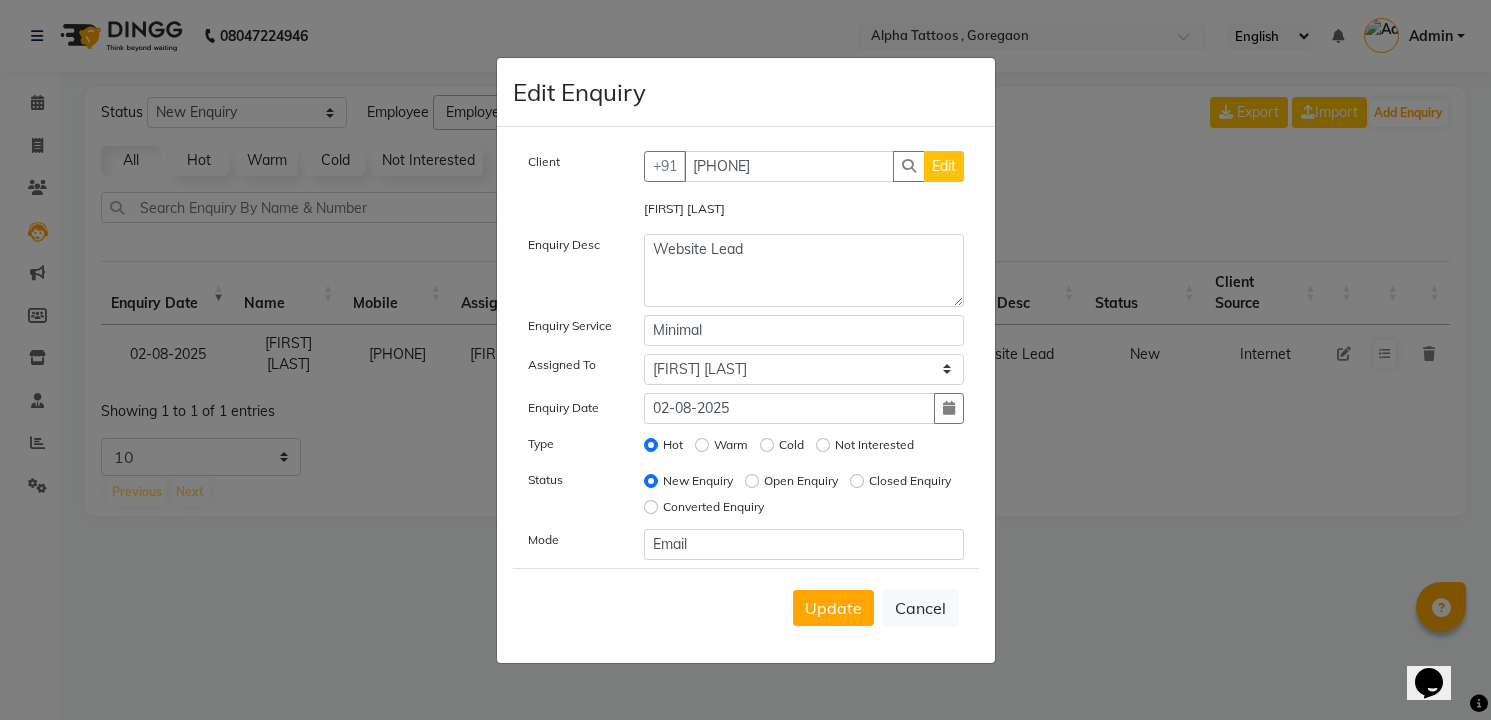 click on "Open Enquiry" 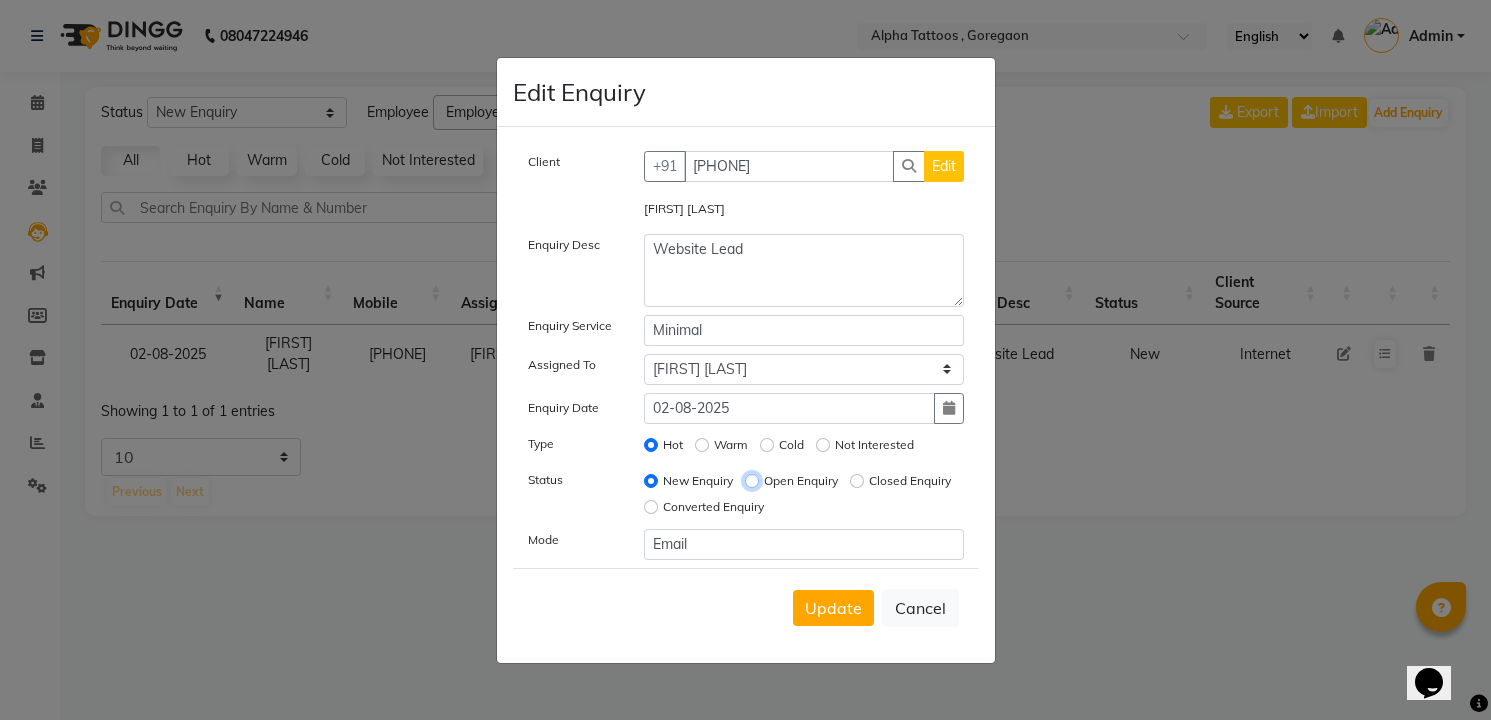 click on "Open Enquiry" at bounding box center [752, 481] 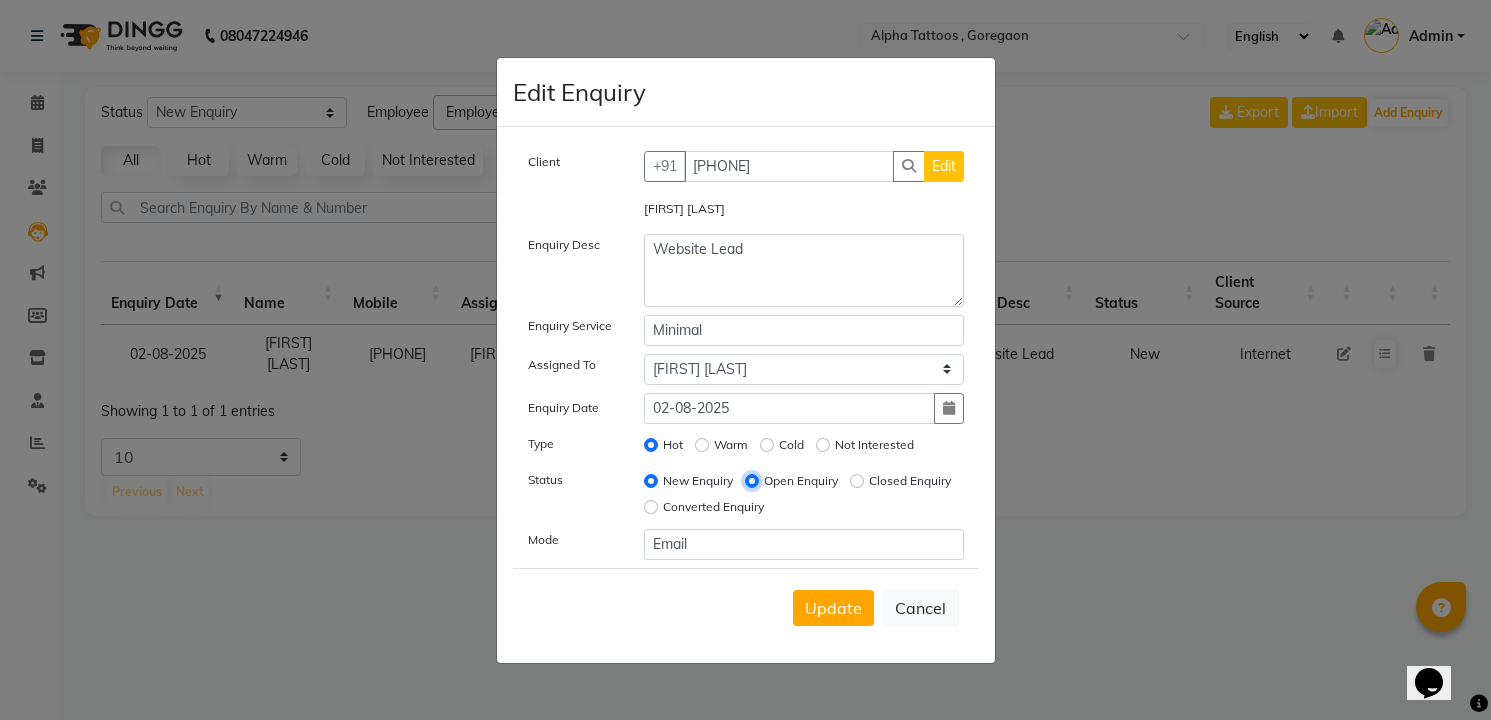 radio on "false" 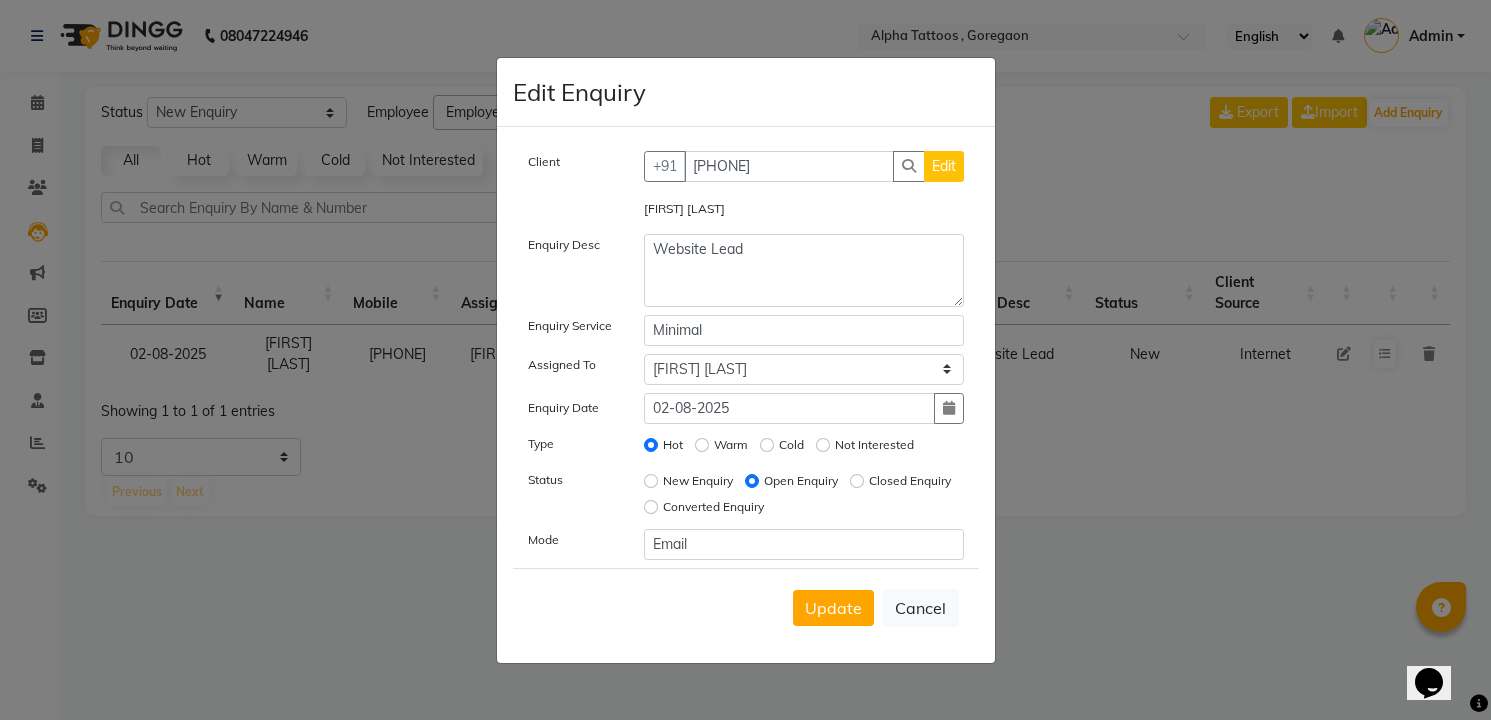 click on "Update   Cancel" 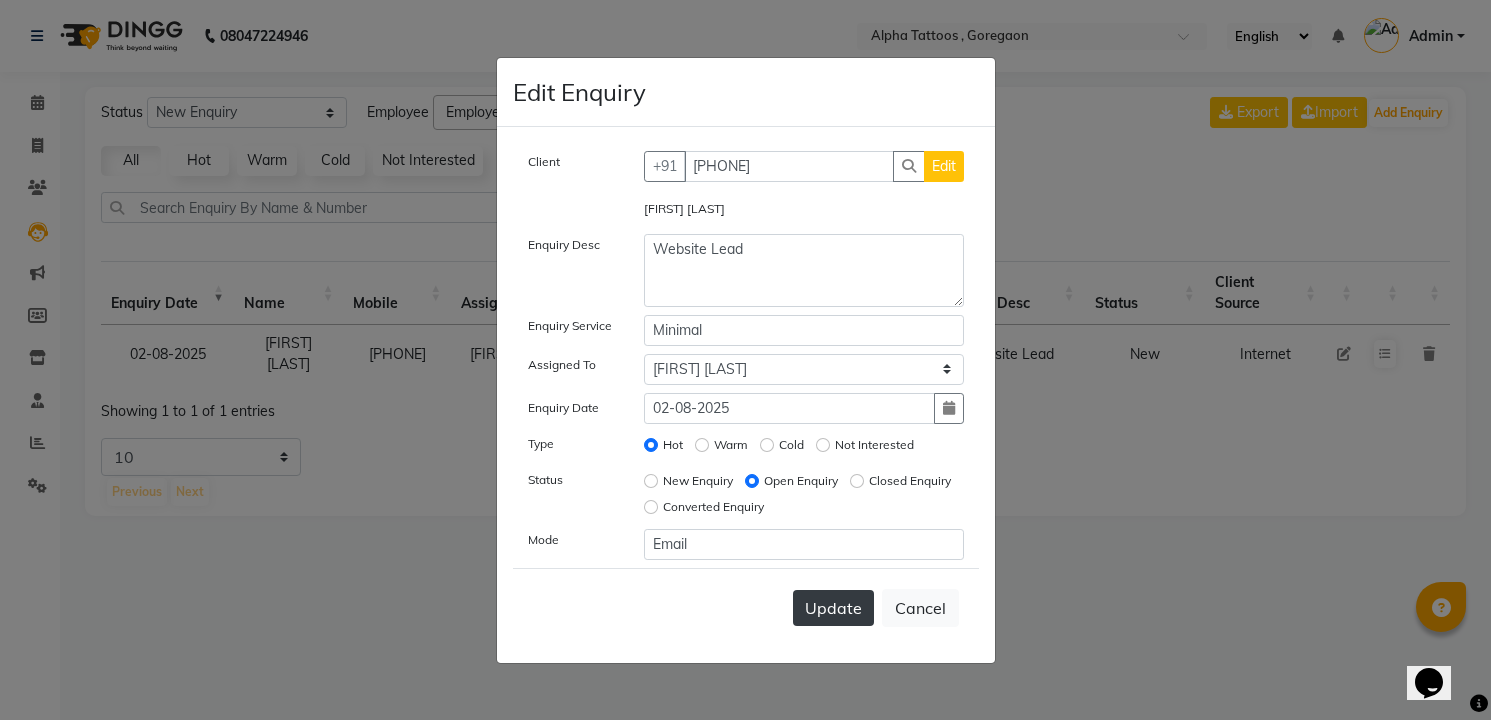 click on "Update" at bounding box center (833, 608) 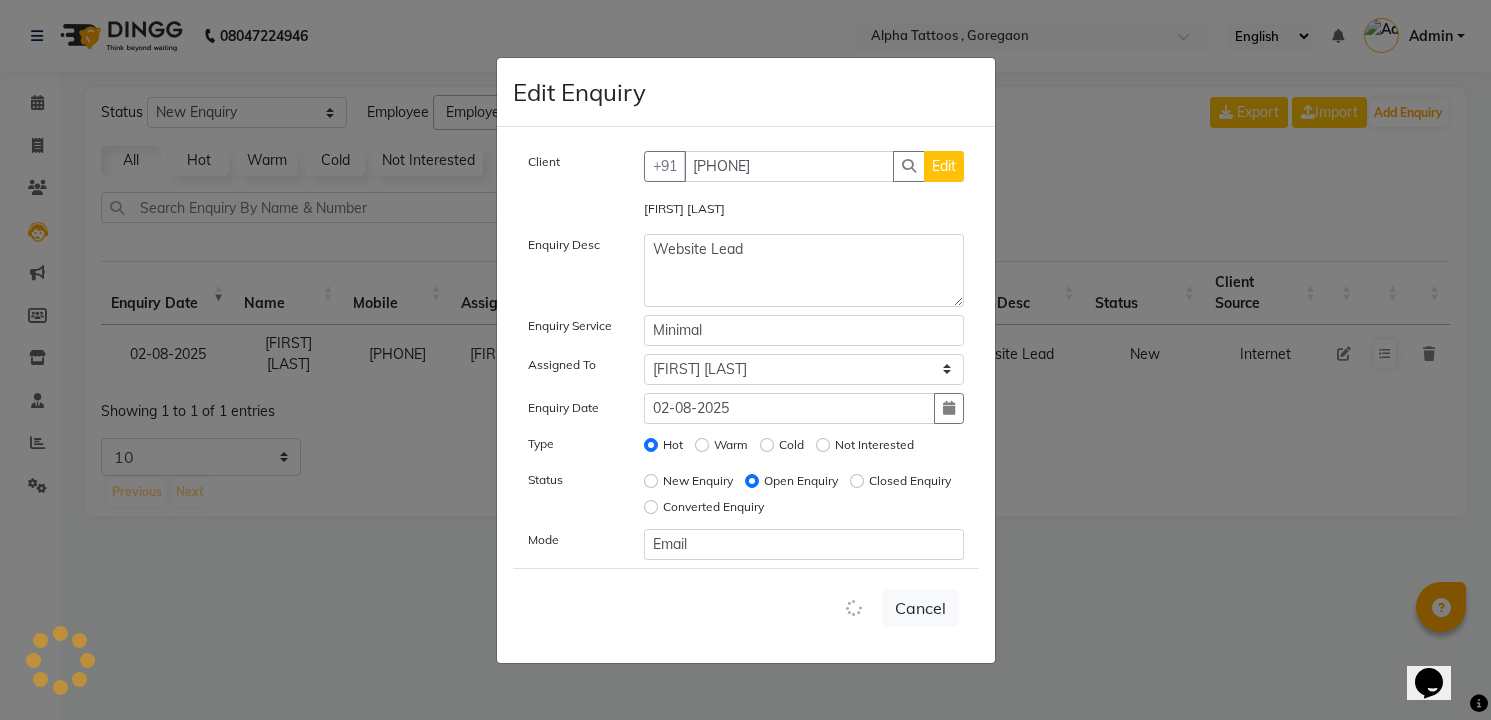 type 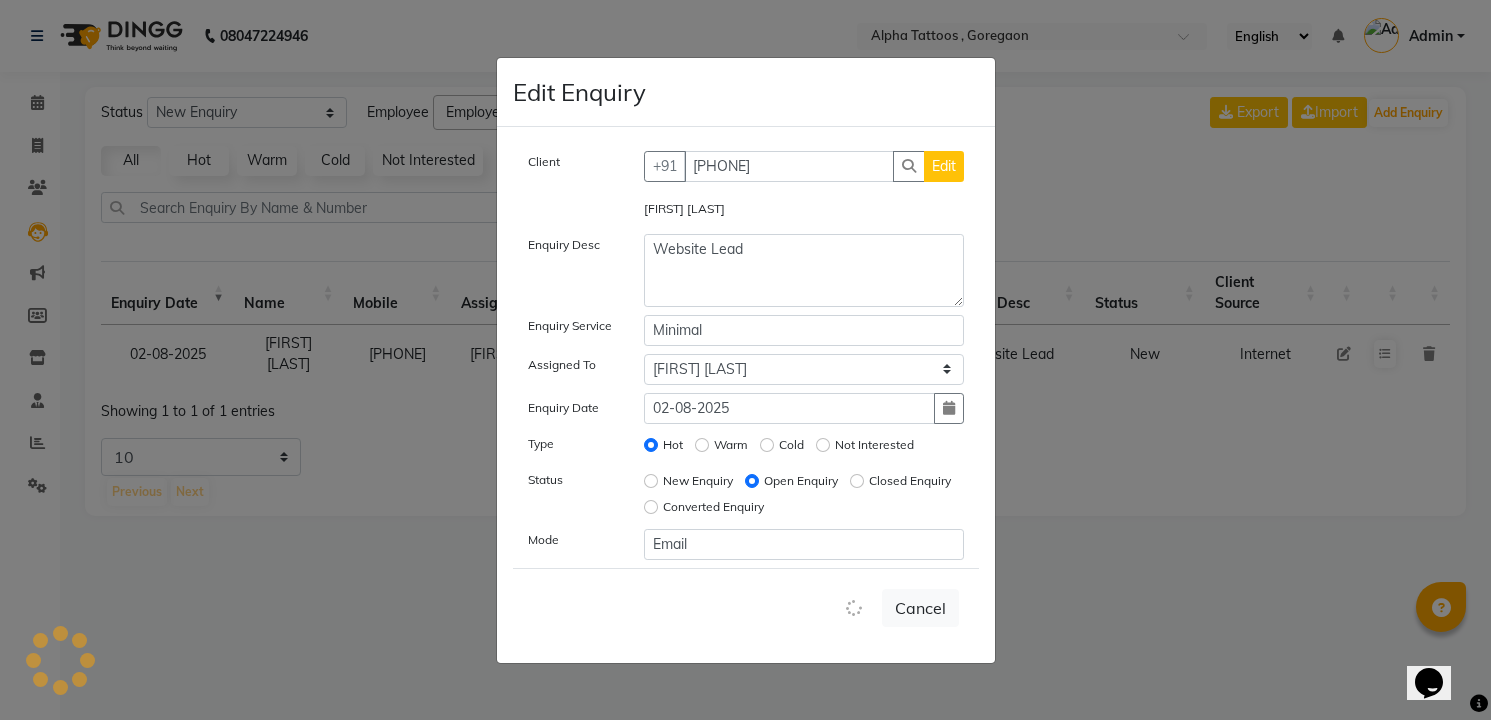type 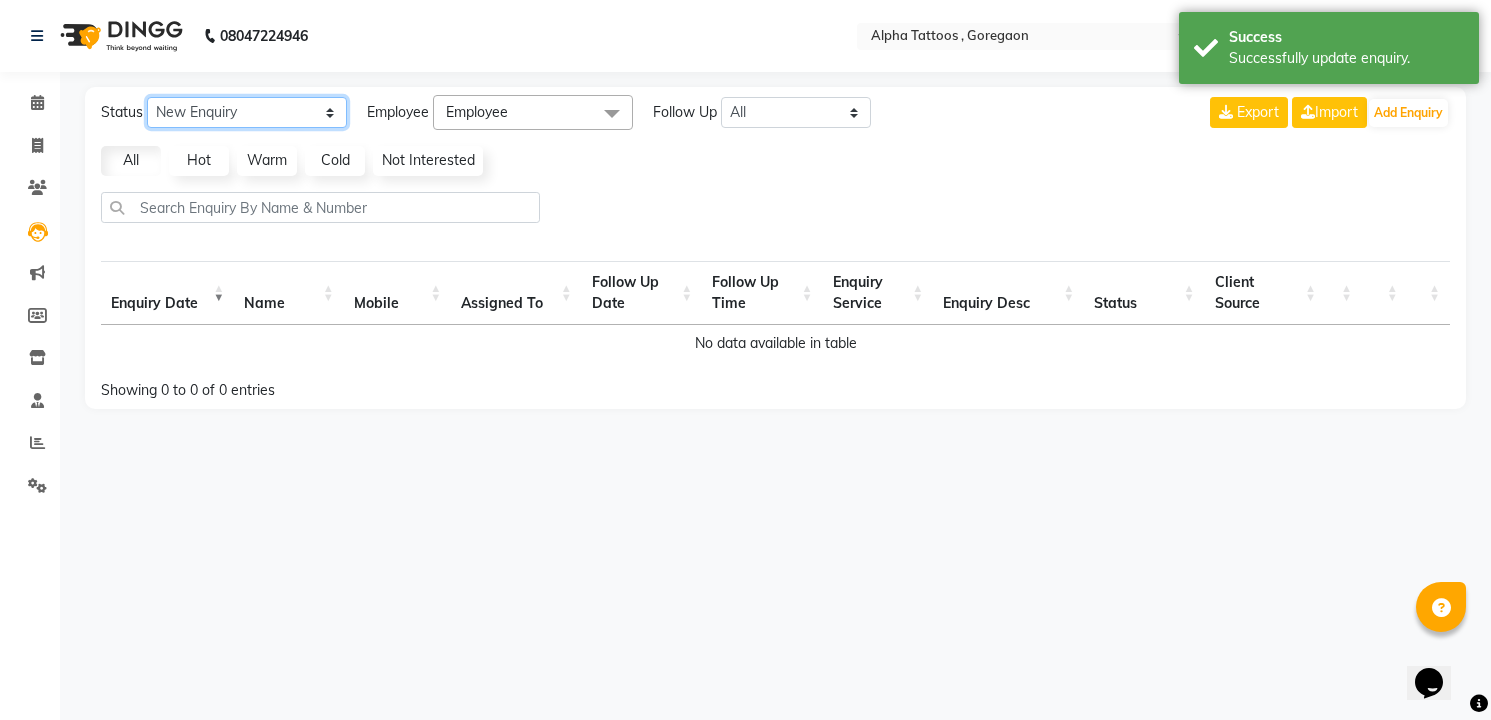 click on "New Enquiry Open Enquiry Converted Enquiry  All" 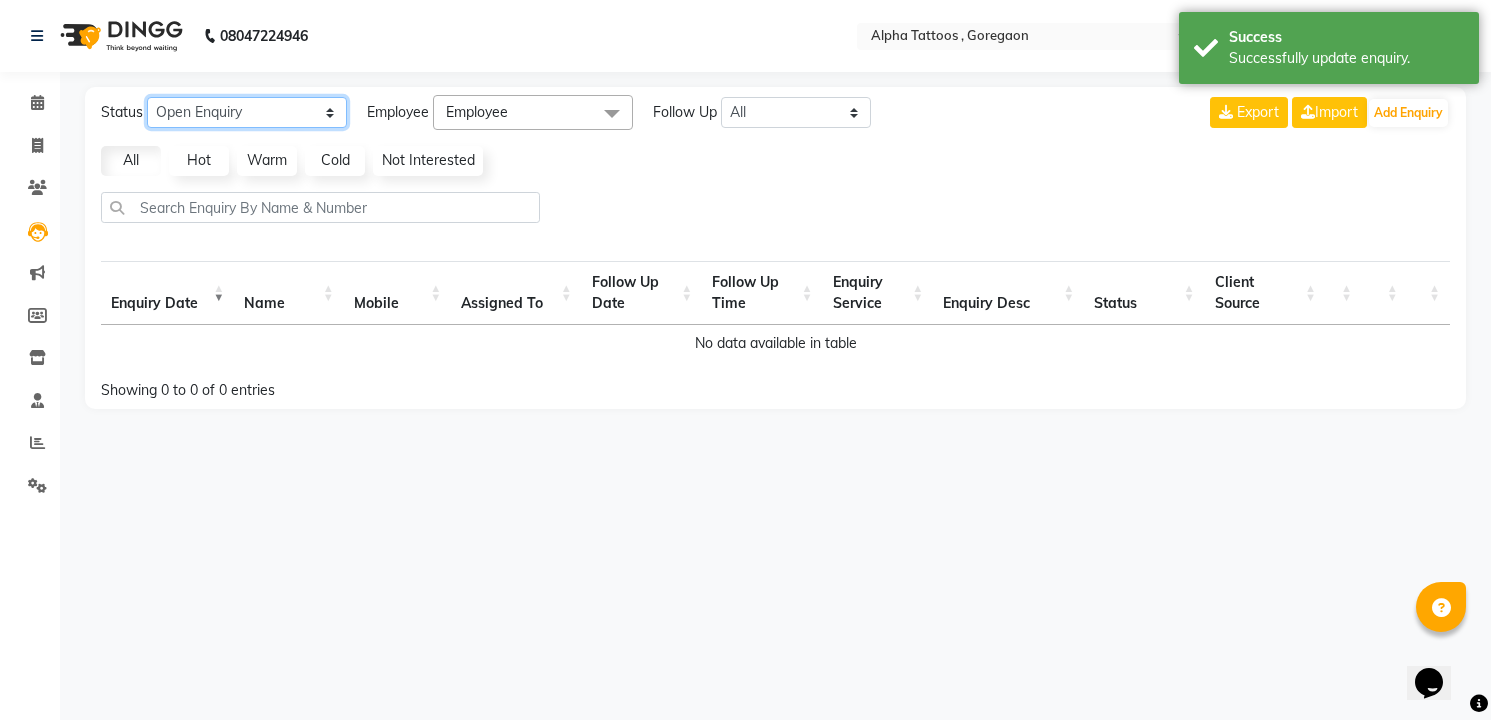 click on "New Enquiry Open Enquiry Converted Enquiry  All" 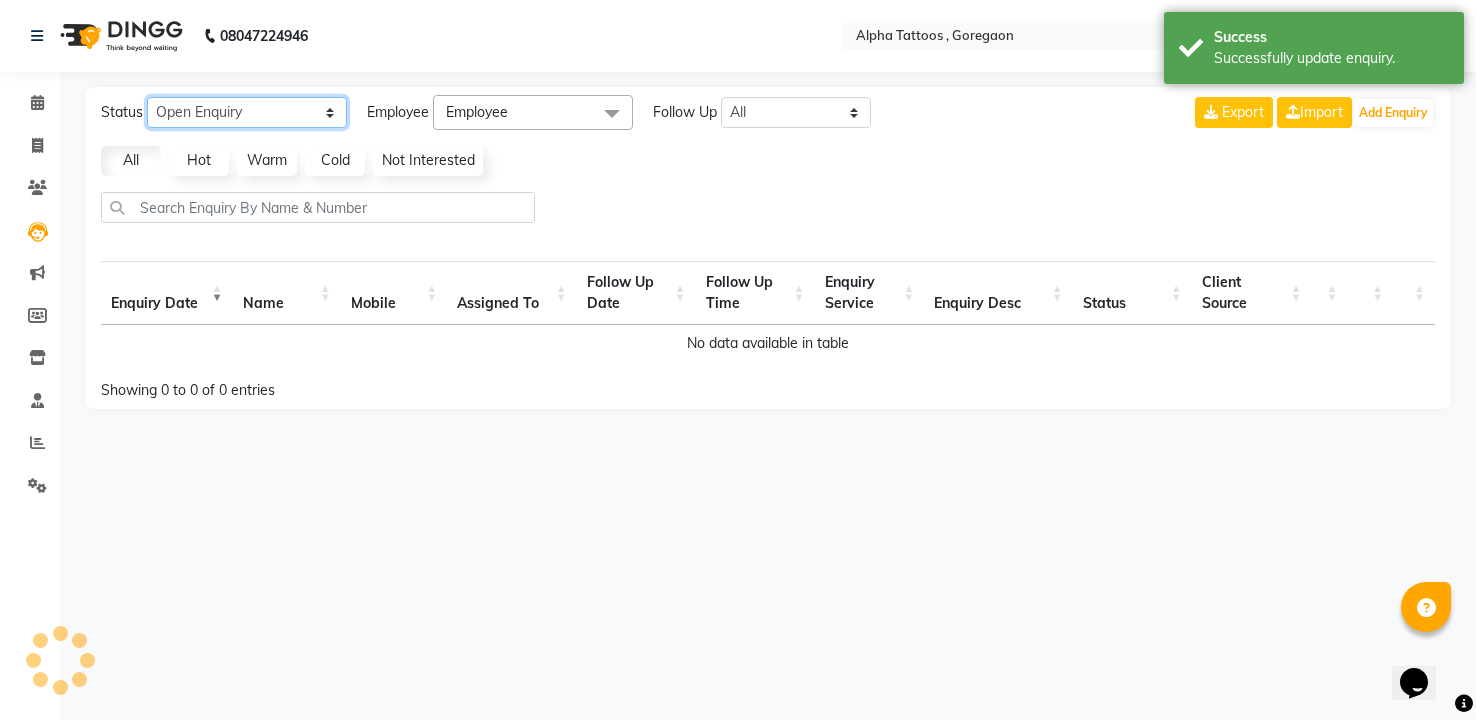 select on "10" 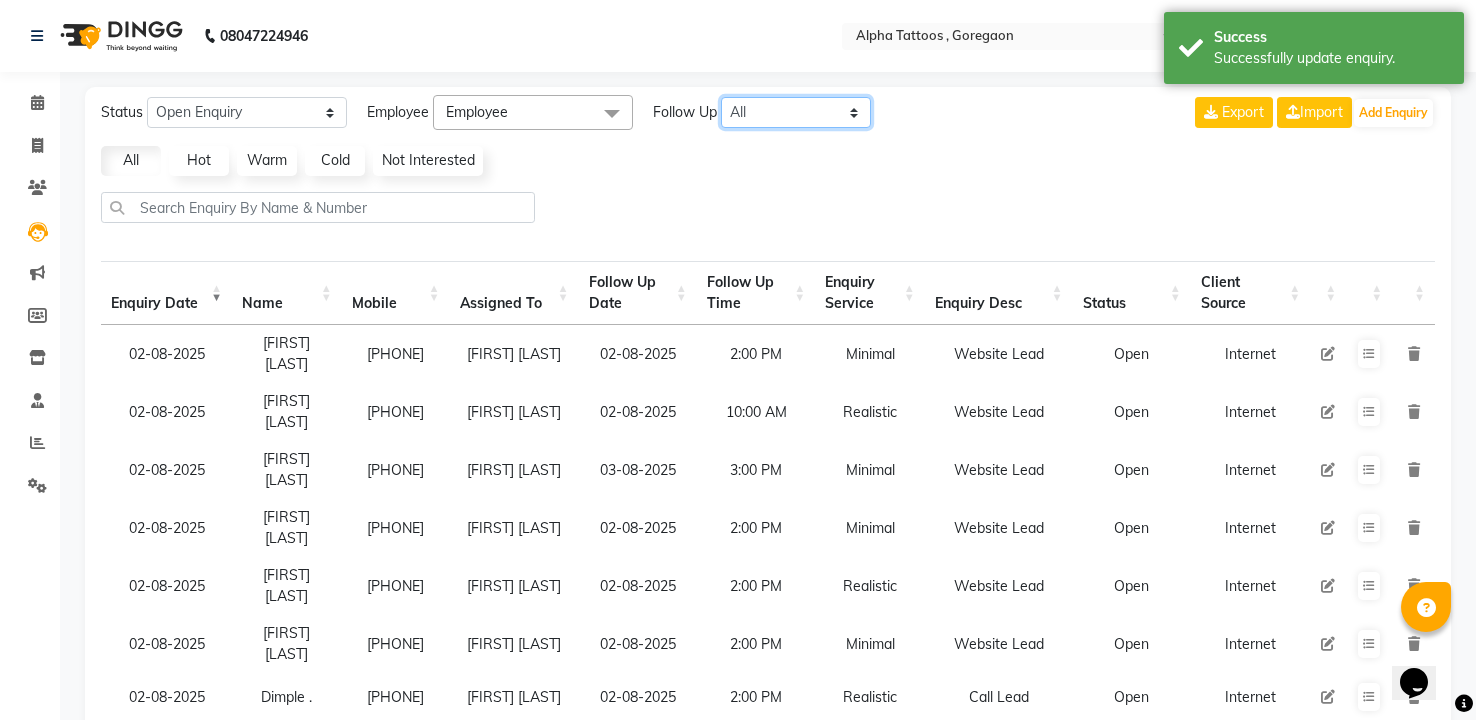 click on "All Today Tomorrow This Week This Month Custom" 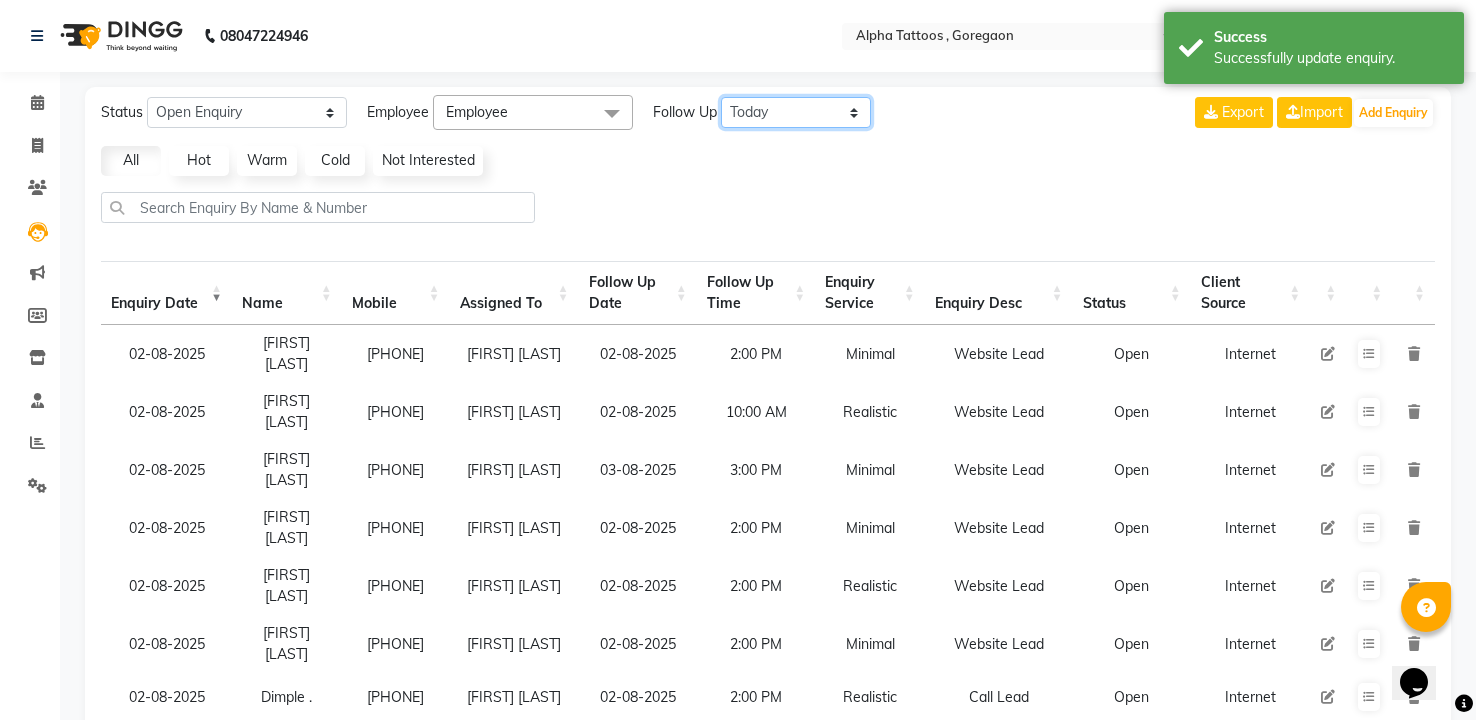click on "All Today Tomorrow This Week This Month Custom" 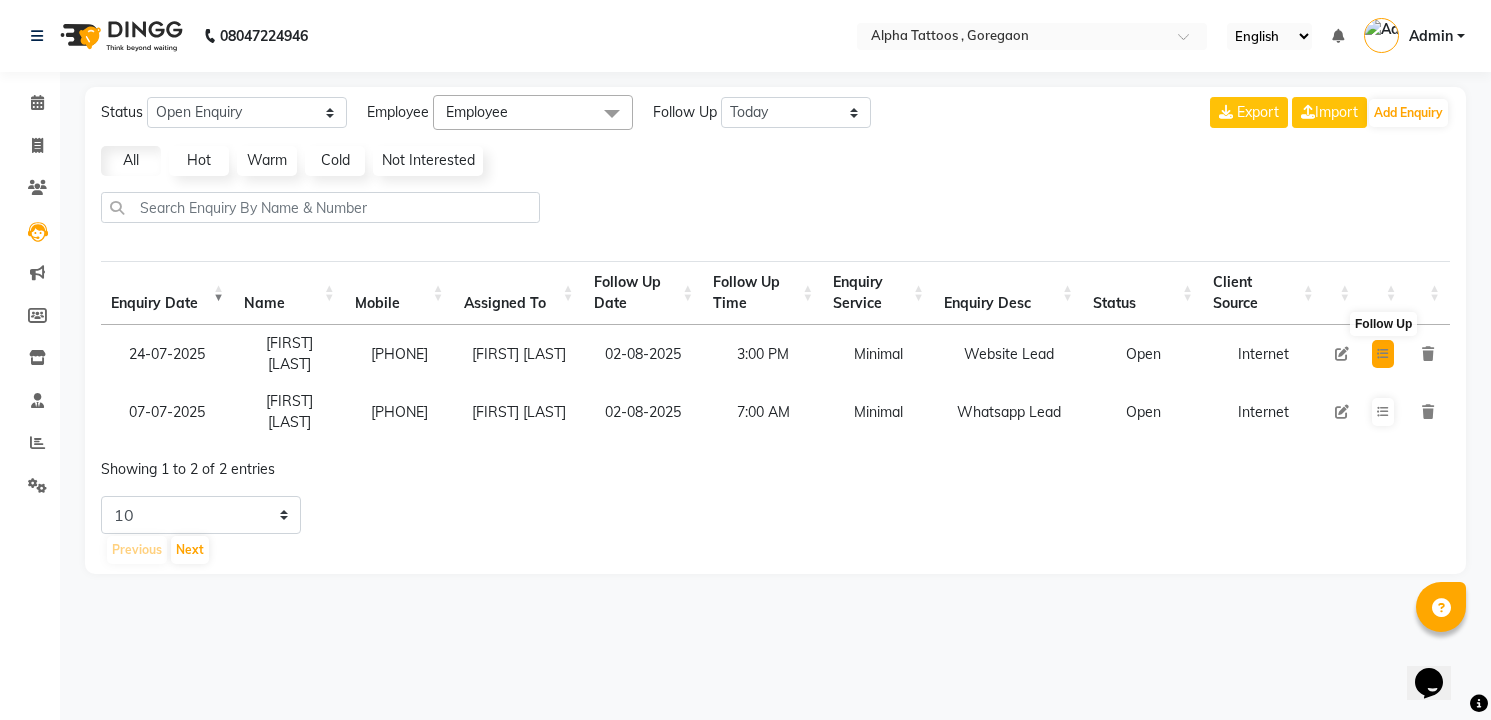 click at bounding box center (1383, 354) 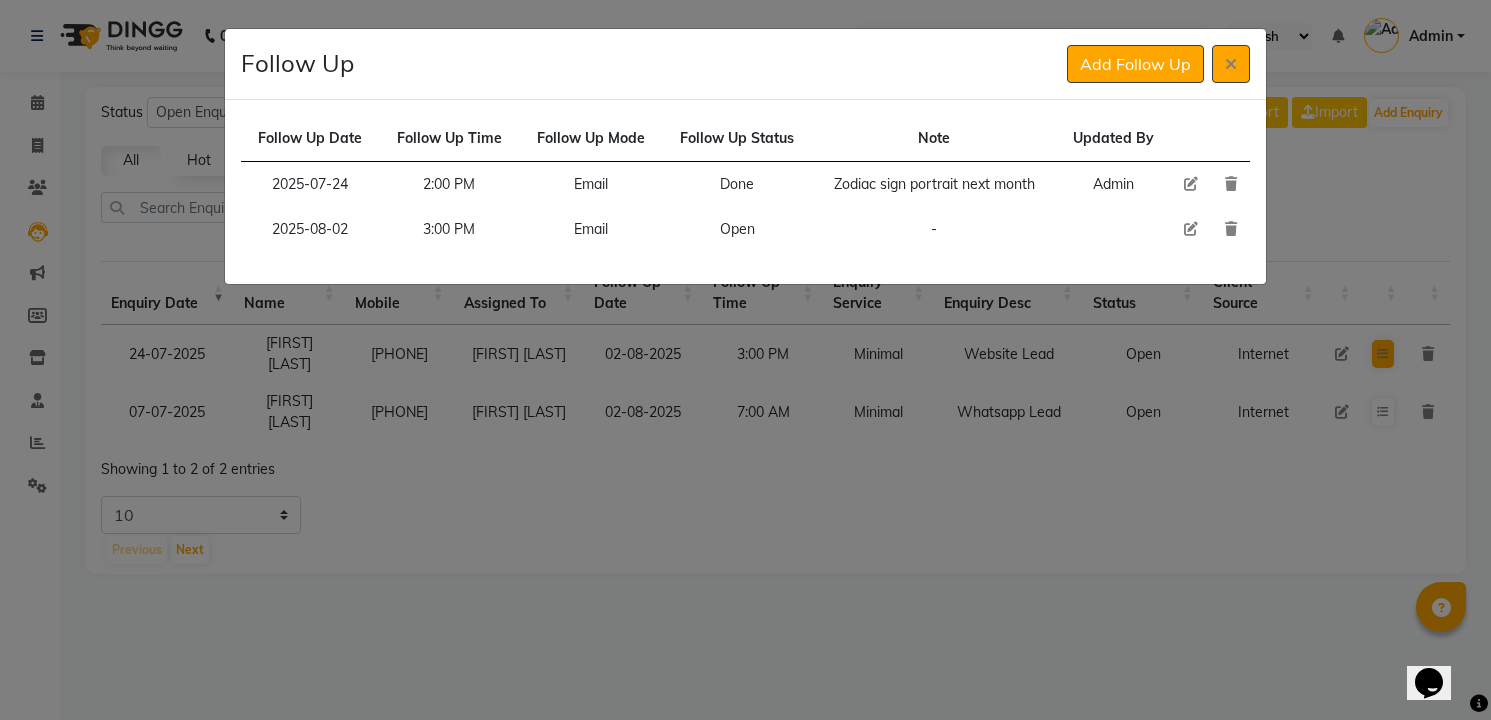 type 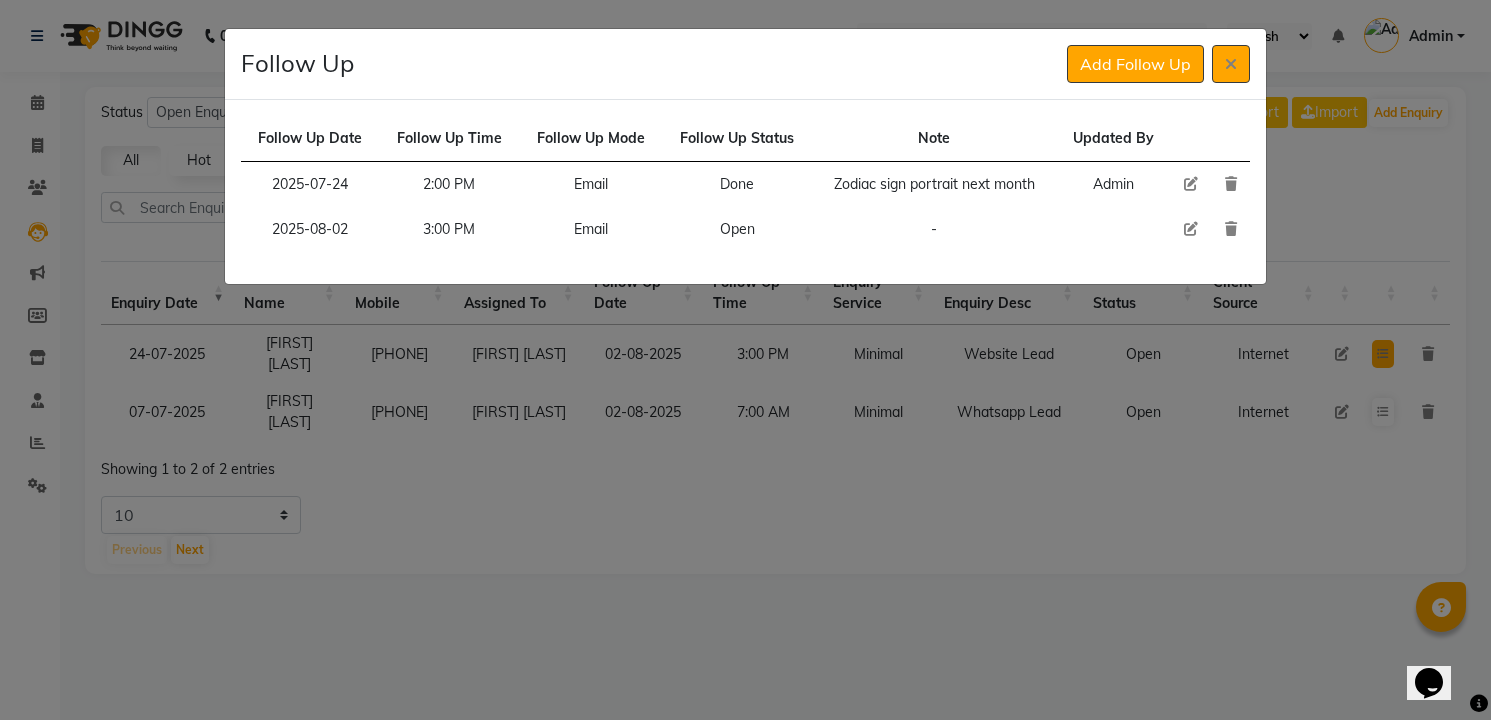 type 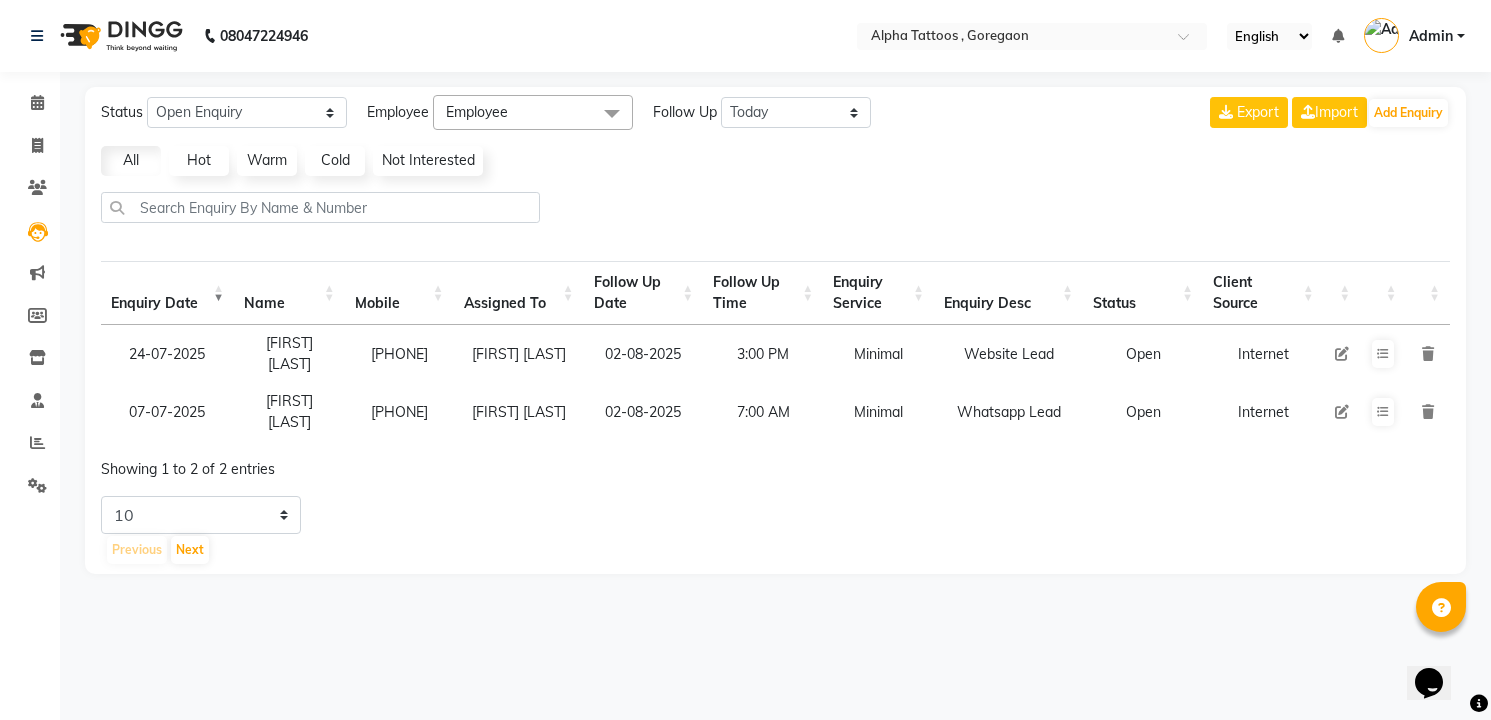 click at bounding box center [1342, 354] 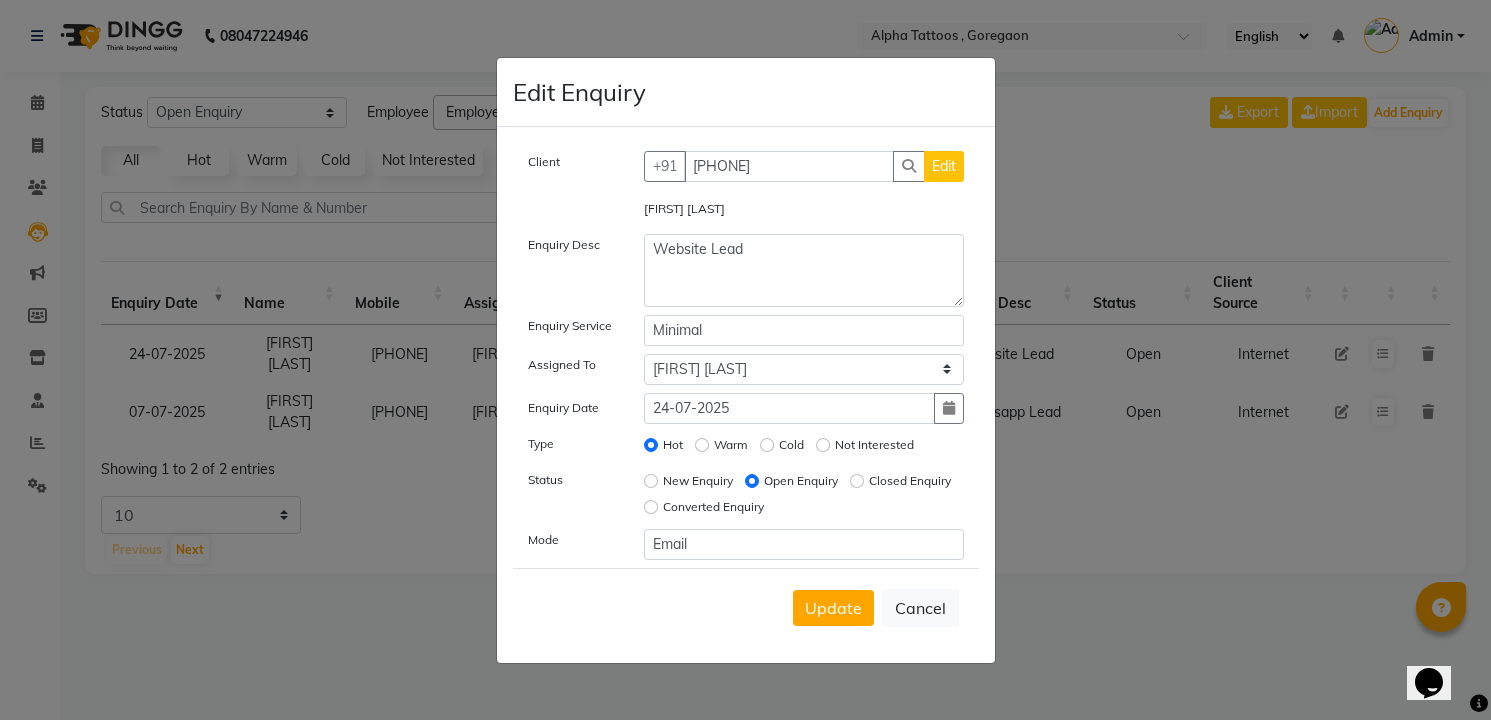 type 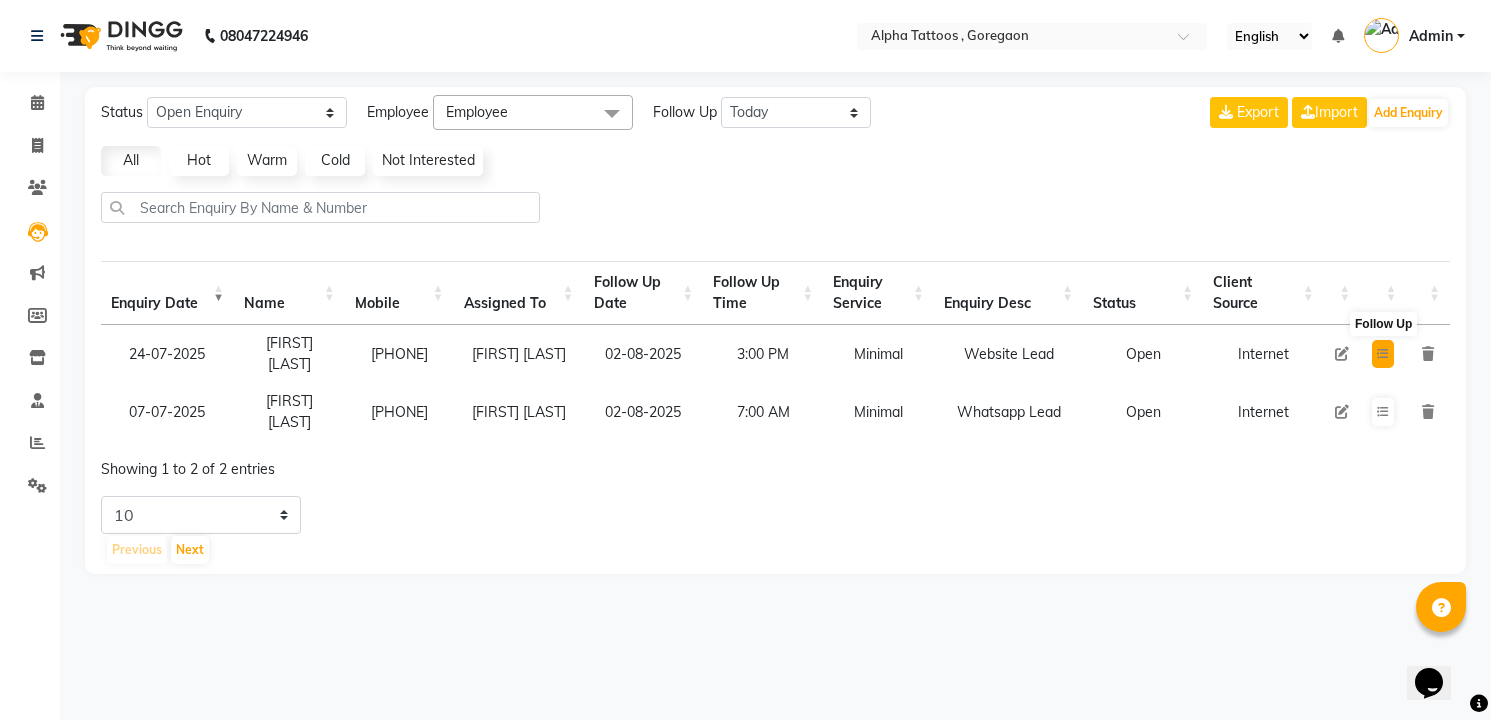 click at bounding box center [1383, 354] 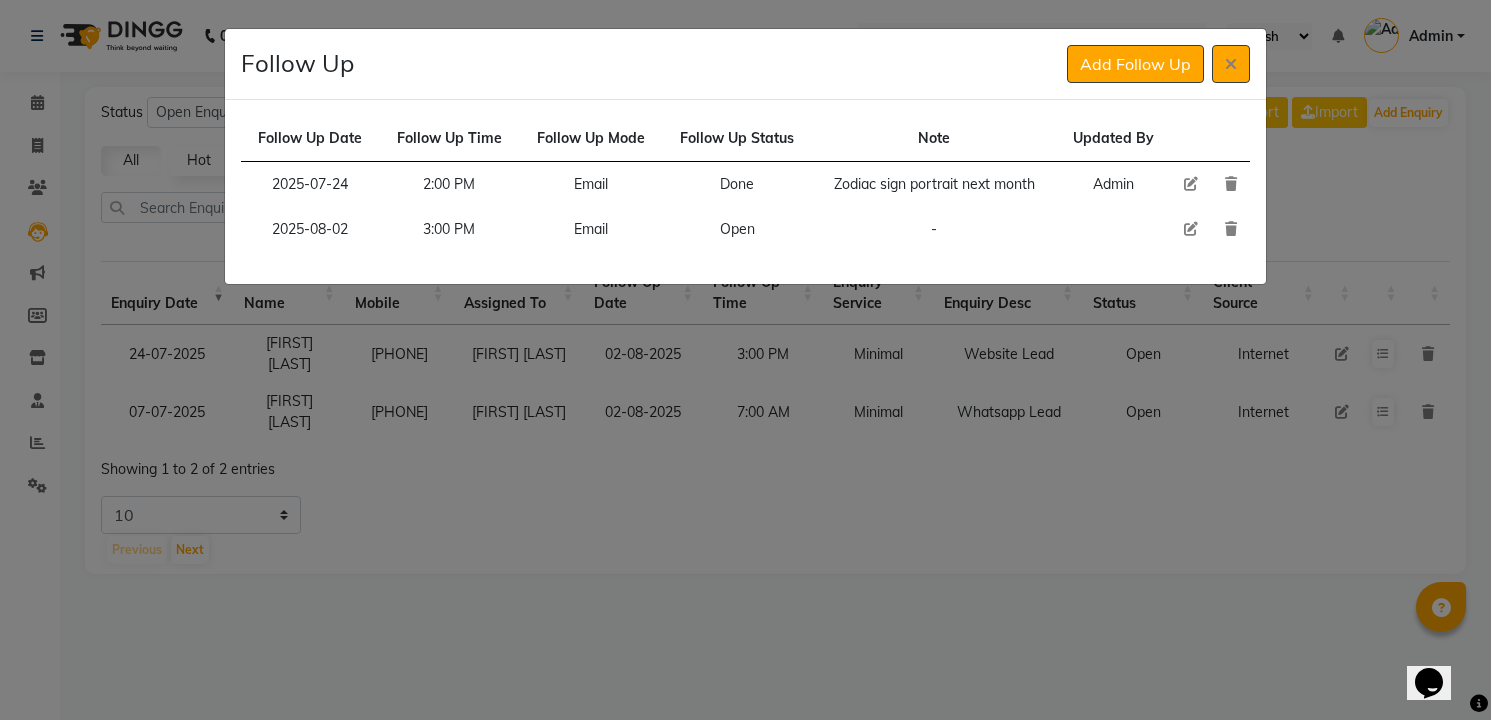 click 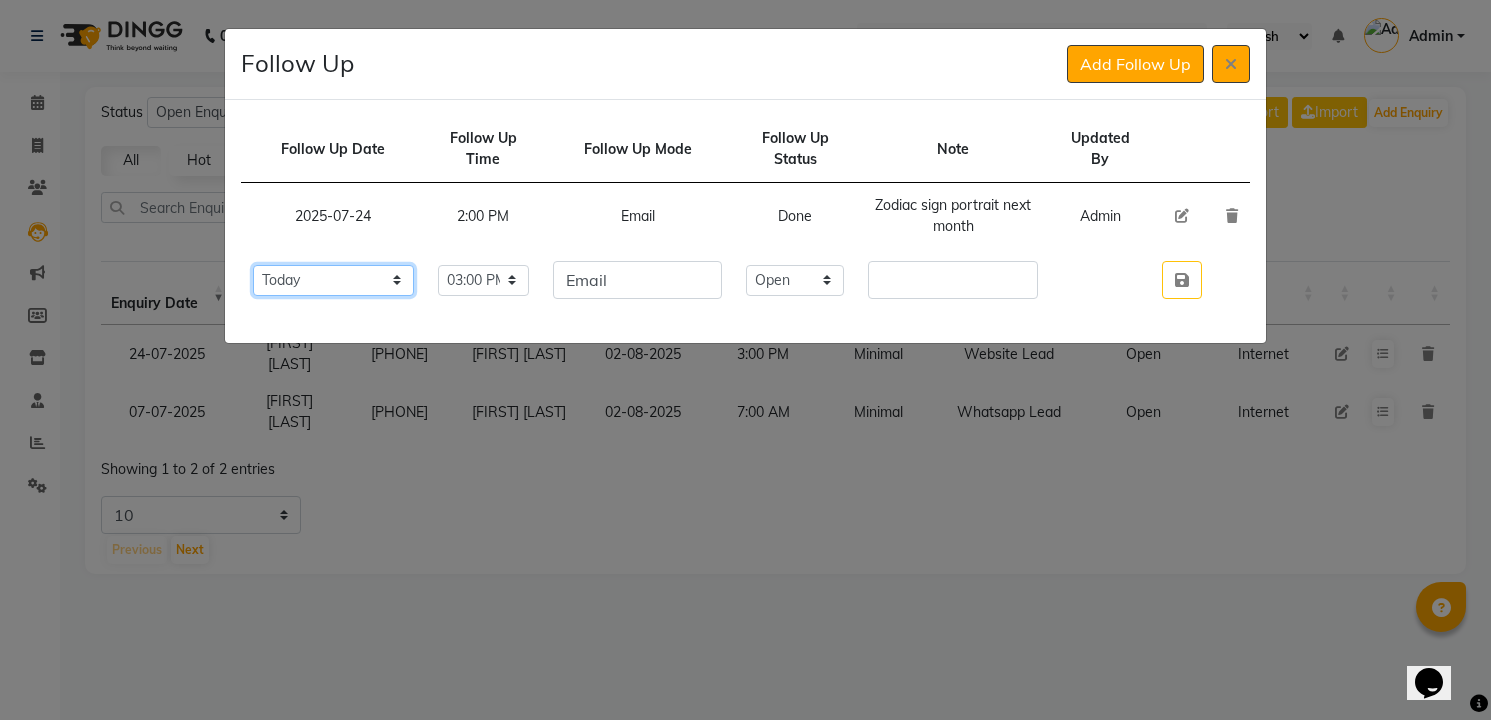 click on "Select Today Tomorrow In 2 days (Monday) In 3 days (Tuesday) In 4 days (Wednesday) In 5 days (Thursday) In 6 days (Friday) In 1 Week (2025-08-09) In 2 Week (2025-08-16) In 1 Month (2025-09-02) In 2 Month (2025-10-02) In 3 Month (2025-11-02) Custom Date" at bounding box center (333, 280) 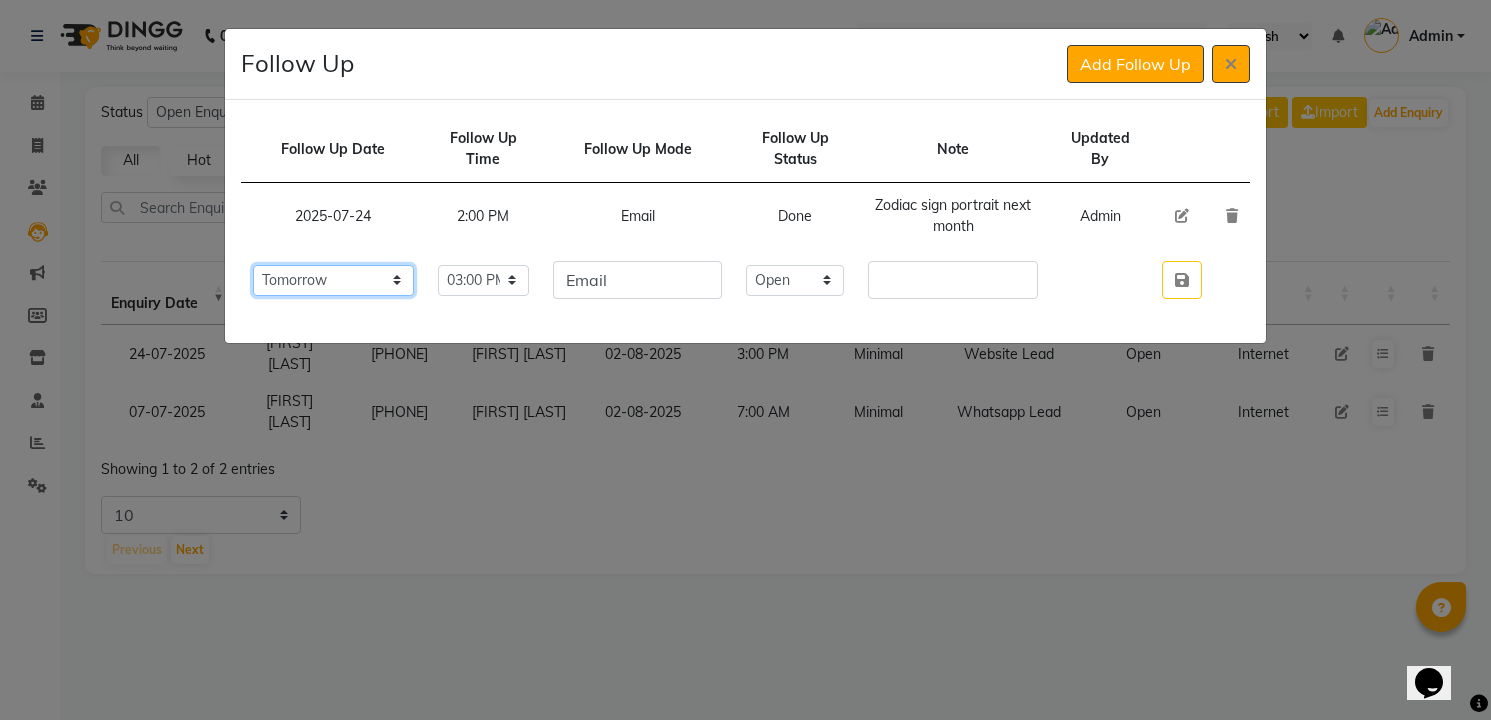 click on "Select Today Tomorrow In 2 days (Monday) In 3 days (Tuesday) In 4 days (Wednesday) In 5 days (Thursday) In 6 days (Friday) In 1 Week (2025-08-09) In 2 Week (2025-08-16) In 1 Month (2025-09-02) In 2 Month (2025-10-02) In 3 Month (2025-11-02) Custom Date" at bounding box center [333, 280] 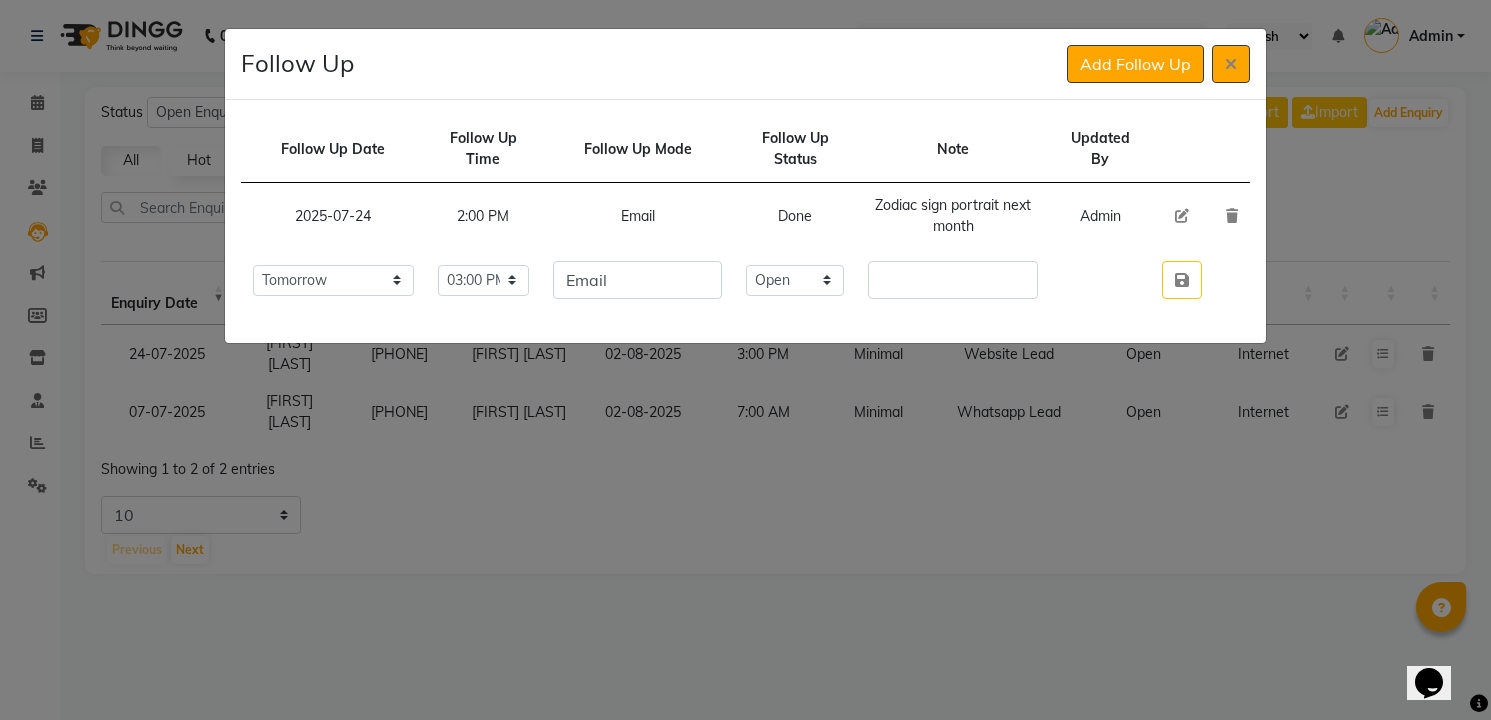 type 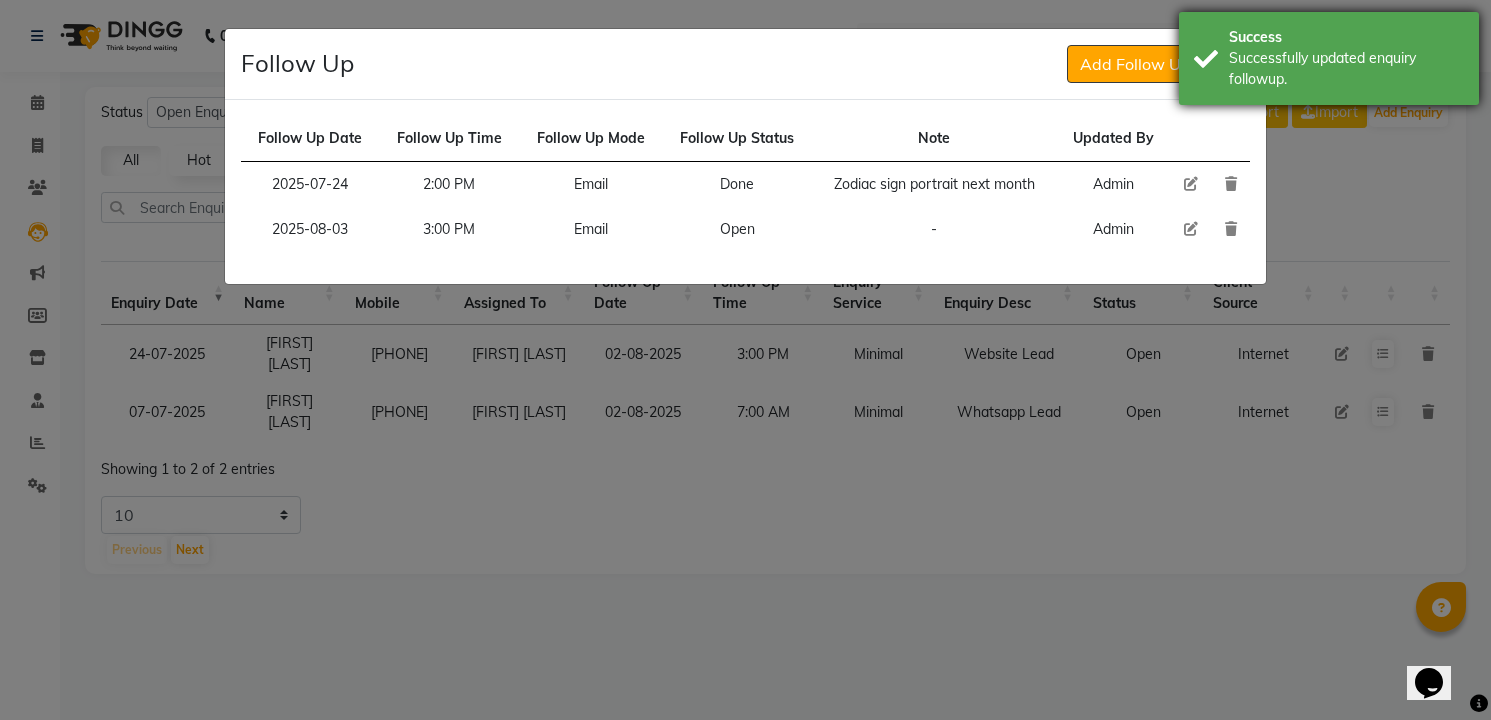 click on "Success" at bounding box center [1346, 37] 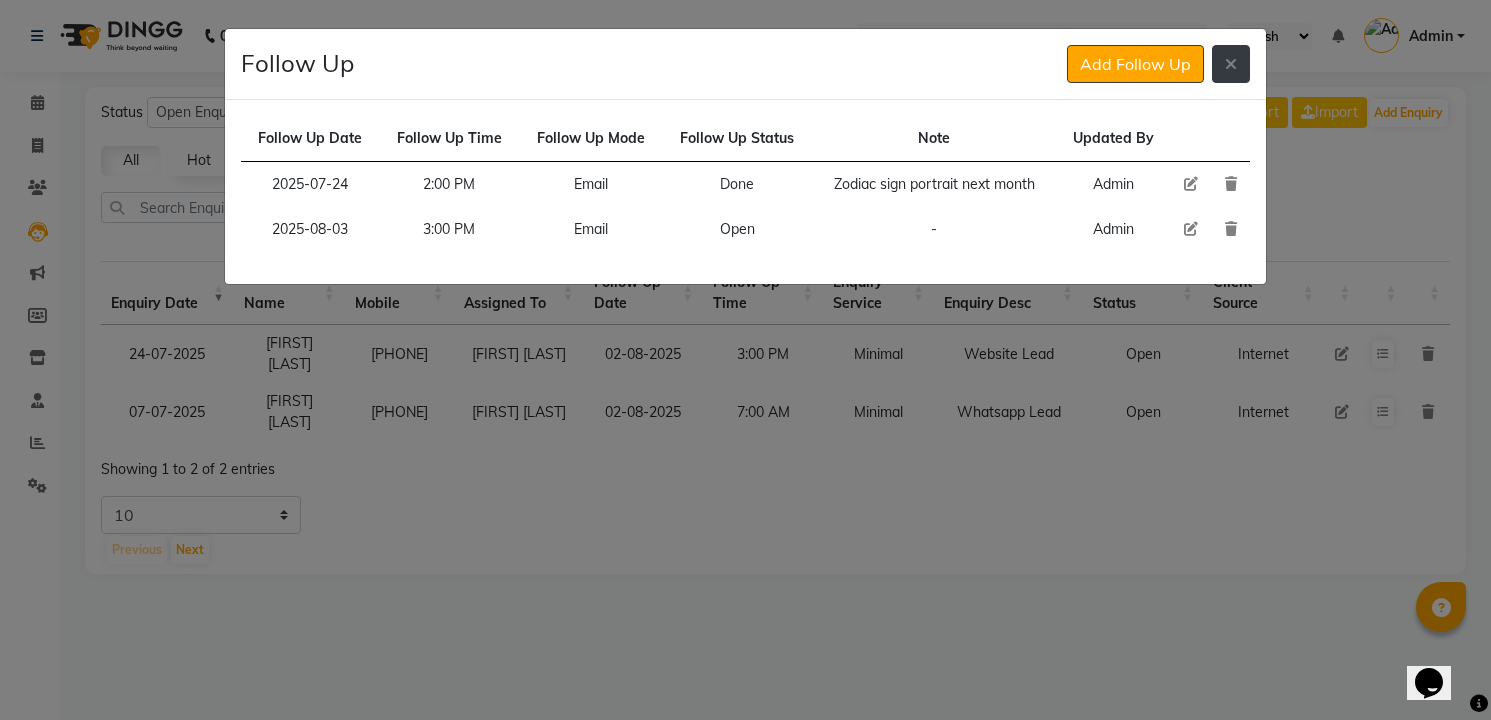 click 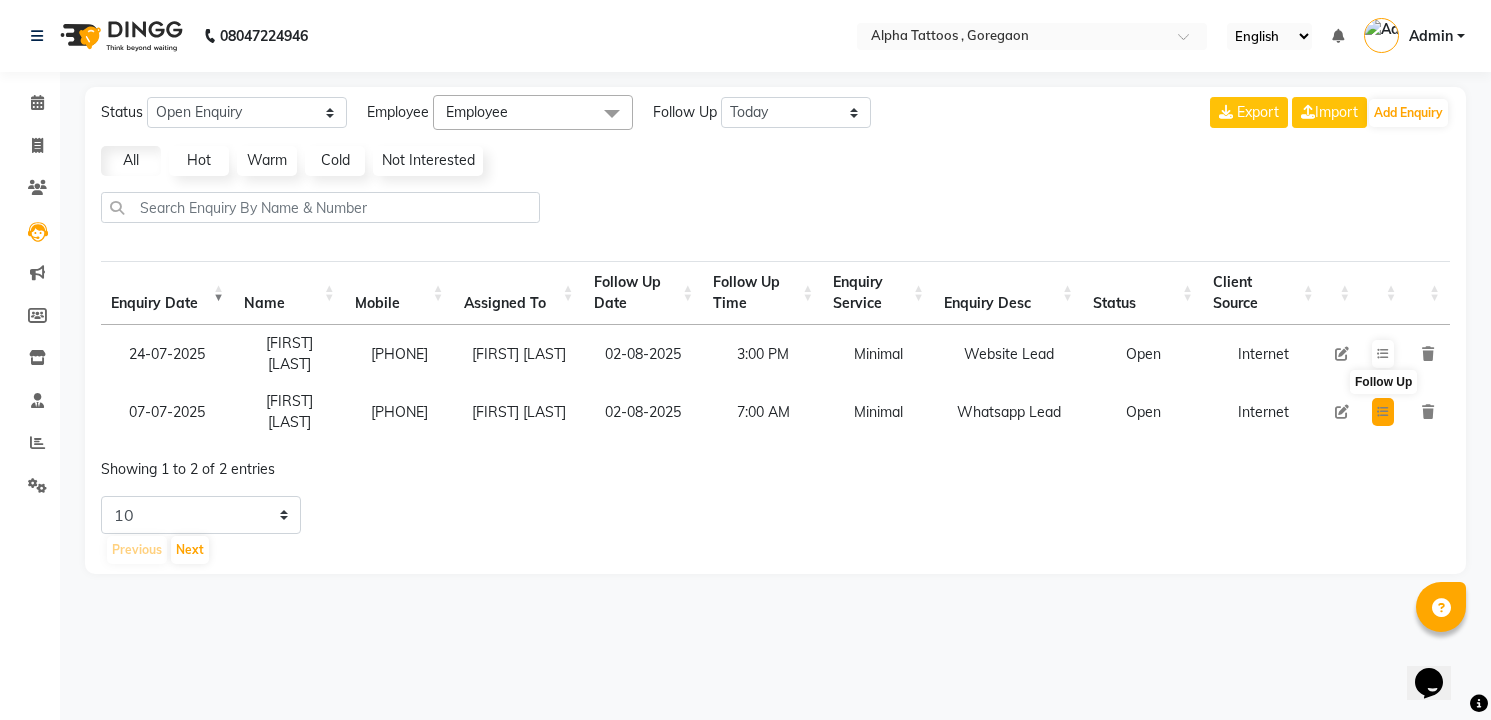click at bounding box center [1383, 412] 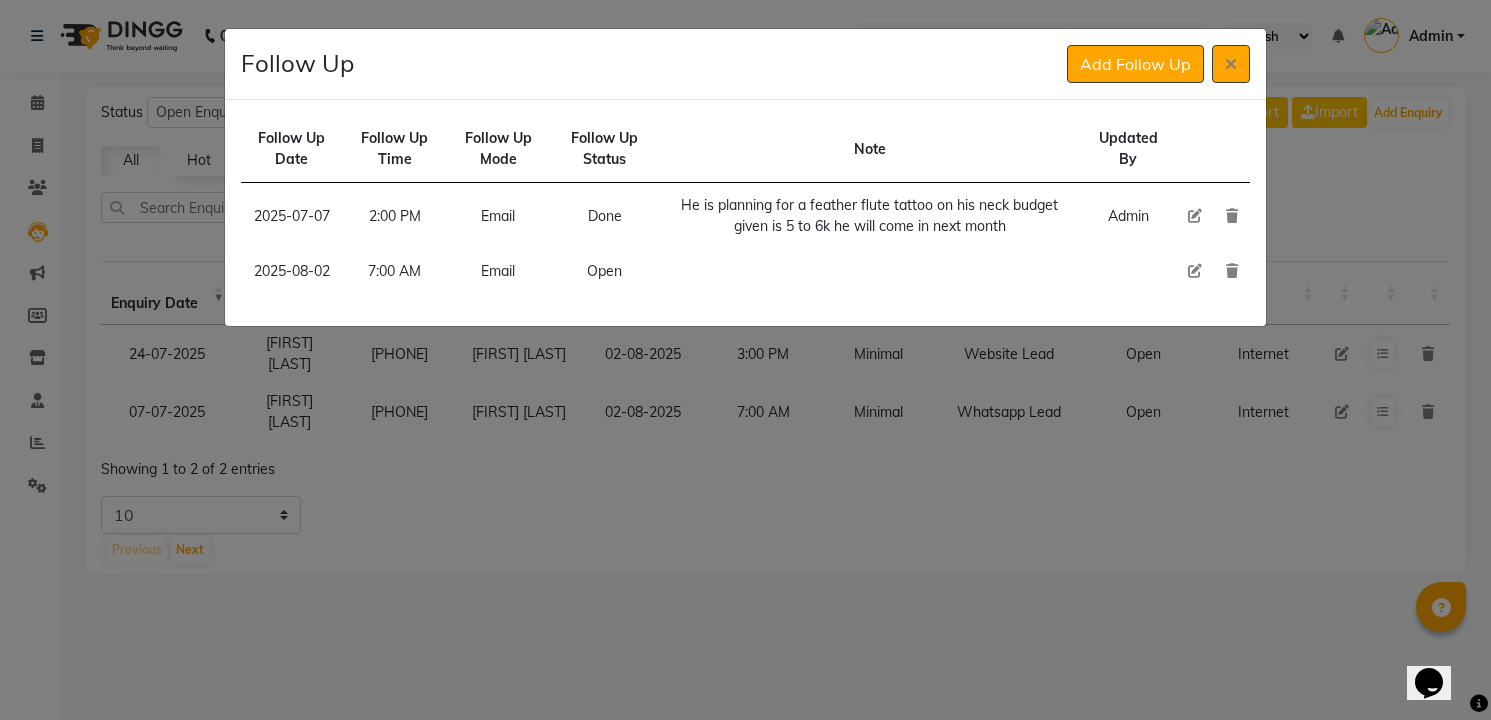 click 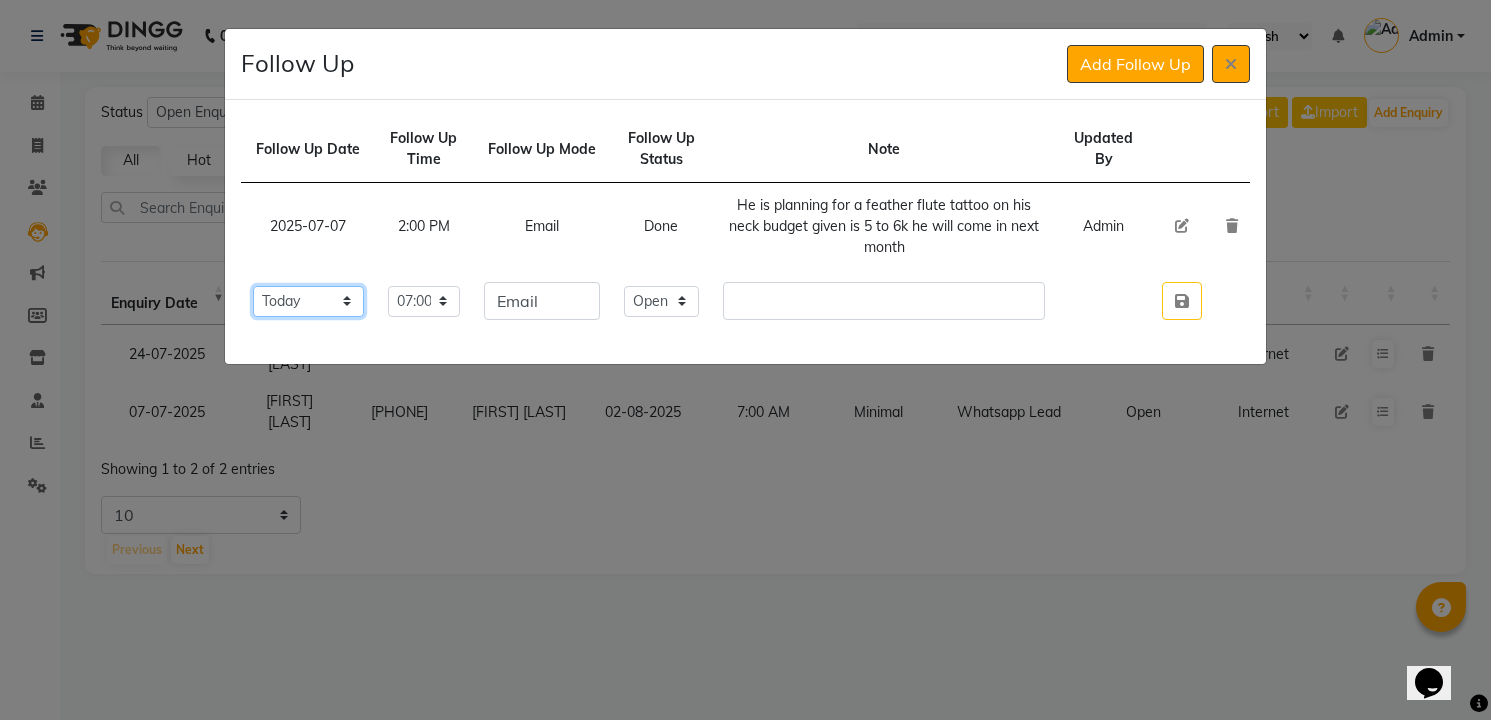 click on "Select Today Tomorrow In 2 days (Monday) In 3 days (Tuesday) In 4 days (Wednesday) In 5 days (Thursday) In 6 days (Friday) In 1 Week (2025-08-09) In 2 Week (2025-08-16) In 1 Month (2025-09-02) In 2 Month (2025-10-02) In 3 Month (2025-11-02) Custom Date" at bounding box center [309, 301] 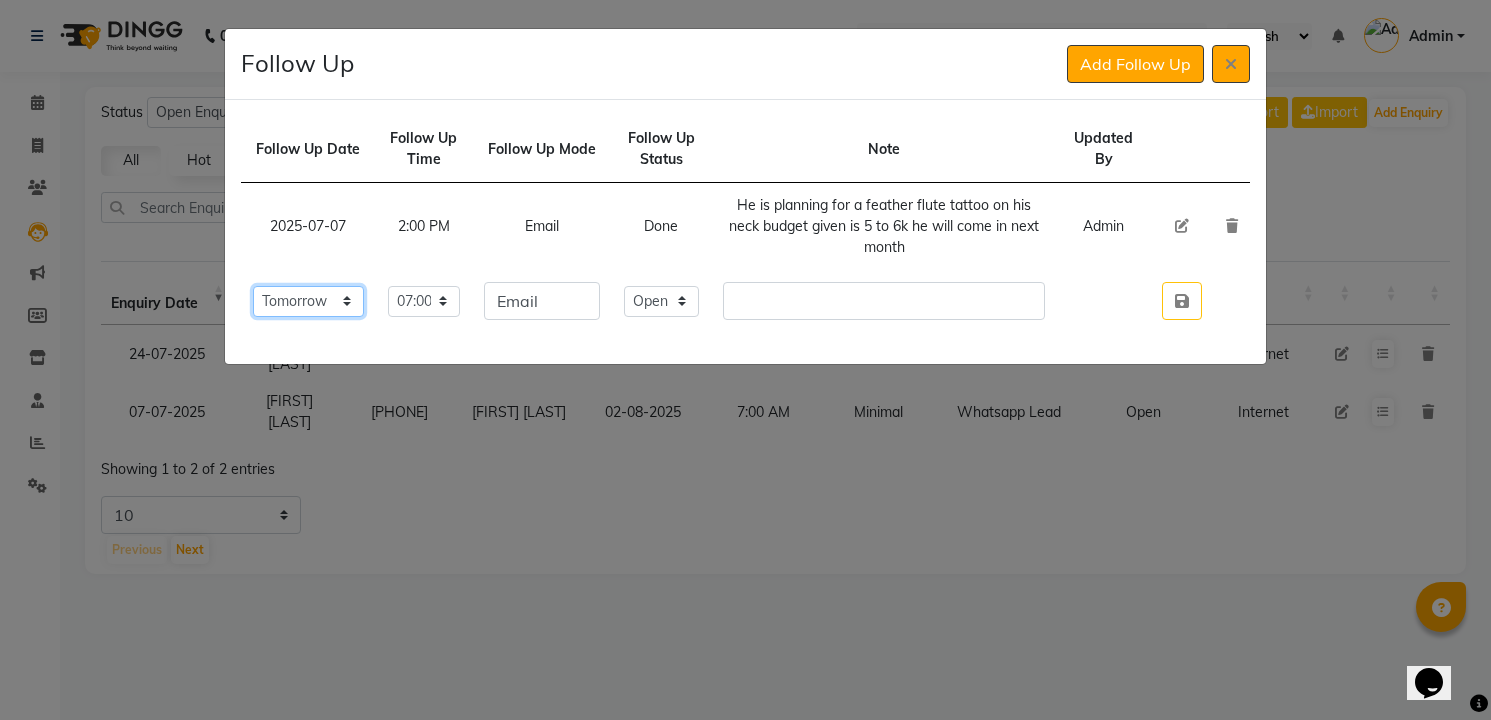 click on "Select Today Tomorrow In 2 days (Monday) In 3 days (Tuesday) In 4 days (Wednesday) In 5 days (Thursday) In 6 days (Friday) In 1 Week (2025-08-09) In 2 Week (2025-08-16) In 1 Month (2025-09-02) In 2 Month (2025-10-02) In 3 Month (2025-11-02) Custom Date" at bounding box center (309, 301) 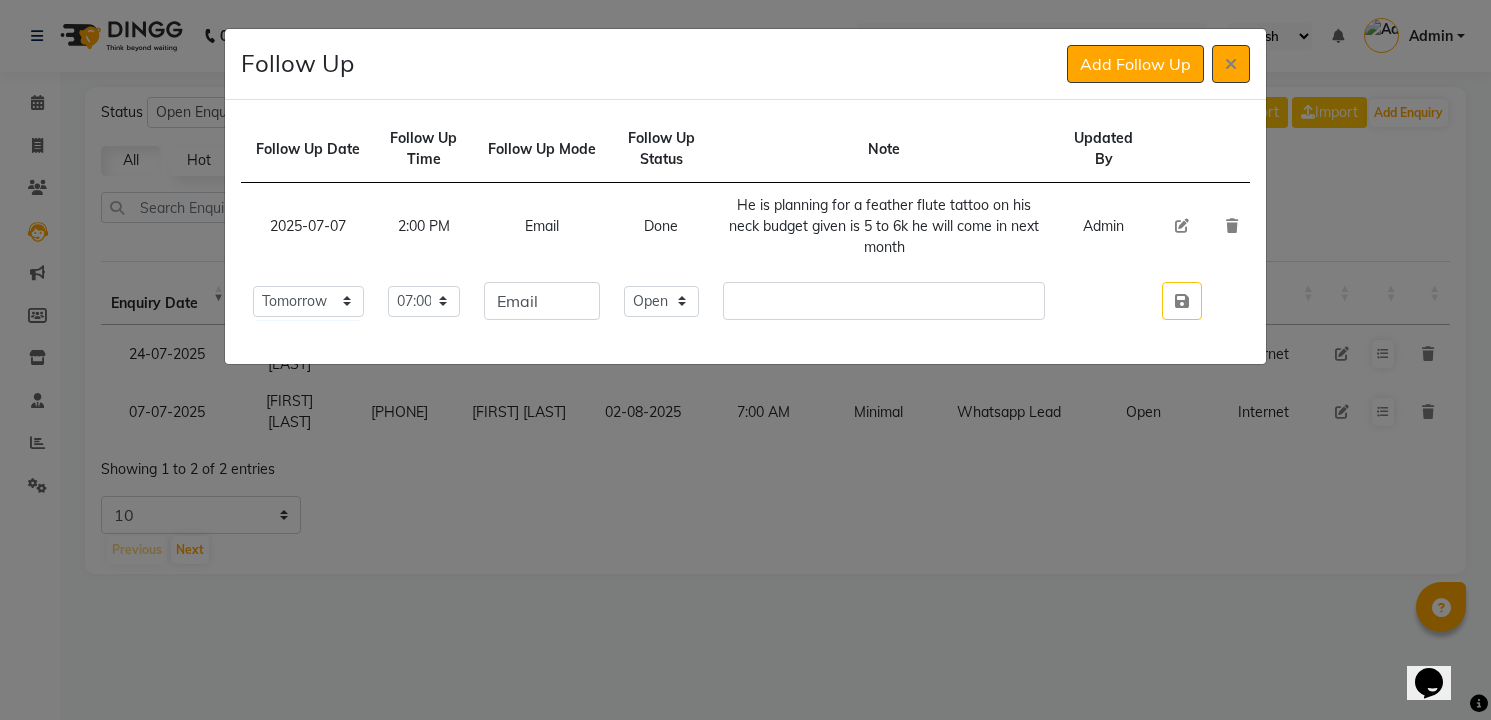 type 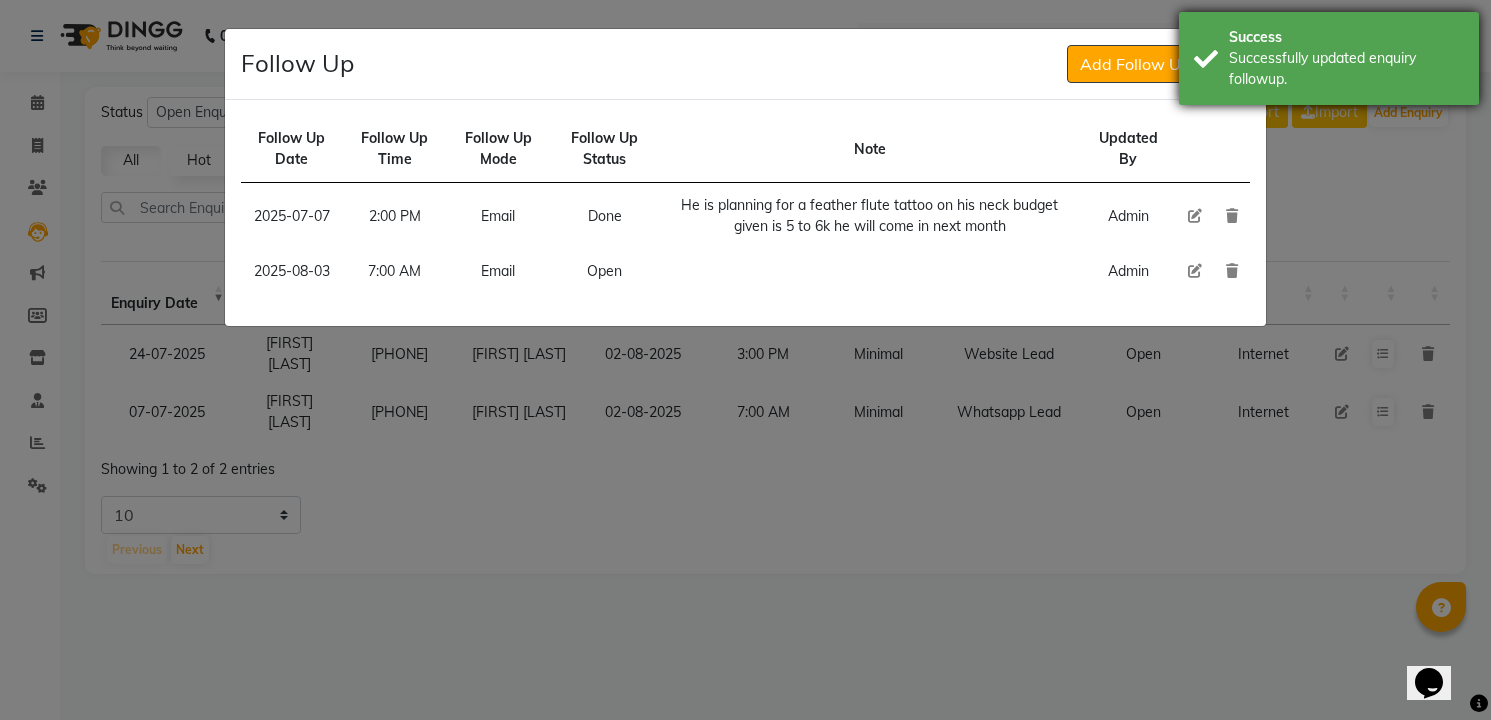 click on "Success   Successfully updated enquiry followup." at bounding box center [1329, 58] 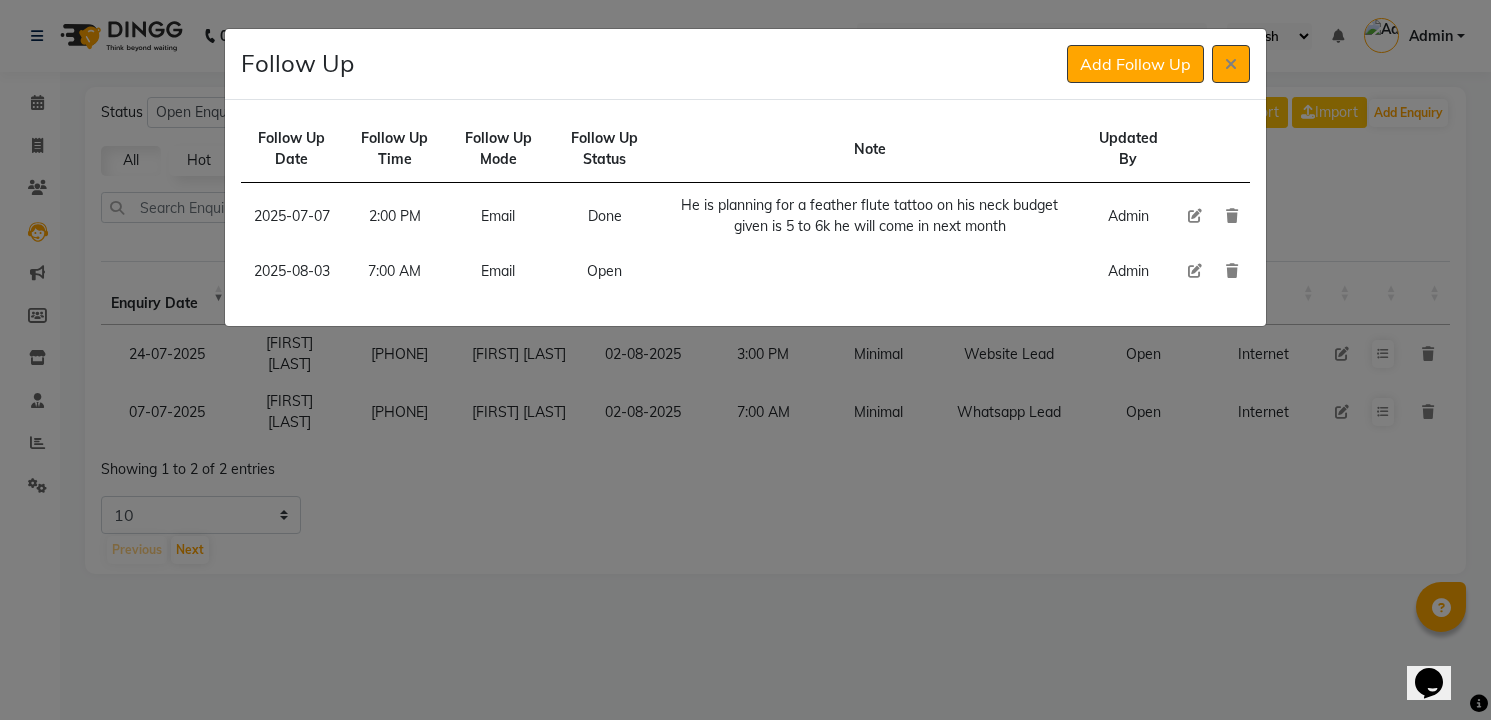 click on "Success   Successfully updated enquiry followup." at bounding box center [1329, 58] 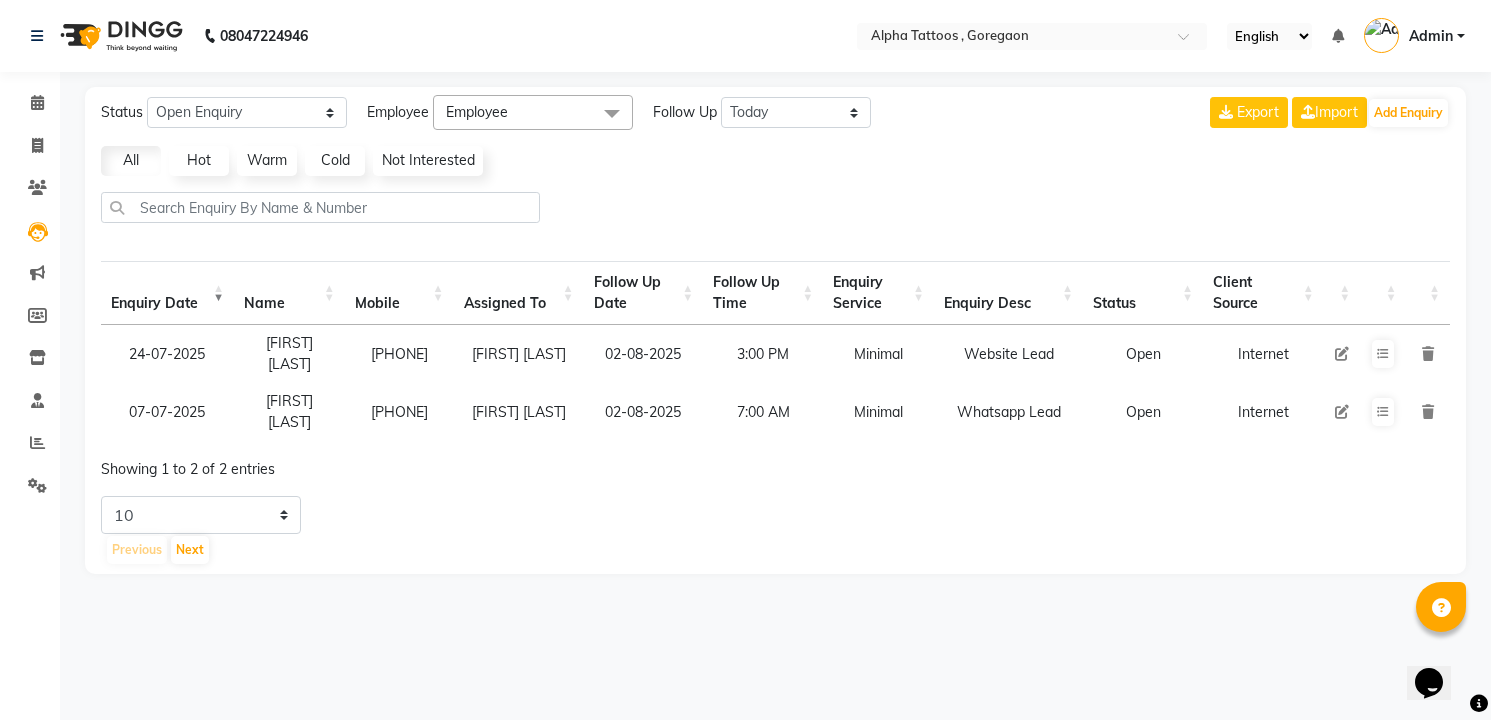 click 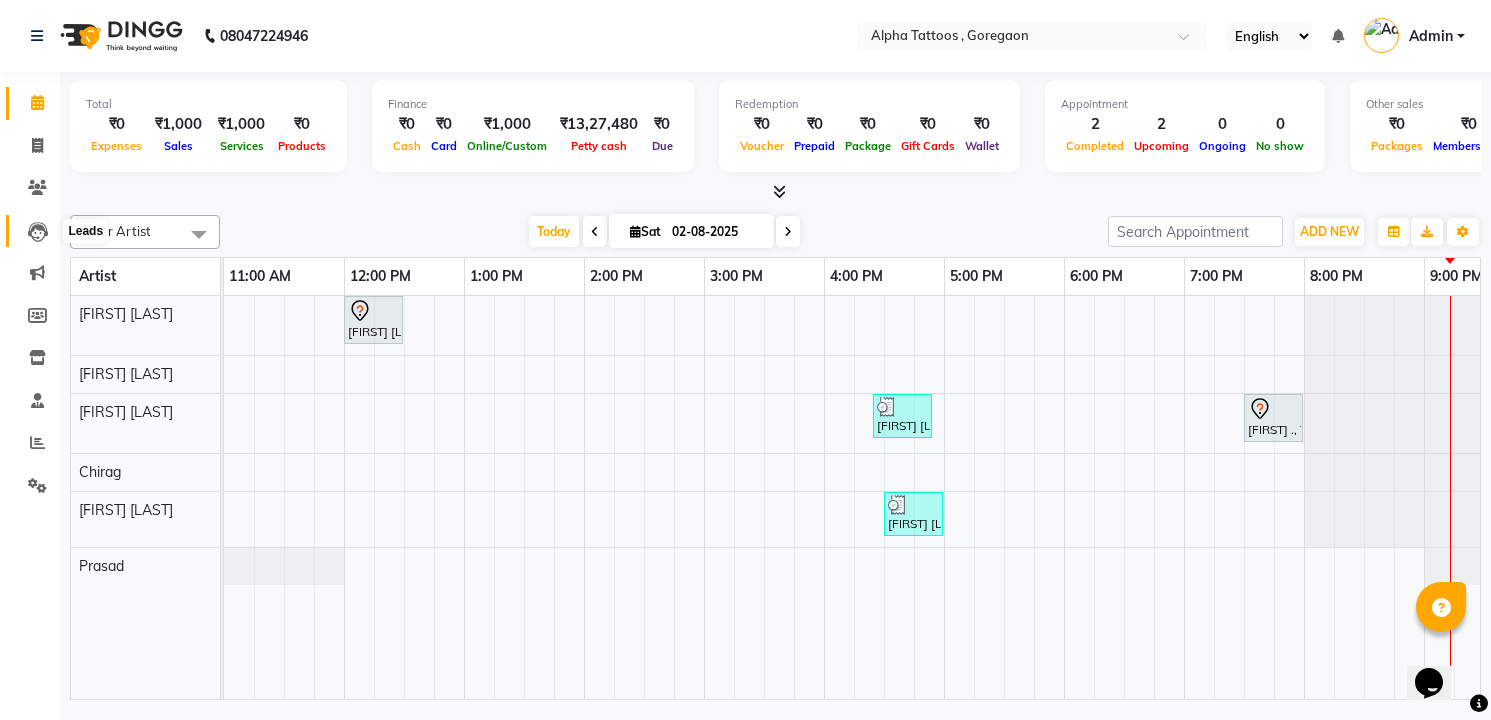 click 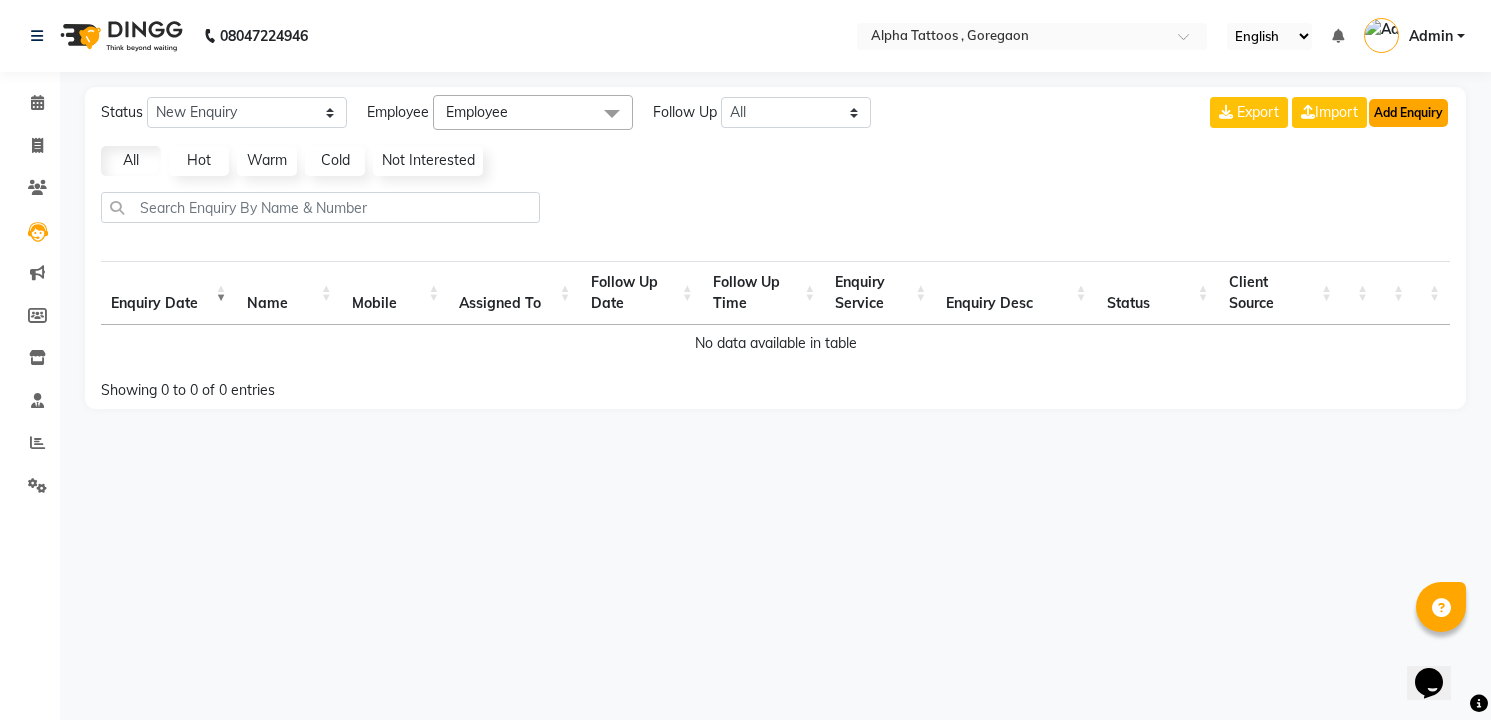 click on "Add Enquiry" 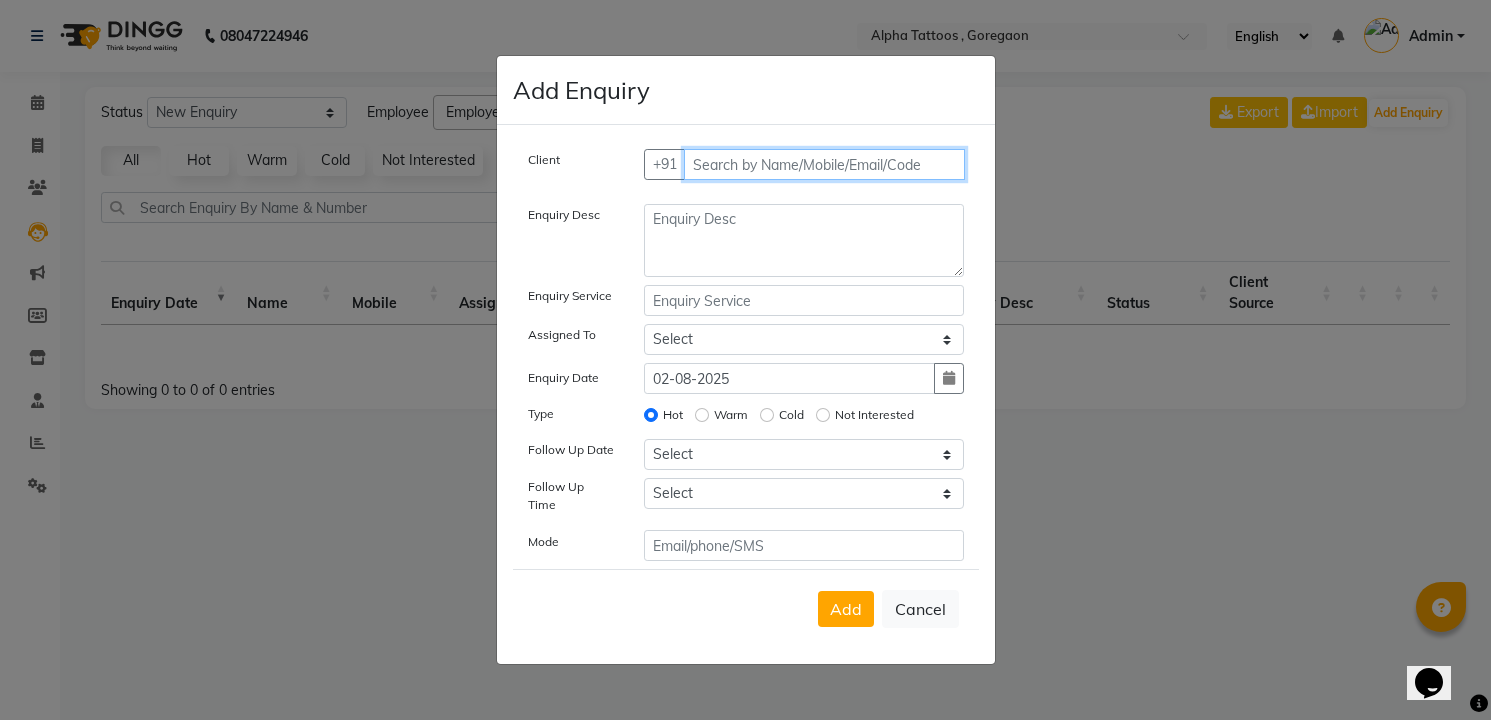 click at bounding box center (824, 164) 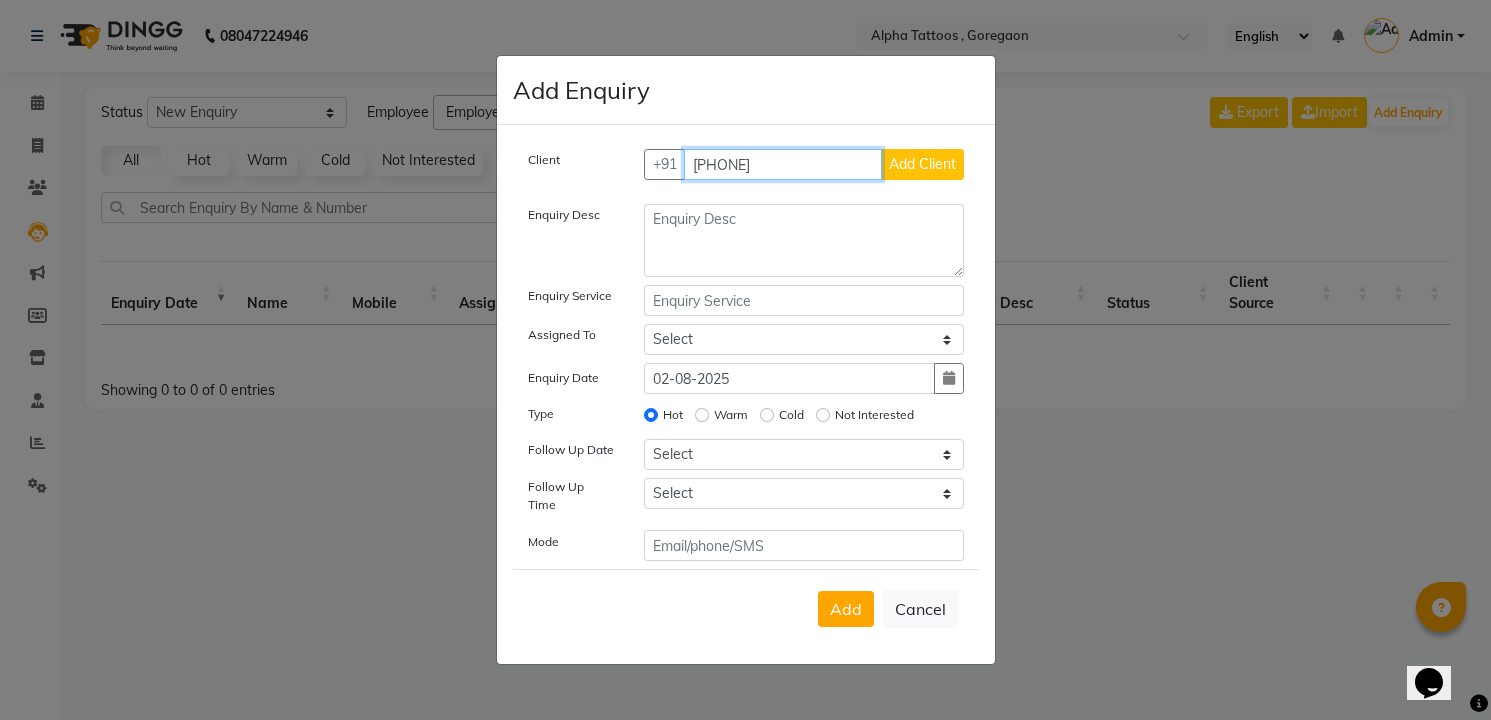 type on "[PHONE]" 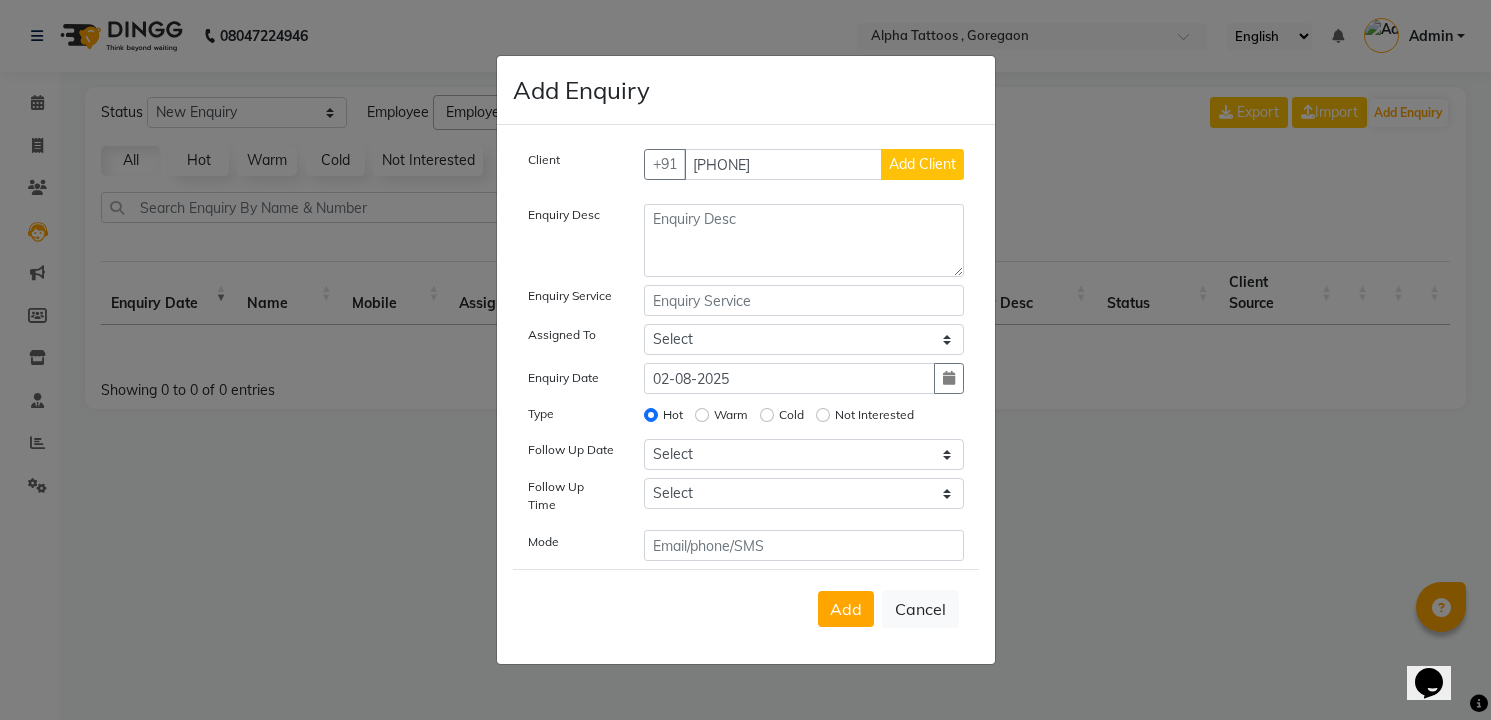 type 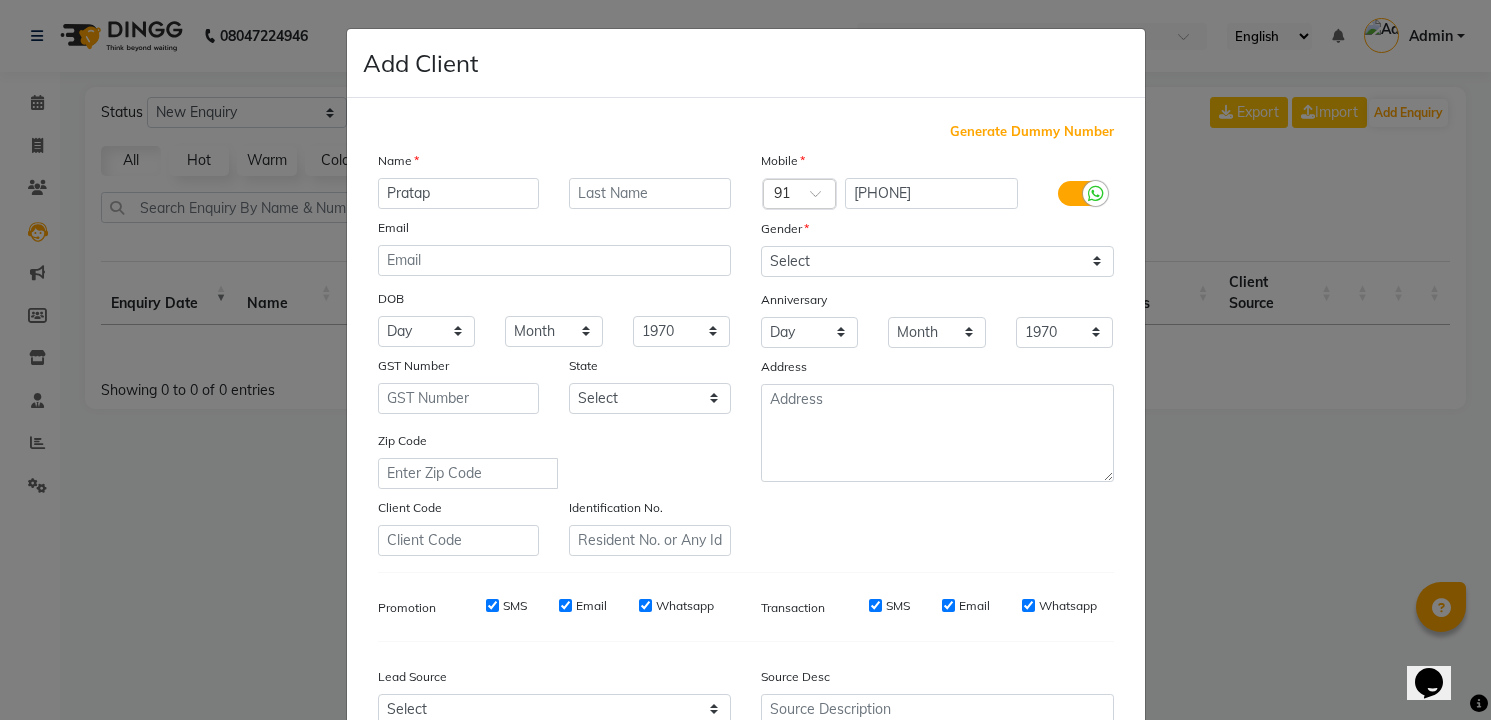 type on "Pratap" 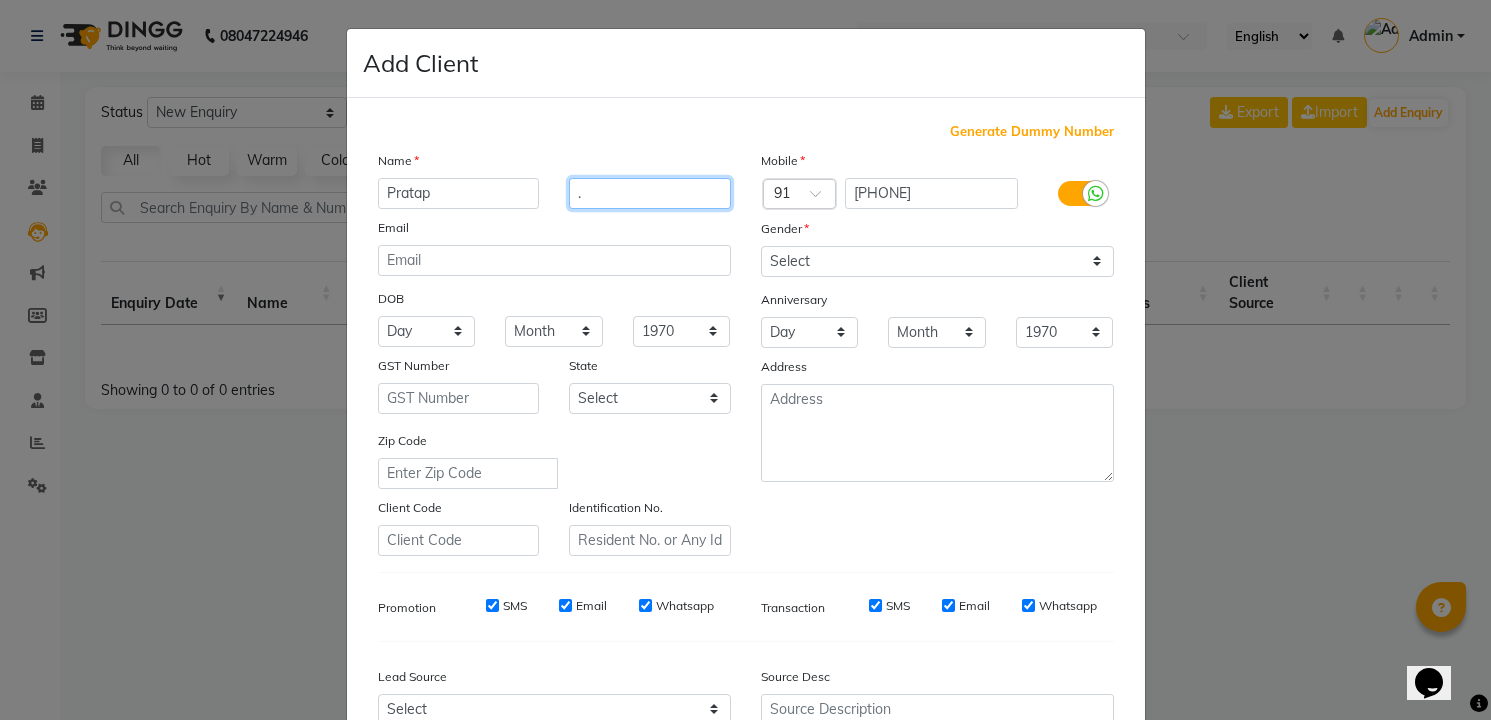 type on "." 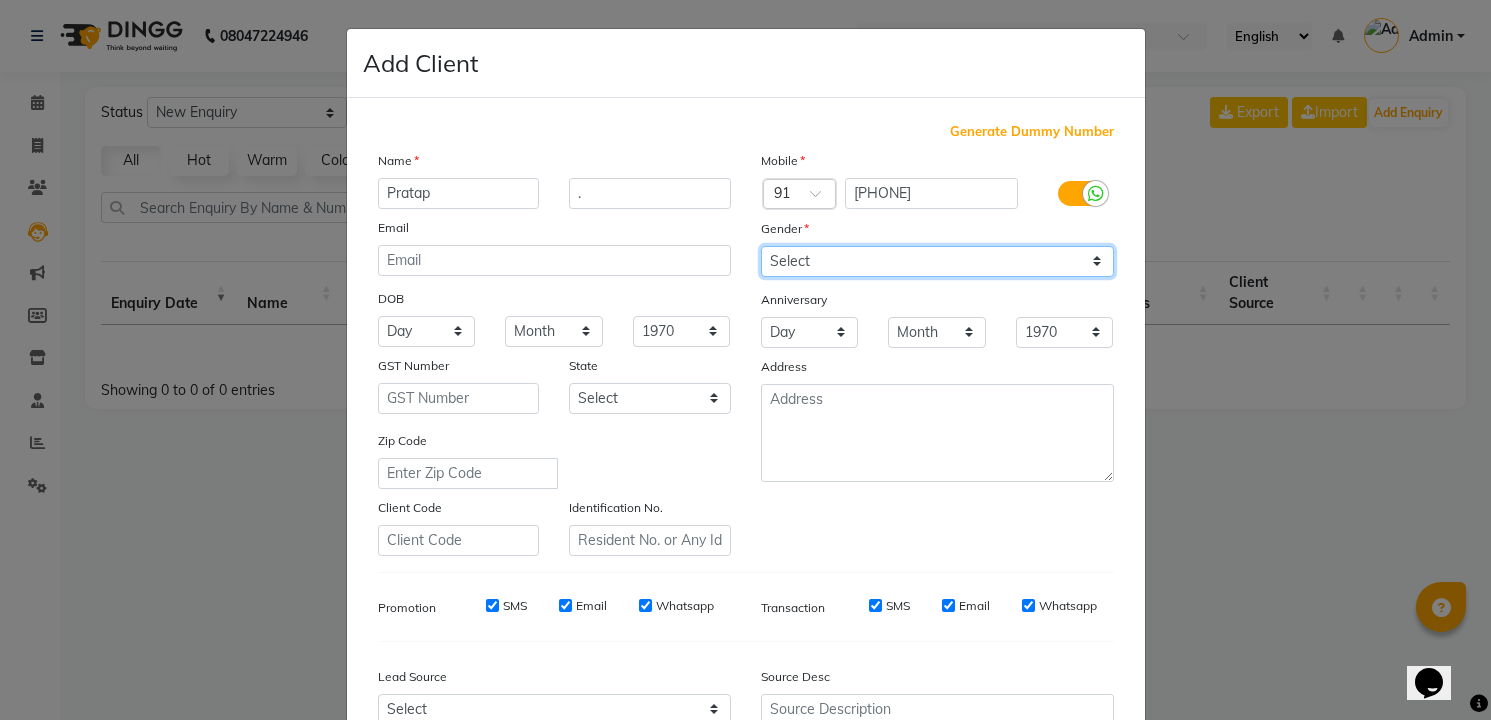 click on "Select Male Female Other Prefer Not To Say" 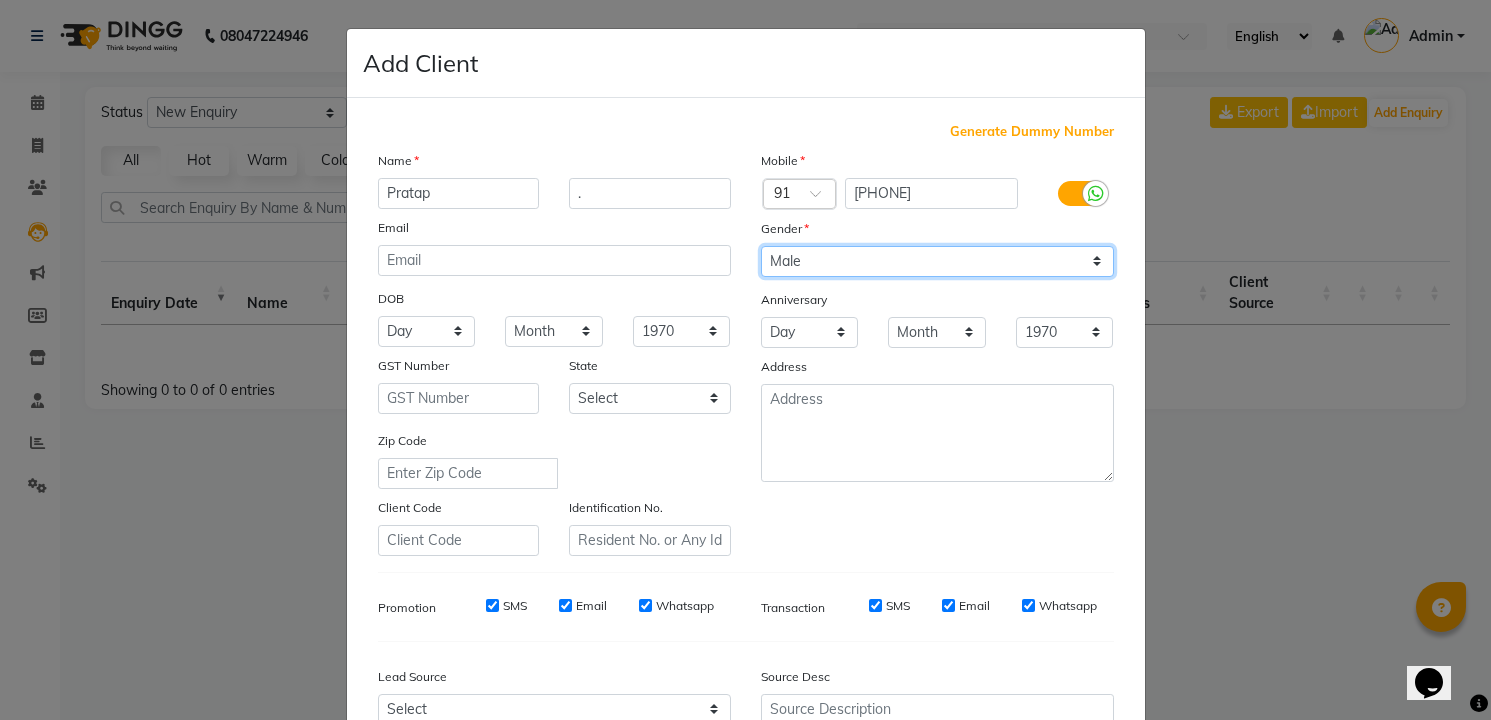 click on "Select Male Female Other Prefer Not To Say" 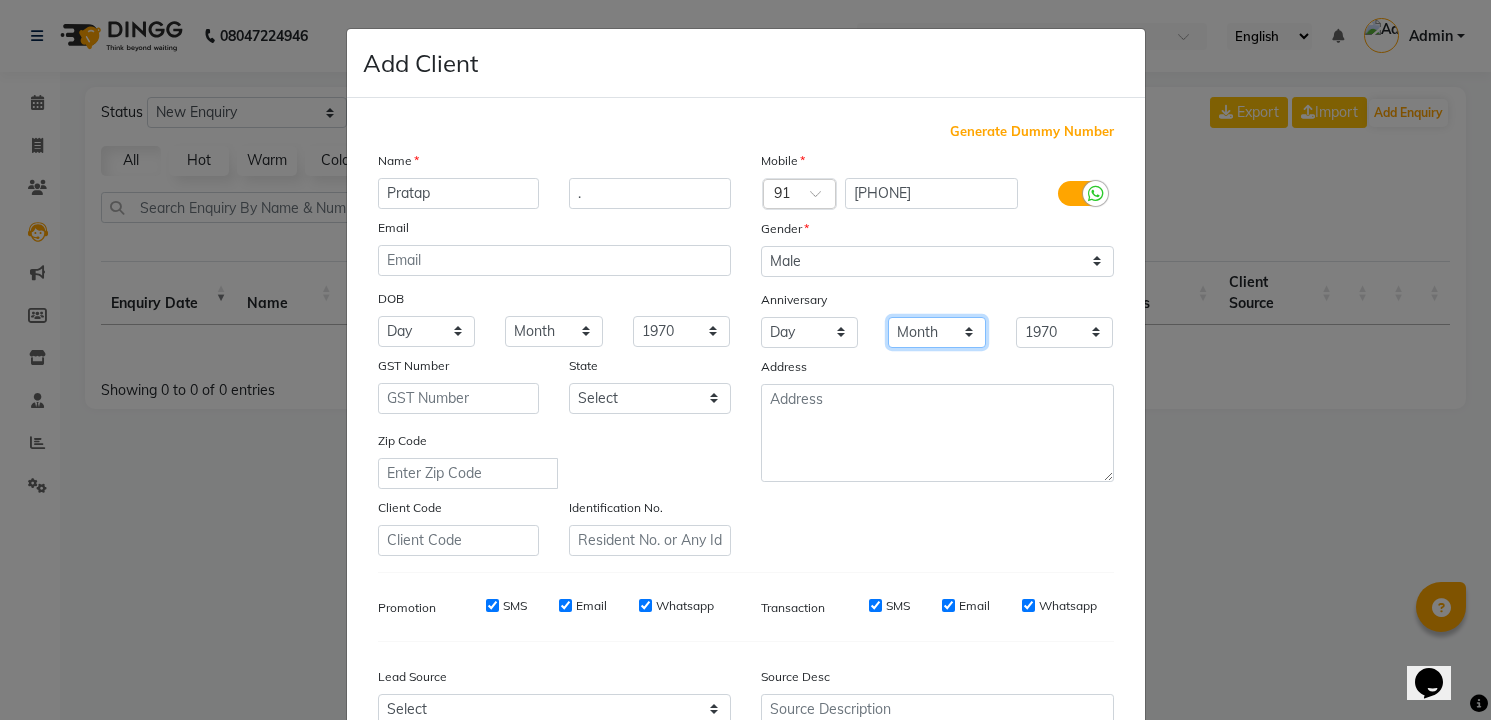 scroll, scrollTop: 203, scrollLeft: 0, axis: vertical 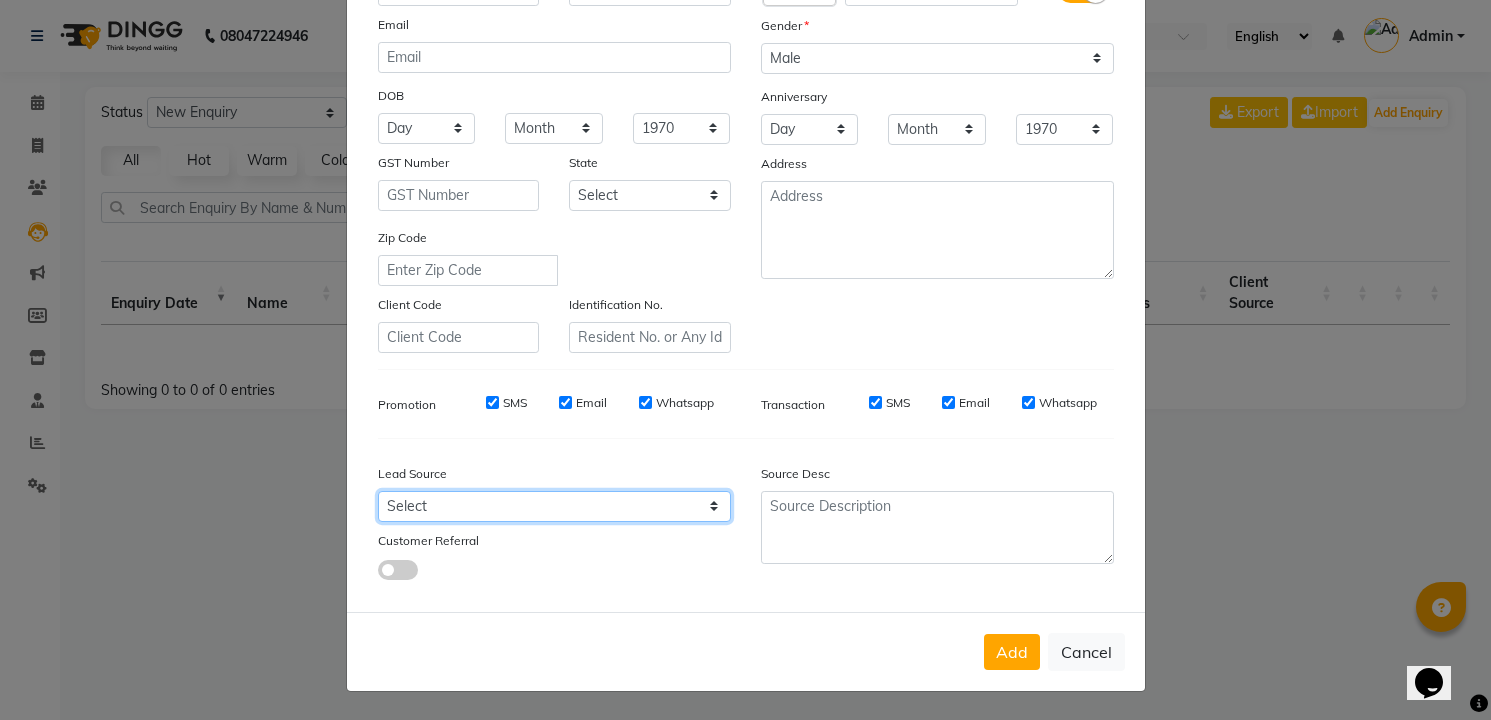 click on "Select Walk-in Referral Internet Friend Word of Mouth Advertisement Facebook JustDial Google Other Instagram  YouTube  WhatsApp" 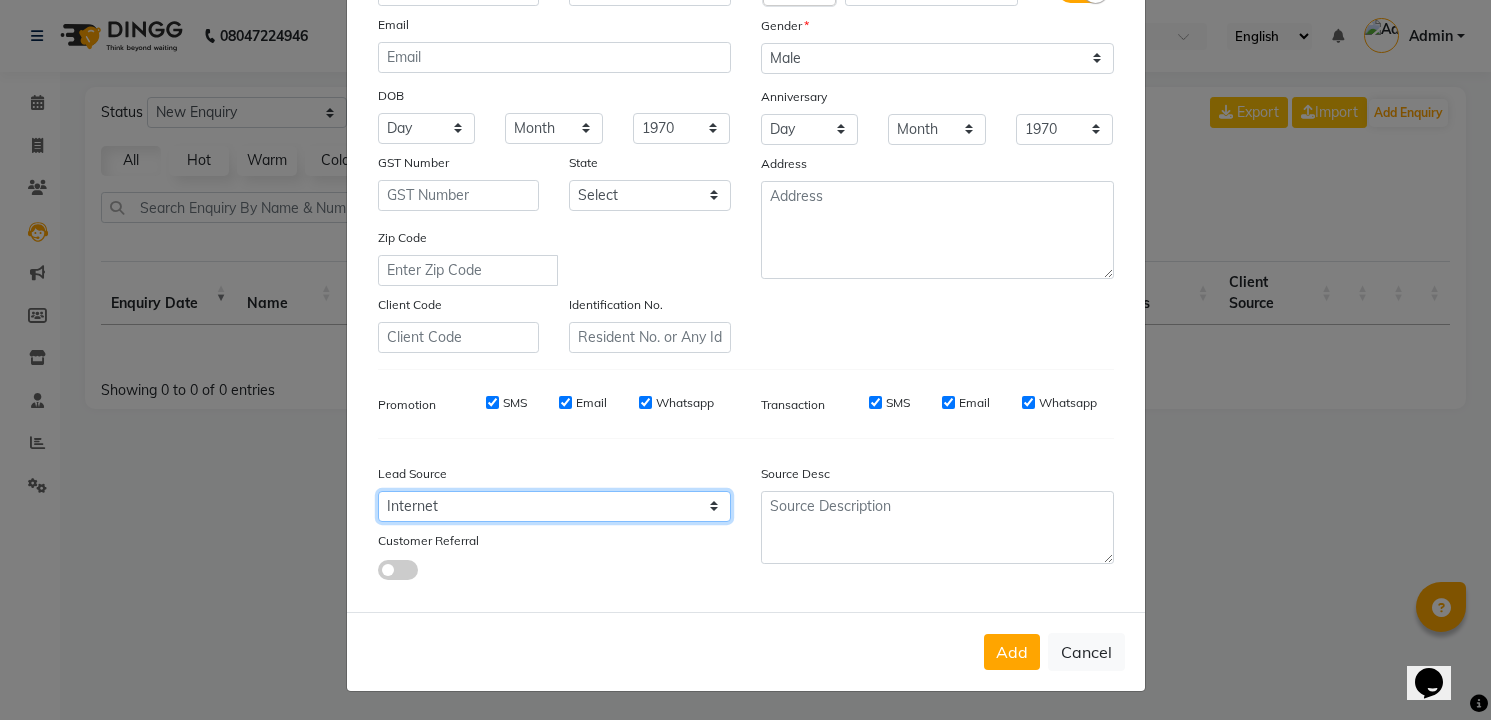 click on "Select Walk-in Referral Internet Friend Word of Mouth Advertisement Facebook JustDial Google Other Instagram  YouTube  WhatsApp" 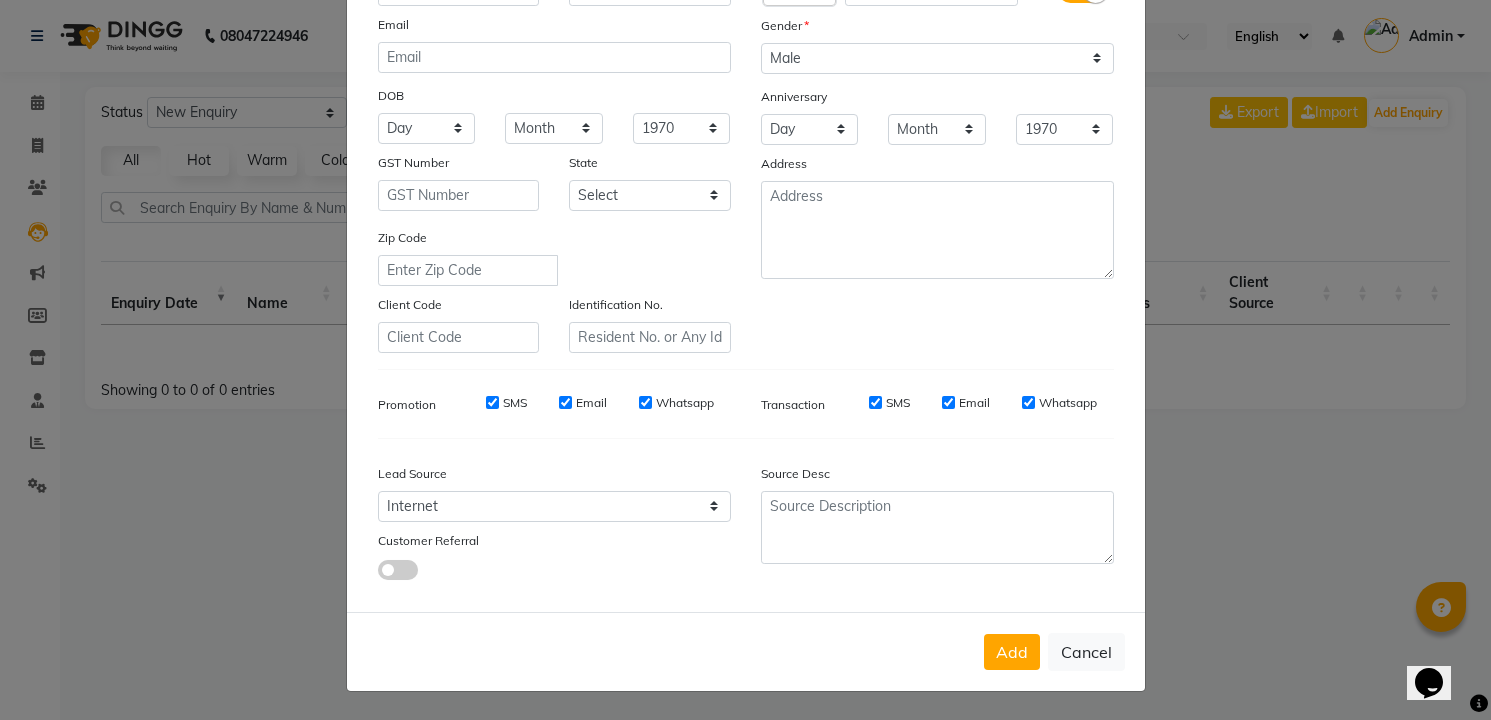 click on "Add" 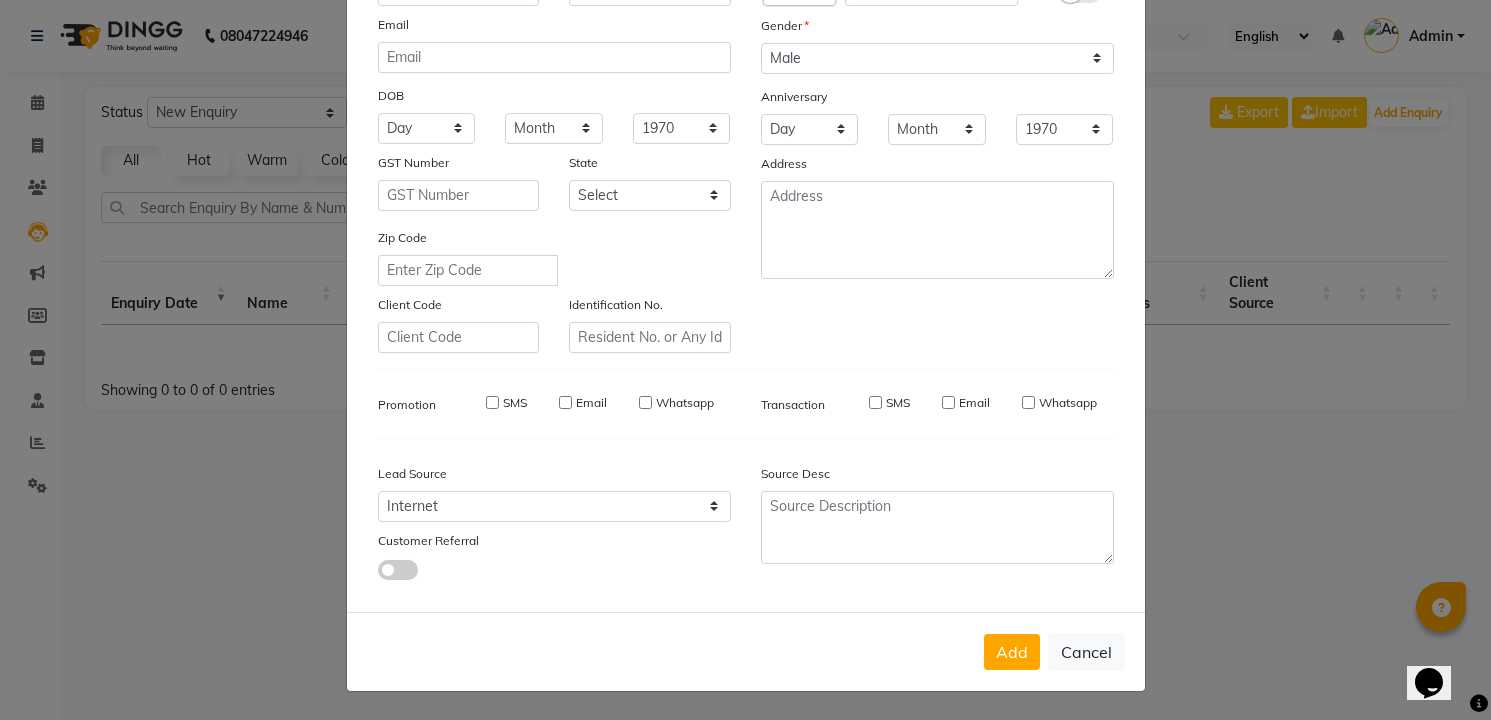 type 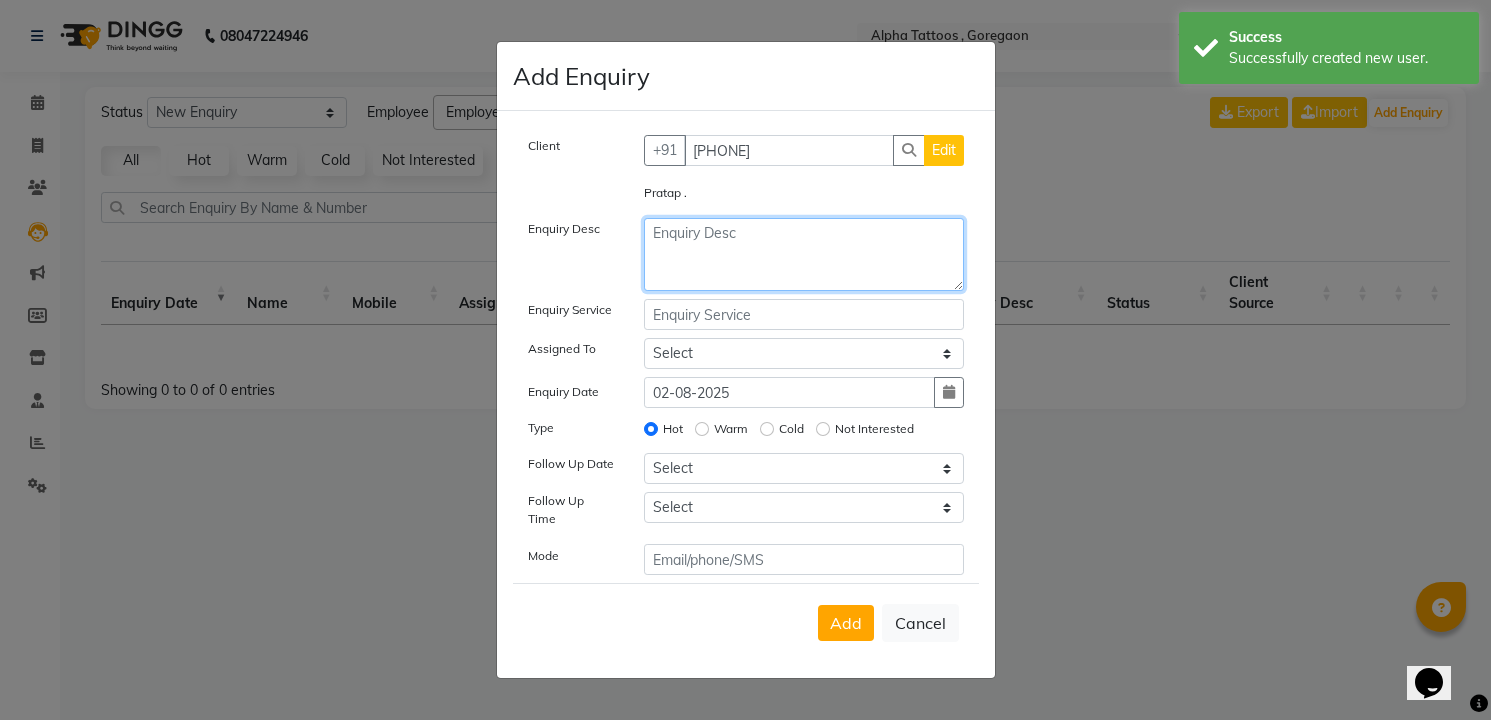 click 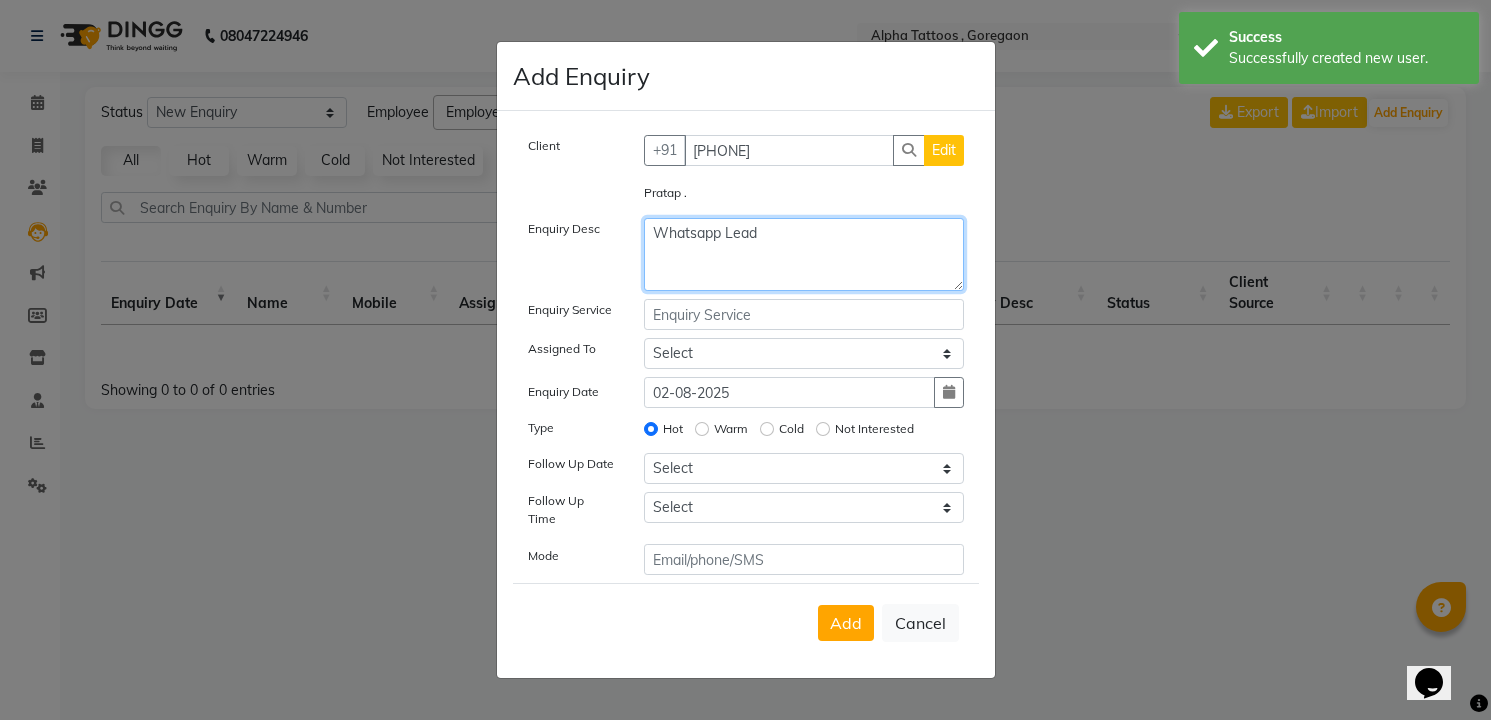 type on "Whatsapp Lead" 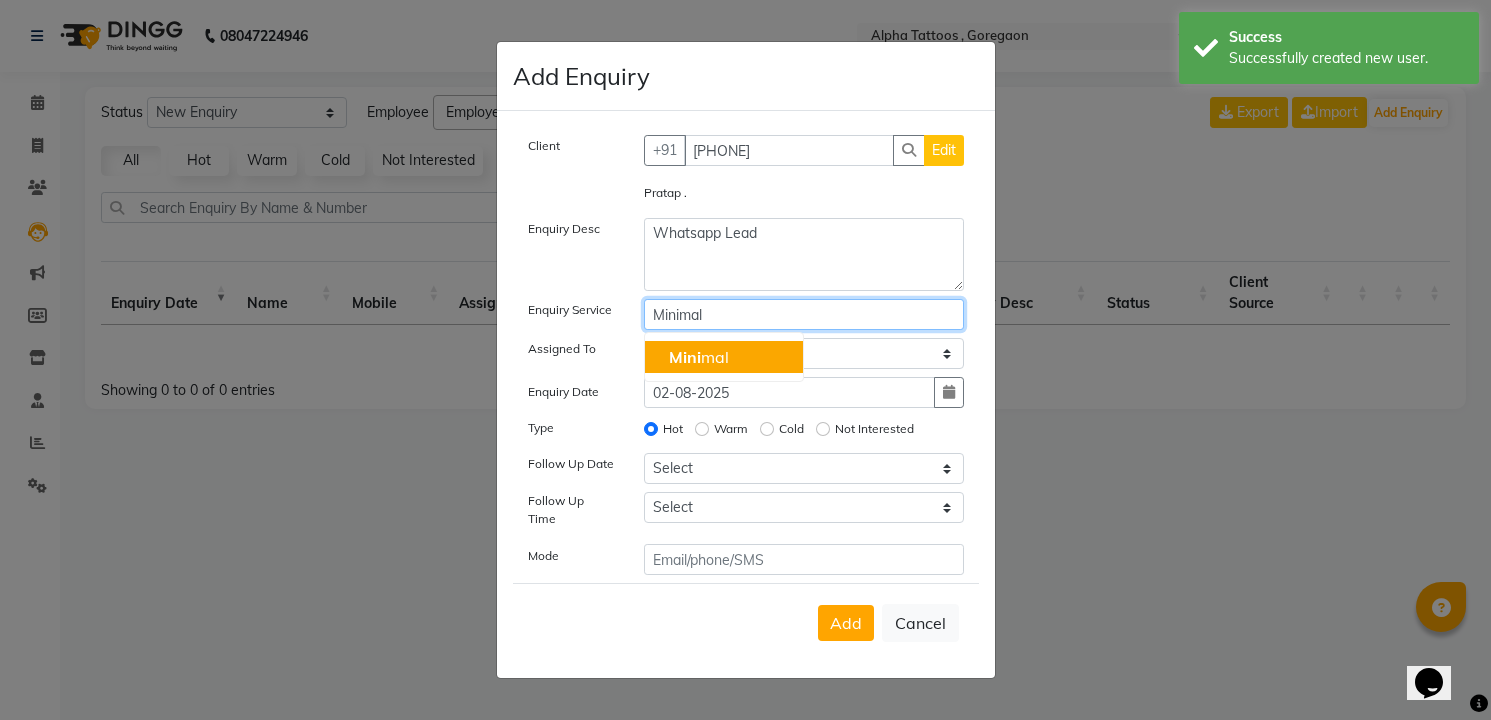 type on "Minimal" 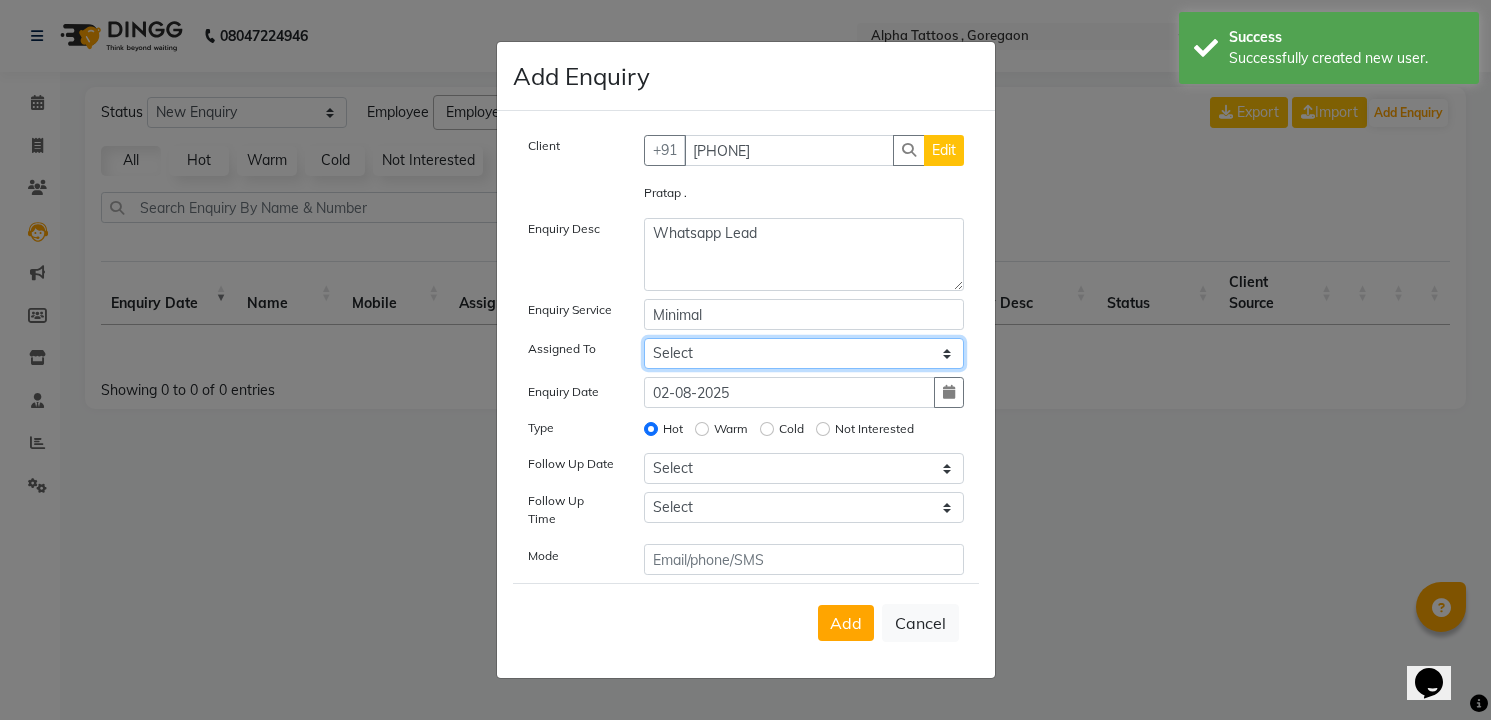 click on "Select [FIRST] [LAST] [FIRST] [LAST] [FIRST] [LAST] [FIRST] [LAST] [FIRST] [LAST] [FIRST]" 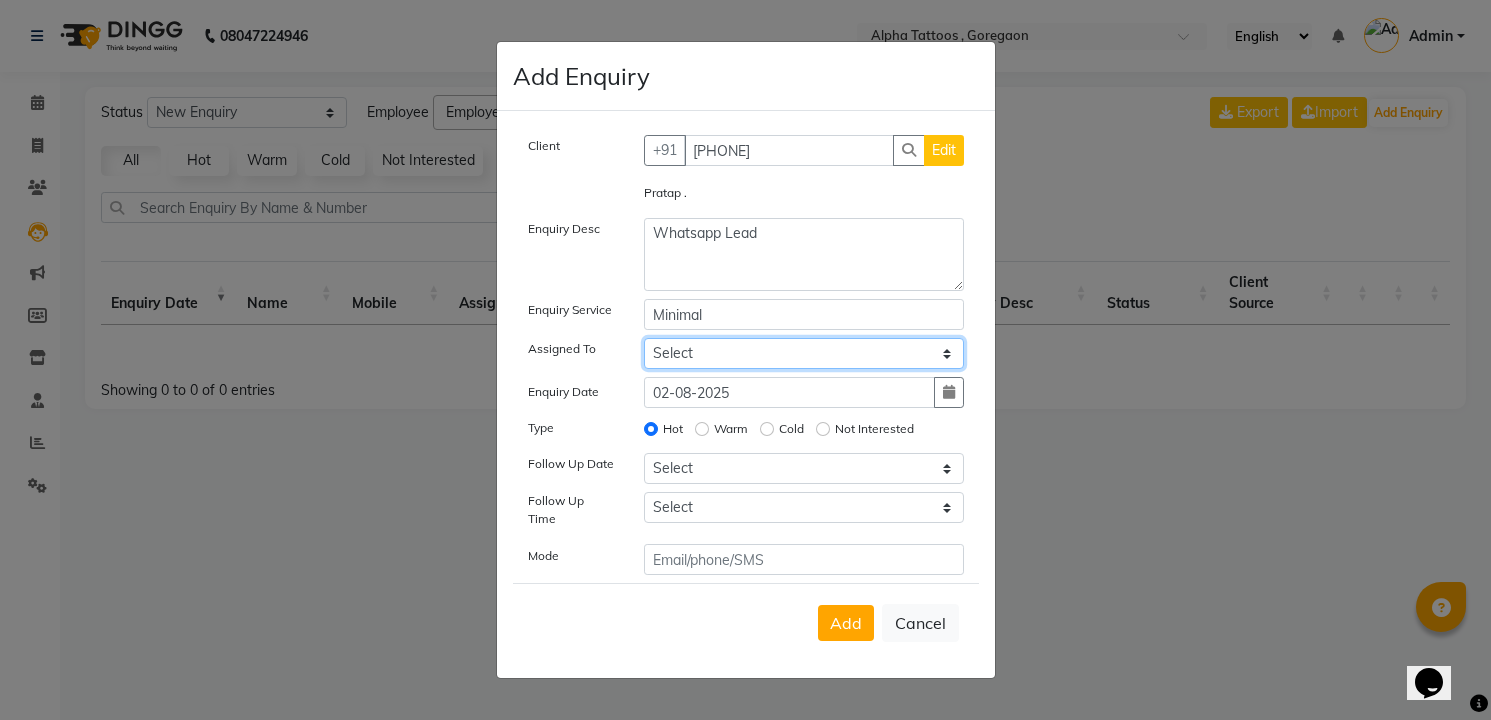 select on "32724" 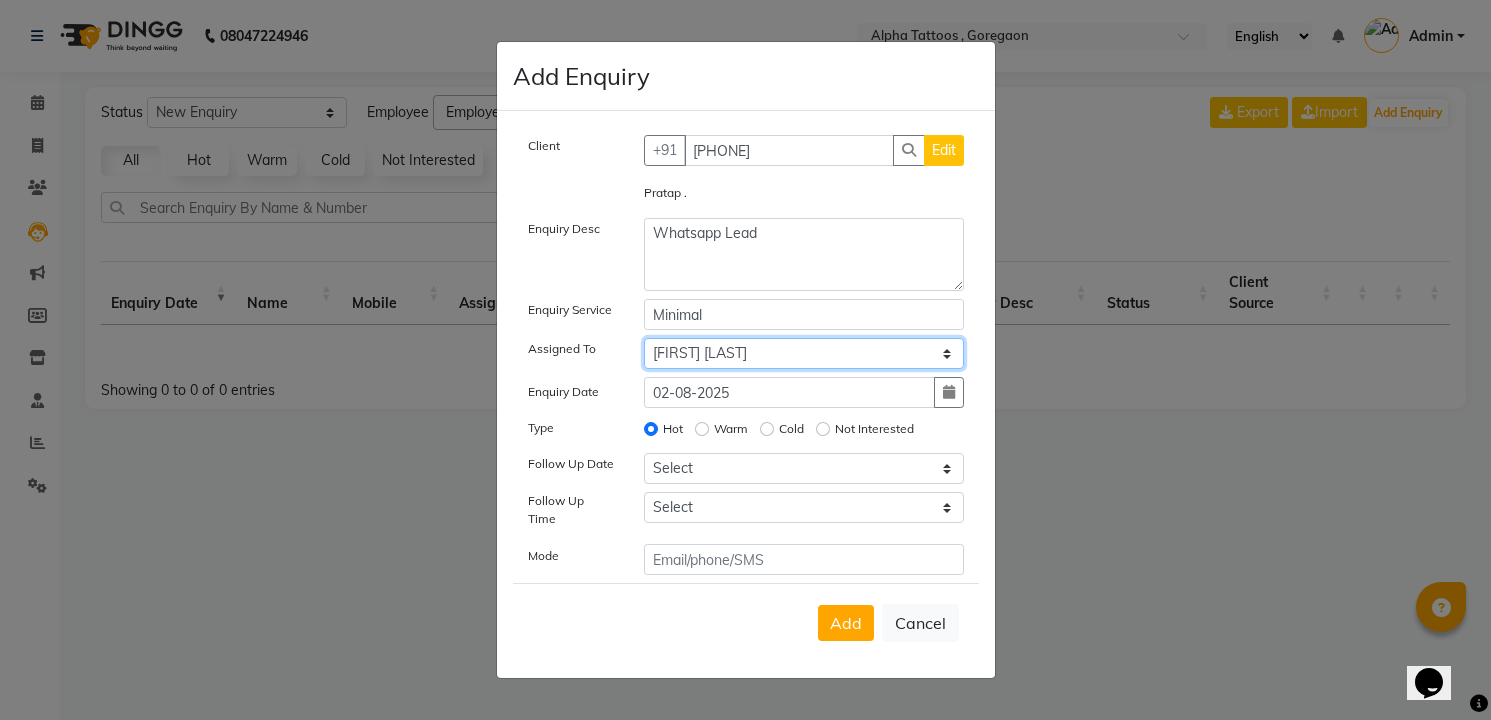 click on "Select [FIRST] [LAST] [FIRST] [LAST] [FIRST] [LAST] [FIRST] [LAST] [FIRST] [LAST] [FIRST]" 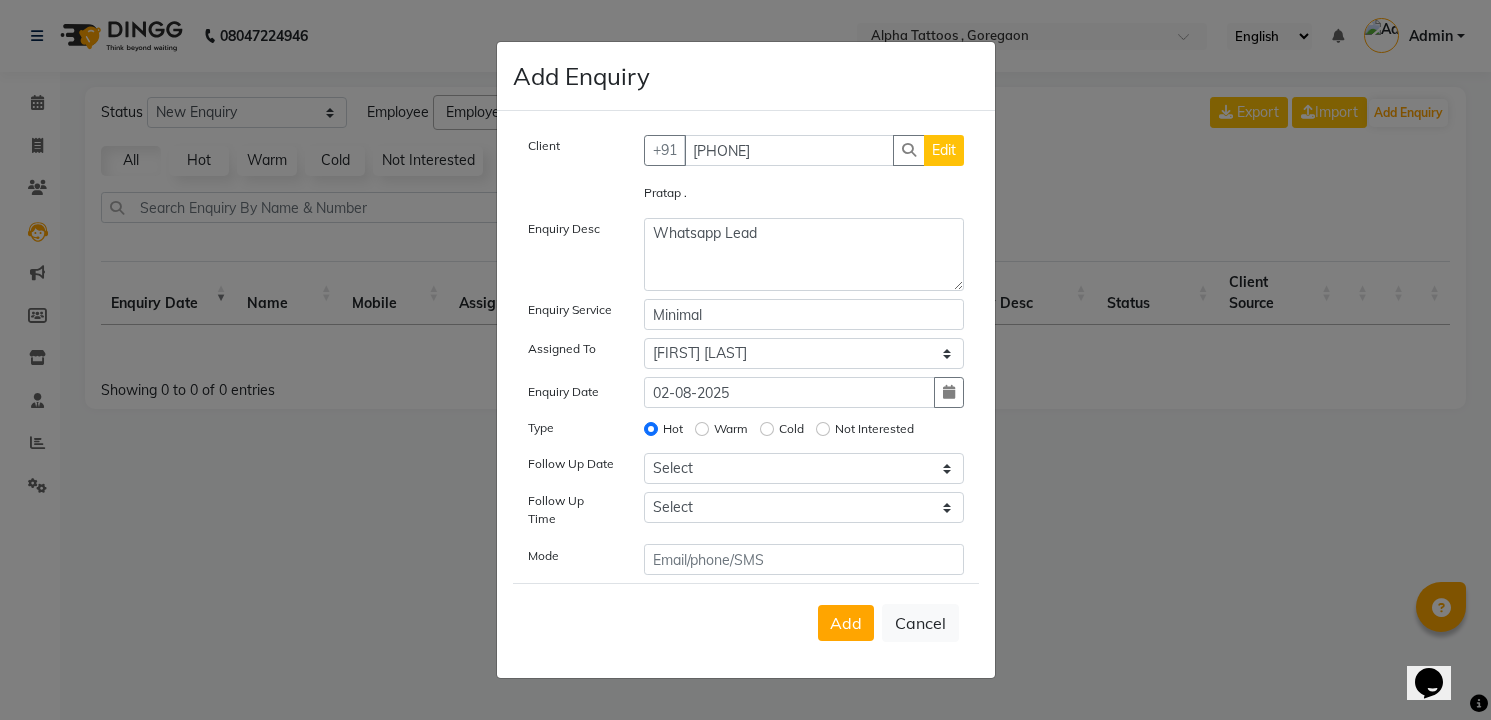 type 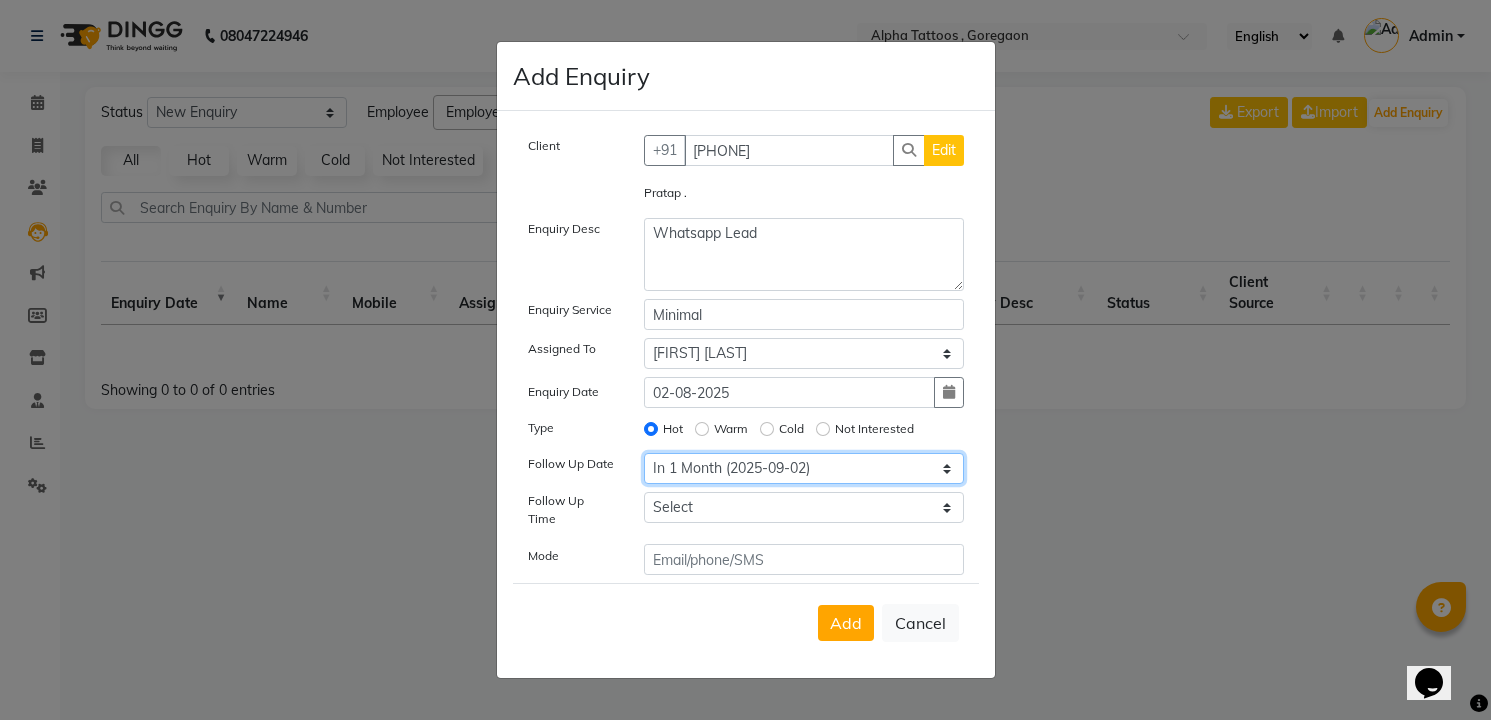 click on "Select Today Tomorrow In 2 days (Monday) In 3 days (Tuesday) In 4 days (Wednesday) In 5 days (Thursday) In 6 days (Friday) In 1 Week (2025-08-09) In 2 Week (2025-08-16) In 1 Month (2025-09-02) In 2 Month (2025-10-02) In 3 Month (2025-11-02) Custom Date" at bounding box center (804, 468) 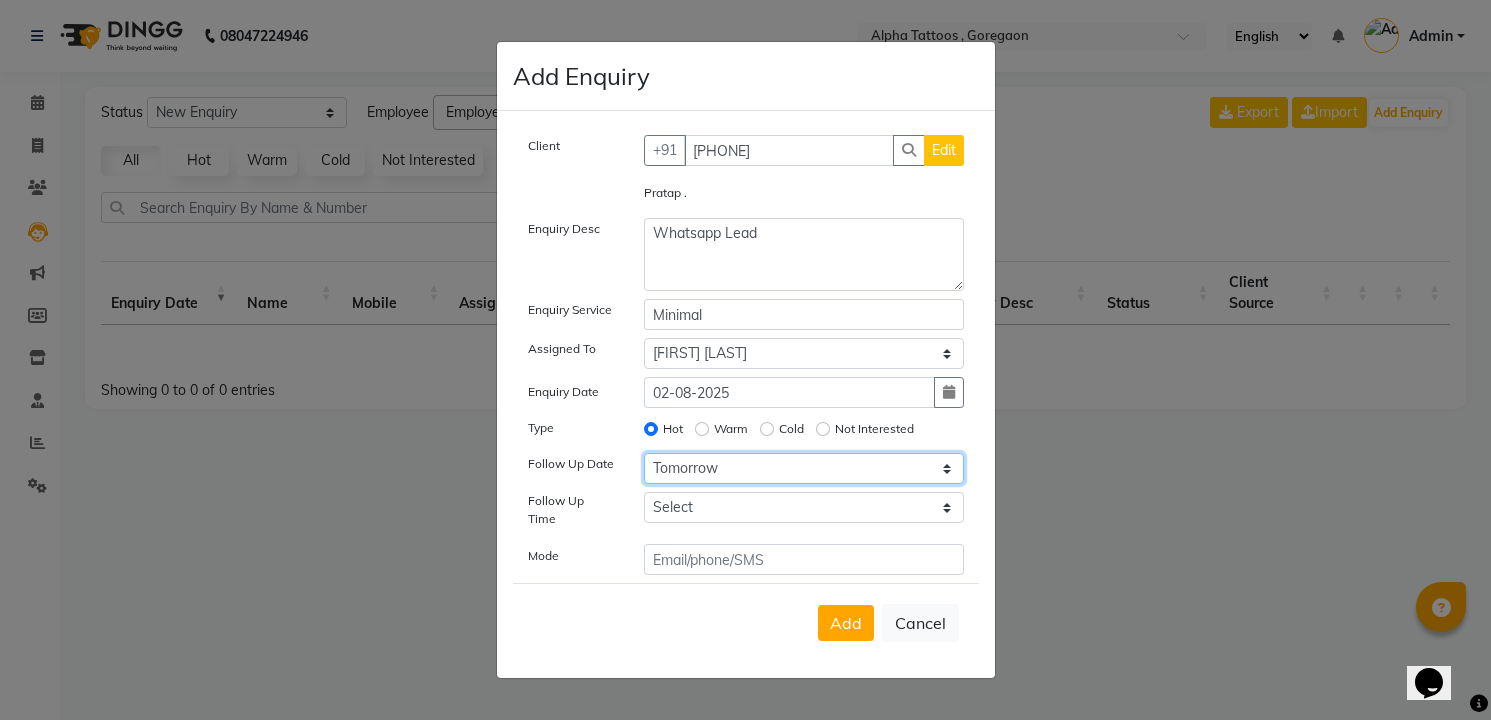 select on "2025-08-02" 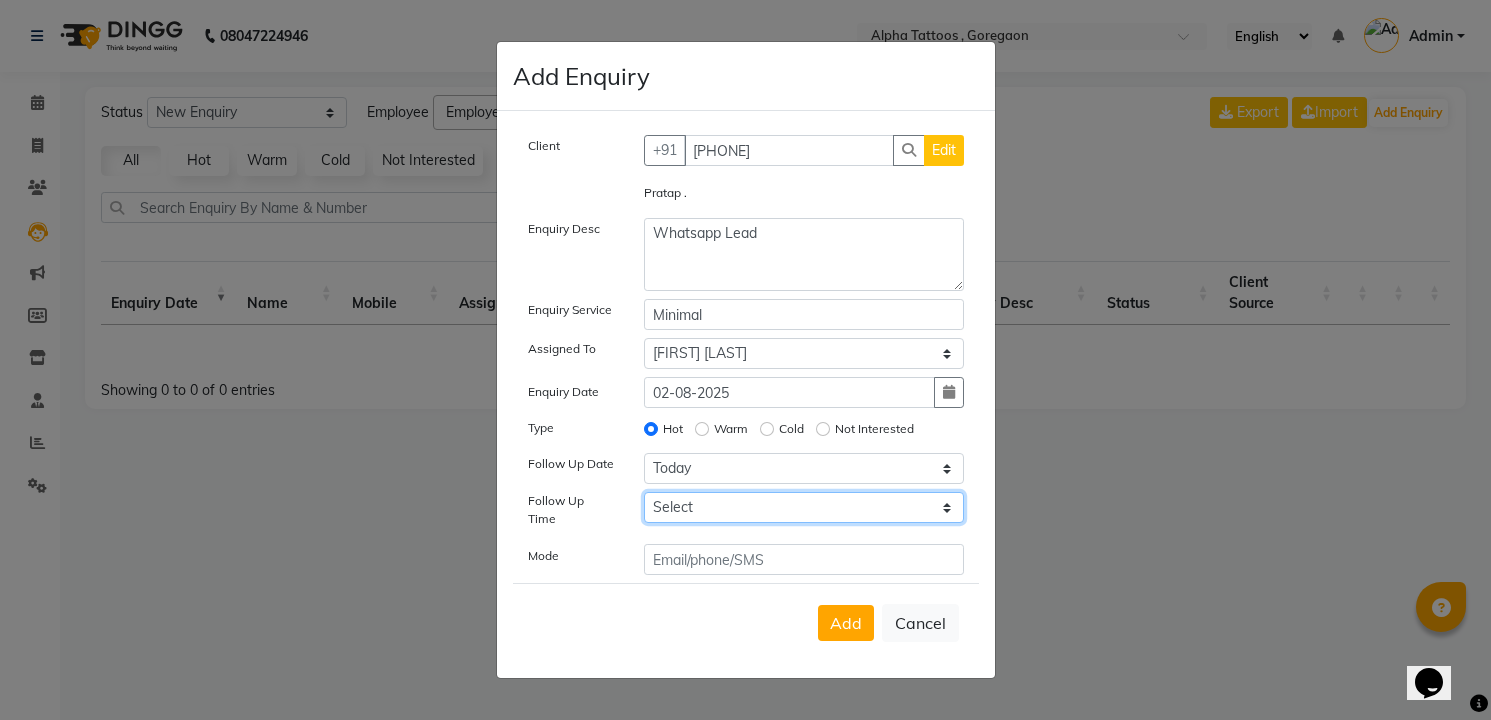 click on "Select 07:00 AM 07:15 AM 07:30 AM 07:45 AM 08:00 AM 08:15 AM 08:30 AM 08:45 AM 09:00 AM 09:15 AM 09:30 AM 09:45 AM 10:00 AM 10:15 AM 10:30 AM 10:45 AM 11:00 AM 11:15 AM 11:30 AM 11:45 AM 12:00 PM 12:15 PM 12:30 PM 12:45 PM 01:00 PM 01:15 PM 01:30 PM 01:45 PM 02:00 PM 02:15 PM 02:30 PM 02:45 PM 03:00 PM 03:15 PM 03:30 PM 03:45 PM 04:00 PM 04:15 PM 04:30 PM 04:45 PM 05:00 PM 05:15 PM 05:30 PM 05:45 PM 06:00 PM 06:15 PM 06:30 PM 06:45 PM 07:00 PM 07:15 PM 07:30 PM 07:45 PM 08:00 PM 08:15 PM 08:30 PM 08:45 PM 09:00 PM 09:15 PM 09:30 PM 09:45 PM 10:00 PM" at bounding box center [804, 507] 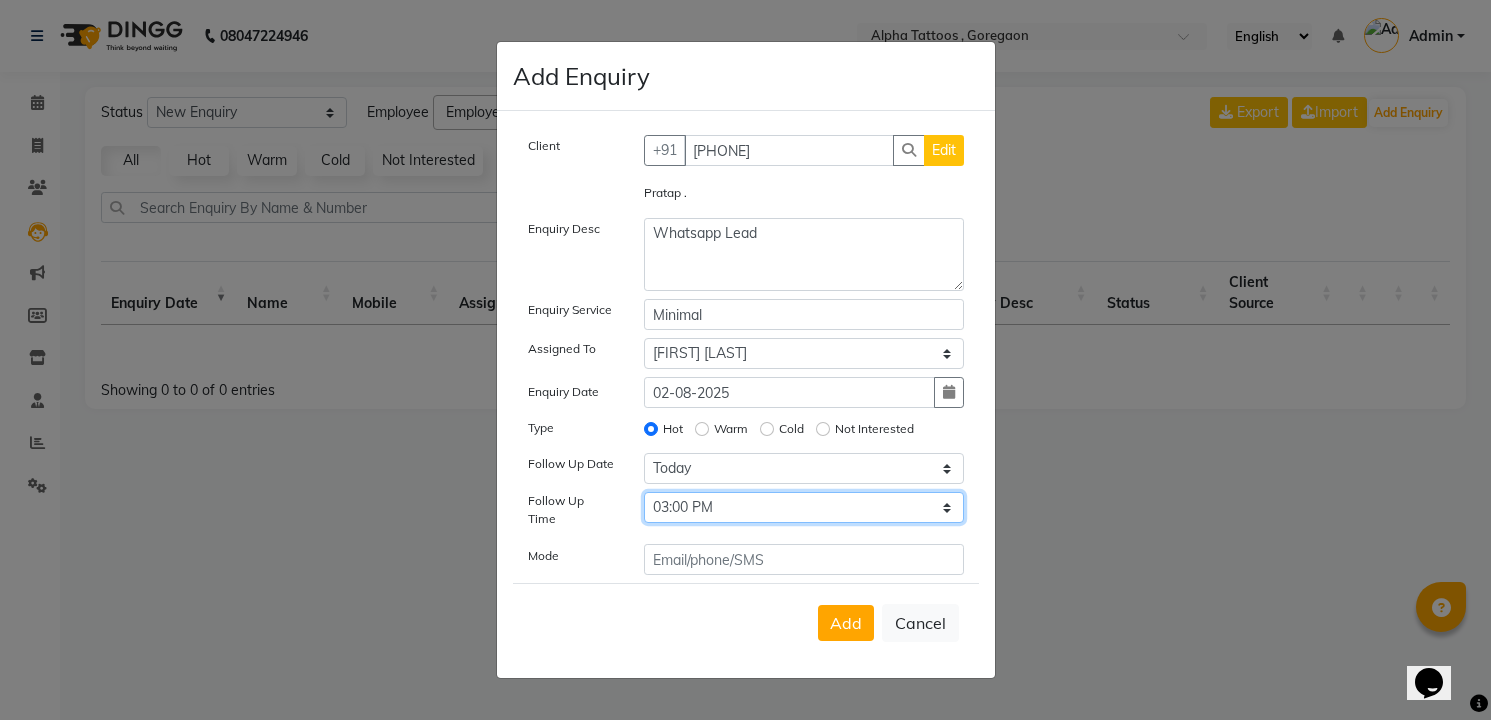 click on "Select 07:00 AM 07:15 AM 07:30 AM 07:45 AM 08:00 AM 08:15 AM 08:30 AM 08:45 AM 09:00 AM 09:15 AM 09:30 AM 09:45 AM 10:00 AM 10:15 AM 10:30 AM 10:45 AM 11:00 AM 11:15 AM 11:30 AM 11:45 AM 12:00 PM 12:15 PM 12:30 PM 12:45 PM 01:00 PM 01:15 PM 01:30 PM 01:45 PM 02:00 PM 02:15 PM 02:30 PM 02:45 PM 03:00 PM 03:15 PM 03:30 PM 03:45 PM 04:00 PM 04:15 PM 04:30 PM 04:45 PM 05:00 PM 05:15 PM 05:30 PM 05:45 PM 06:00 PM 06:15 PM 06:30 PM 06:45 PM 07:00 PM 07:15 PM 07:30 PM 07:45 PM 08:00 PM 08:15 PM 08:30 PM 08:45 PM 09:00 PM 09:15 PM 09:30 PM 09:45 PM 10:00 PM" at bounding box center (804, 507) 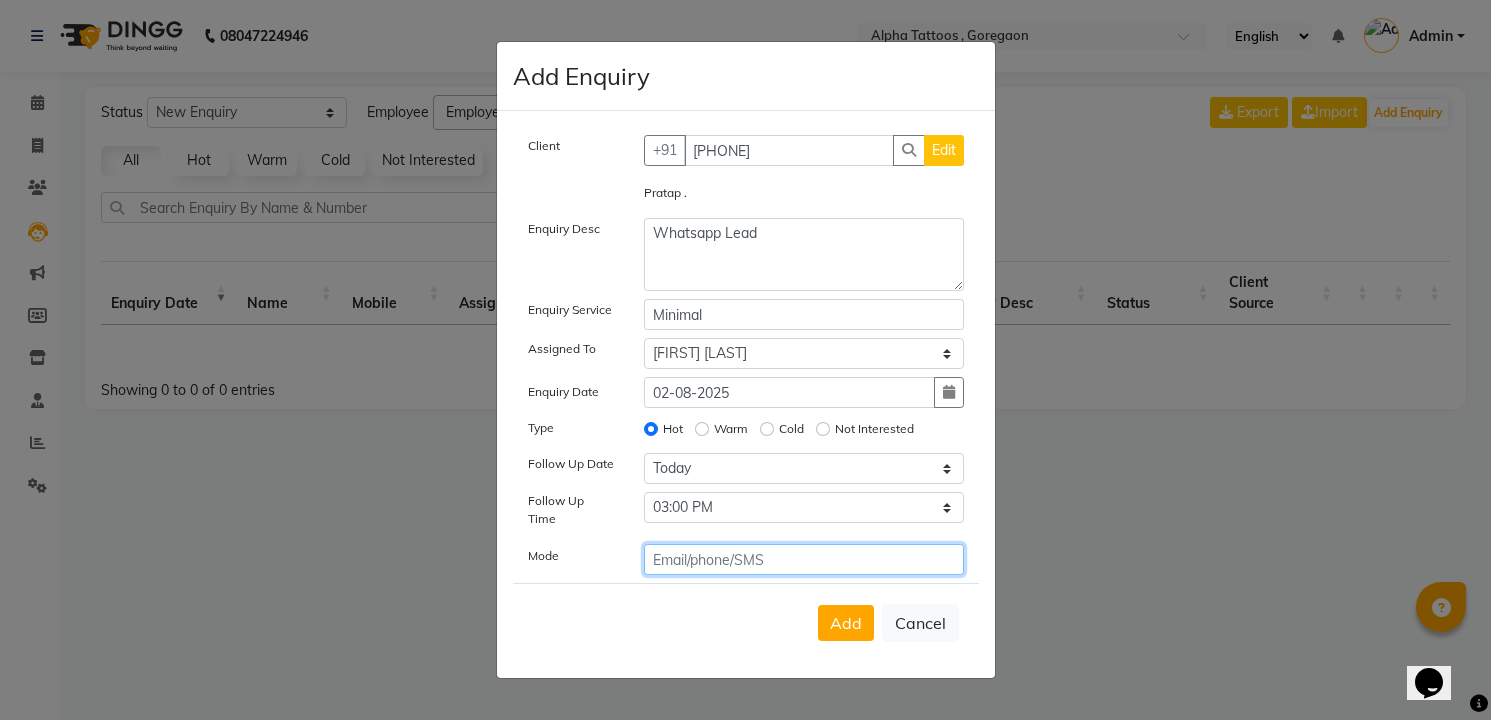 click on "+91" 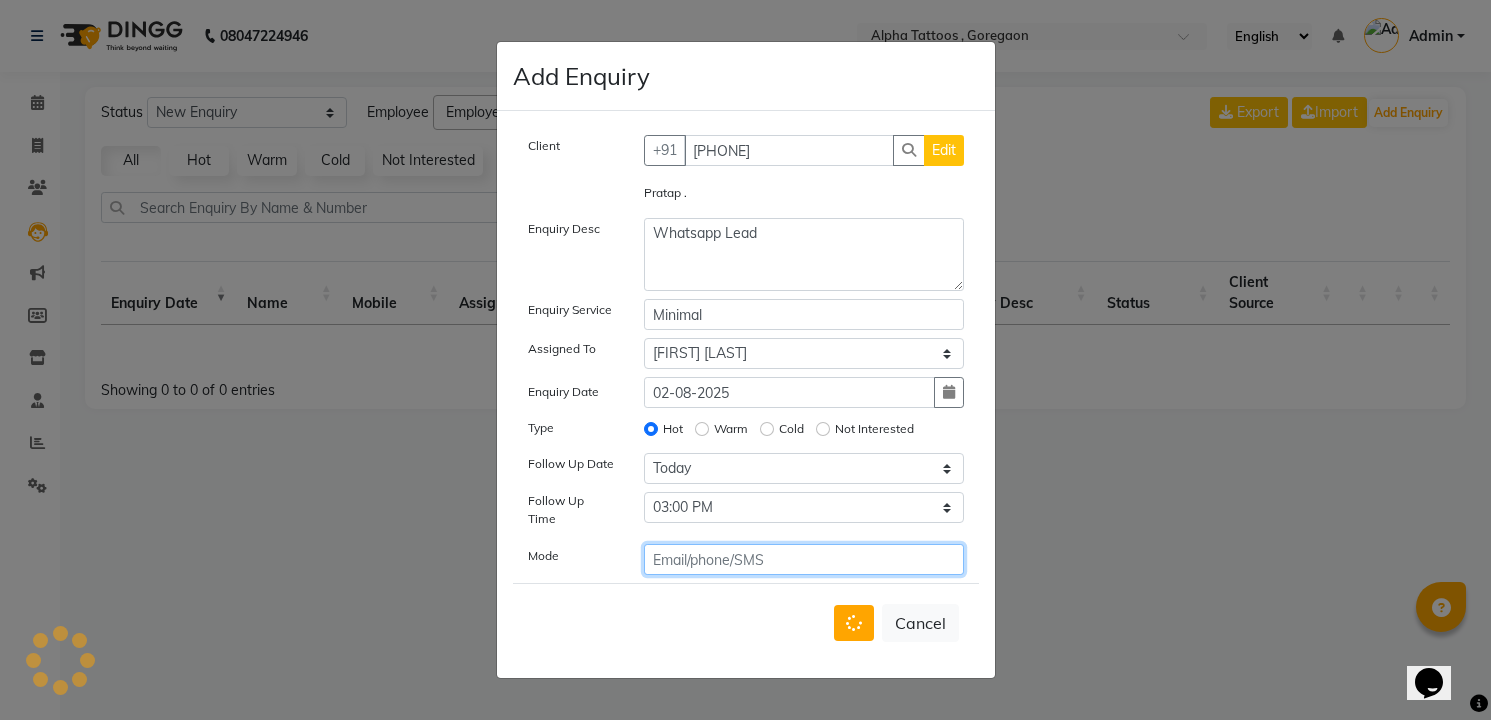 type 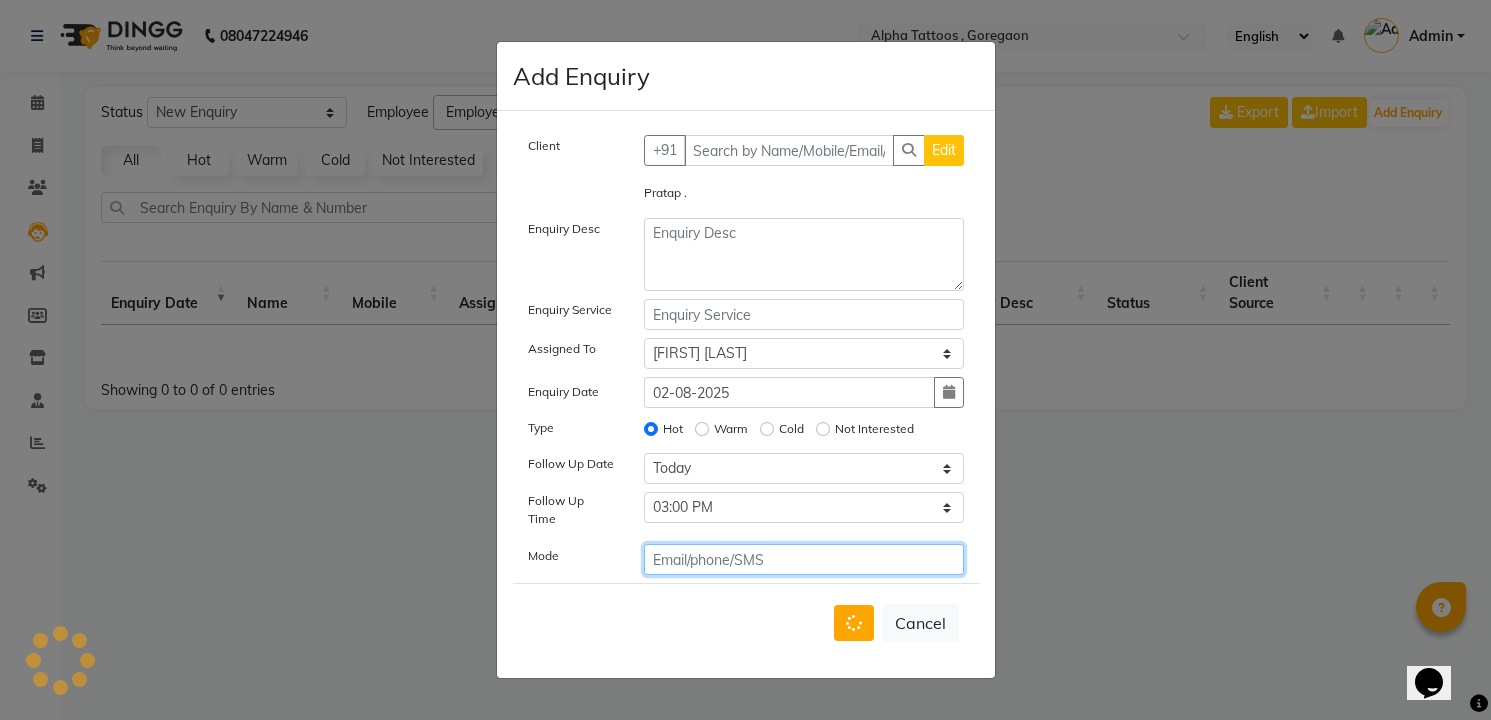 select 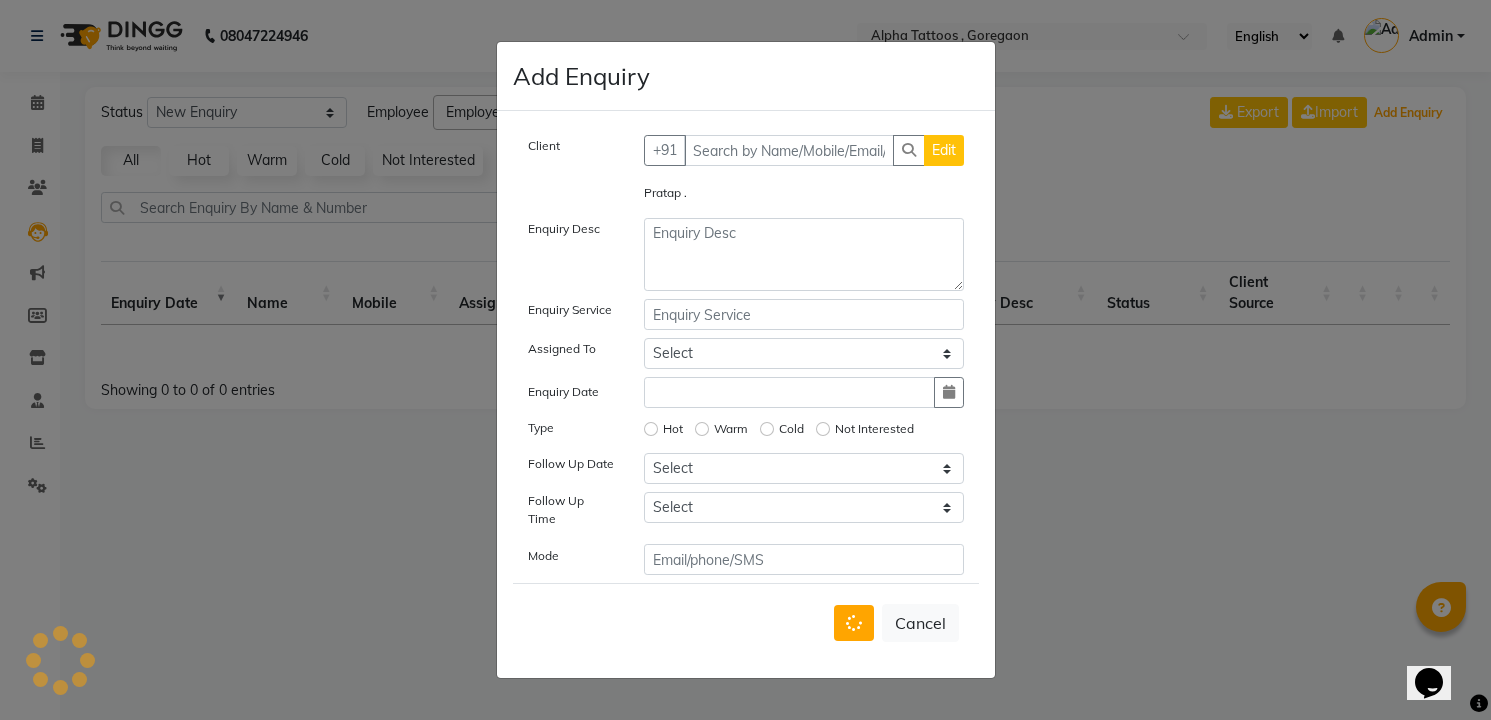 type 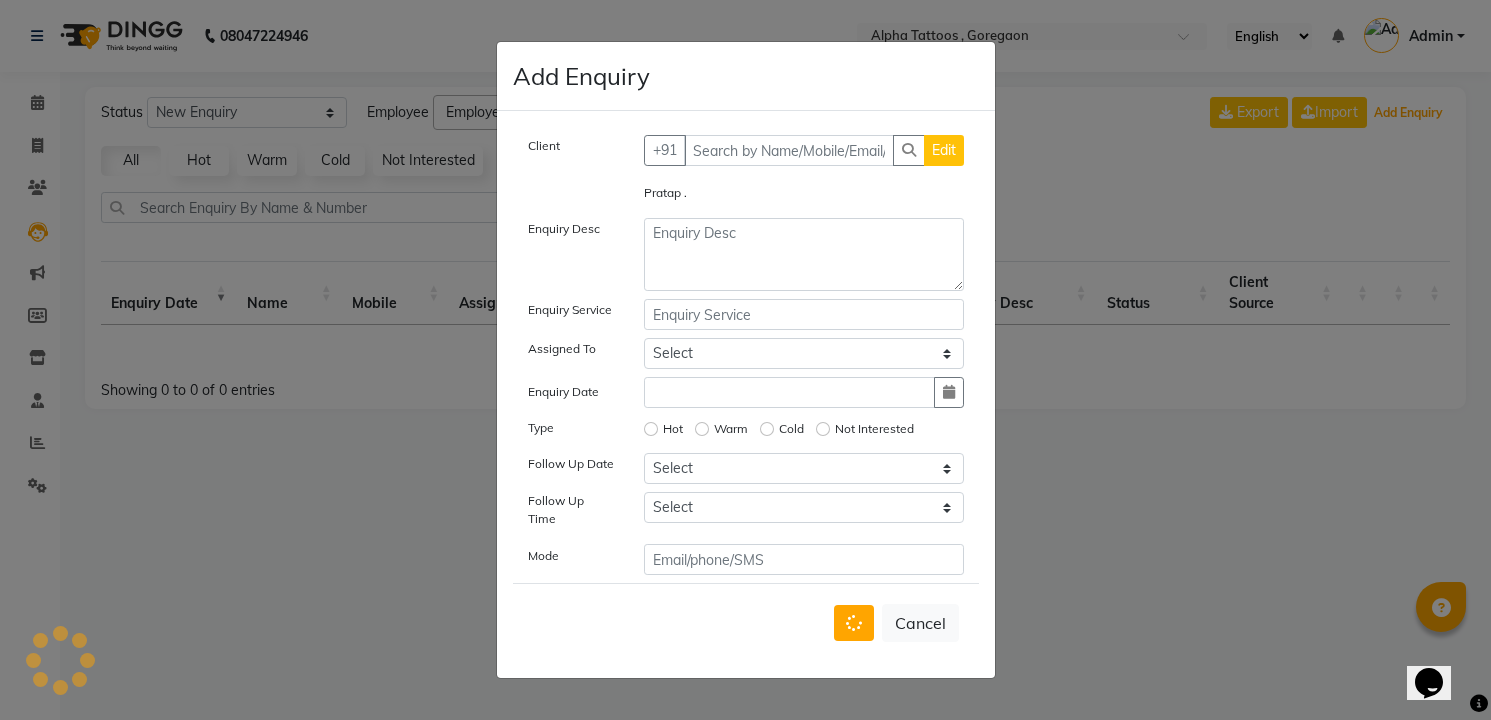 select on "10" 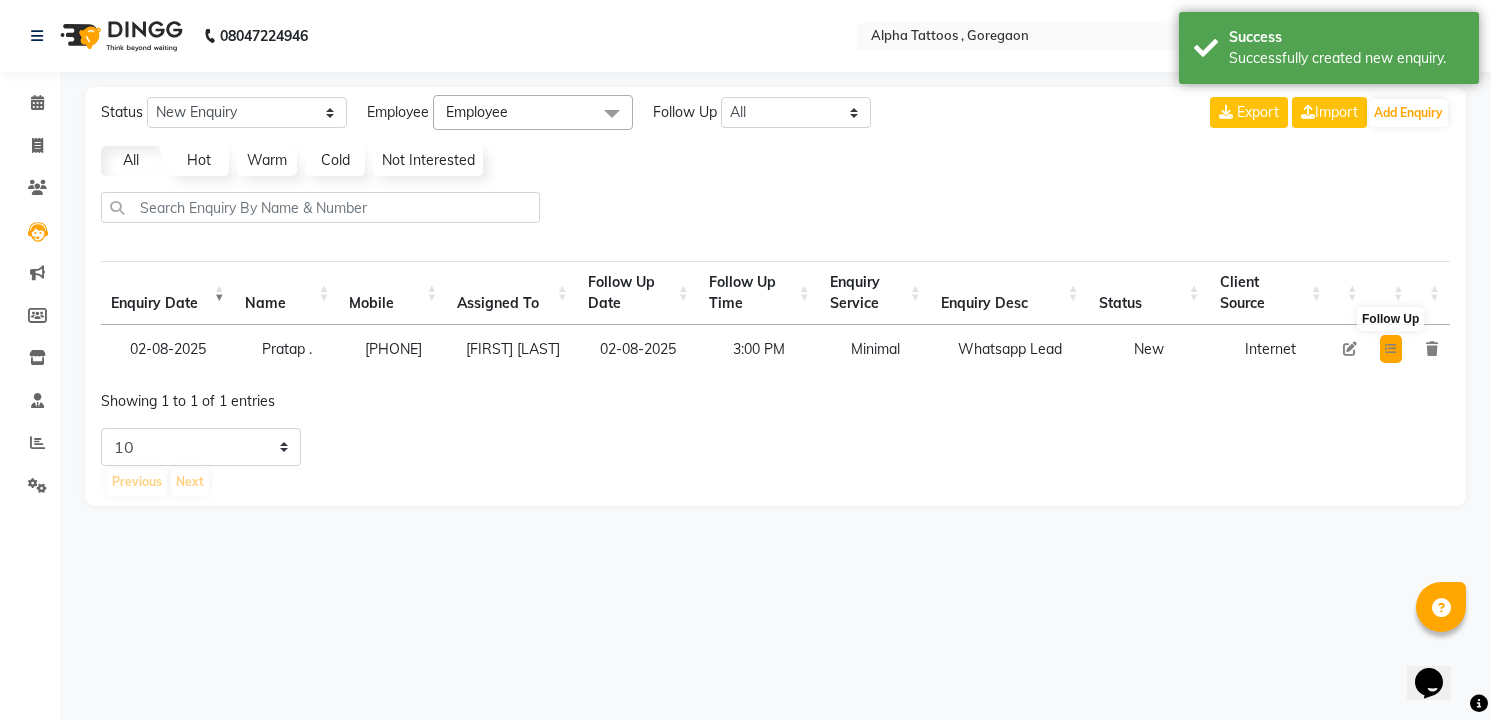 click at bounding box center [1391, 349] 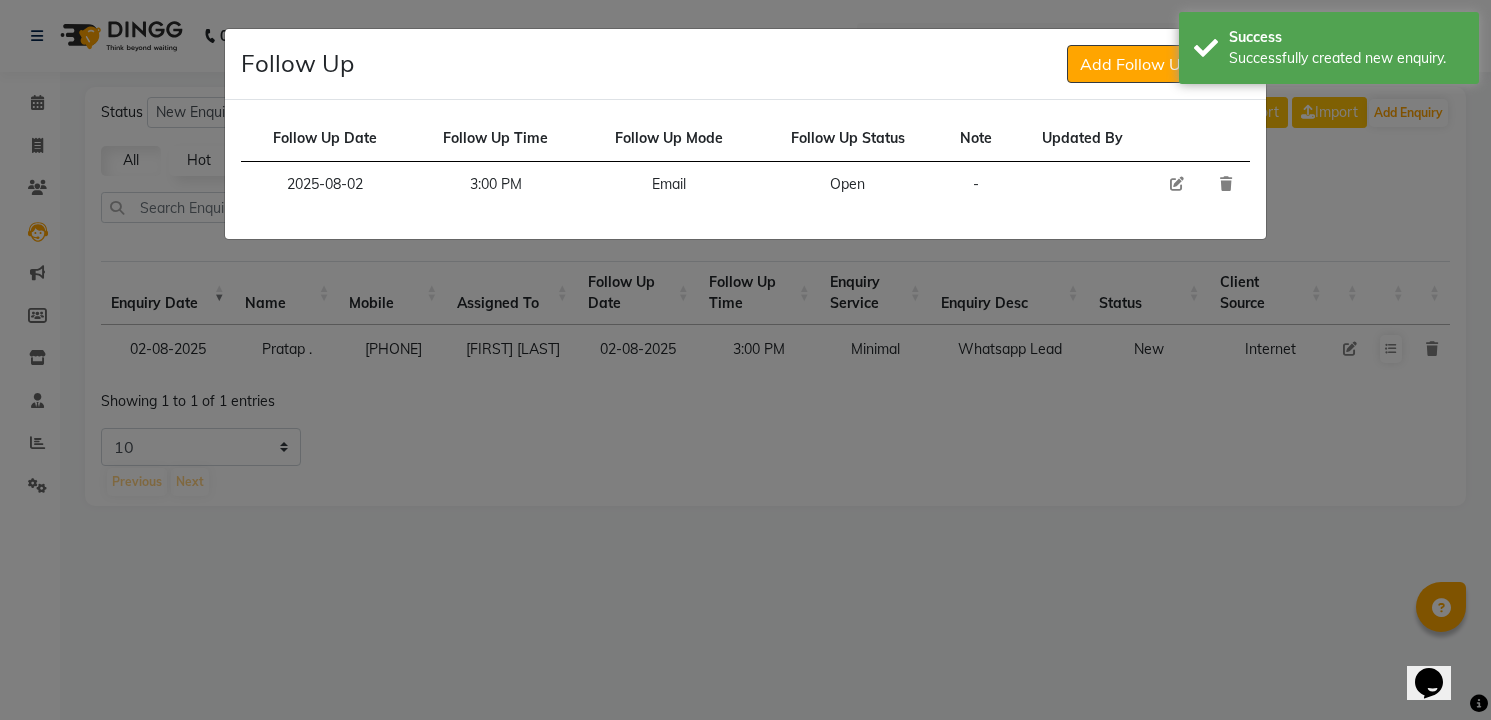 click 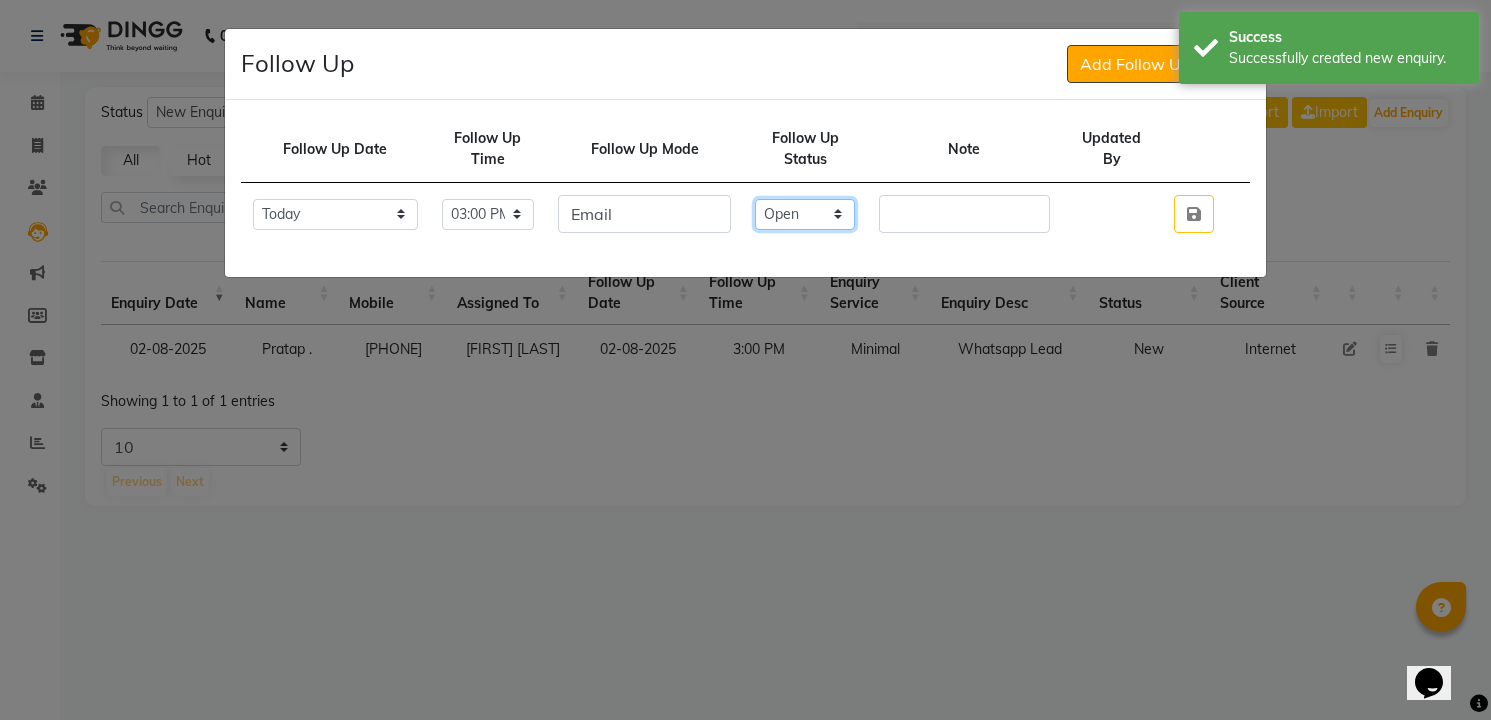 click on "Select Open Pending Done" 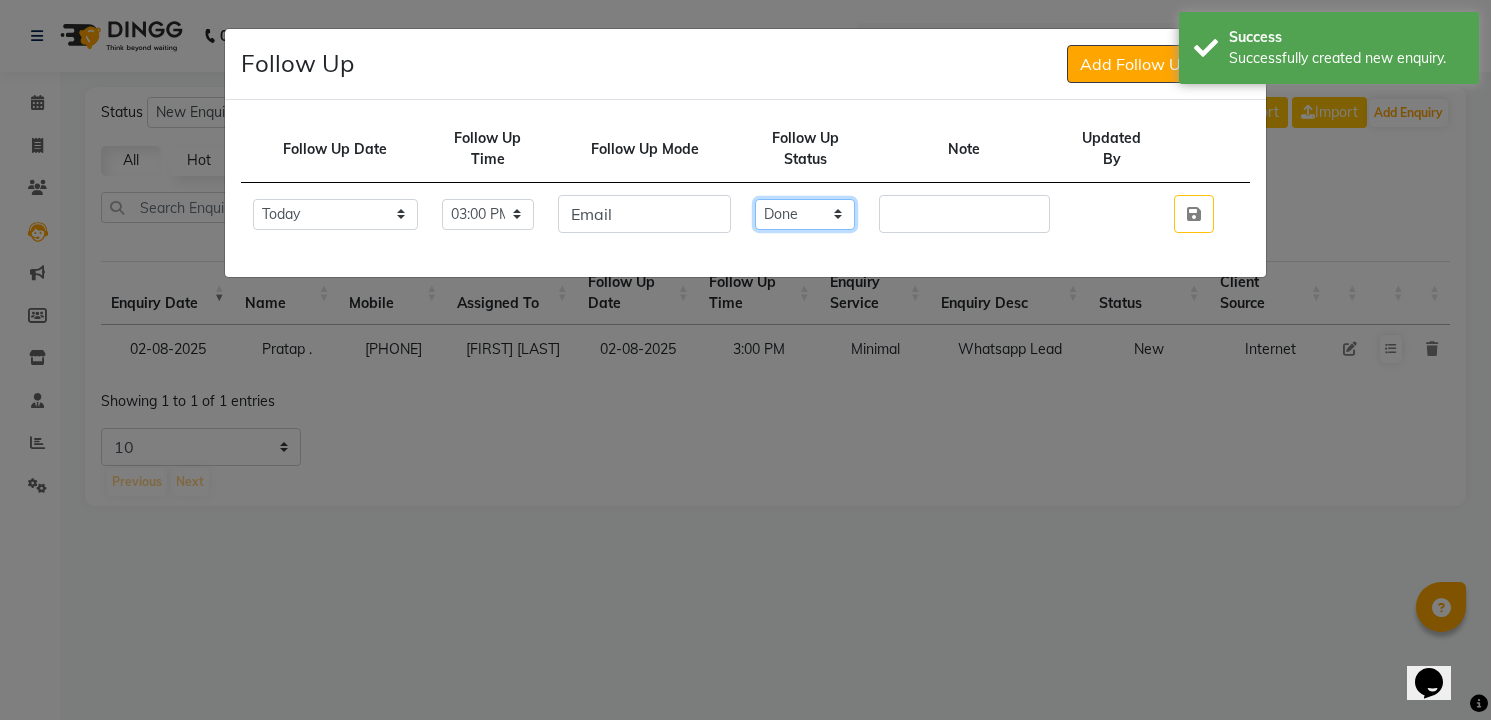 click on "Select Open Pending Done" 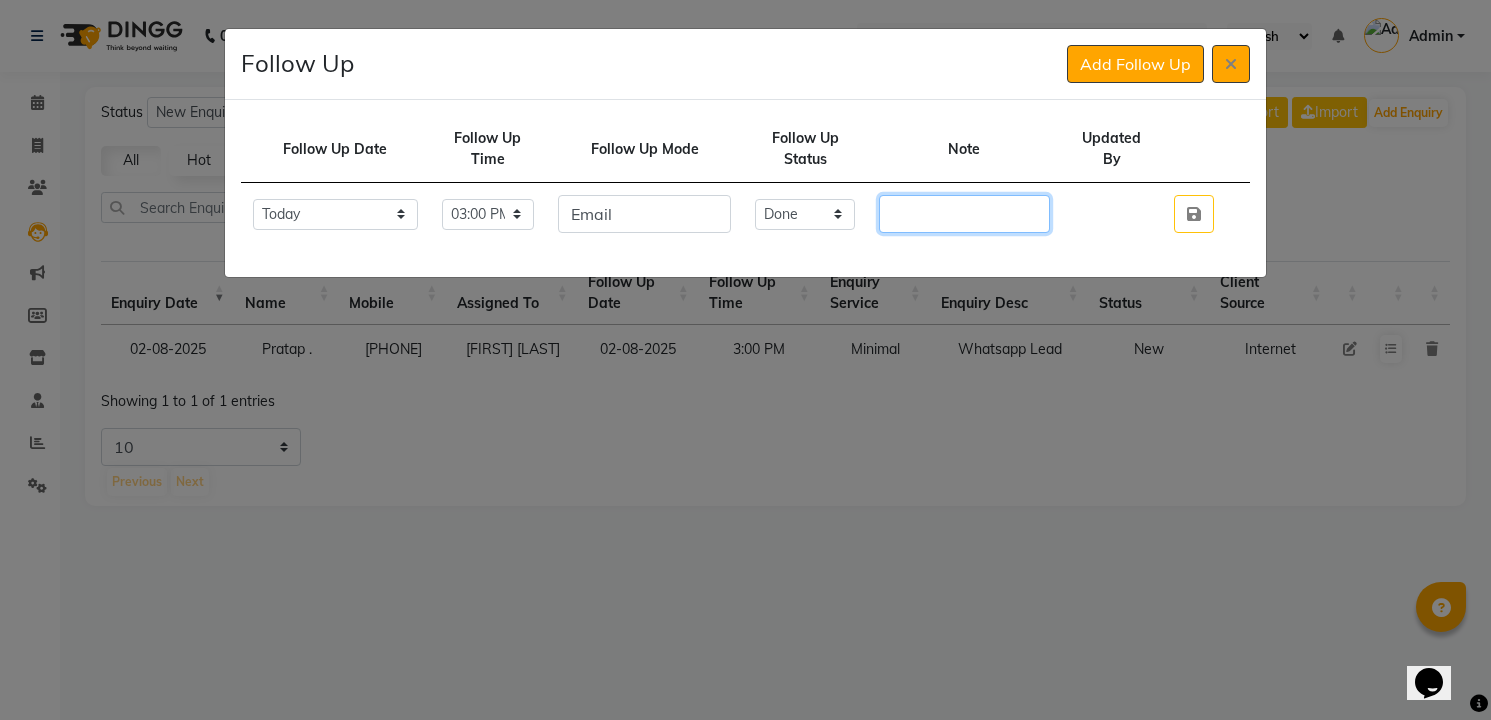 paste on "karma tattoo on 31st August [DAY], gave 6k-7k" 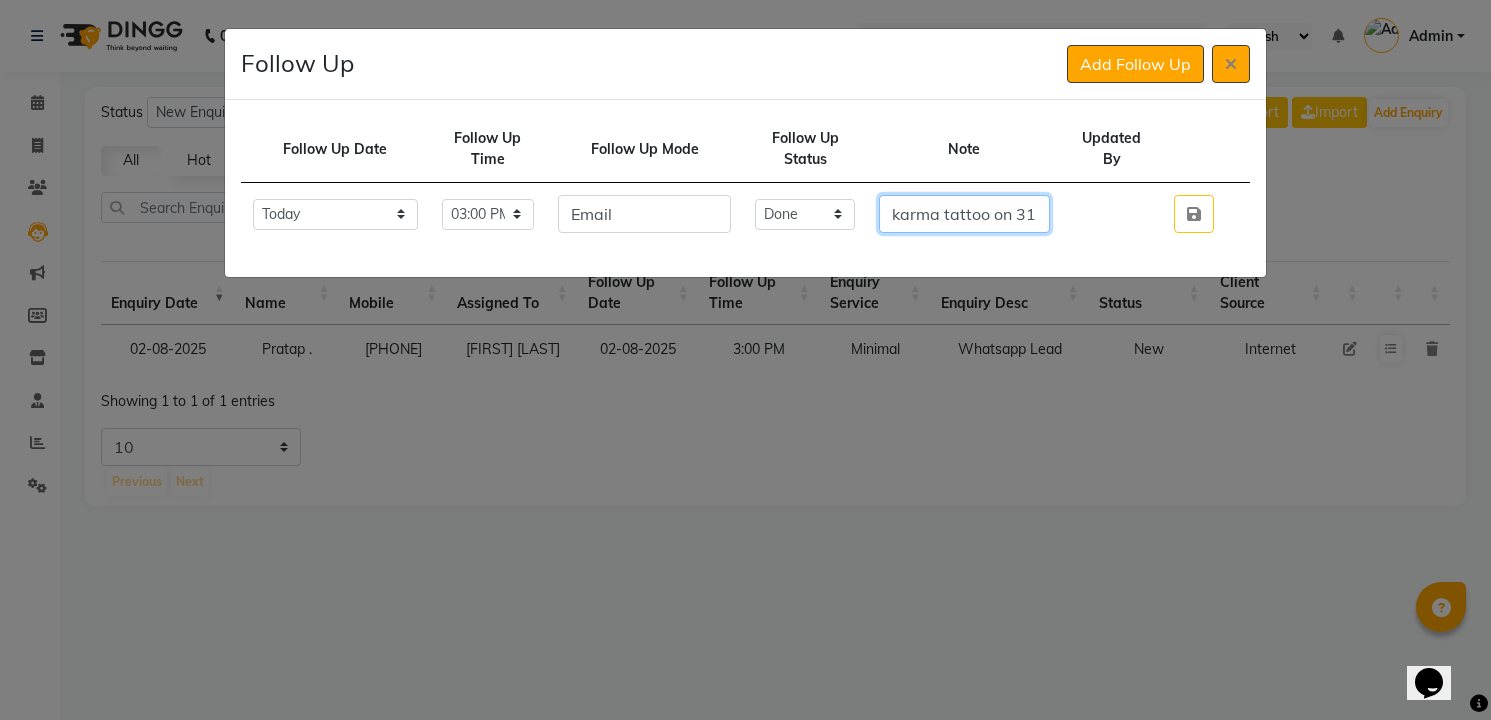 scroll, scrollTop: 0, scrollLeft: 212, axis: horizontal 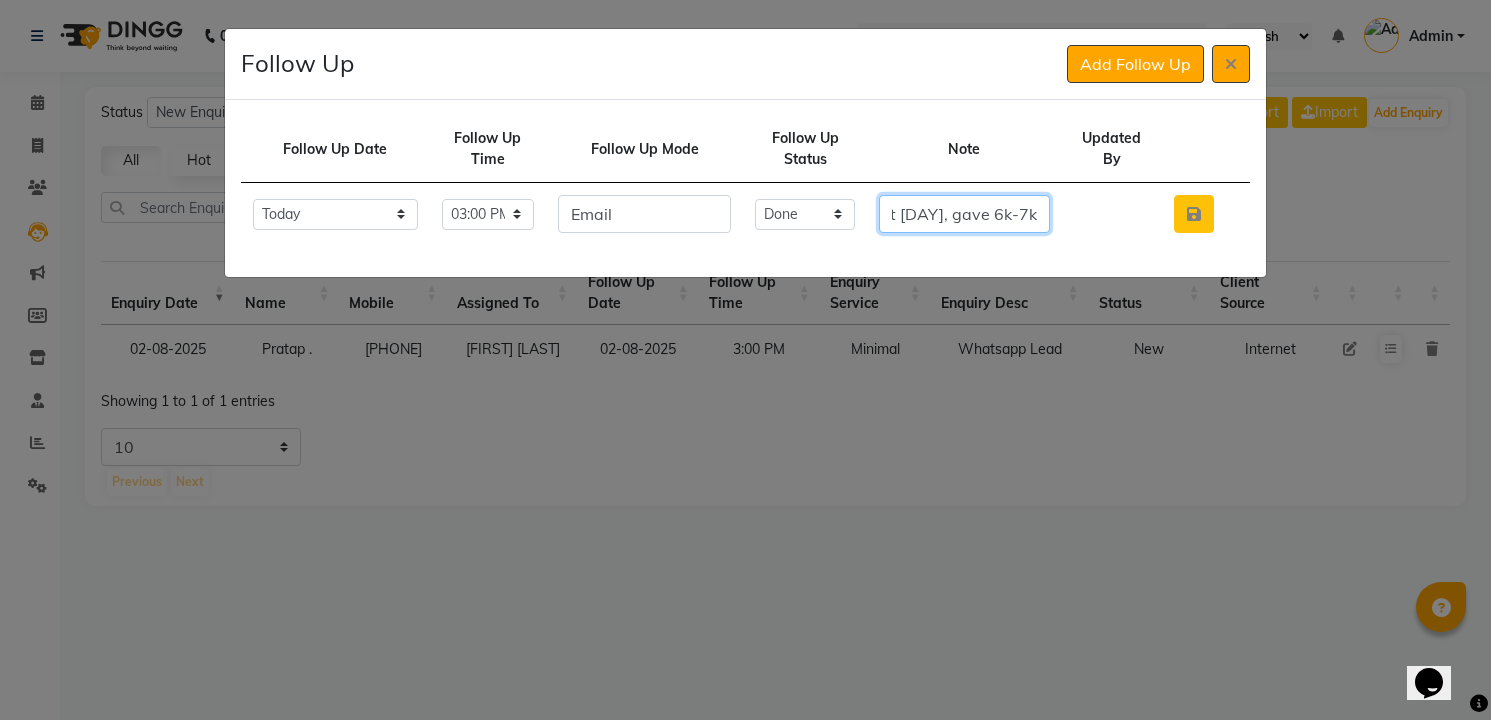 type on "karma tattoo on 31st August [DAY], gave 6k-7k" 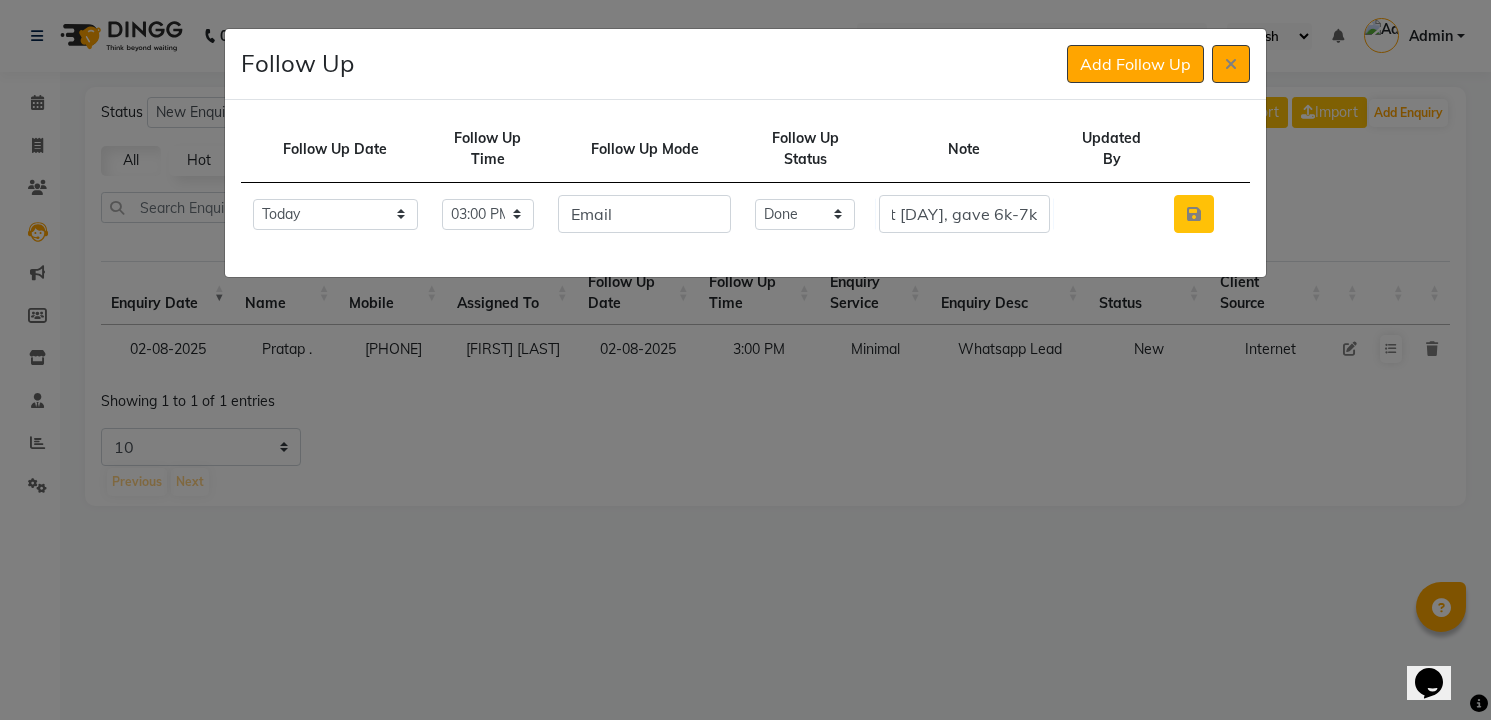 scroll, scrollTop: 0, scrollLeft: 0, axis: both 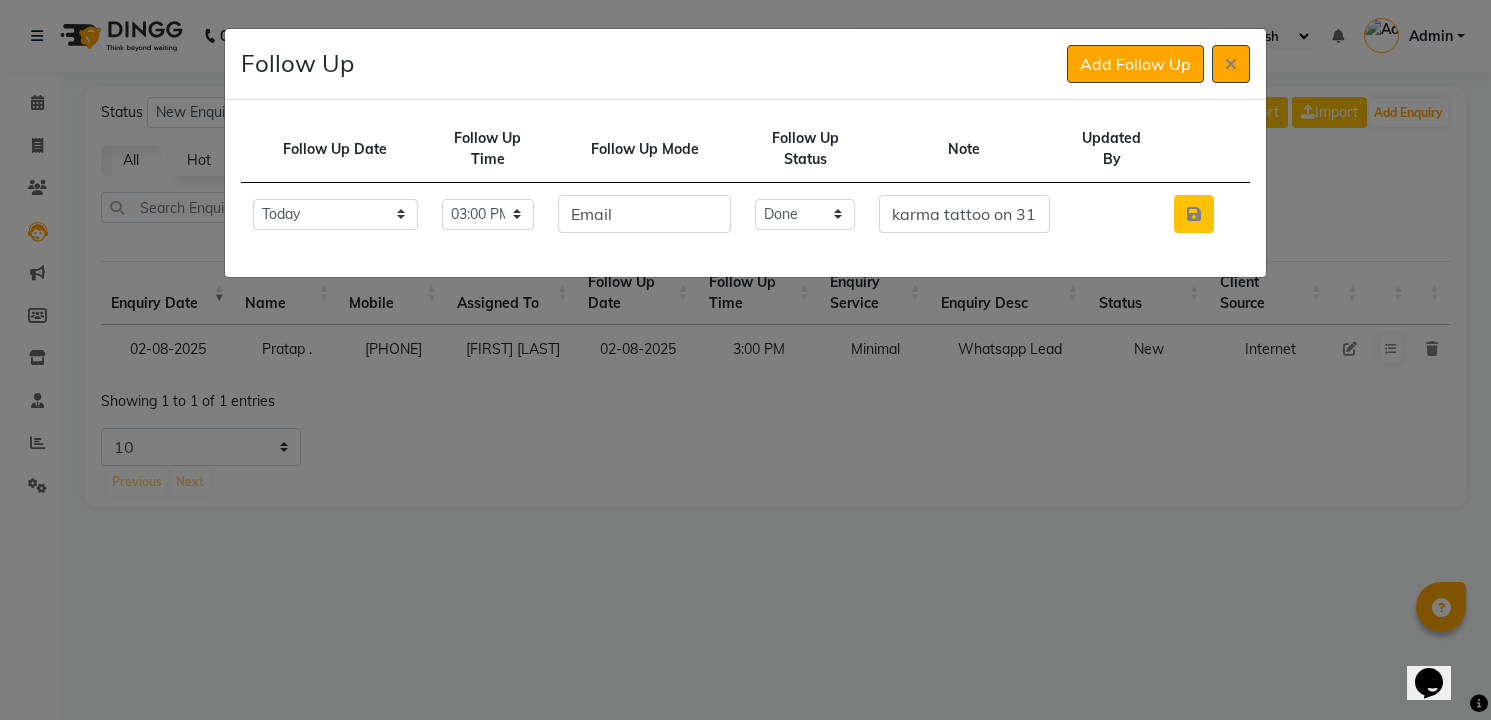 click 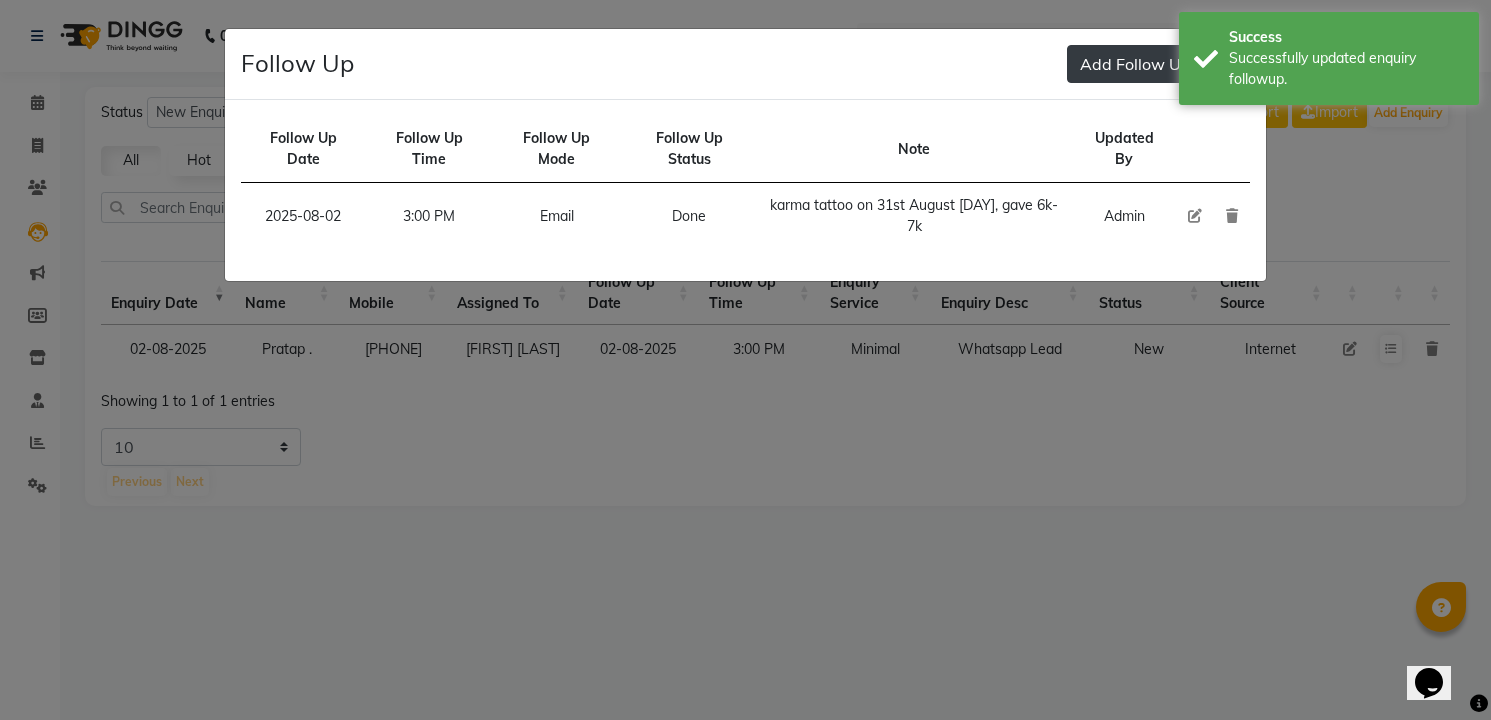 click on "Add Follow Up" 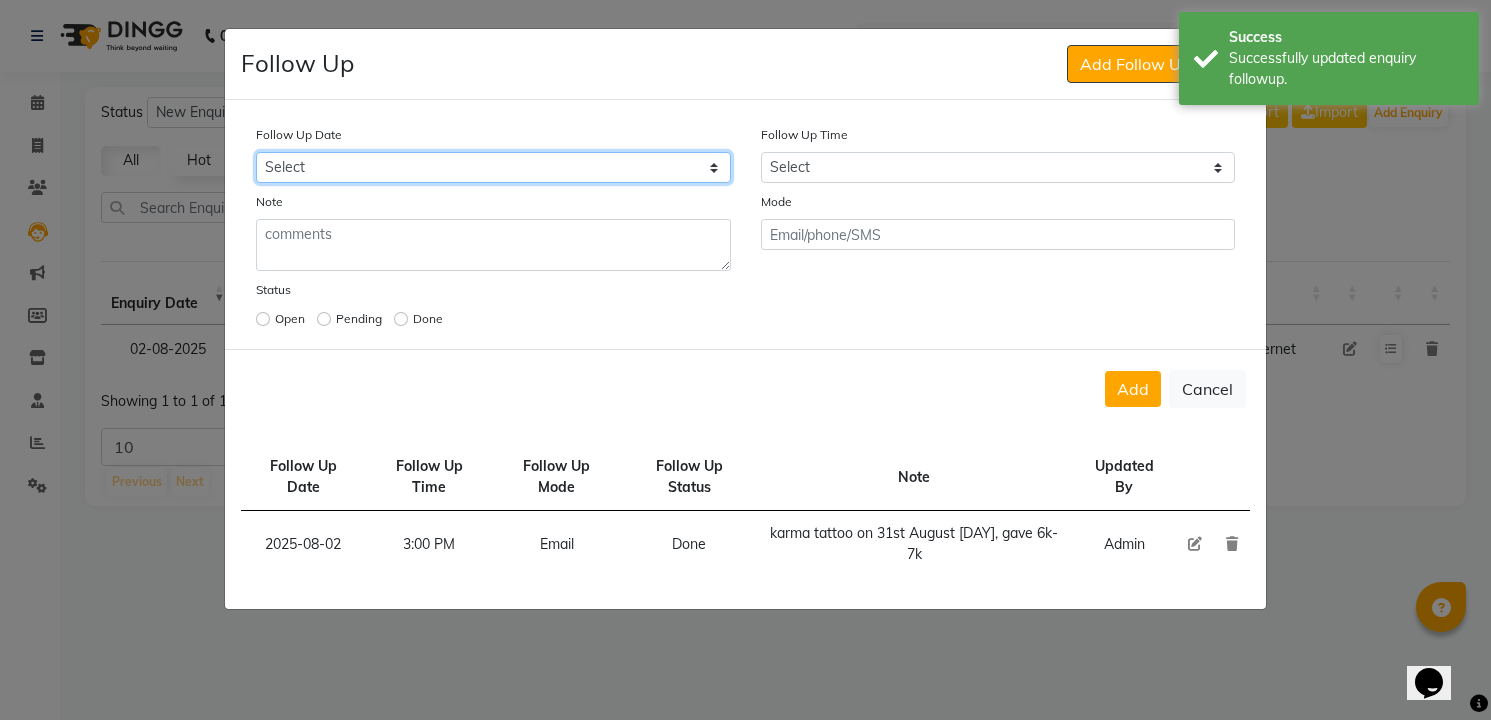click on "Select Today Tomorrow In 2 days (Monday) In 3 days (Tuesday) In 4 days (Wednesday) In 5 days (Thursday) In 6 days (Friday) In 1 Week (2025-08-09) In 2 Week (2025-08-16) In 1 Month (2025-09-02) In 2 Month (2025-10-02) In 3 Month (2025-11-02)  Custom Date" at bounding box center (493, 167) 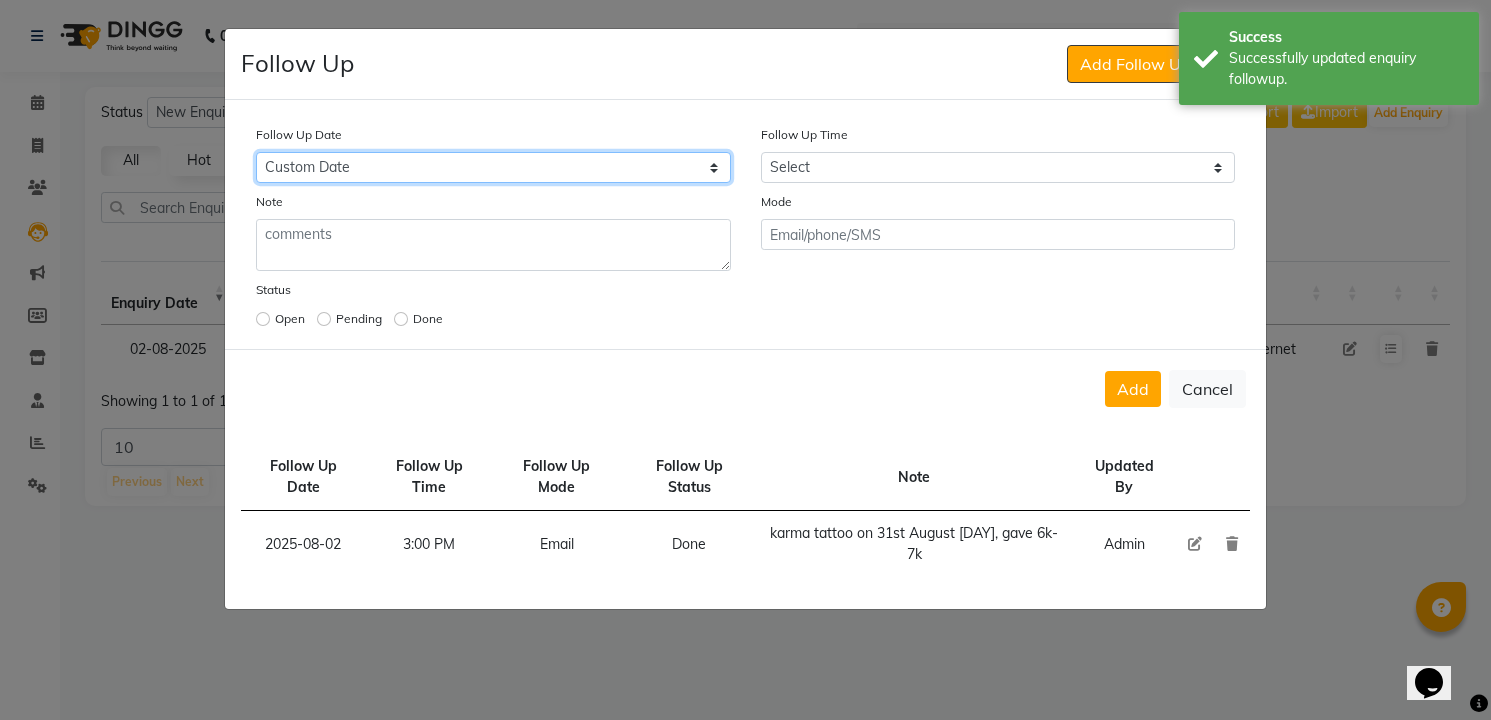click on "Select Today Tomorrow In 2 days (Monday) In 3 days (Tuesday) In 4 days (Wednesday) In 5 days (Thursday) In 6 days (Friday) In 1 Week (2025-08-09) In 2 Week (2025-08-16) In 1 Month (2025-09-02) In 2 Month (2025-10-02) In 3 Month (2025-11-02)  Custom Date" at bounding box center [493, 167] 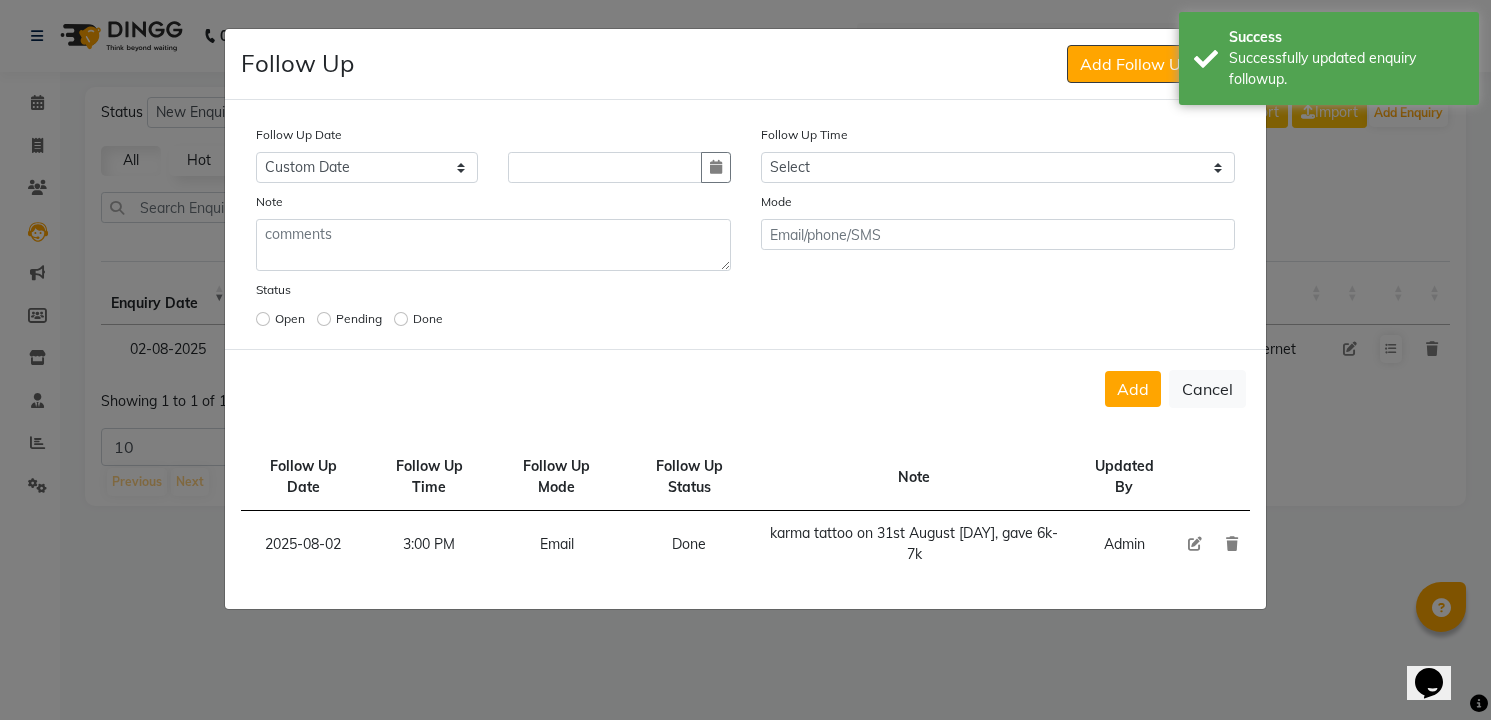 click on "Add" 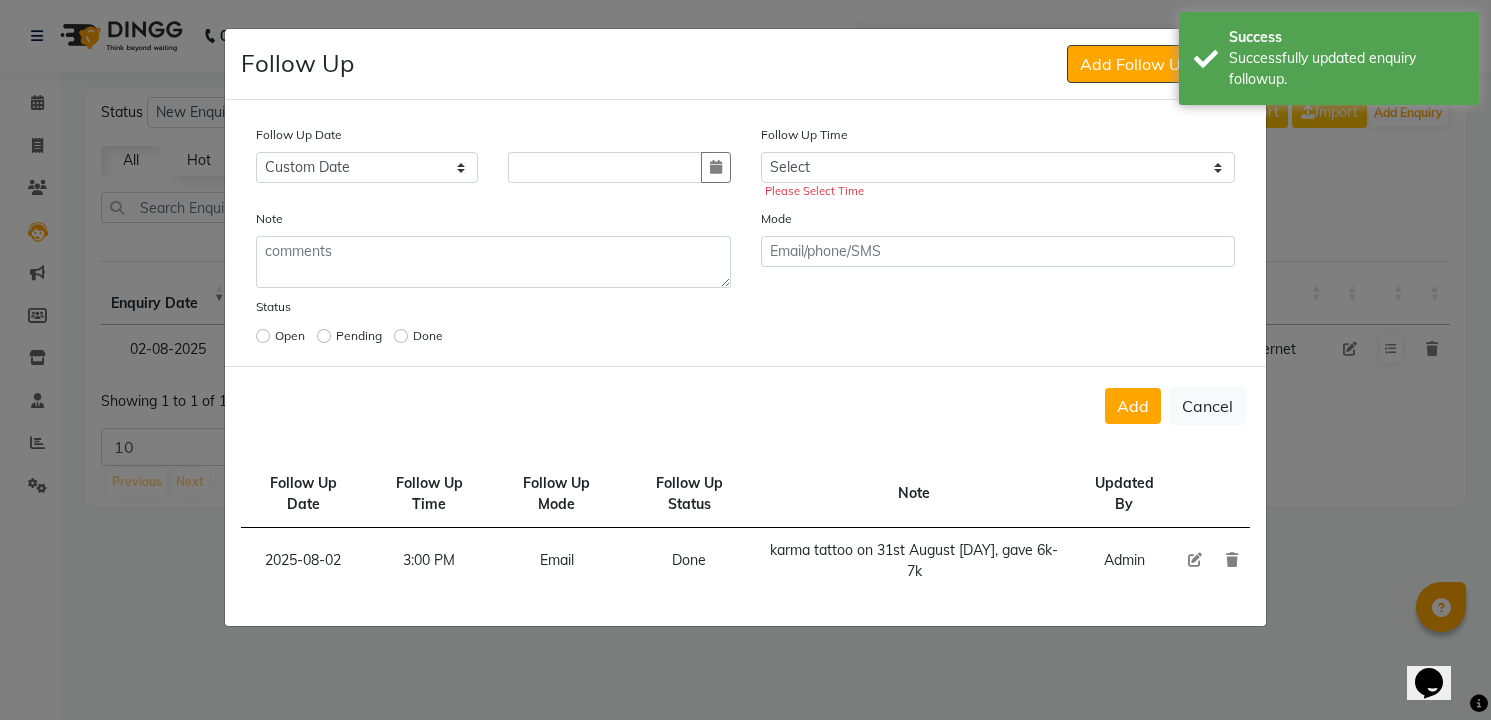 type 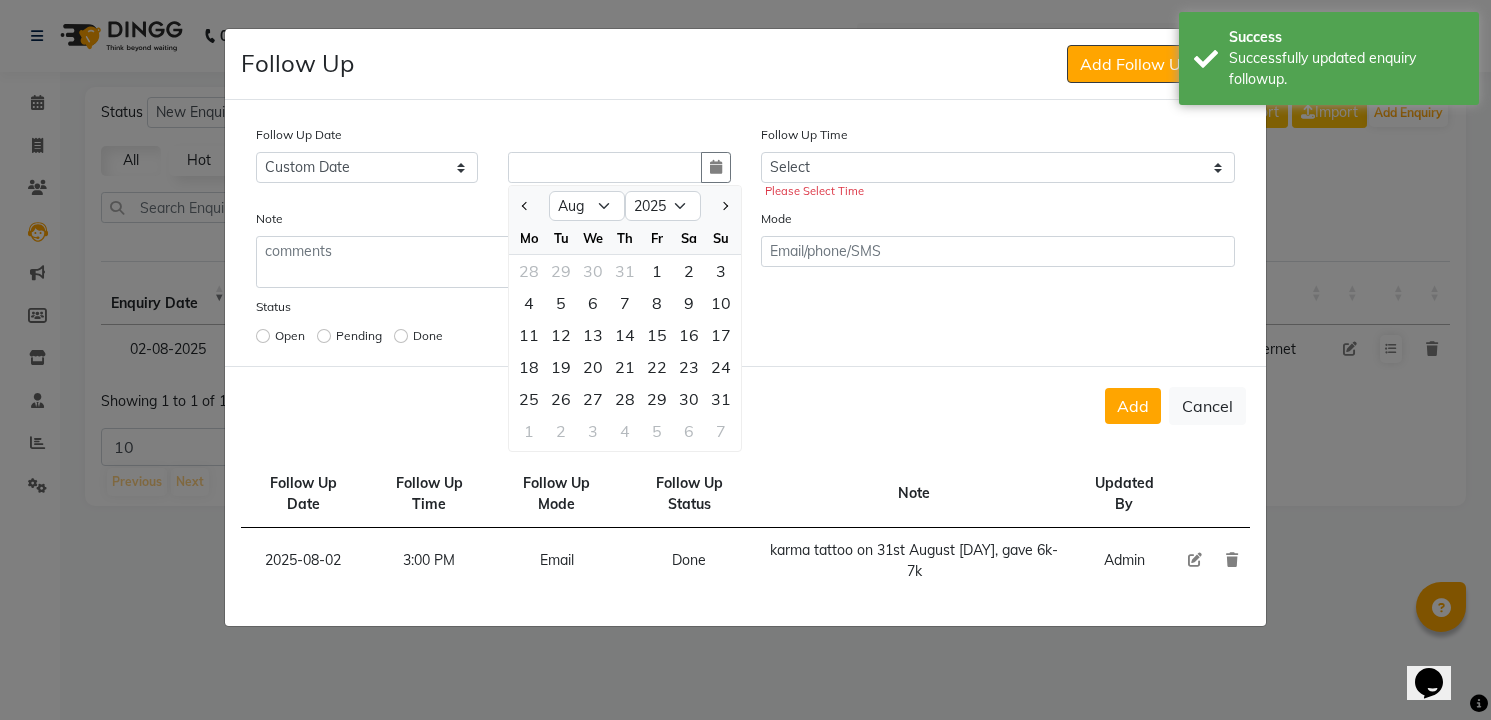type 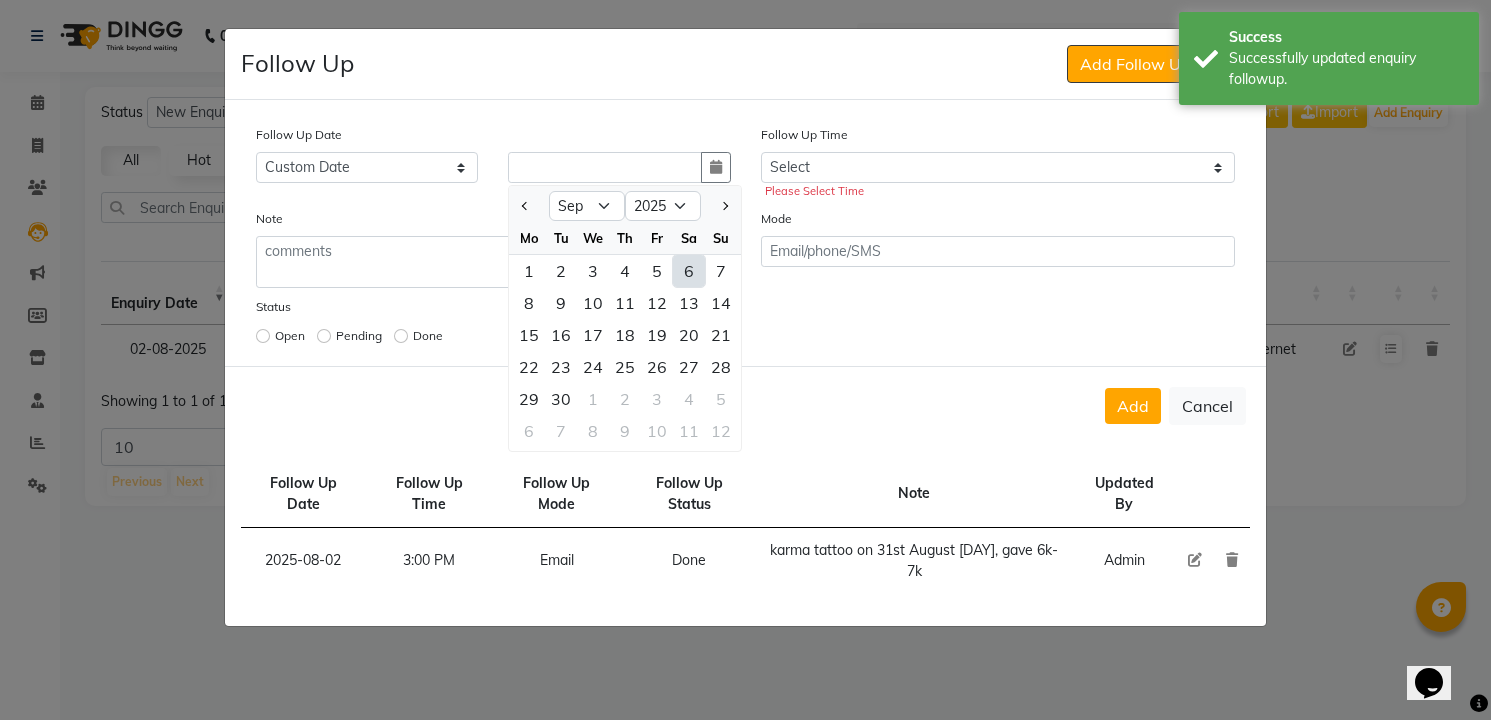 select on "8" 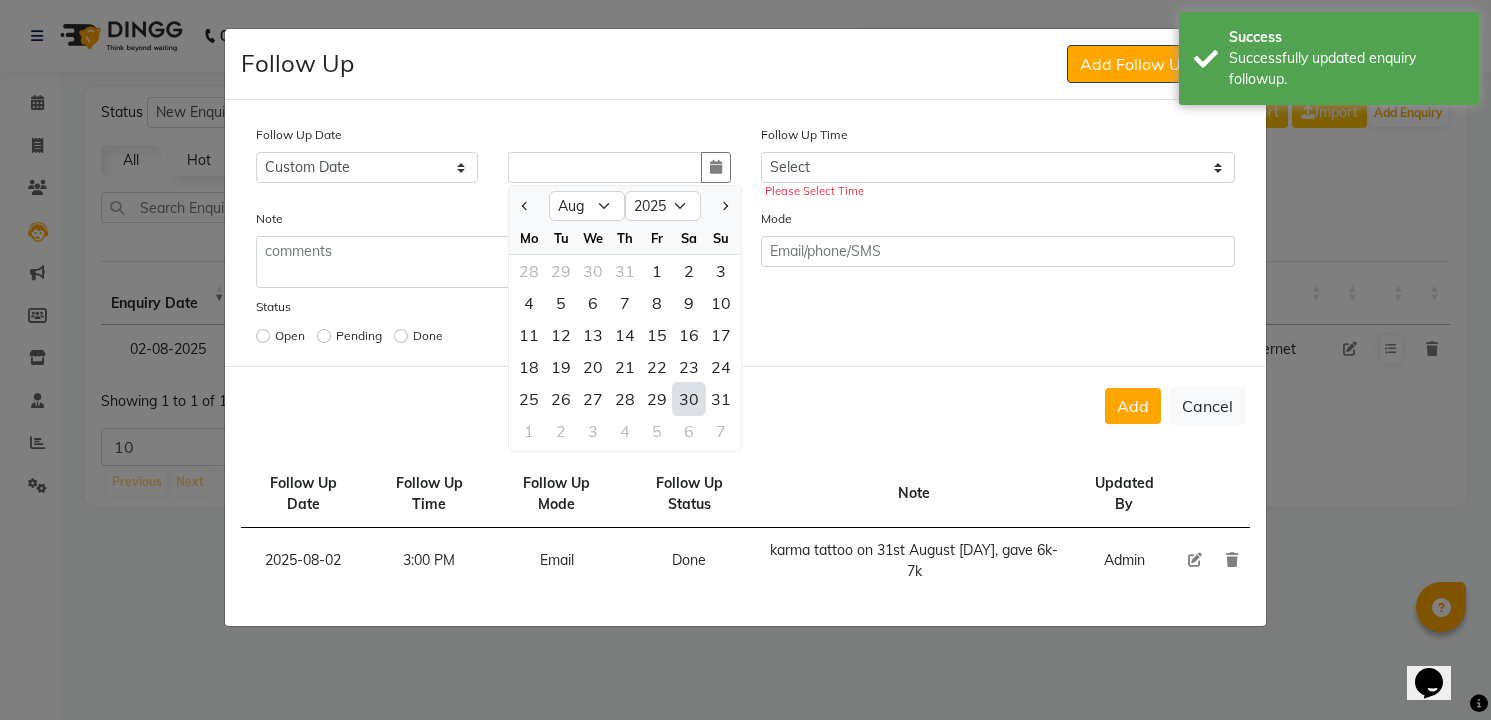 type on "30-08-2025" 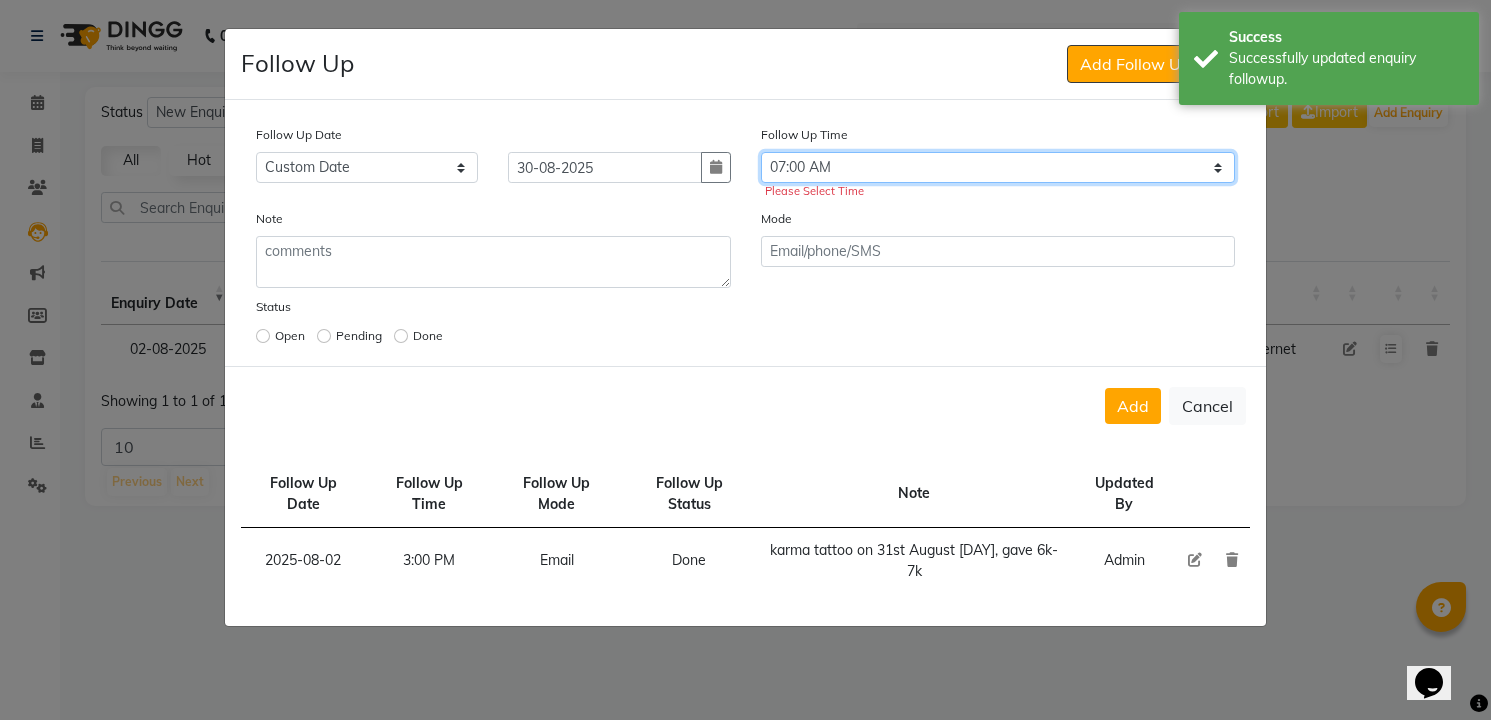 select on "900" 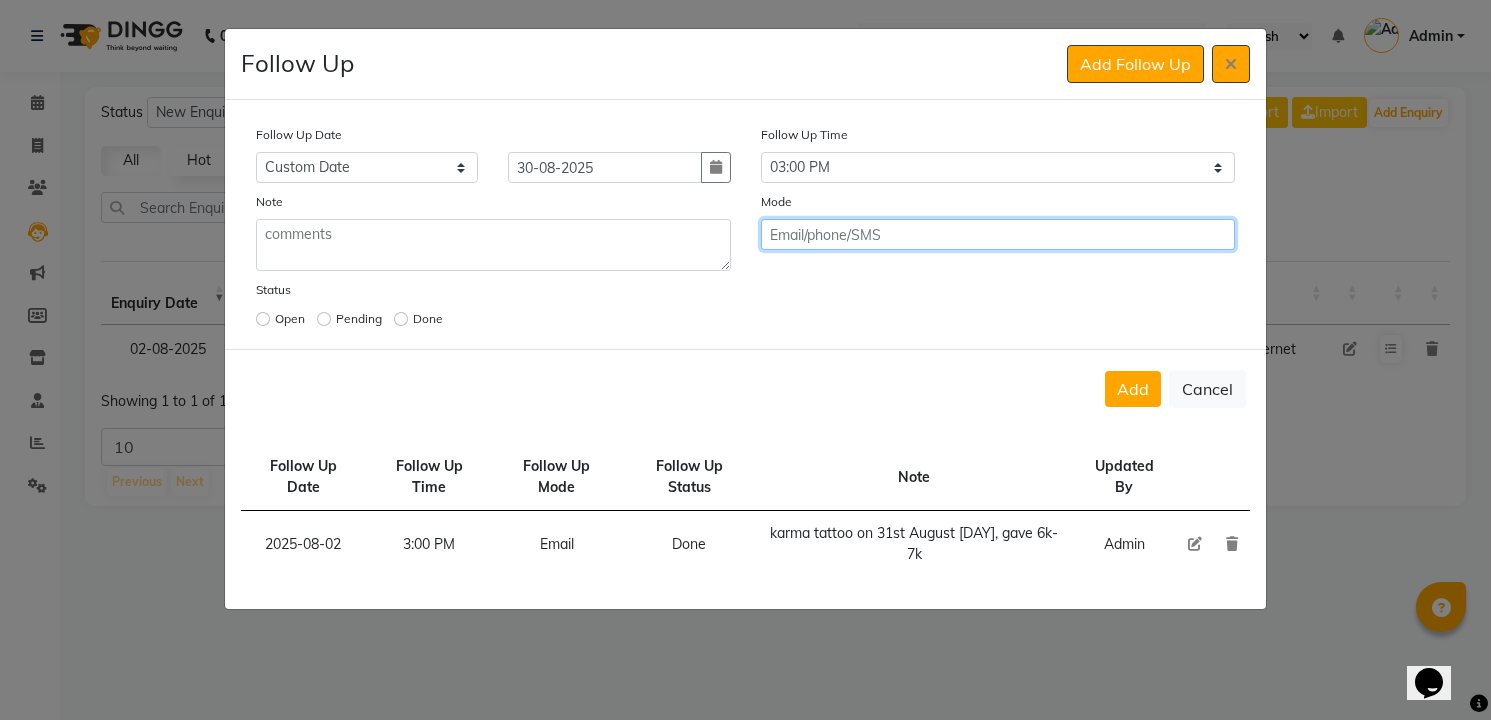 click on "Add" 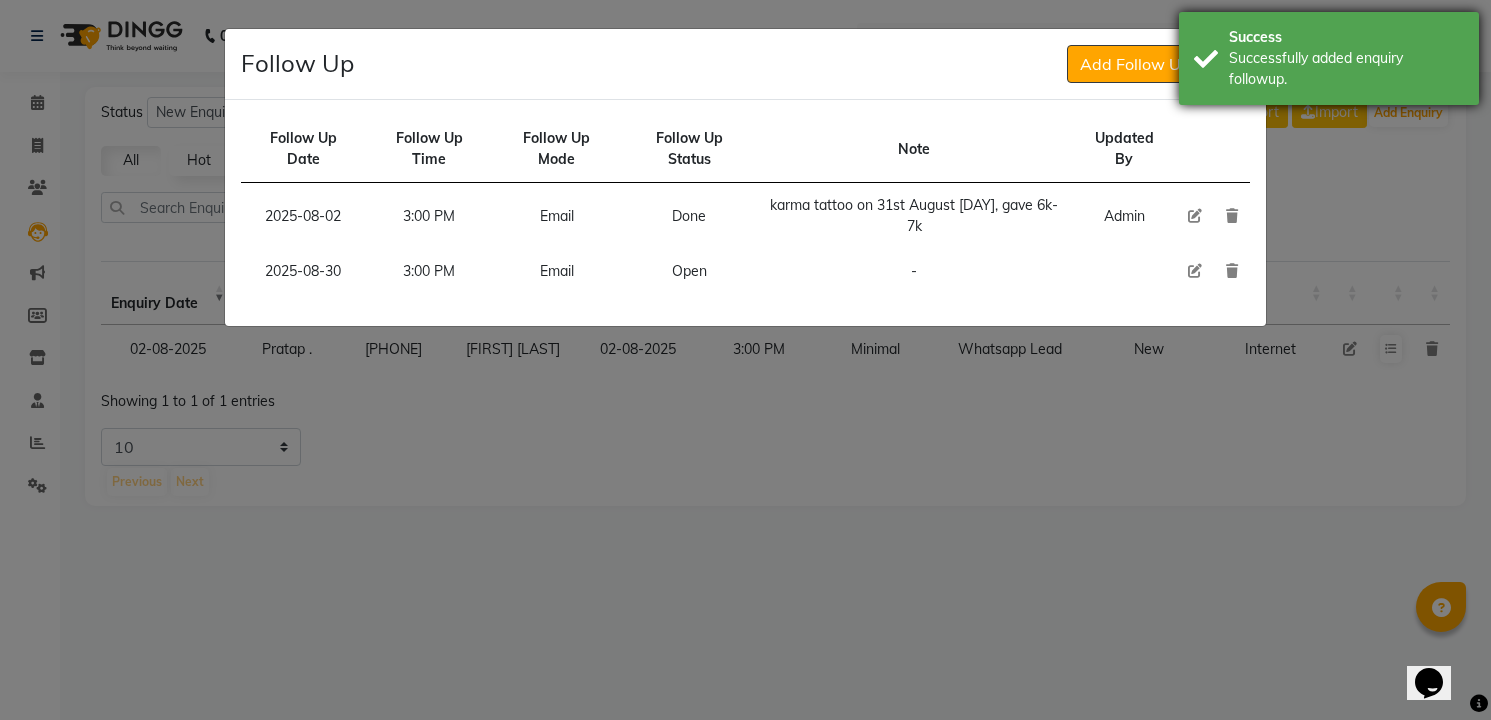 click on "Successfully added enquiry followup." at bounding box center [1346, 69] 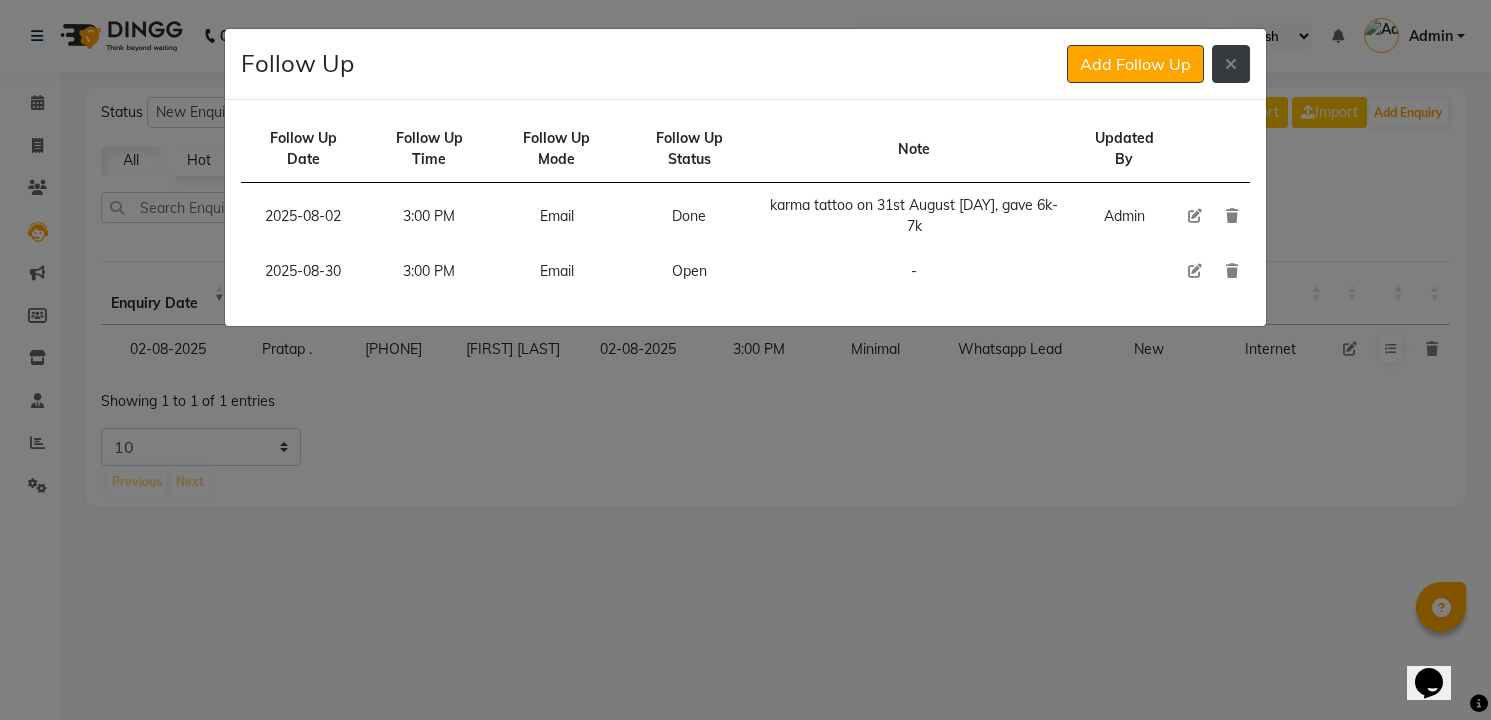 click 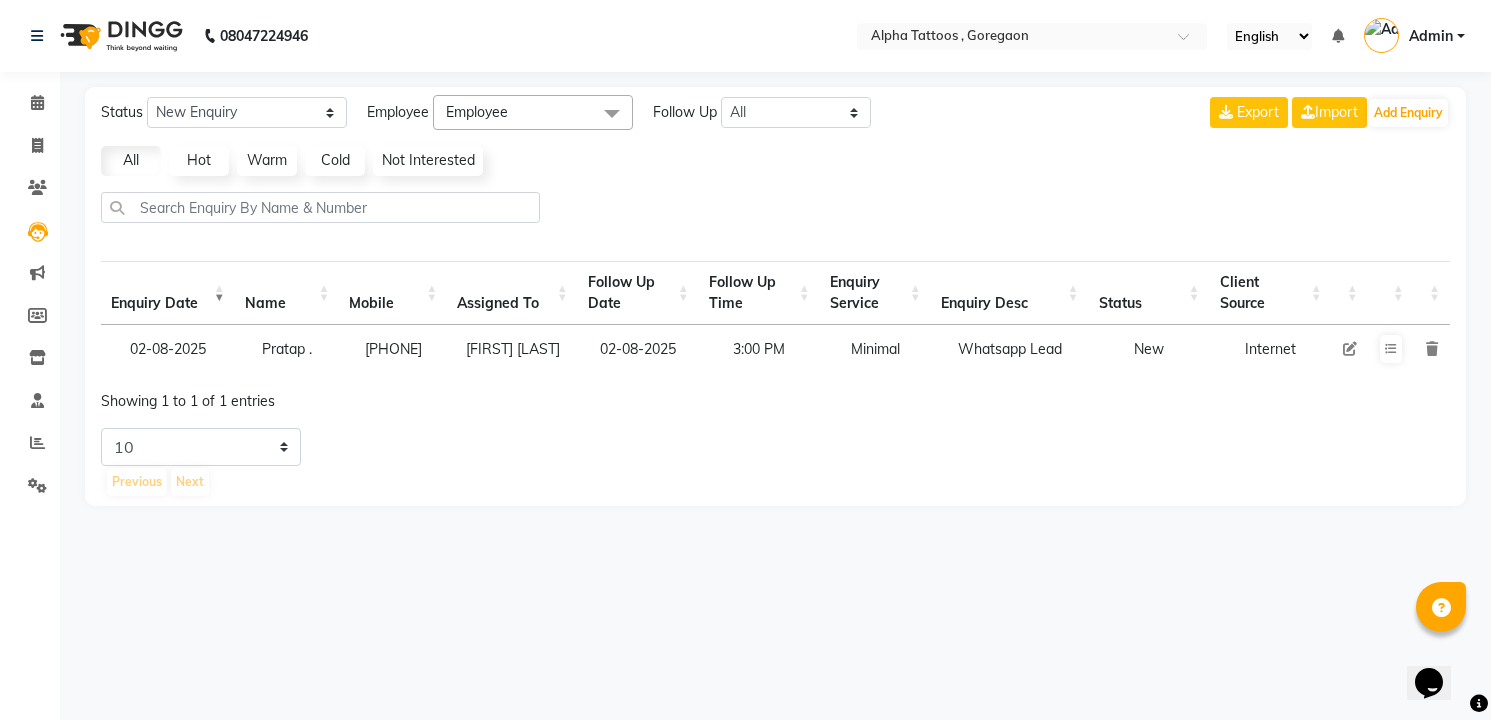 click at bounding box center [1350, 349] 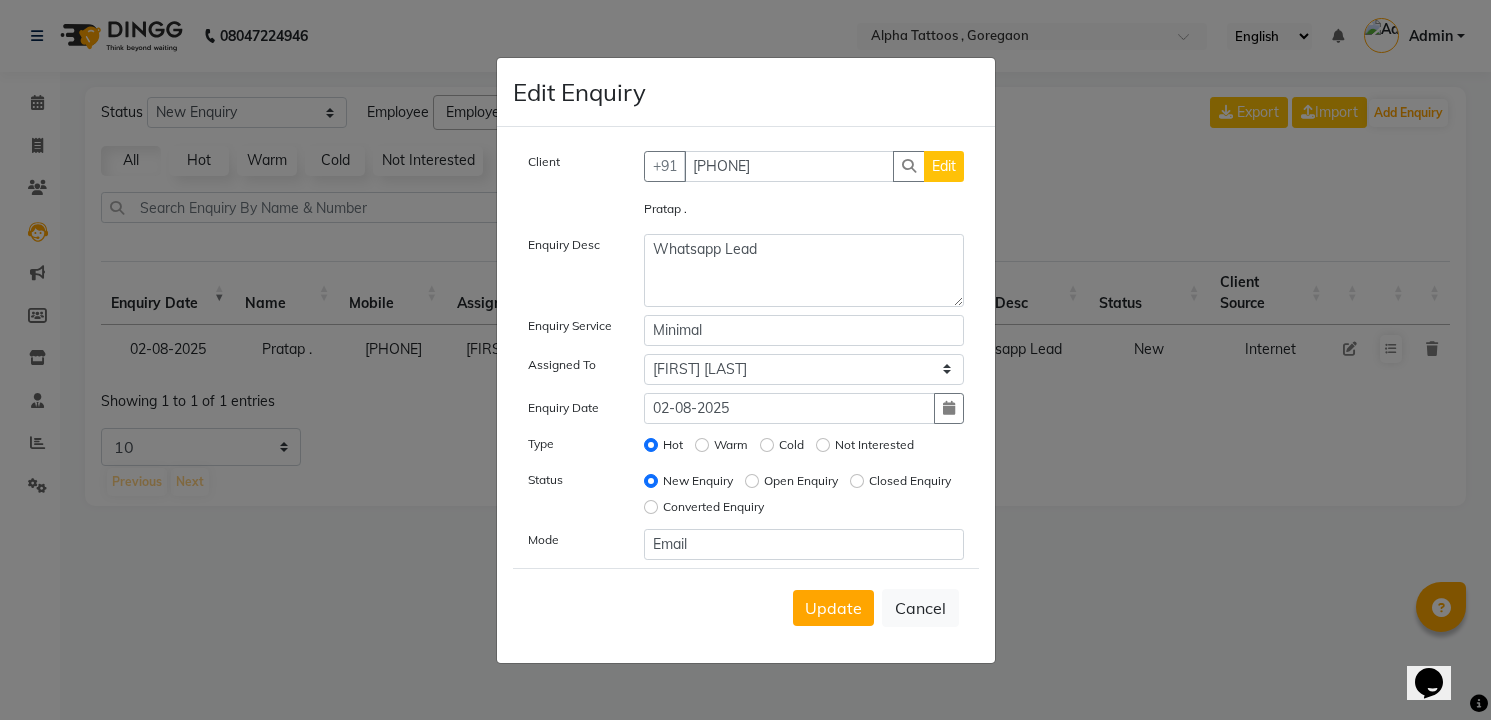 click on "Open Enquiry" 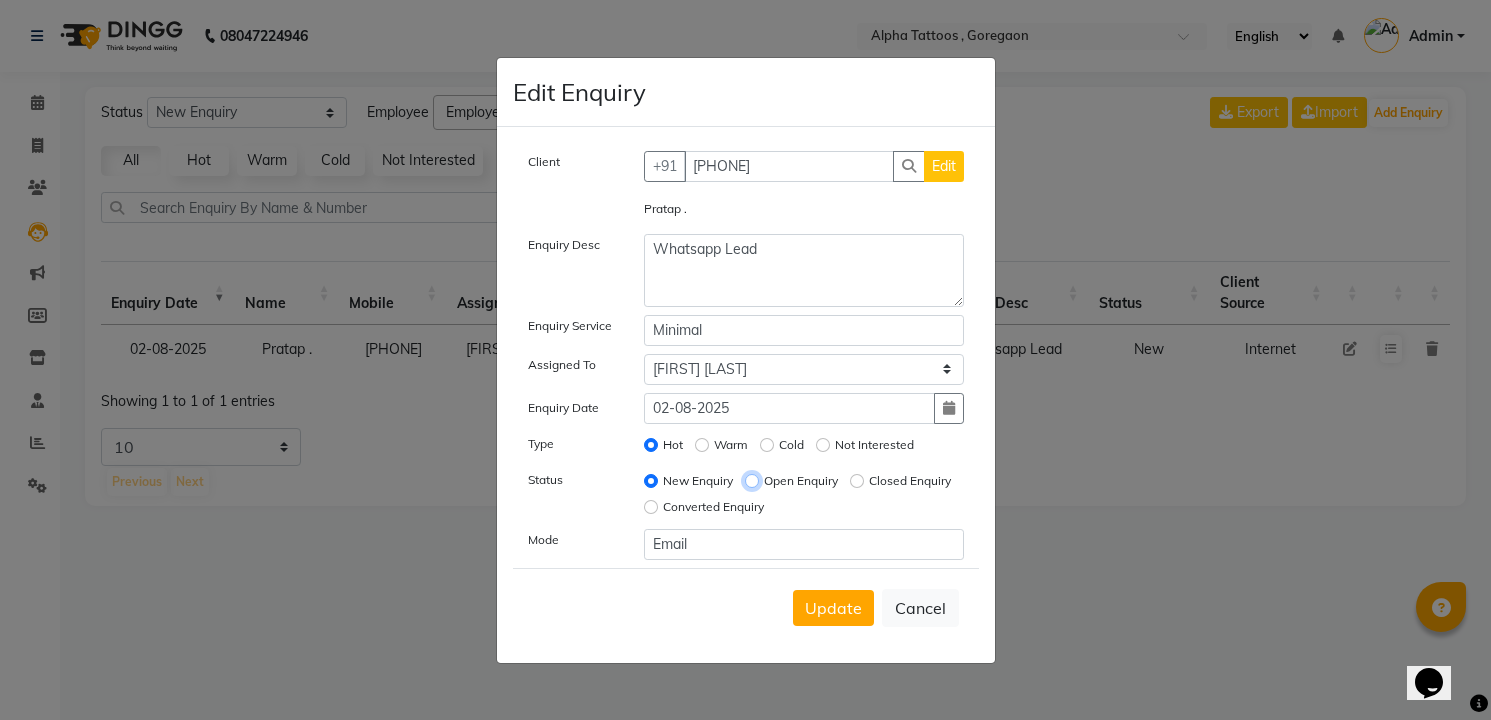 click on "Open Enquiry" at bounding box center (752, 481) 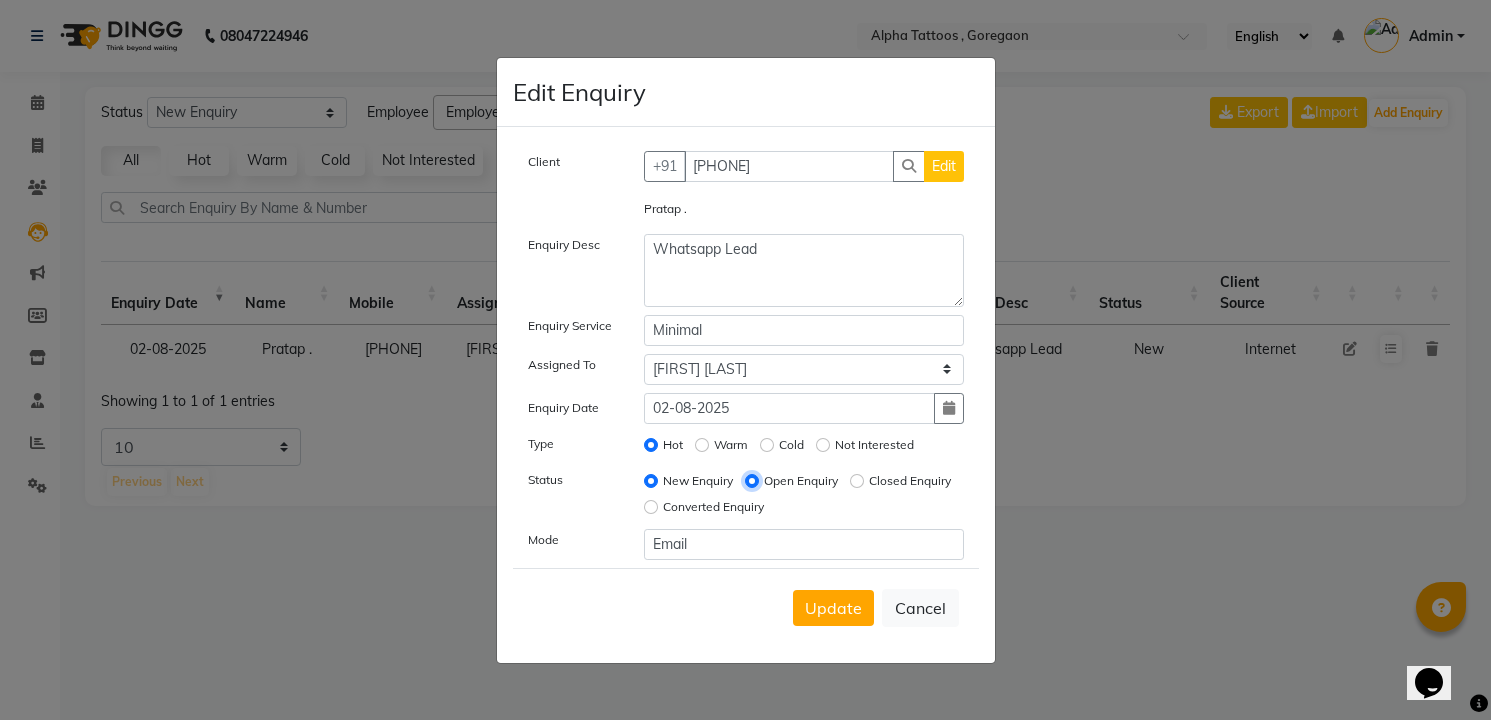 radio on "false" 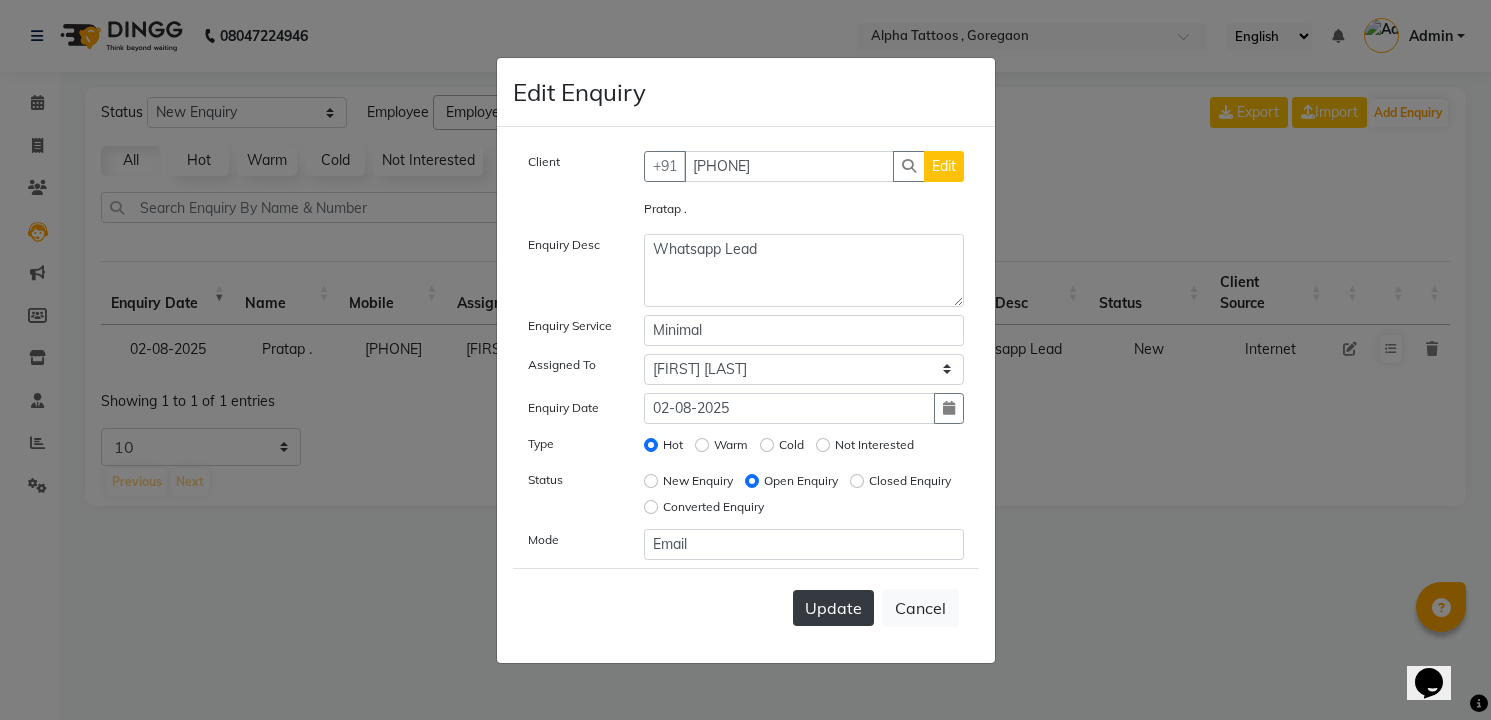 click on "Update" at bounding box center (833, 608) 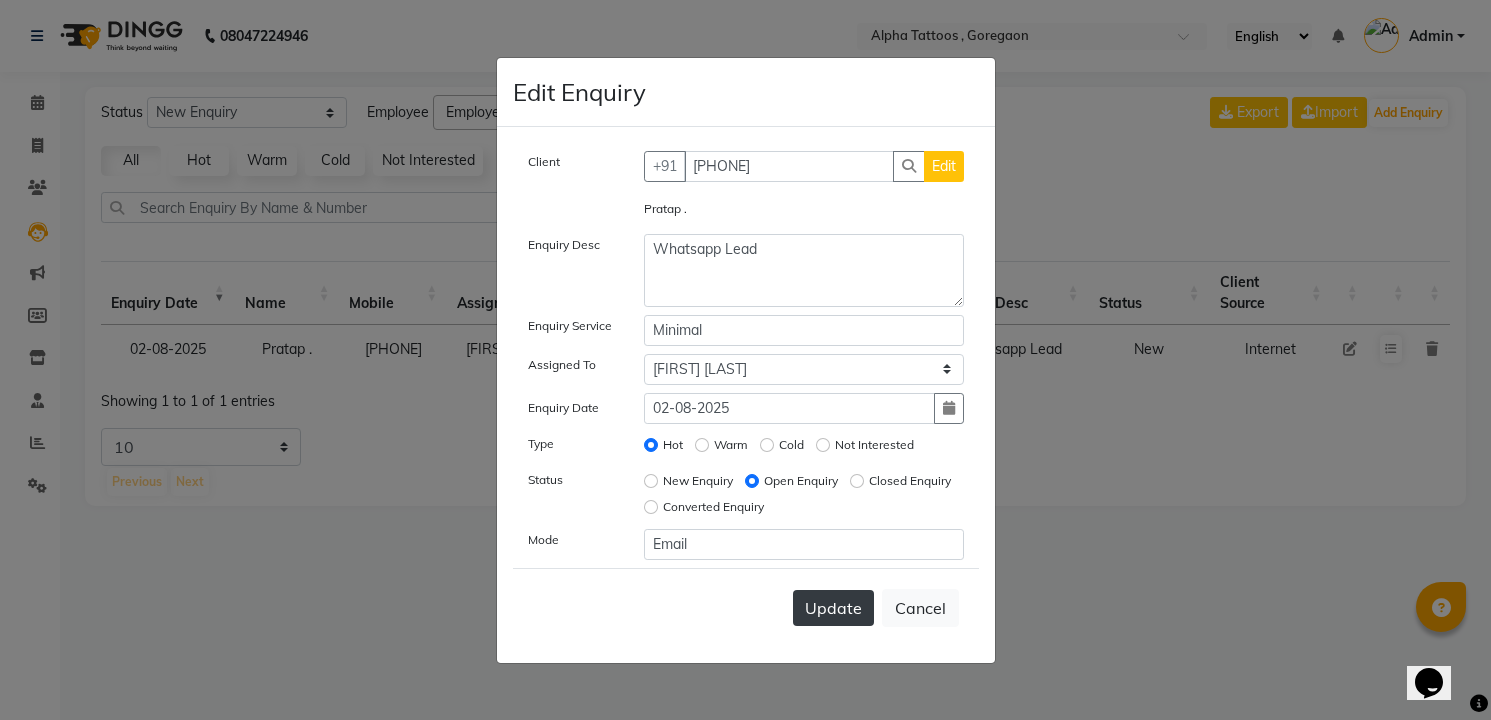 type 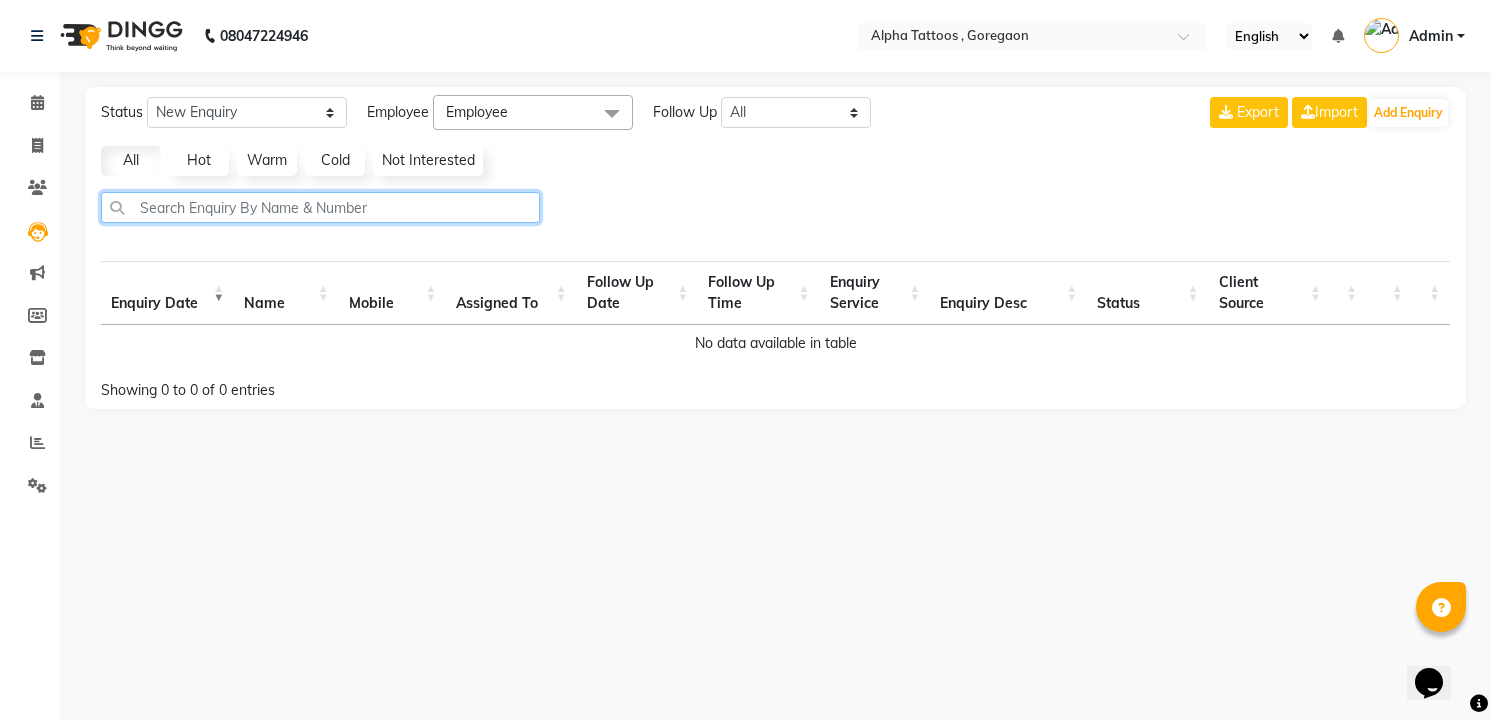 click 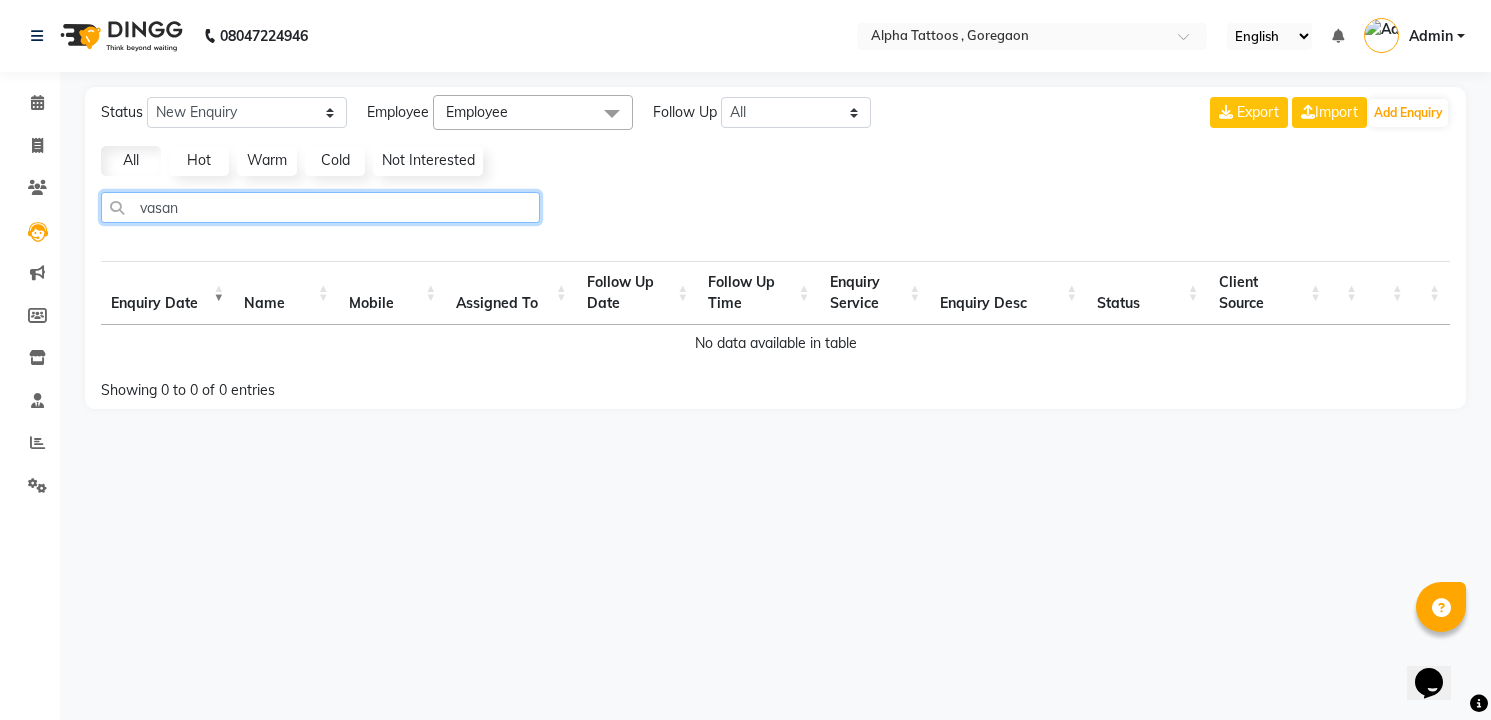 type on "[LAST]" 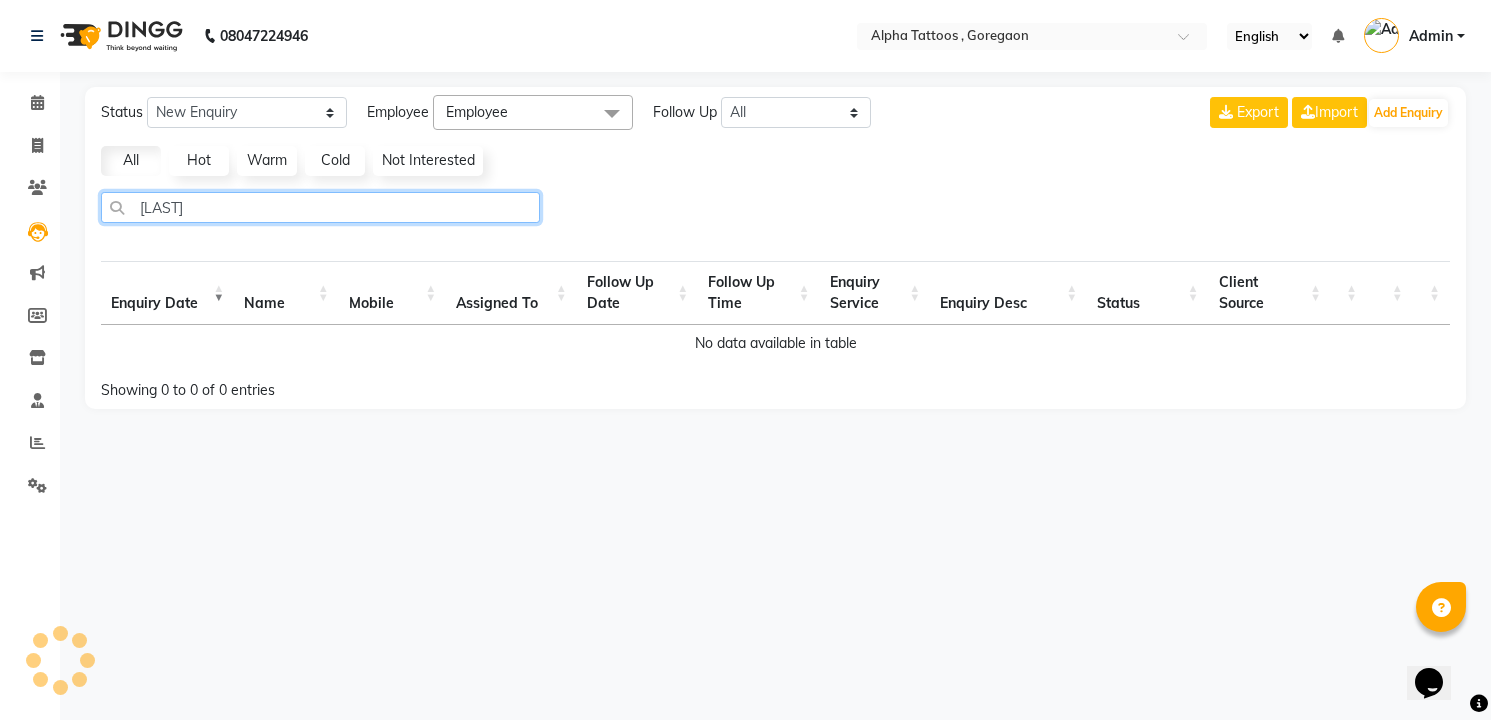 select on "10" 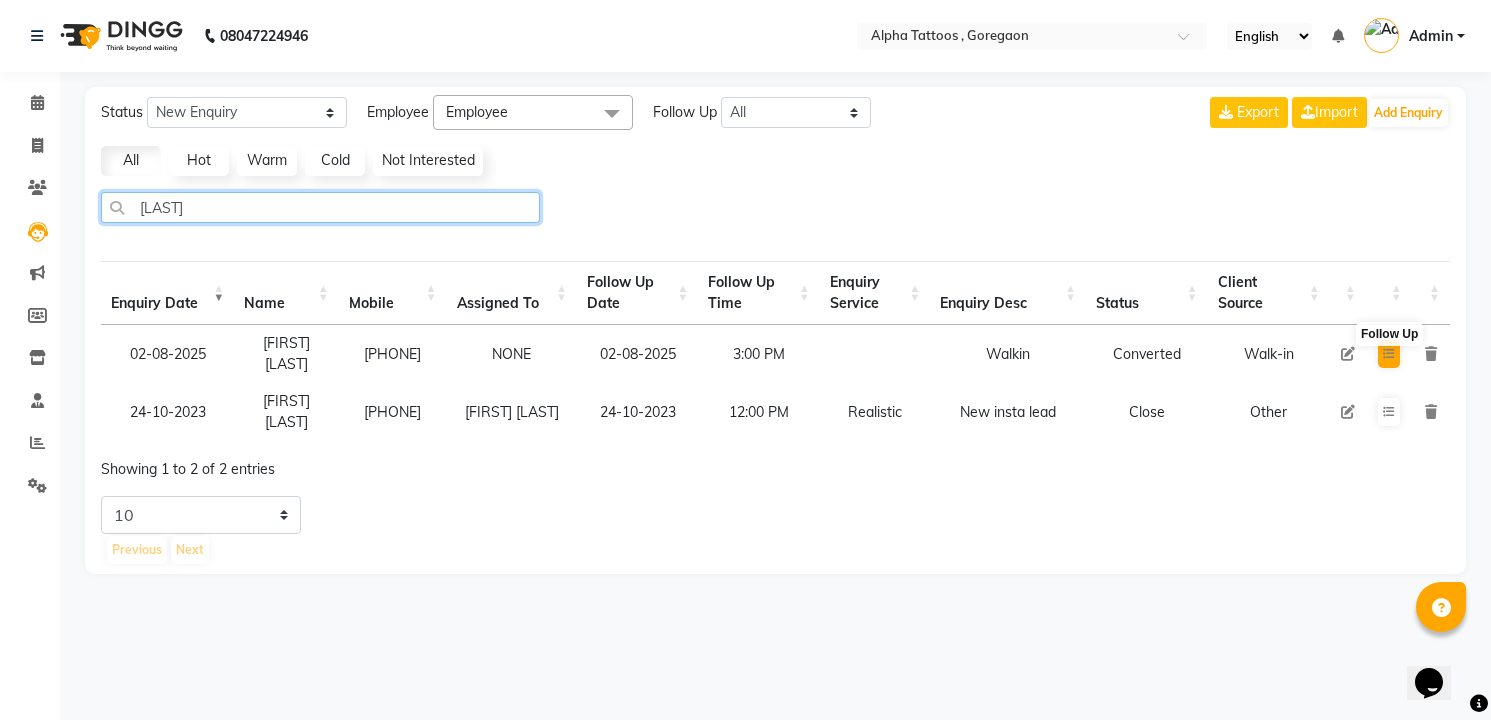type on "[LAST]" 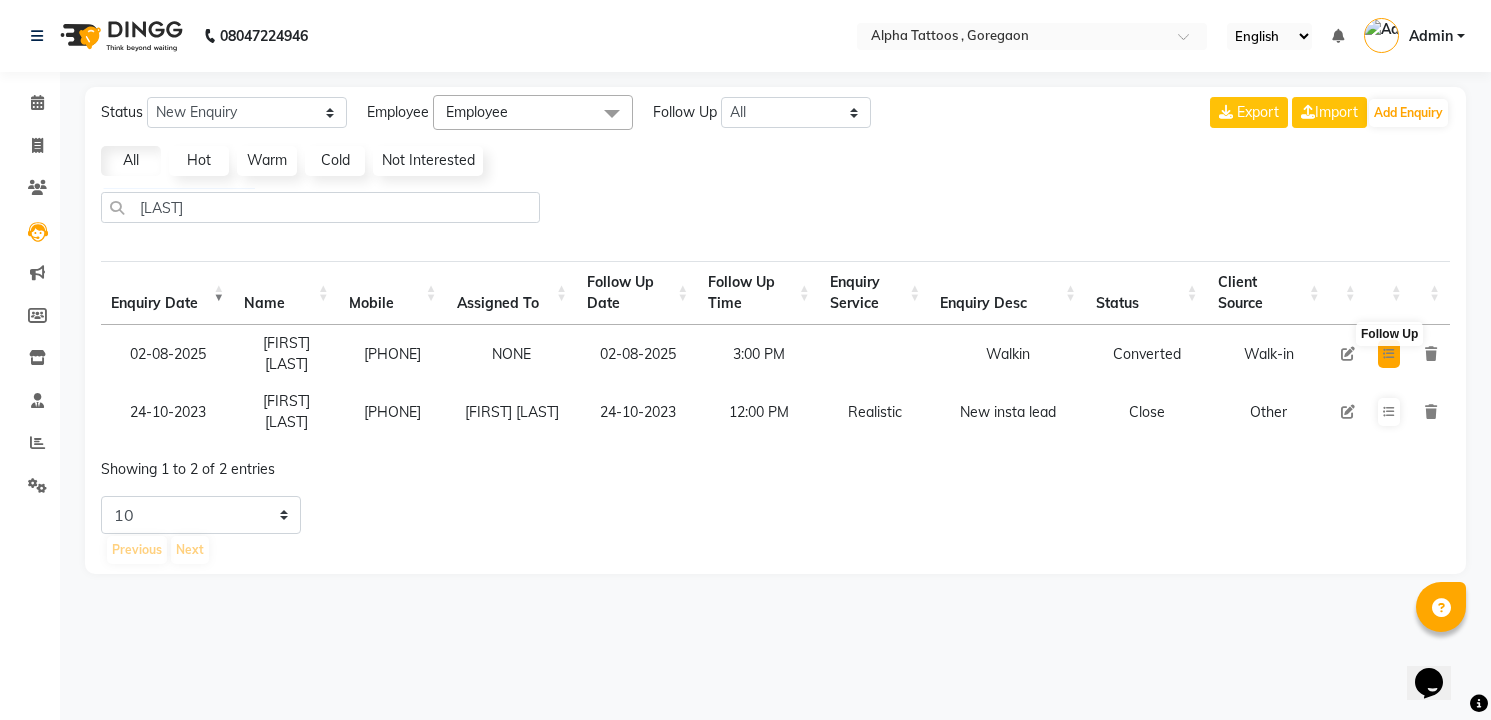 click at bounding box center (1389, 354) 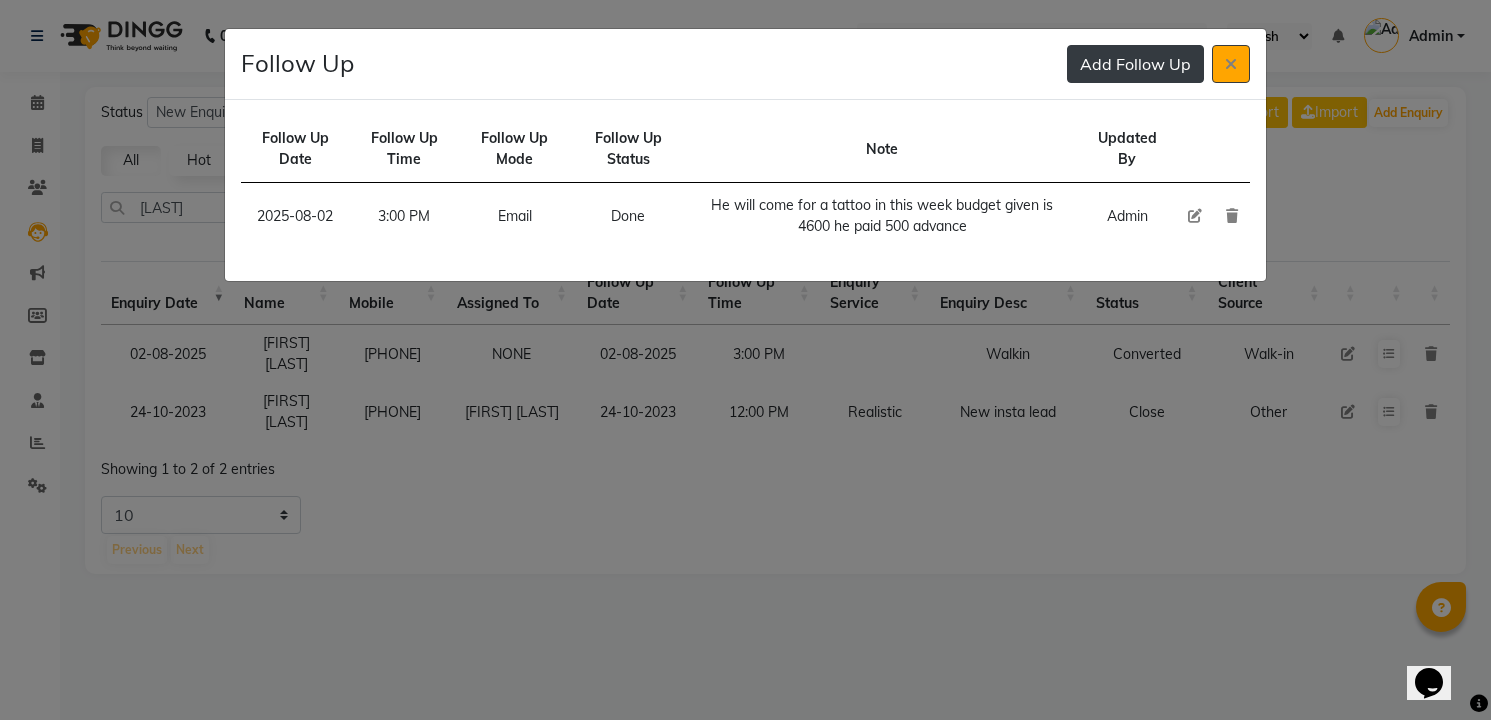 click on "Add Follow Up" 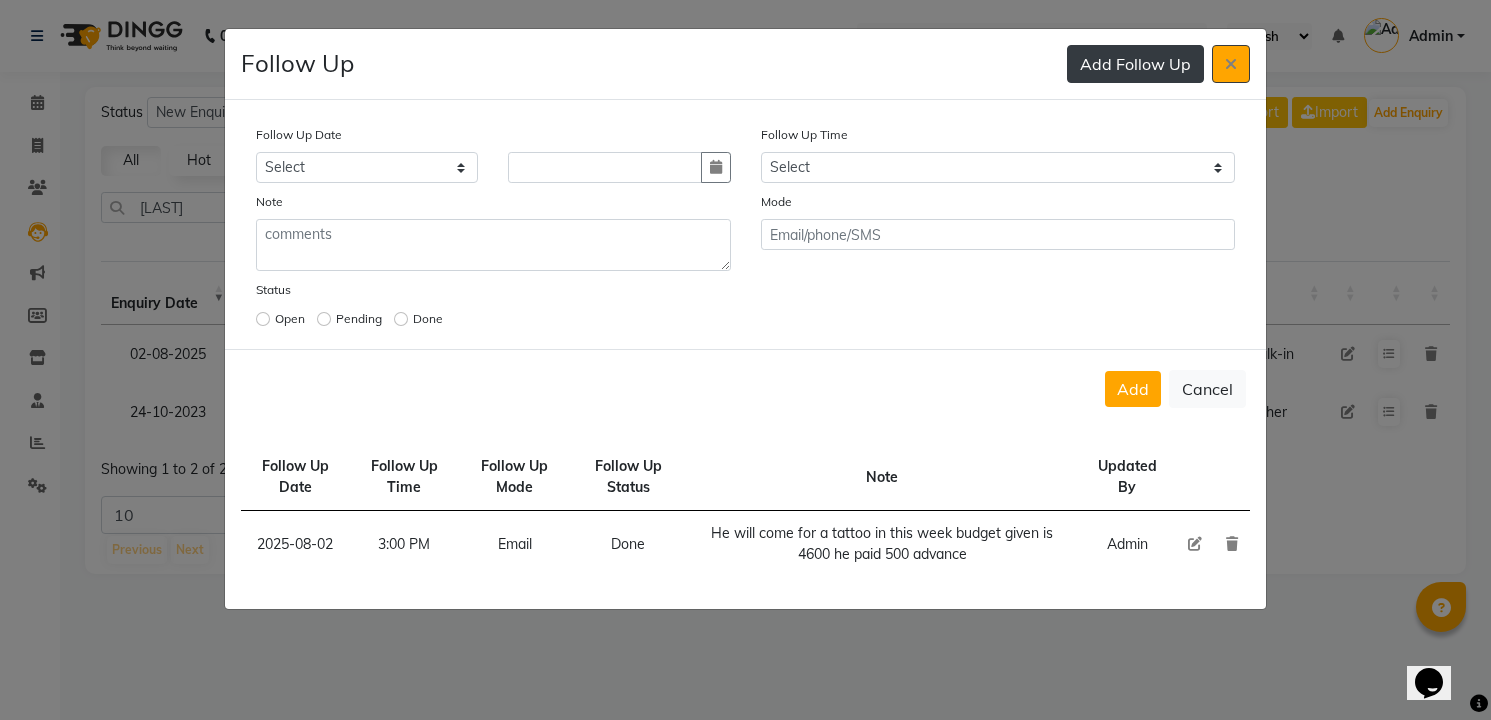 type 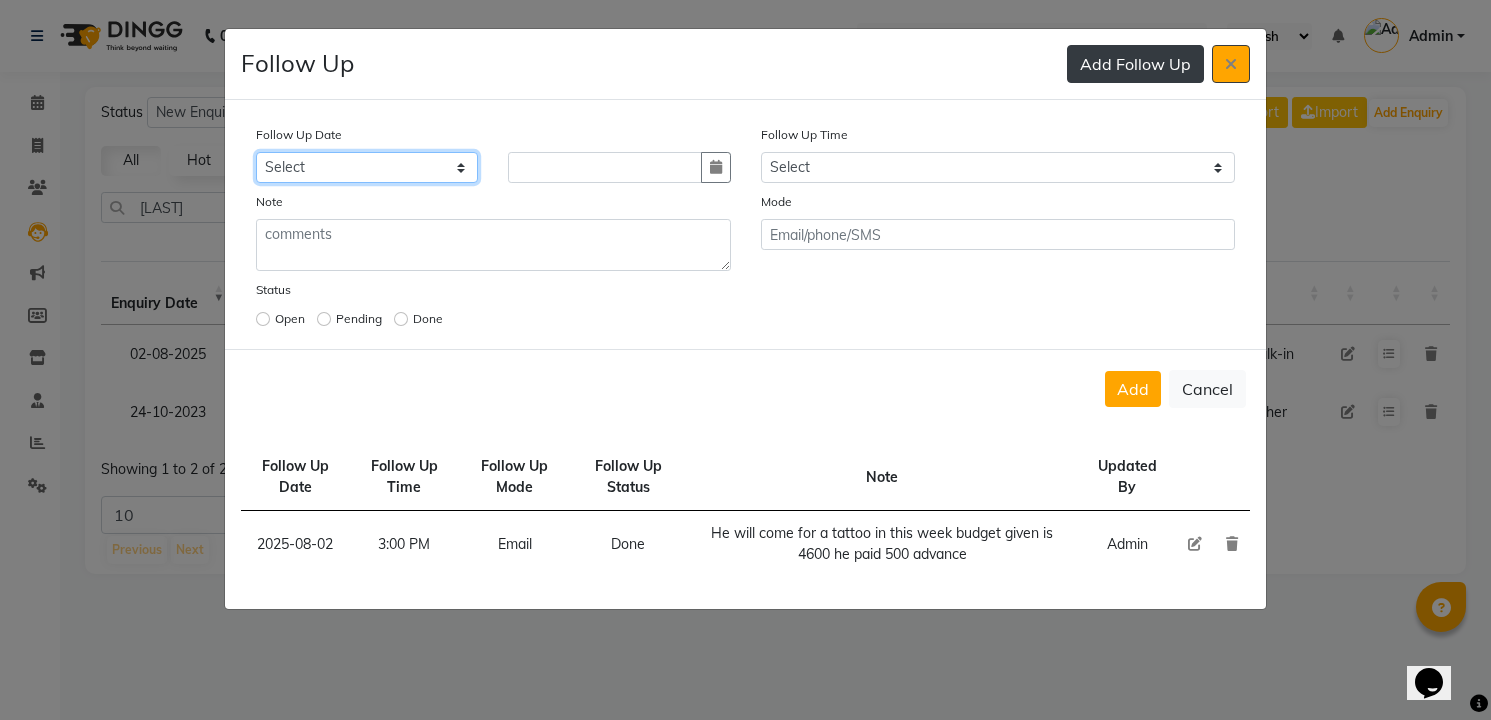 select on "custom_date" 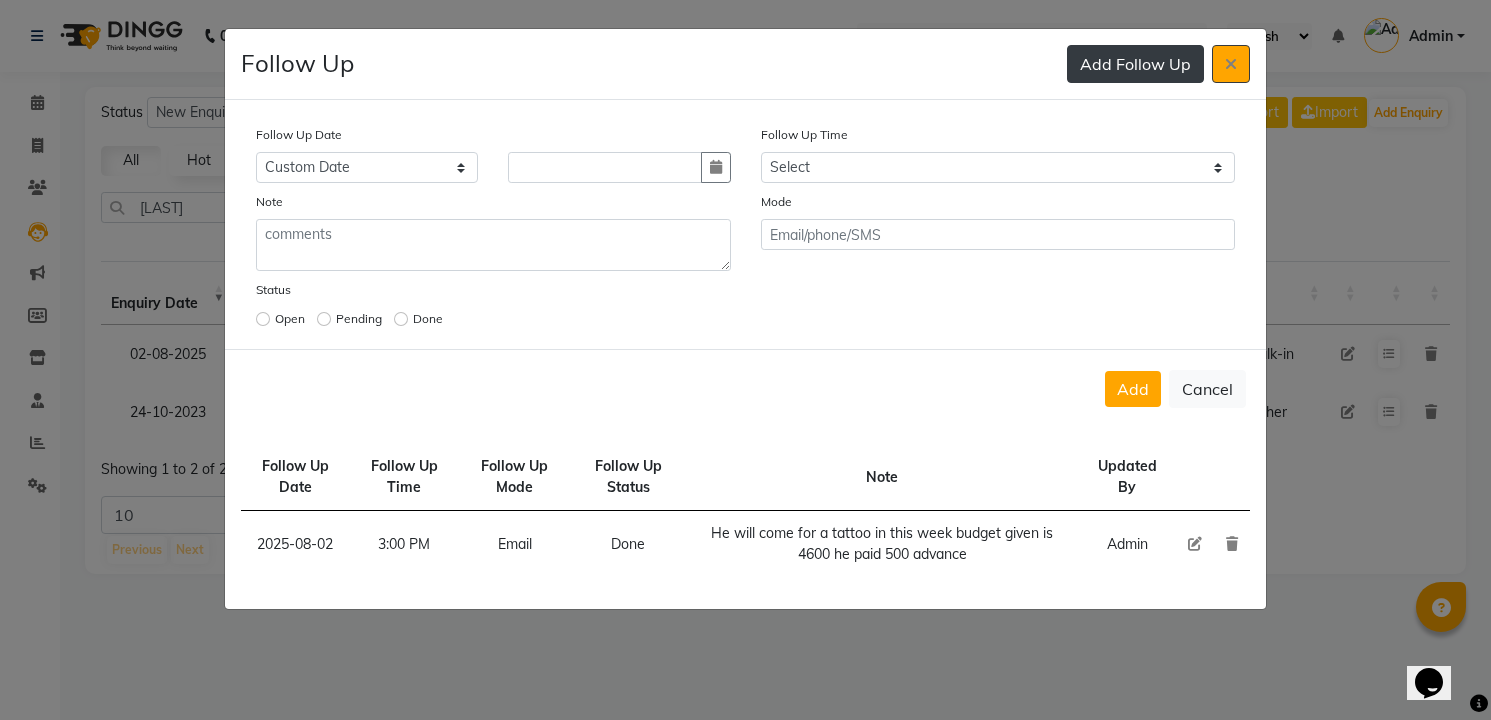 type 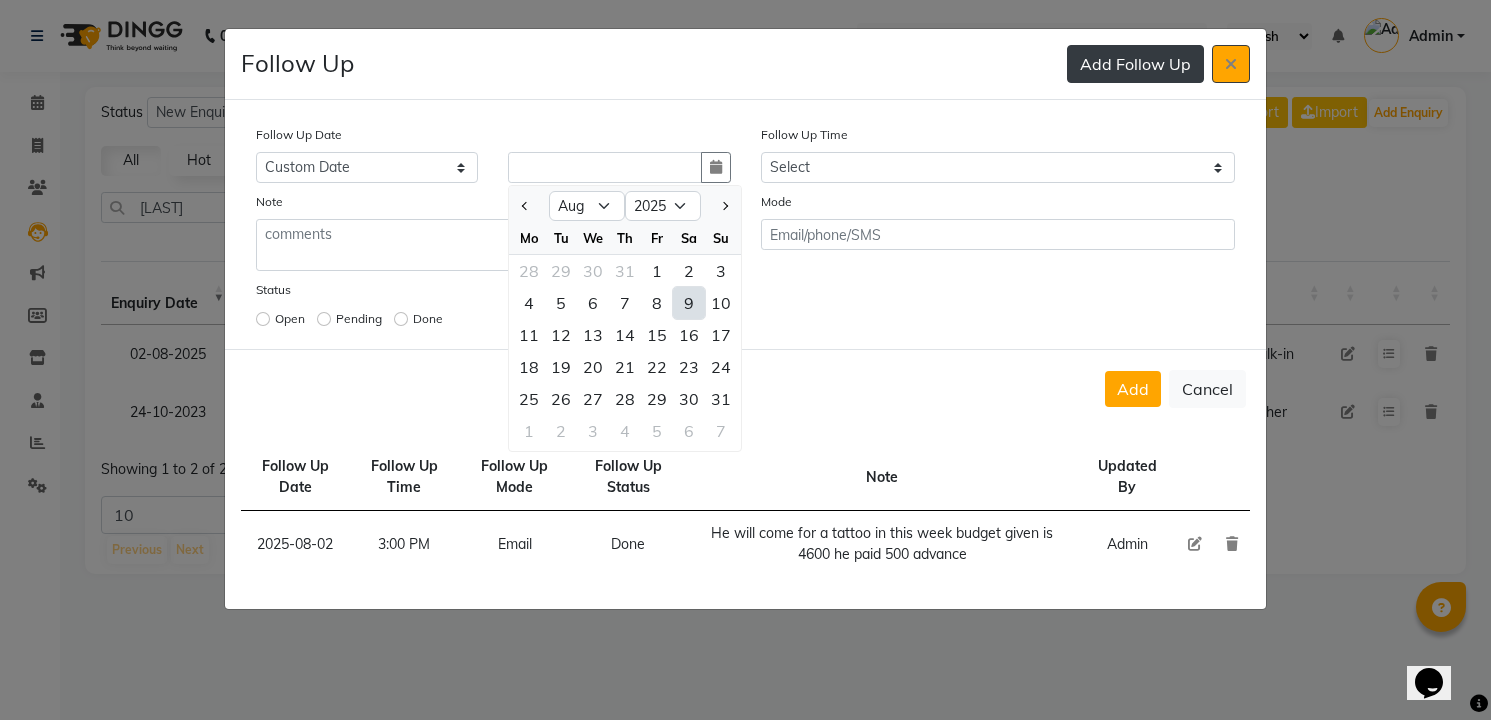 type on "09-08-2025" 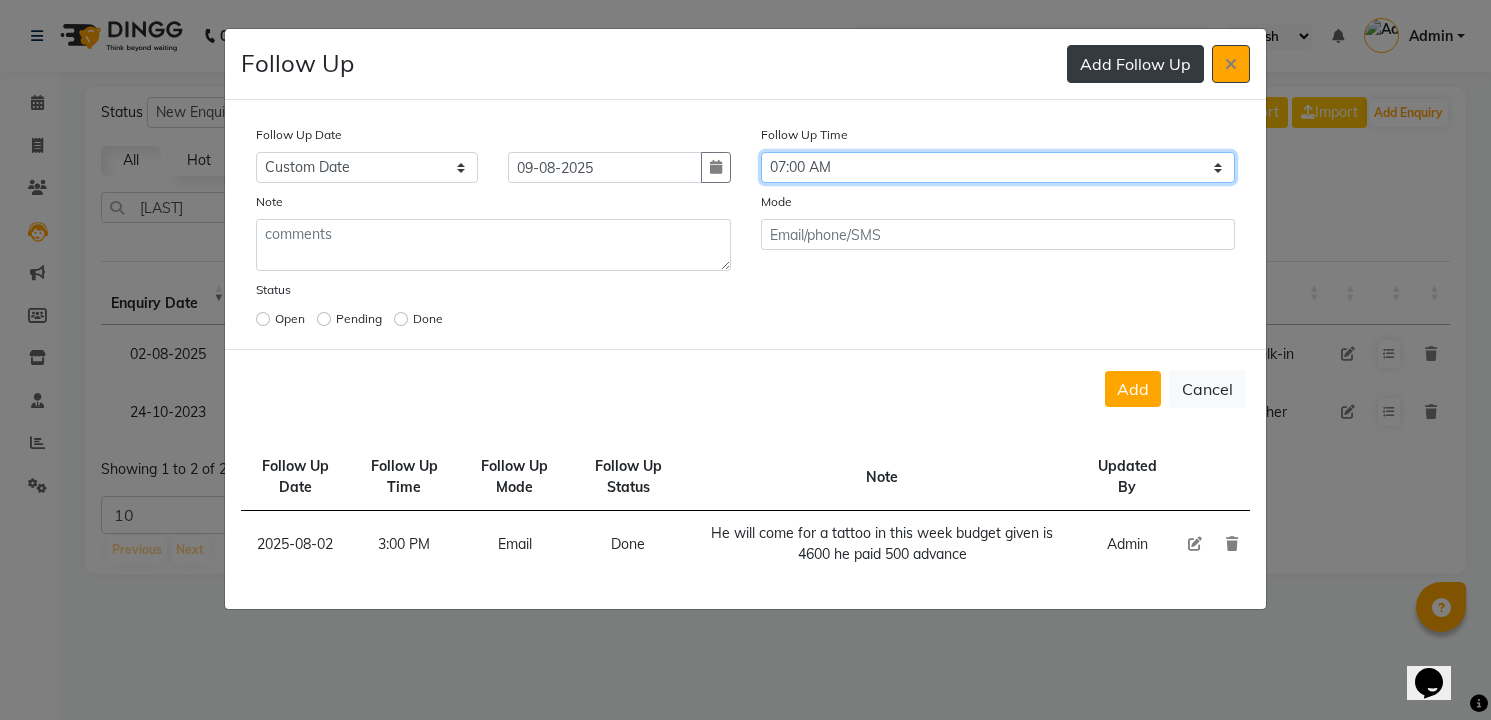 select on "840" 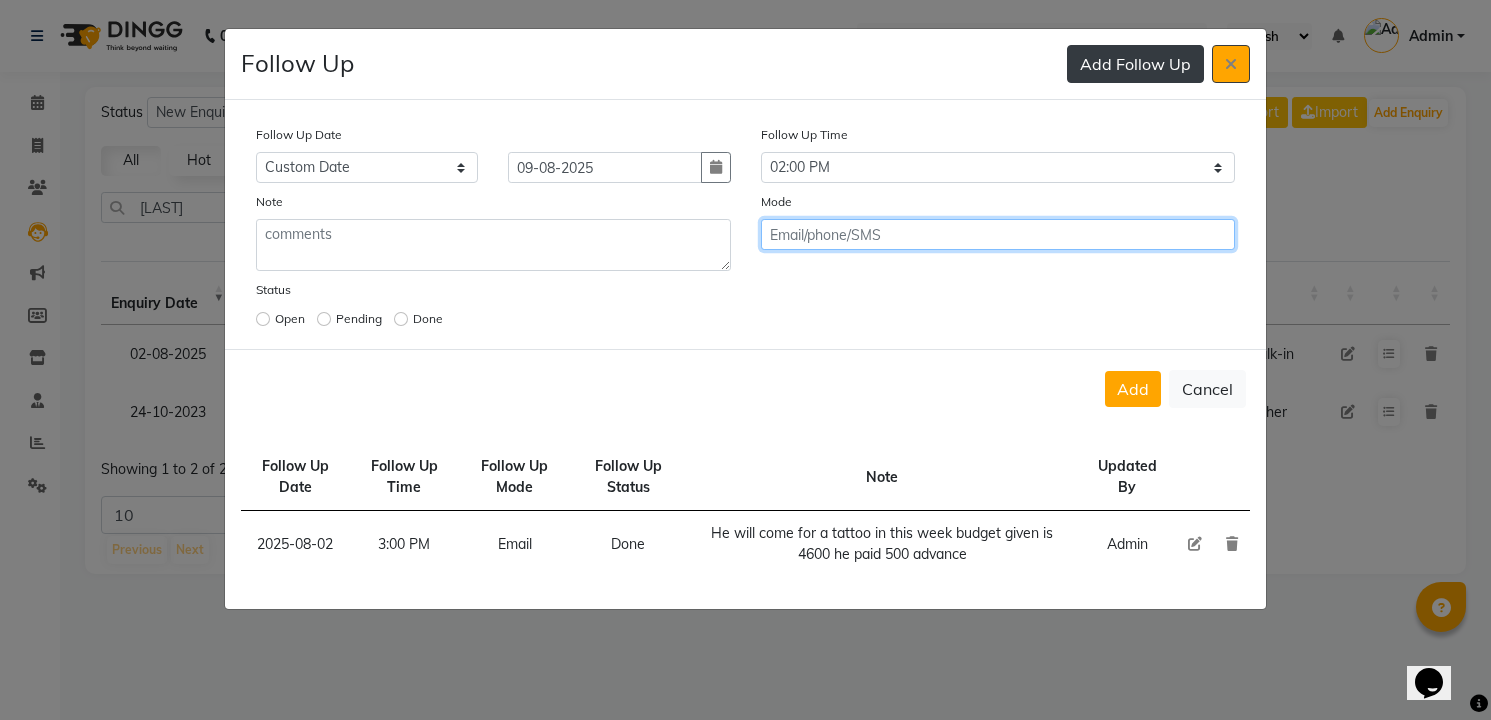 click on "Add" 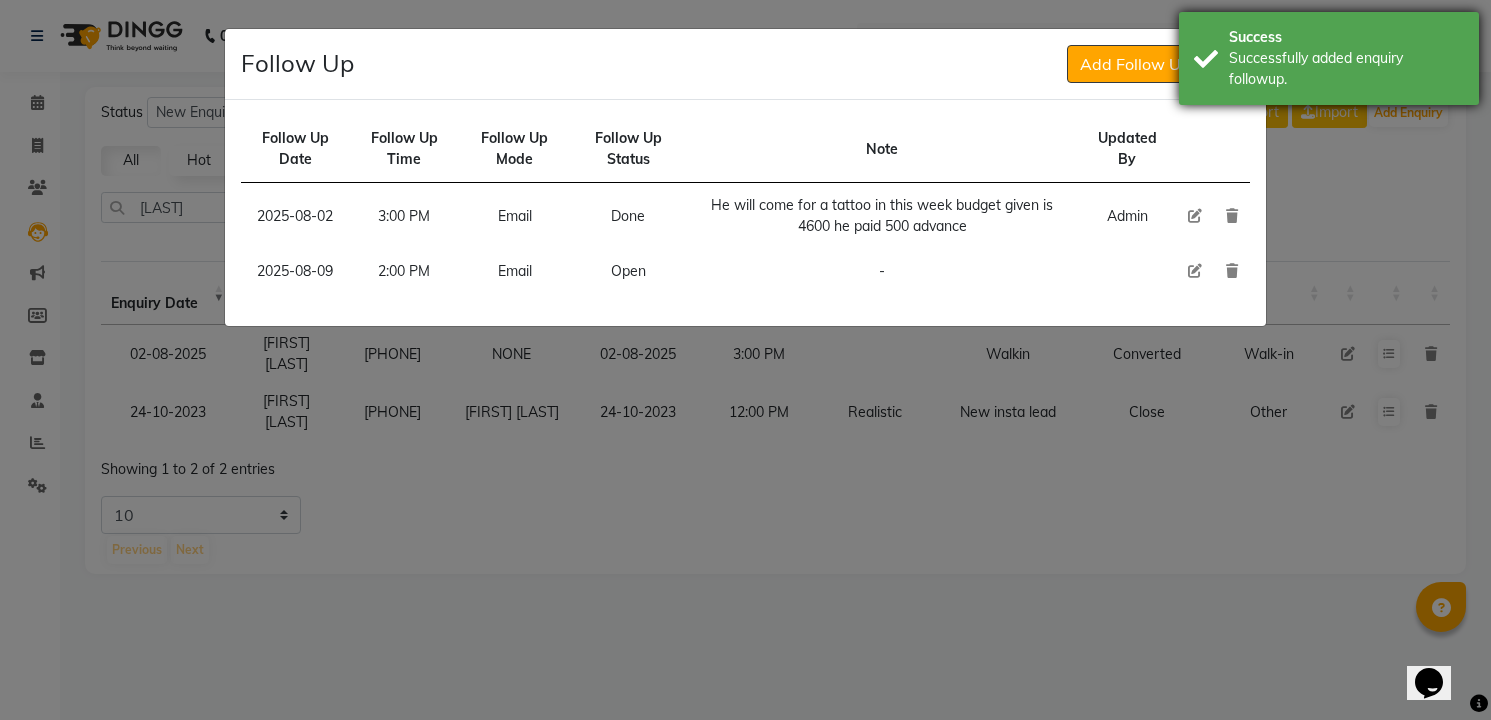 click on "Successfully added enquiry followup." at bounding box center [1346, 69] 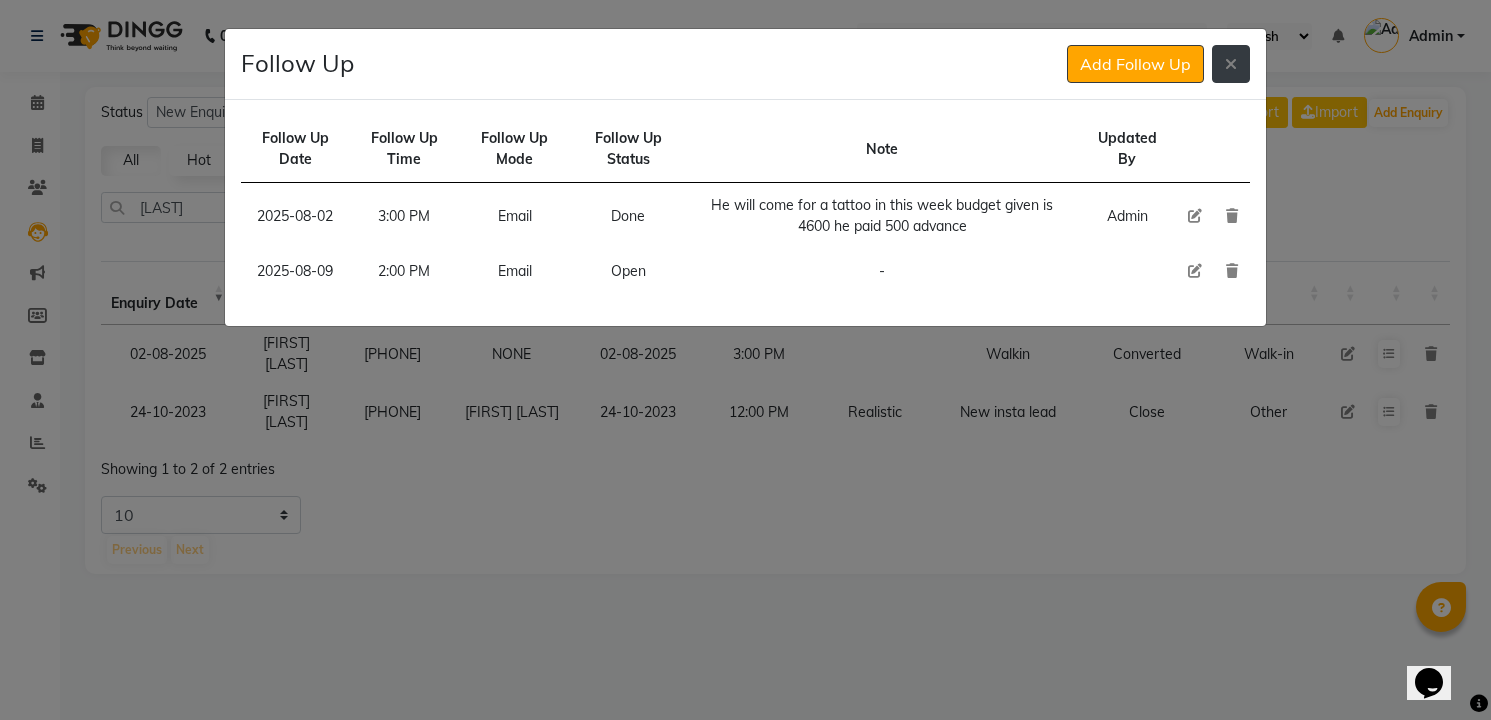 click 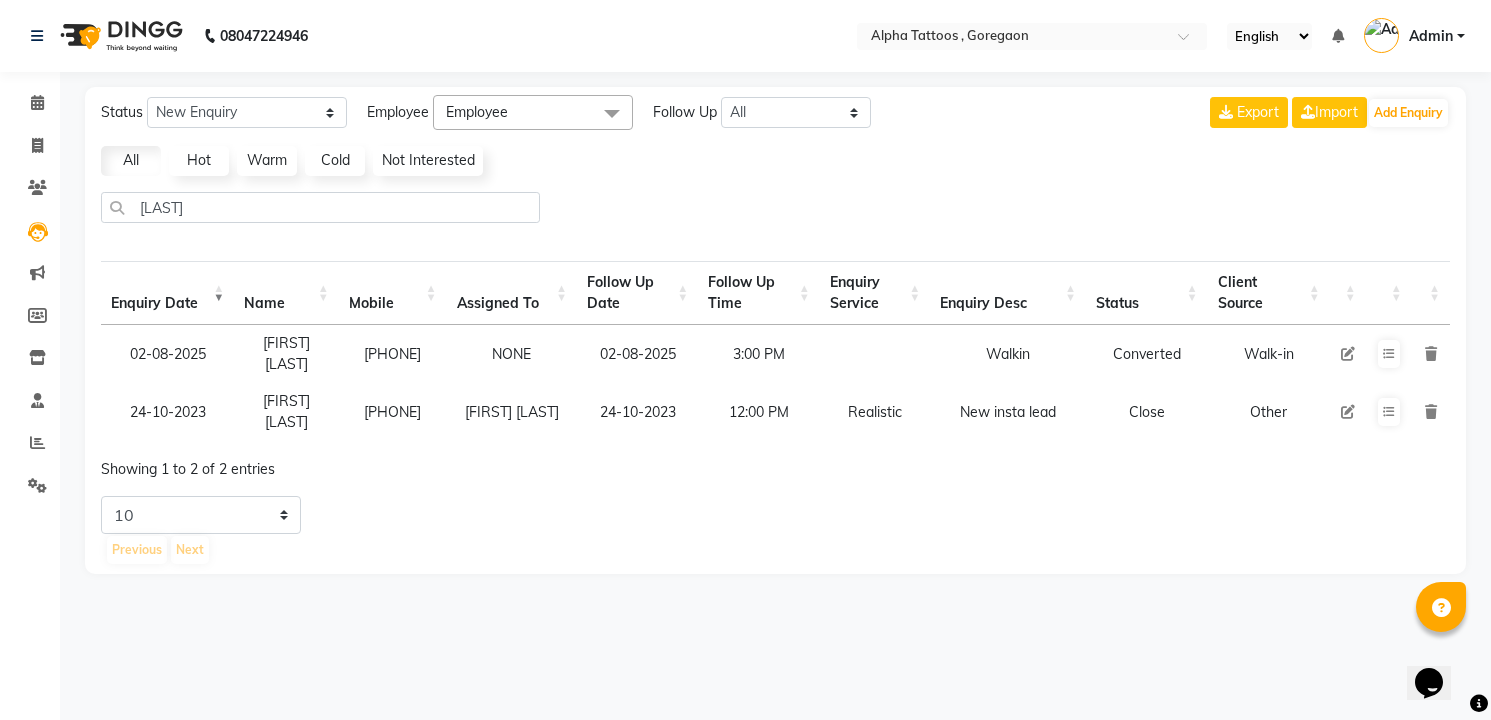 click at bounding box center (1348, 354) 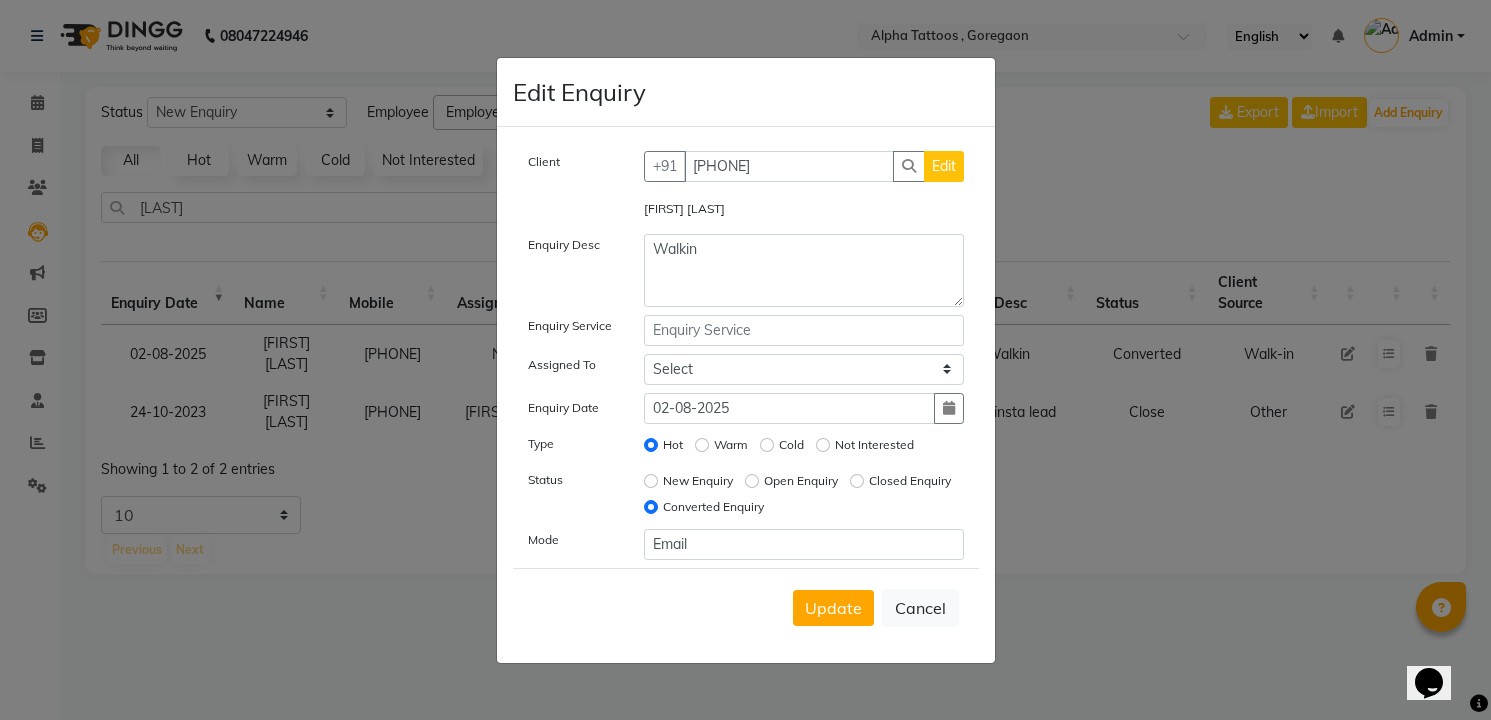 click on "Open Enquiry" 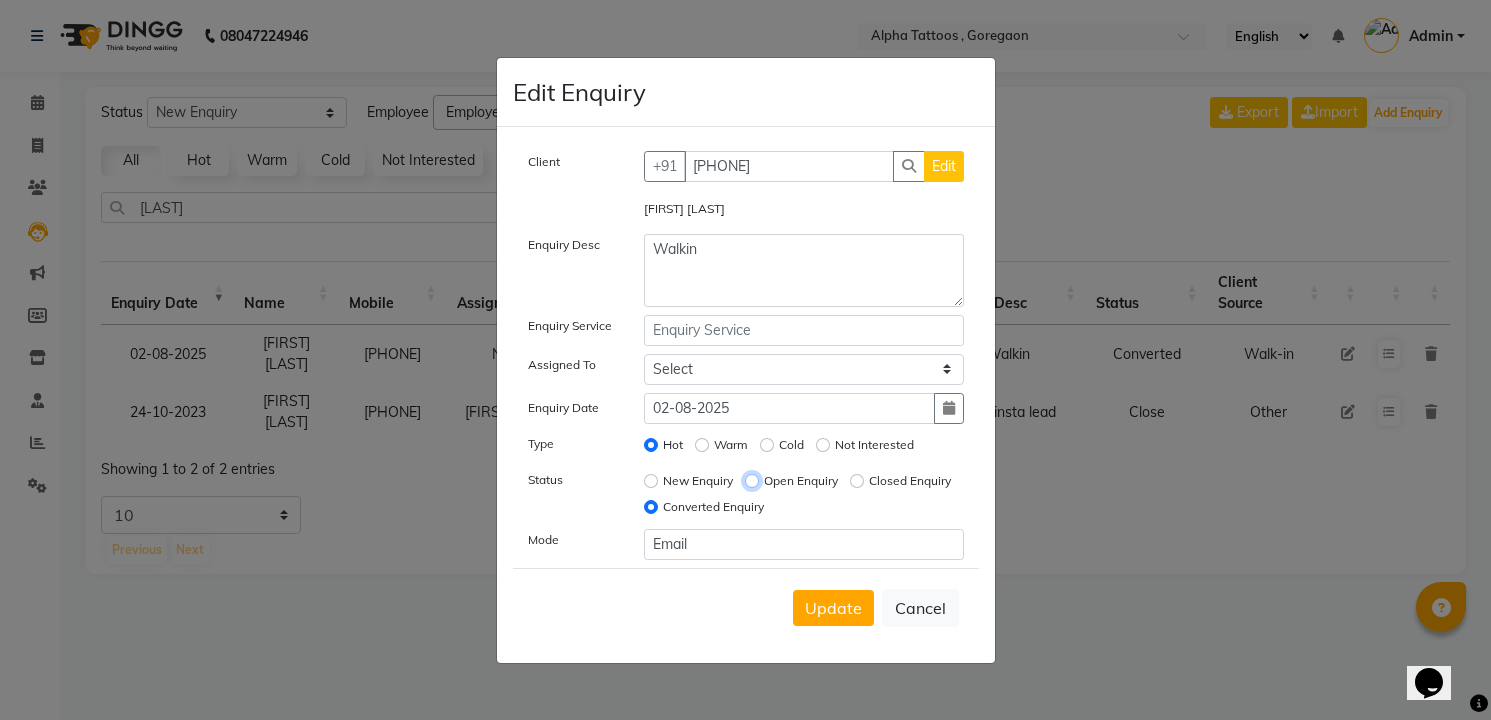 click on "Open Enquiry" at bounding box center [752, 481] 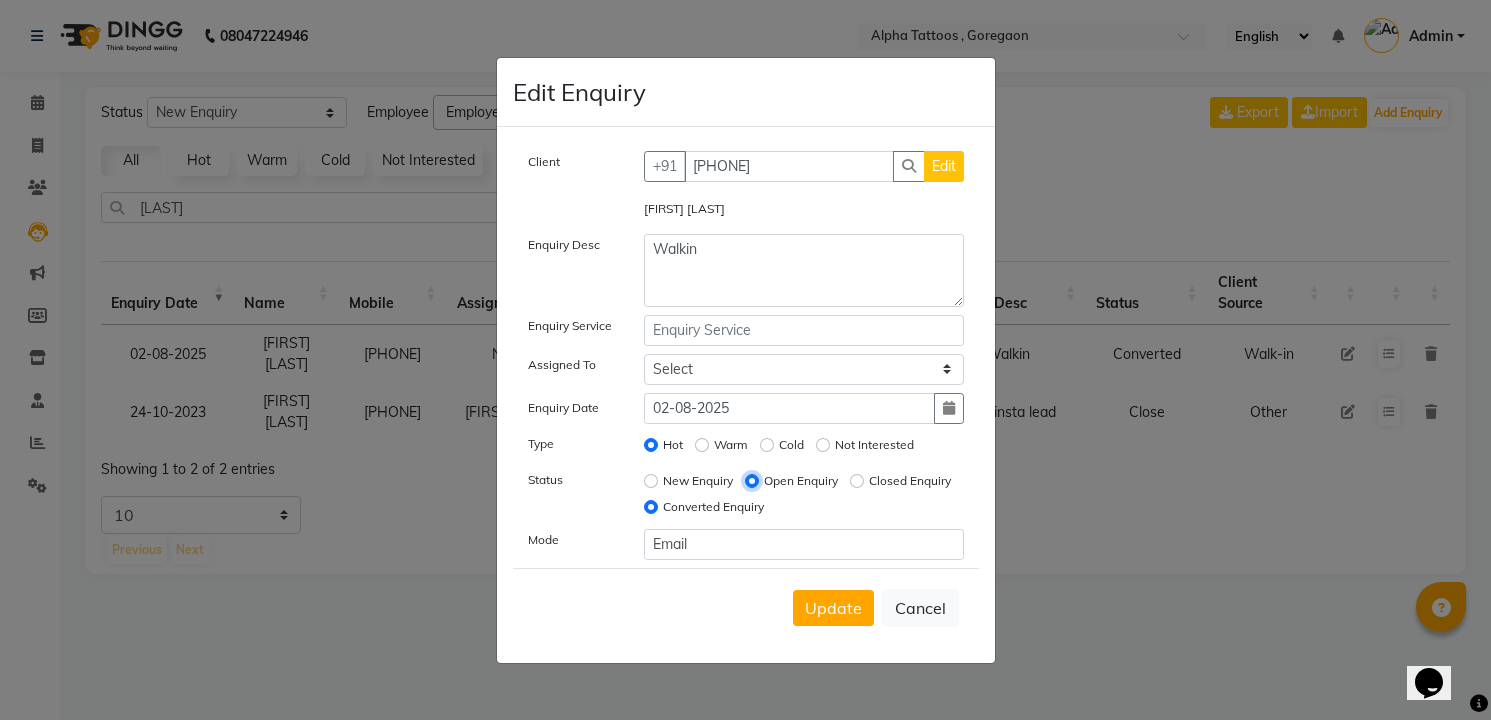 radio on "false" 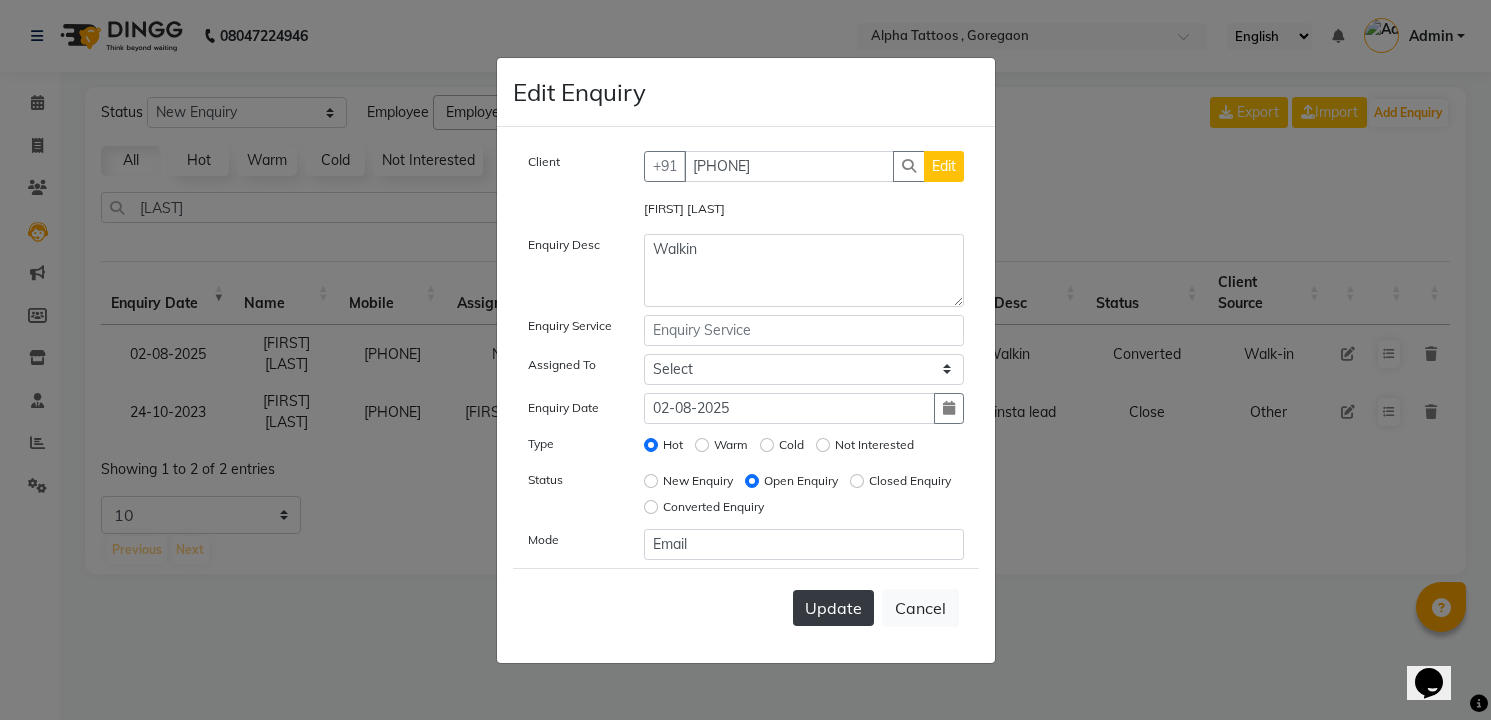 click on "Update" at bounding box center (833, 608) 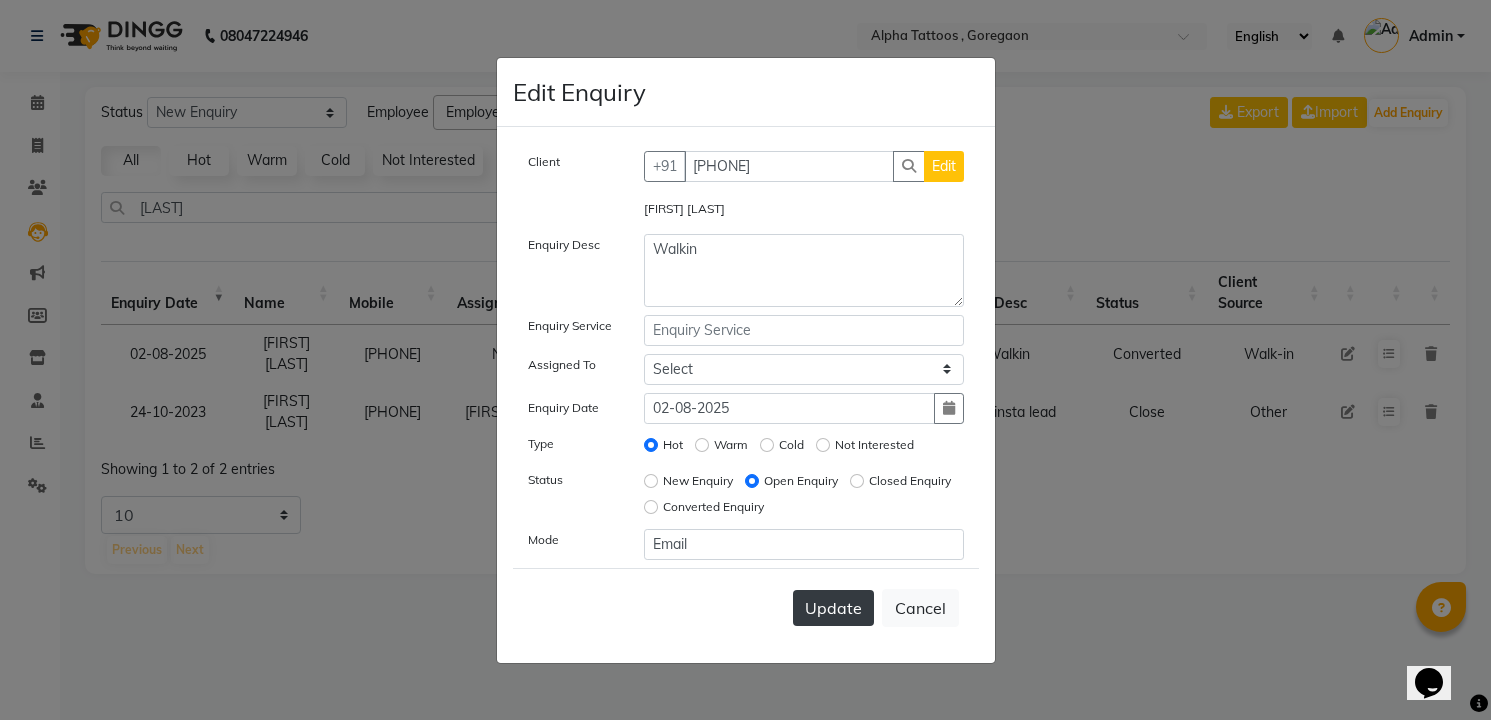 type 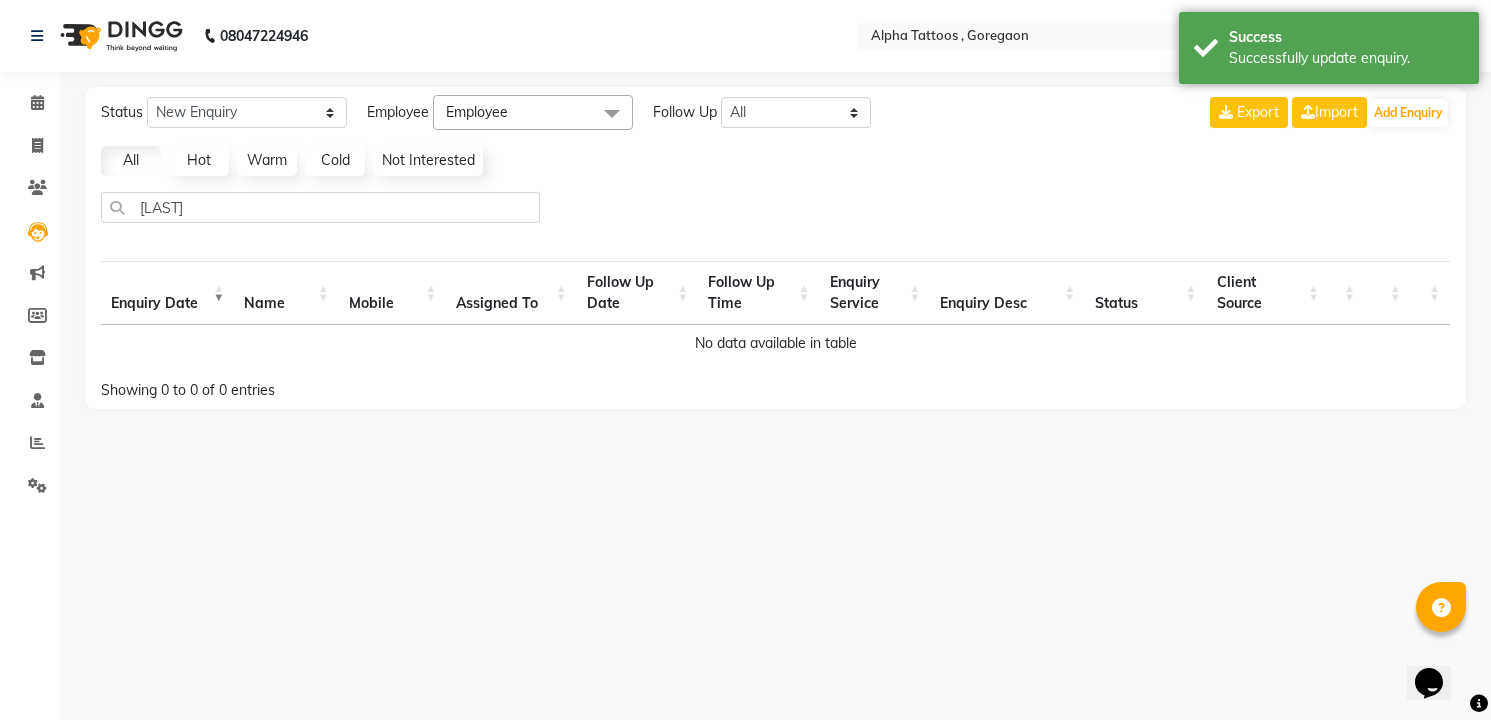 click 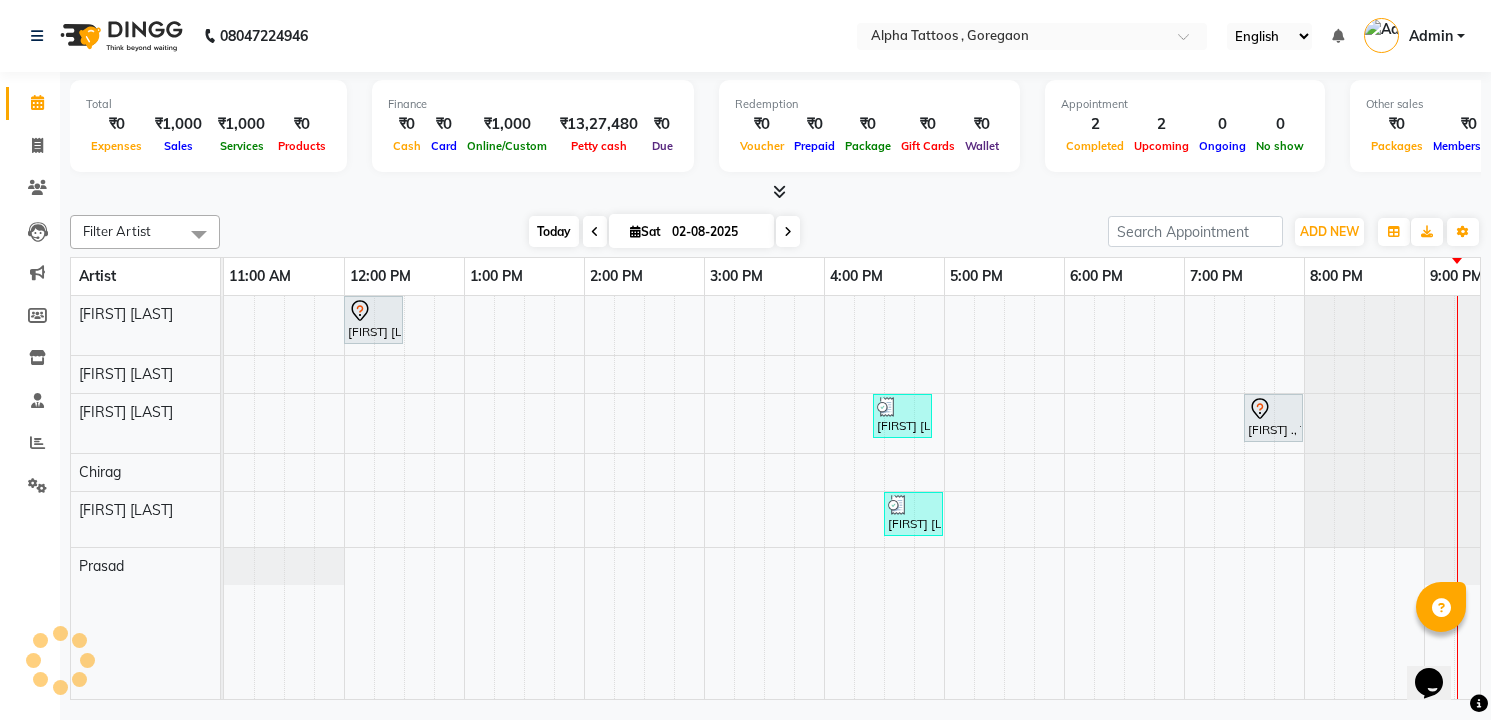 click on "Today" at bounding box center (554, 231) 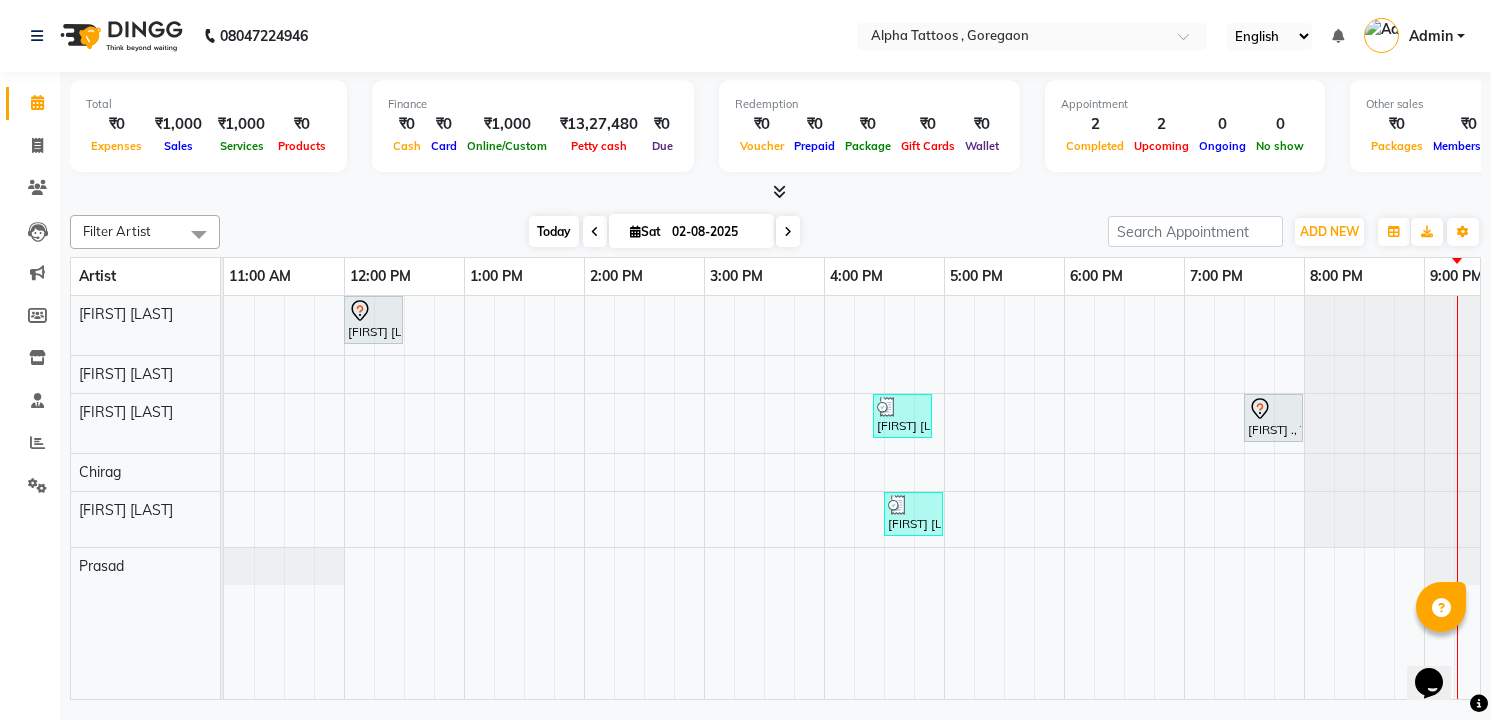 scroll, scrollTop: 0, scrollLeft: 64, axis: horizontal 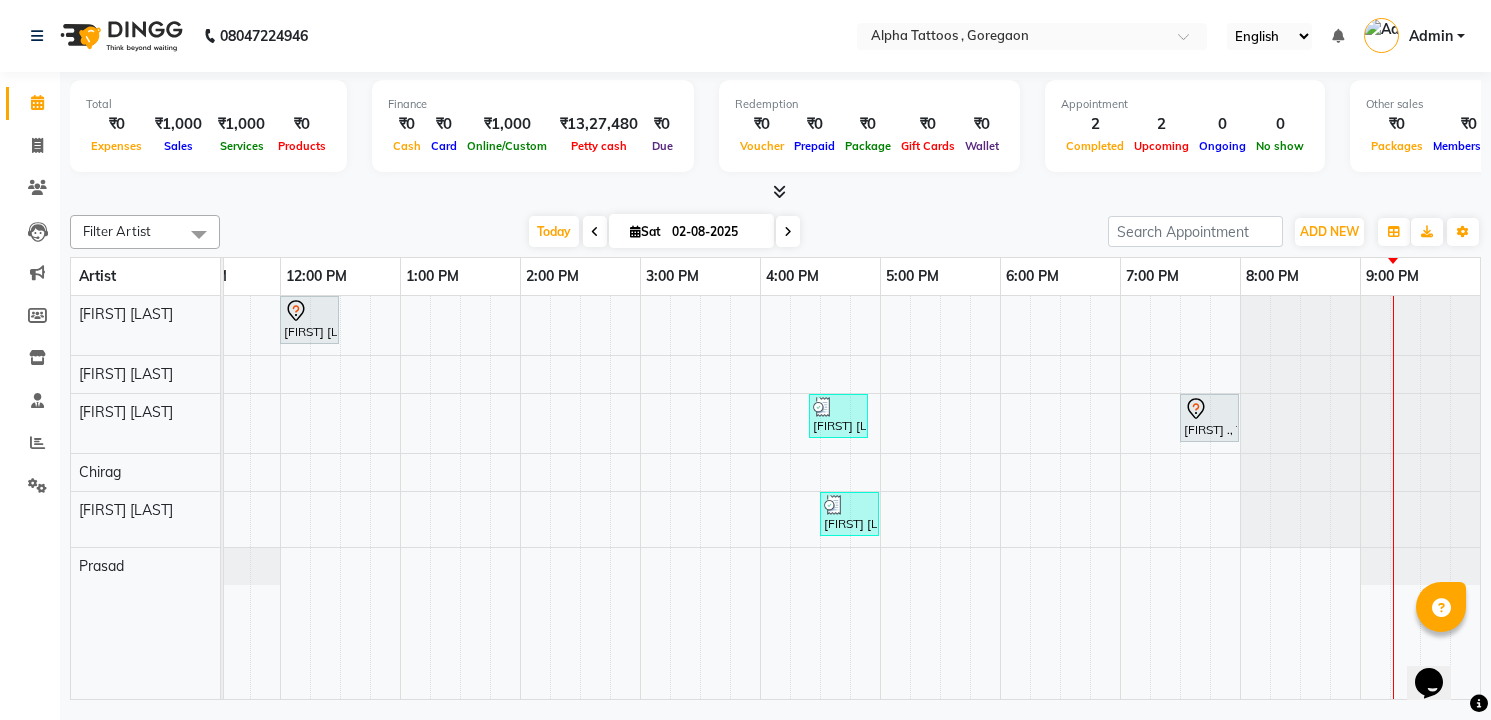 click at bounding box center [788, 231] 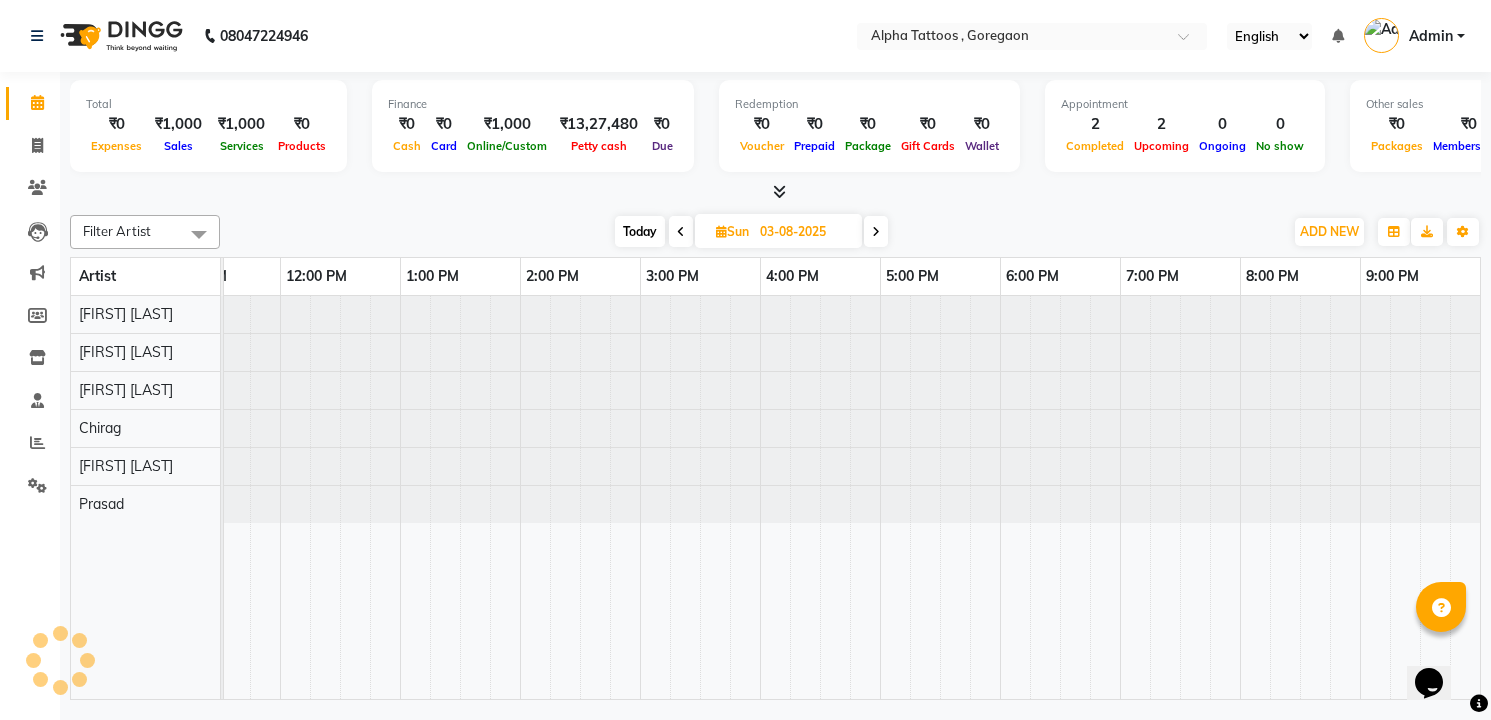 scroll, scrollTop: 0, scrollLeft: 64, axis: horizontal 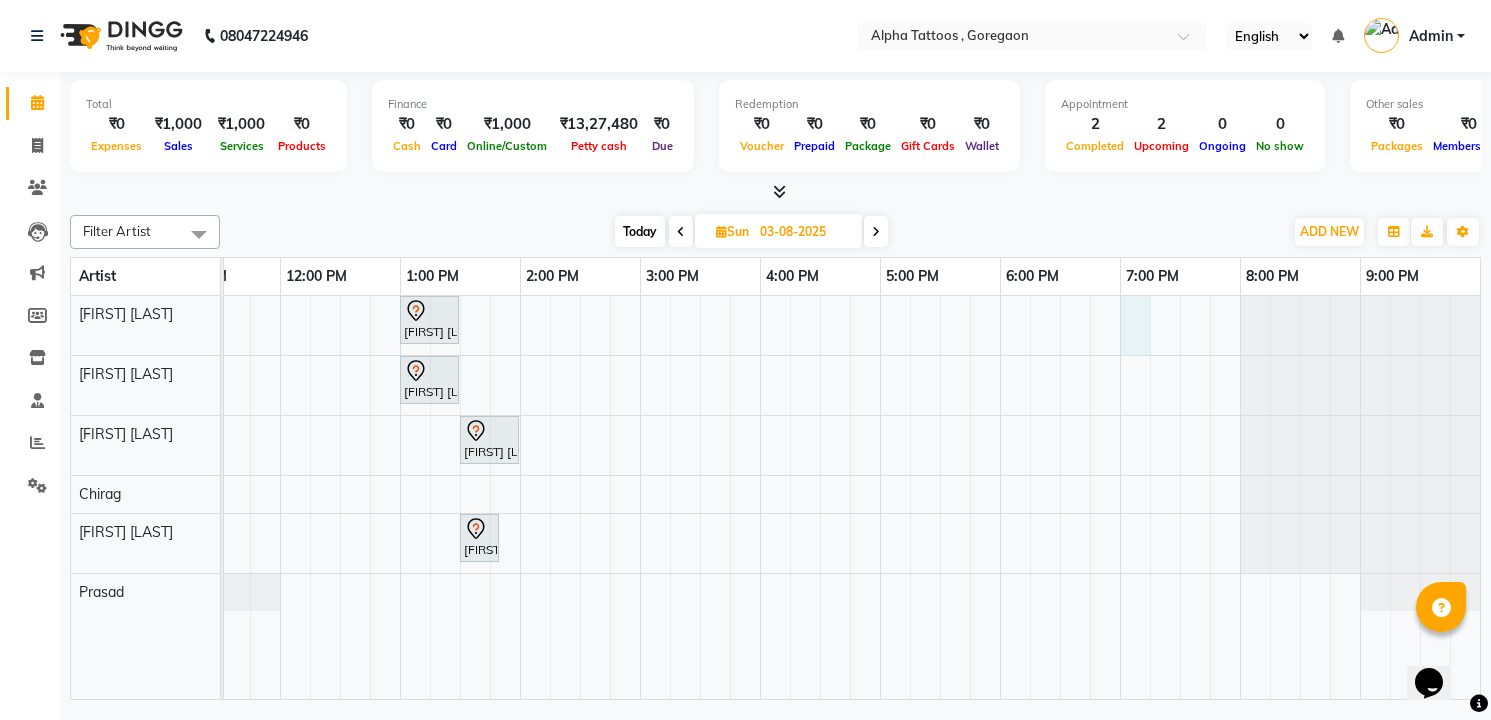 click on "[FIRST] [LAST], 01:00 PM-01:30 PM, Religious              [FIRST] [LAST], 01:00 PM-01:30 PM, Realistic              [FIRST] [LAST], 01:30 PM-02:00 PM, Travel              [FIRST] [LAST], 01:30 PM-01:50 PM, Consultation" at bounding box center (820, 497) 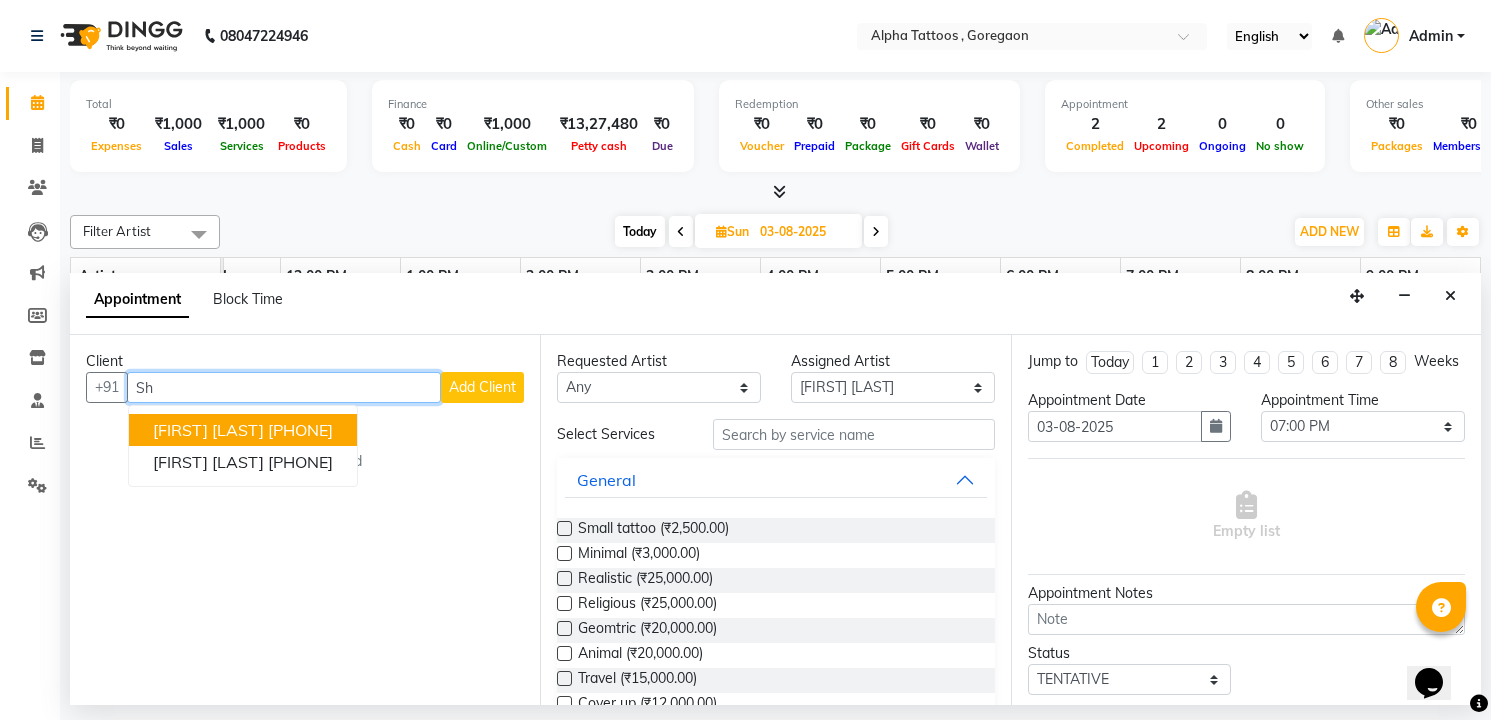 type on "S" 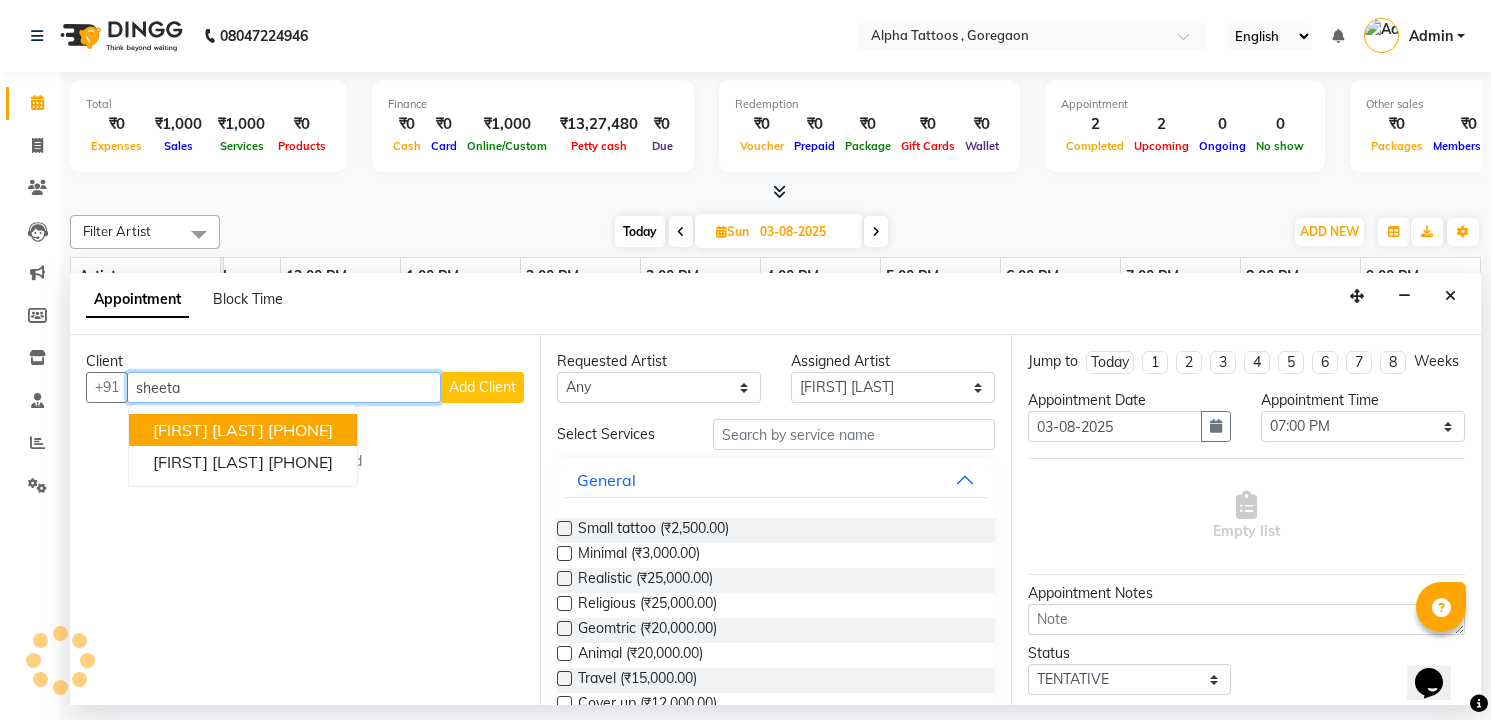 type on "sheetal" 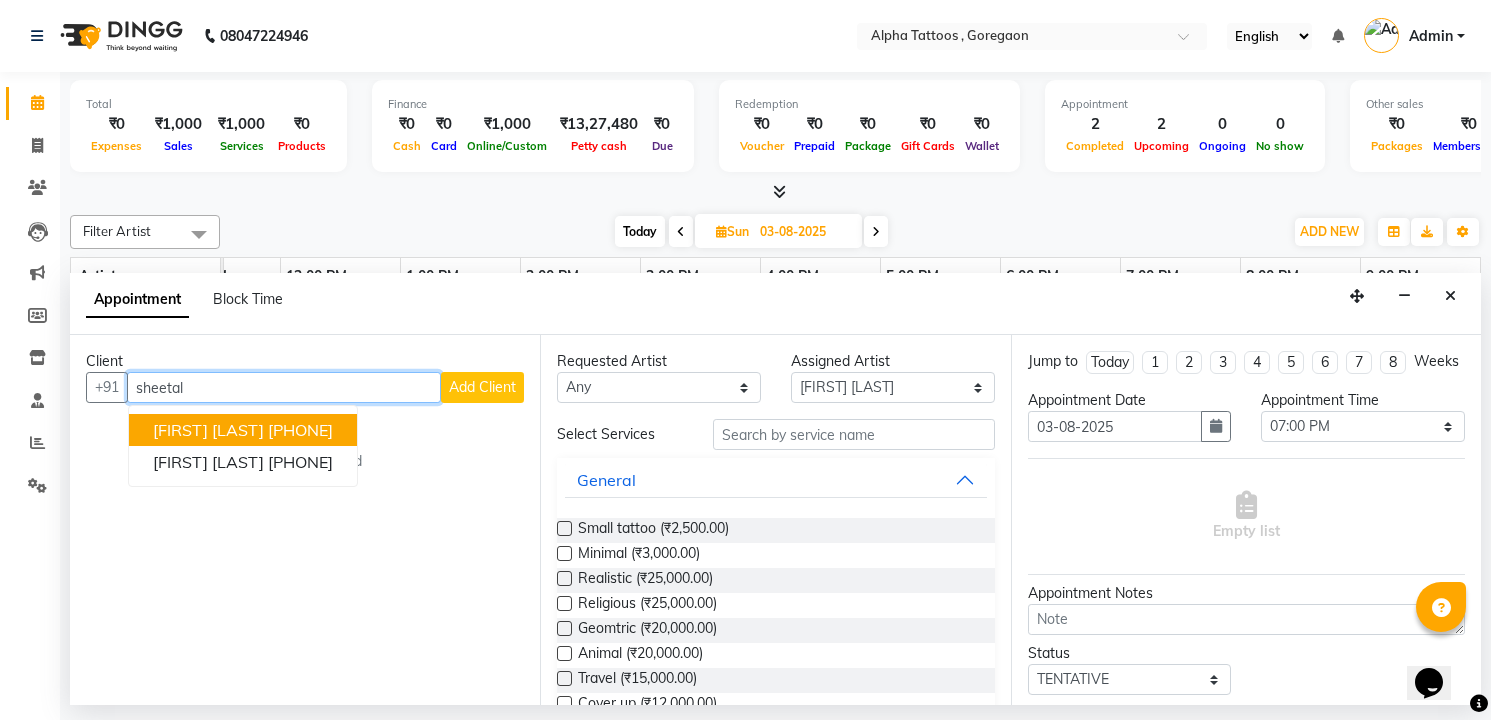 type 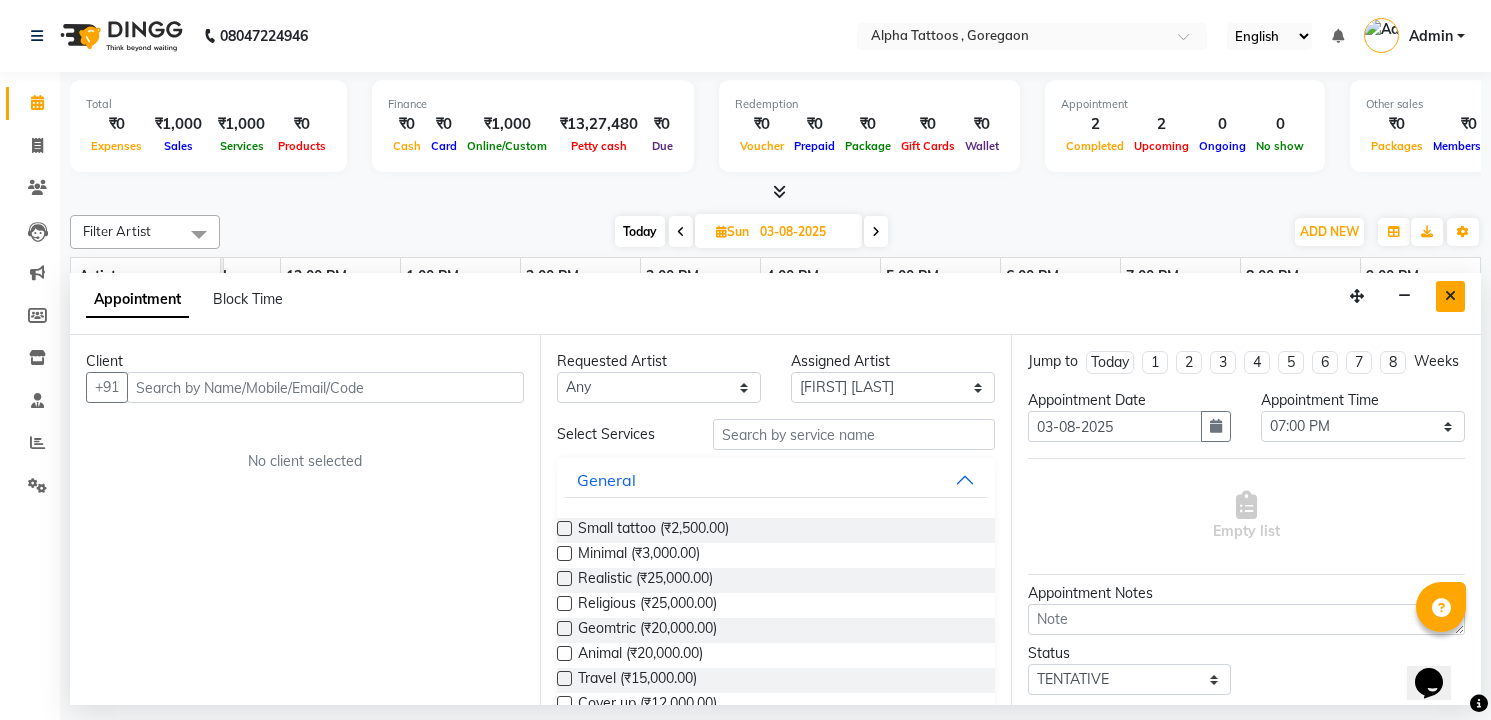 click at bounding box center [1450, 296] 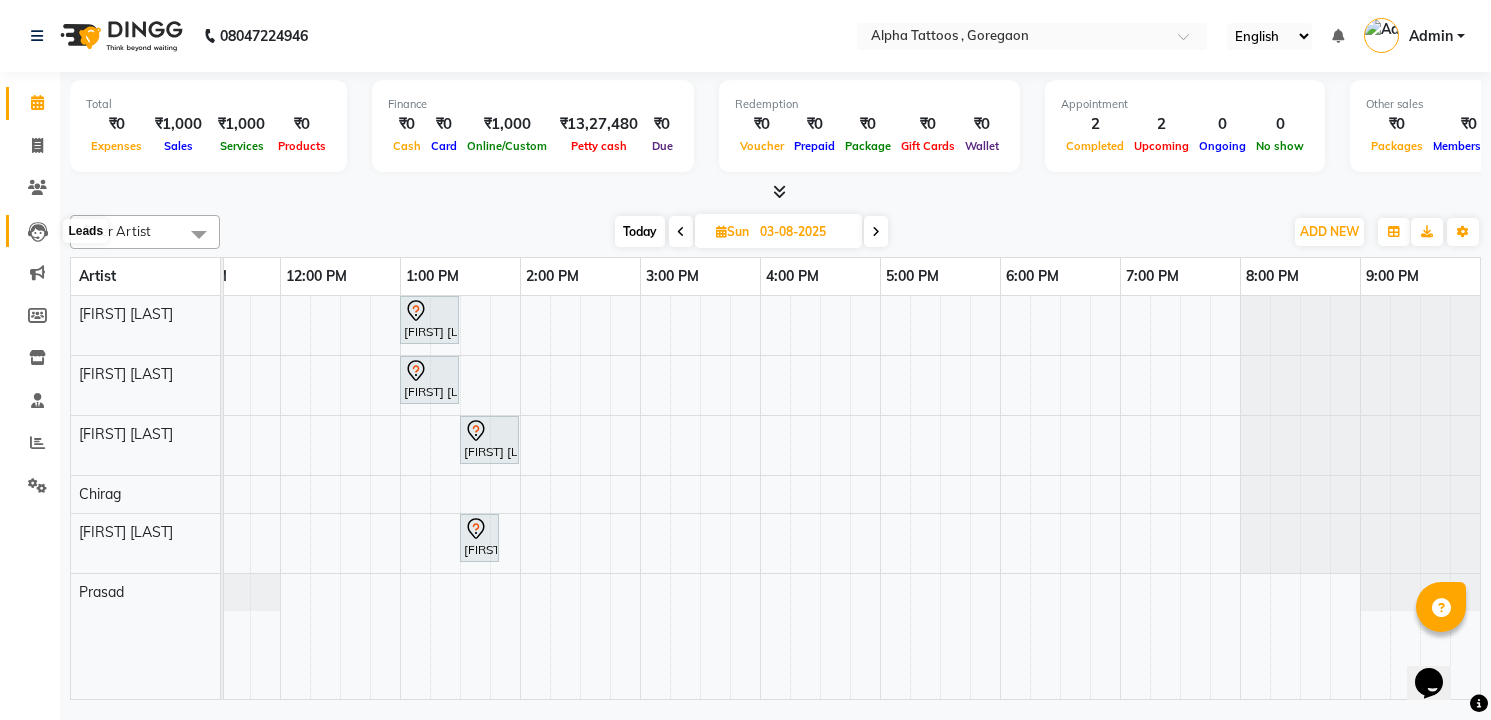 click 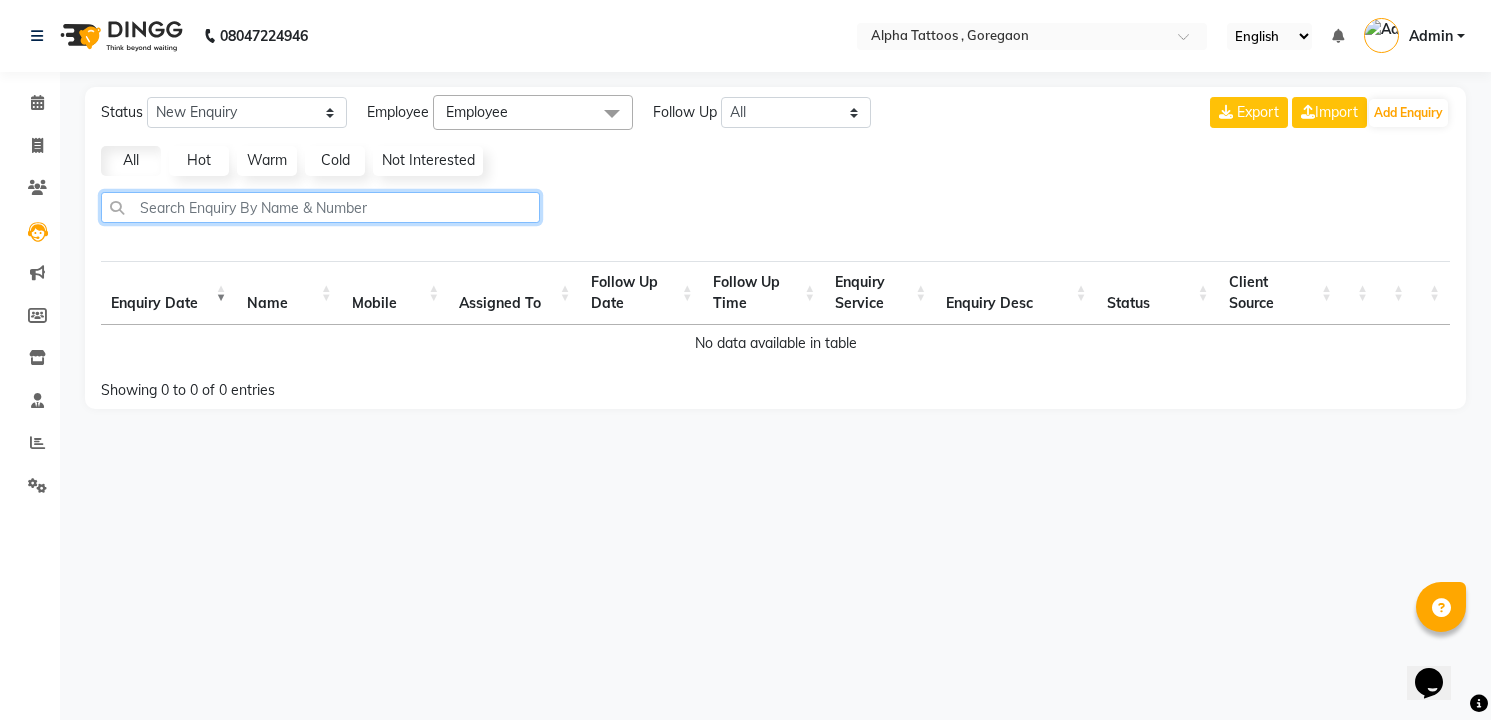 click 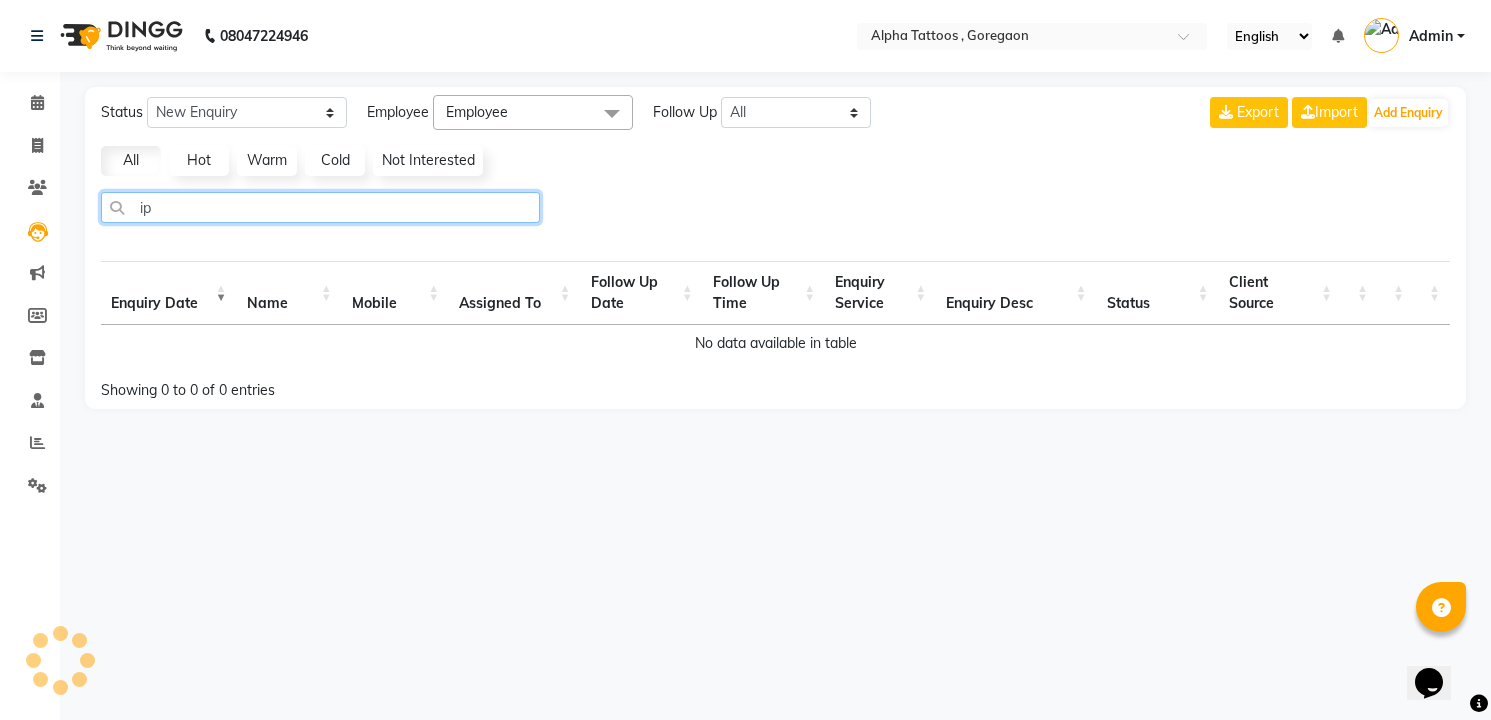 type on "ips" 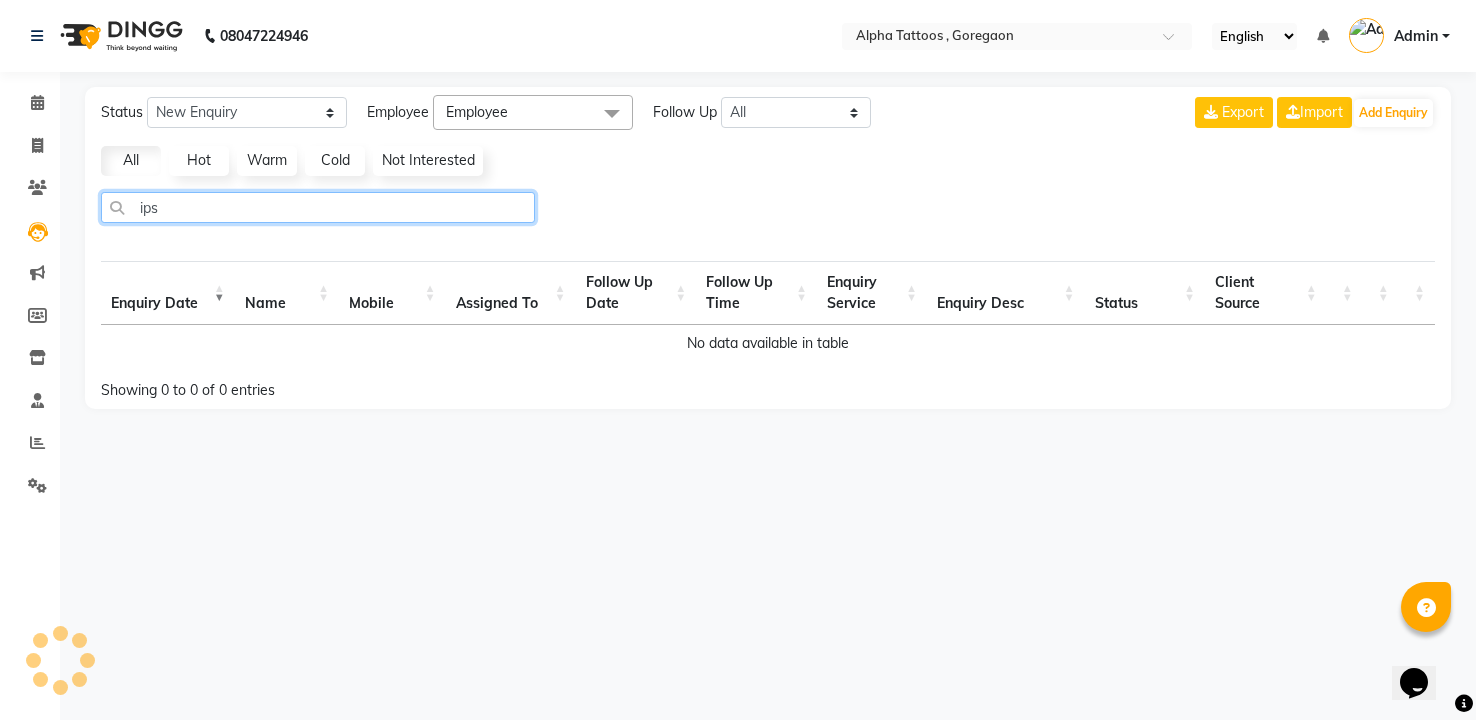 select on "10" 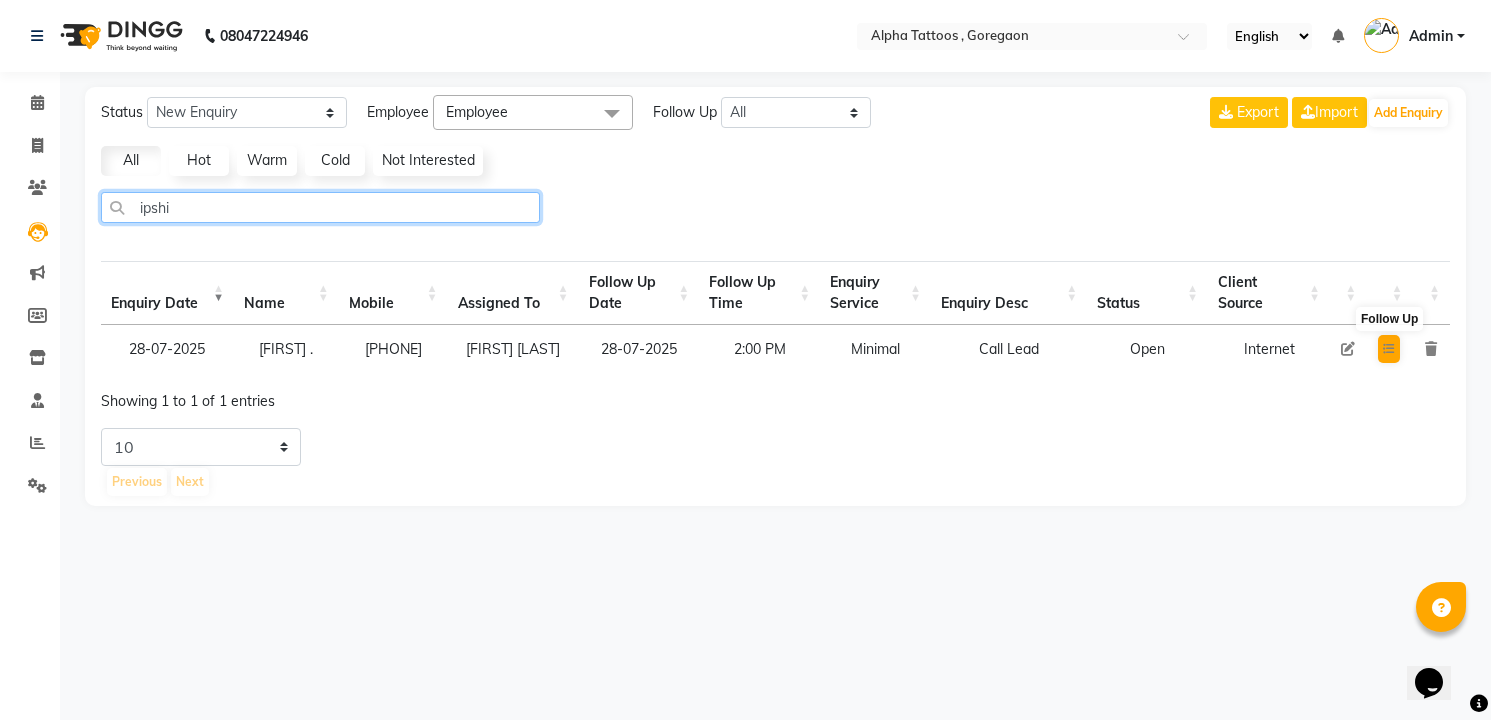 type on "ipshi" 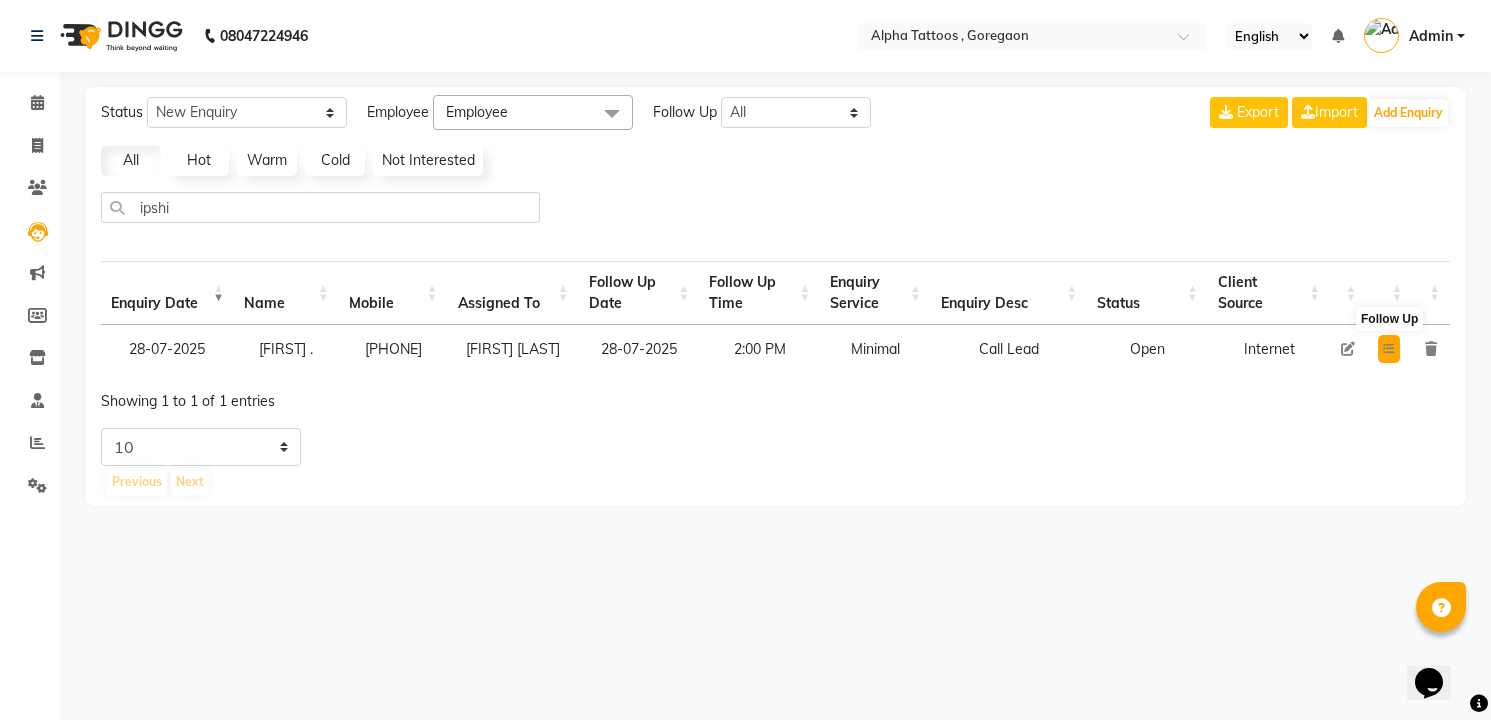 click at bounding box center (1389, 349) 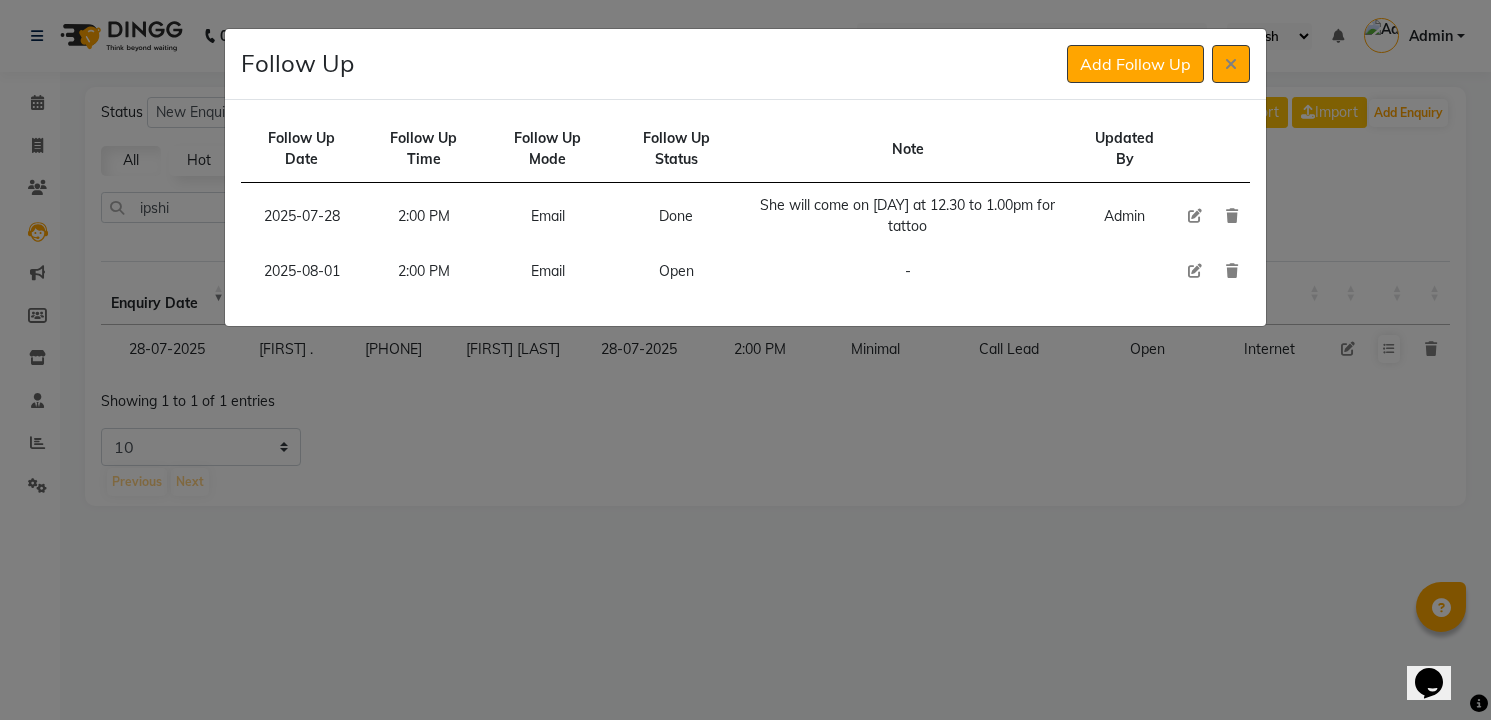 click 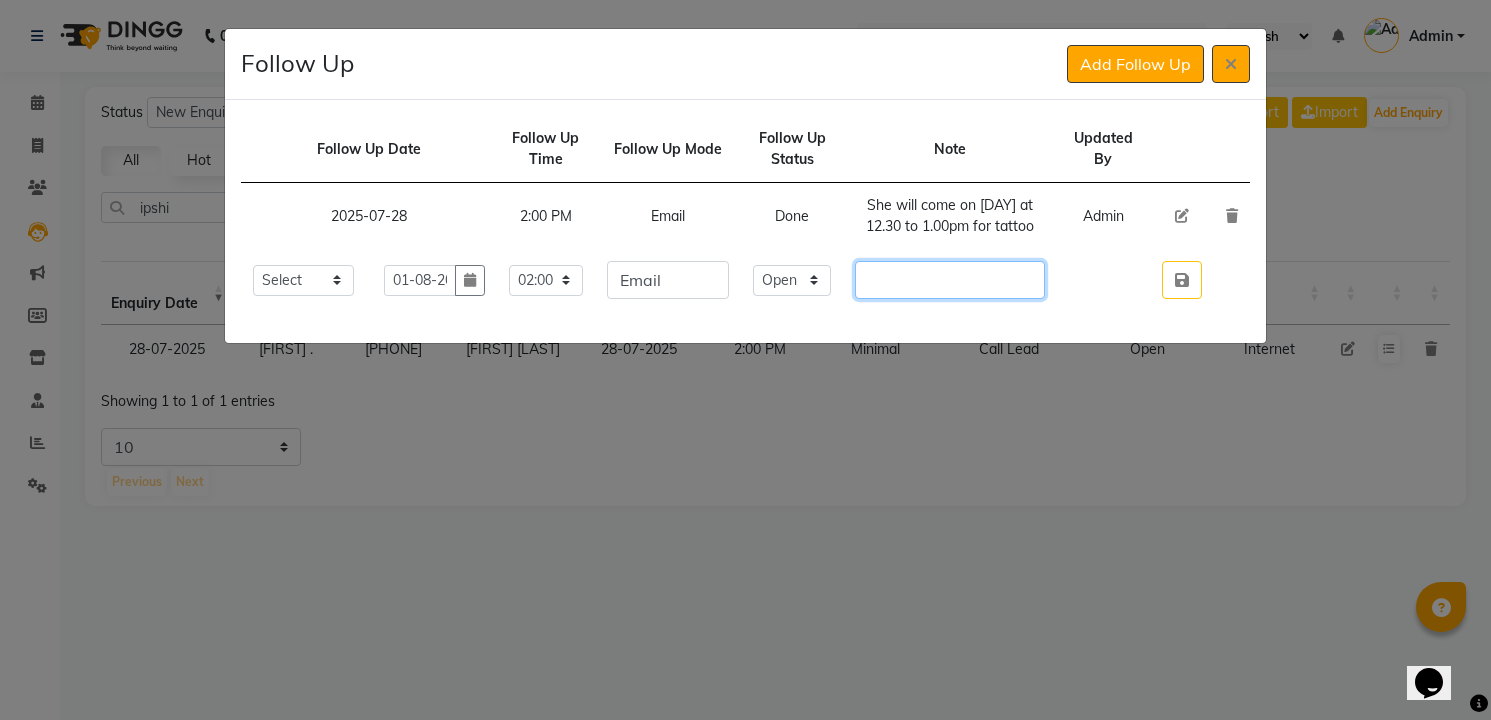 click 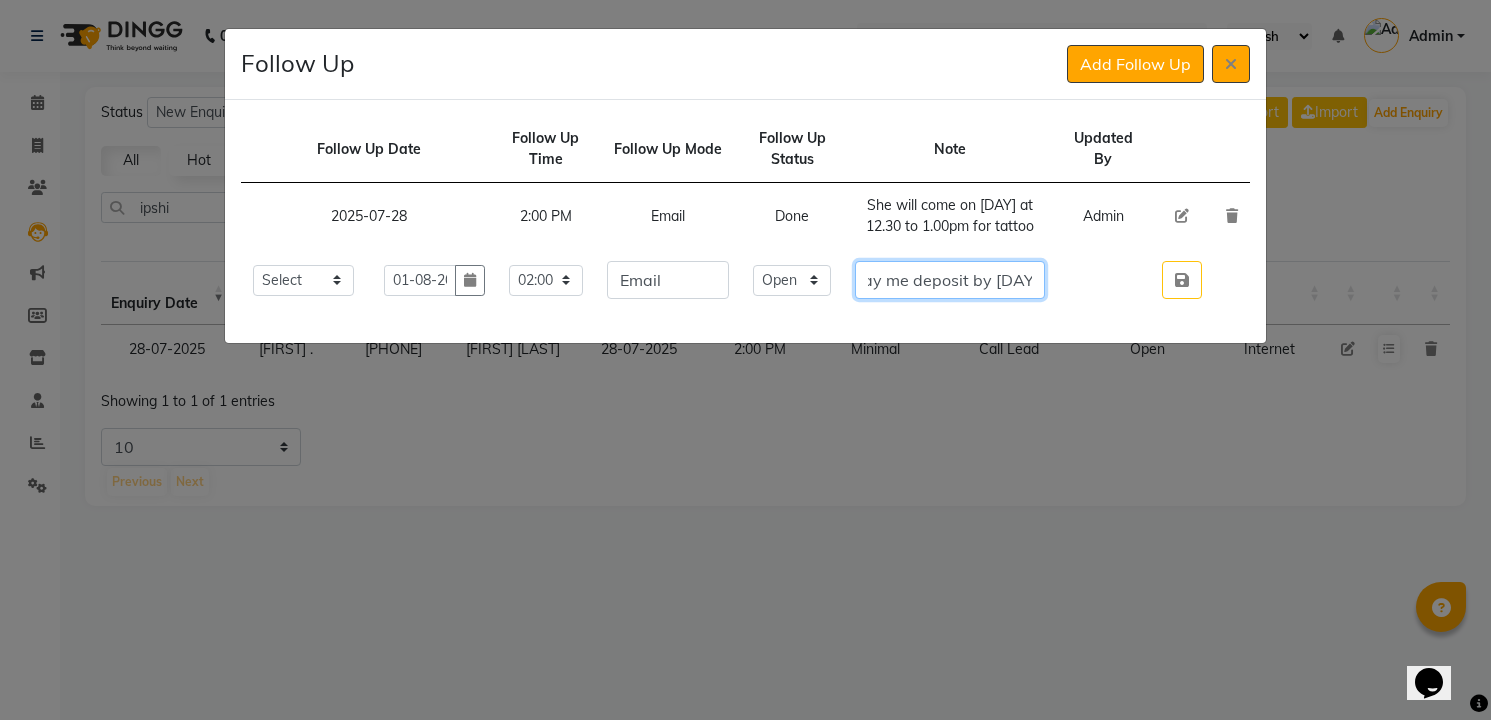 scroll, scrollTop: 0, scrollLeft: 1170, axis: horizontal 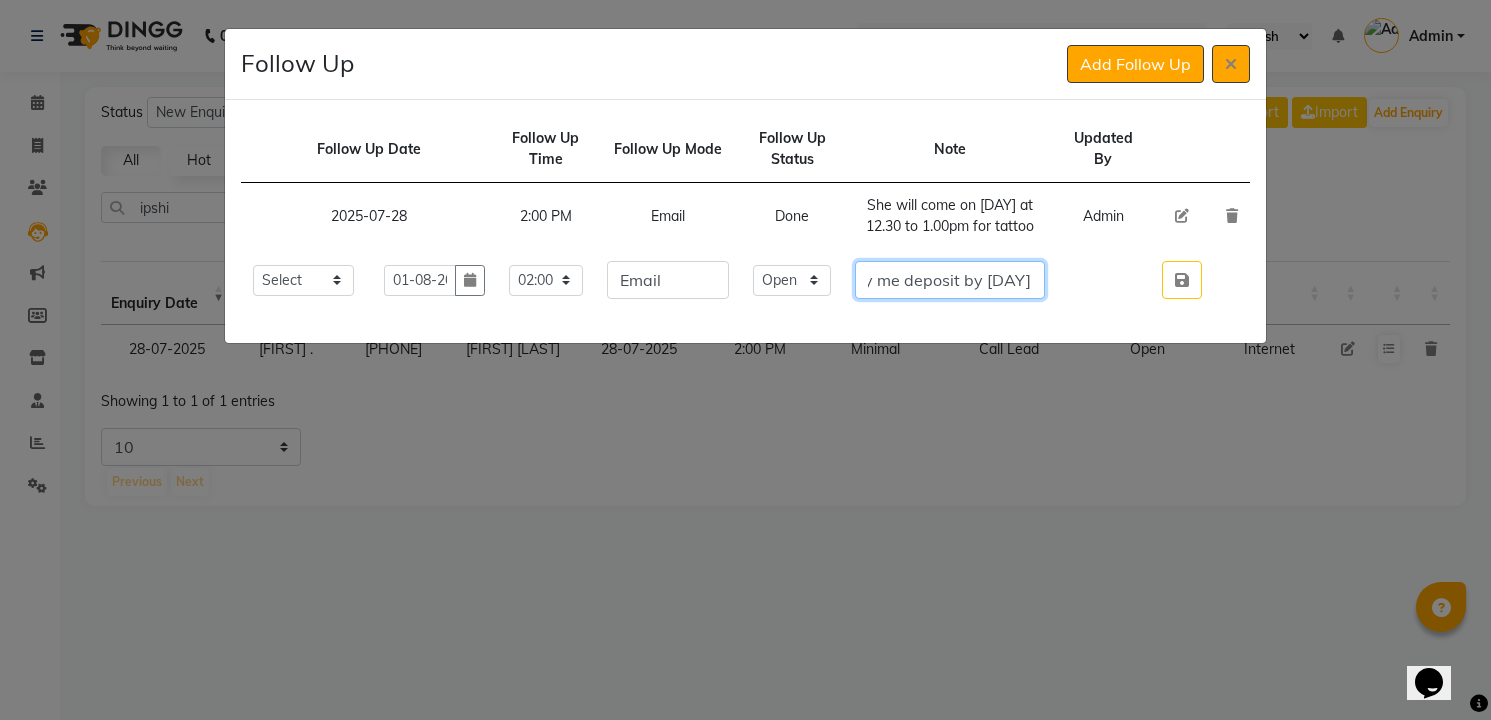 type on "She came today for a consultation for 3 4 tattoos given budget is 18550 she will let us know on [DAY] for her appointment for next weekend and she will pay me deposit by [DAY]" 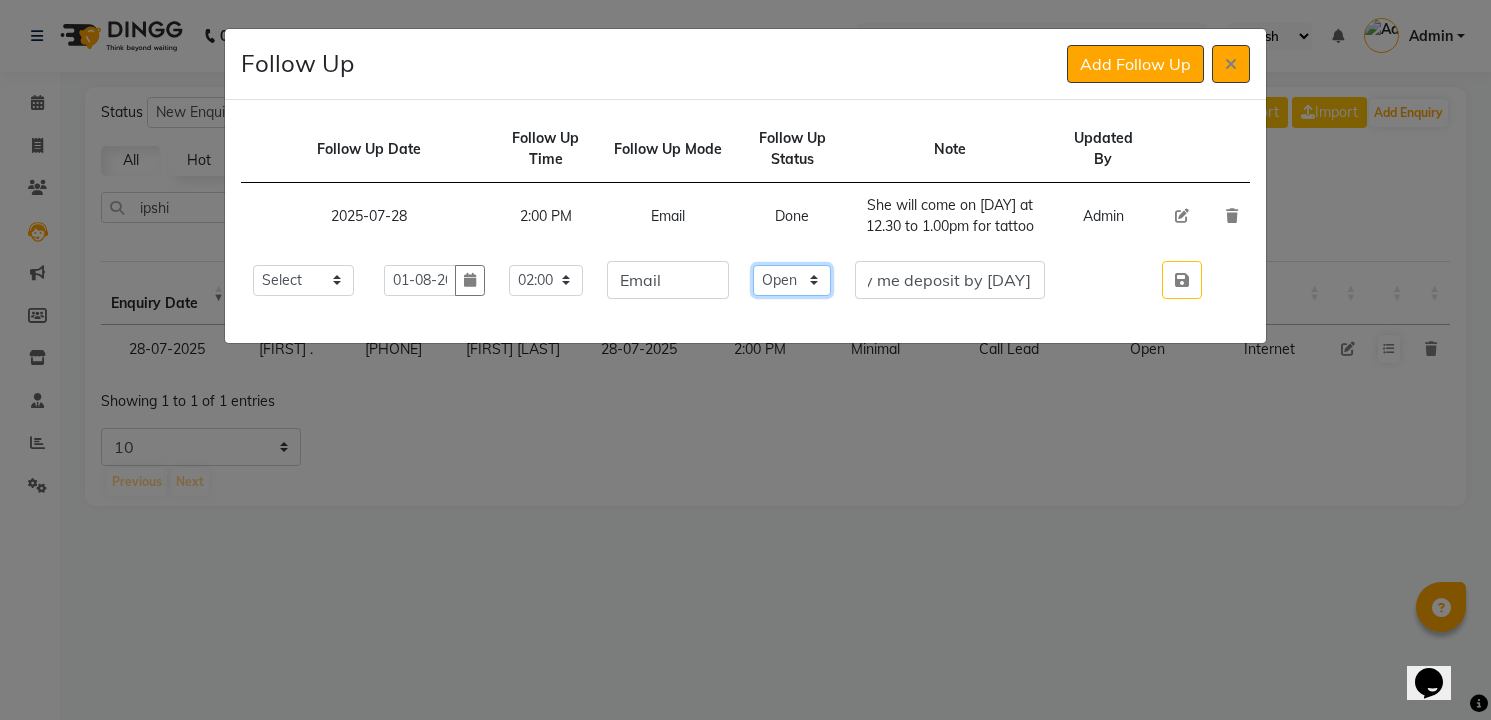 click on "Select Open Pending Done" 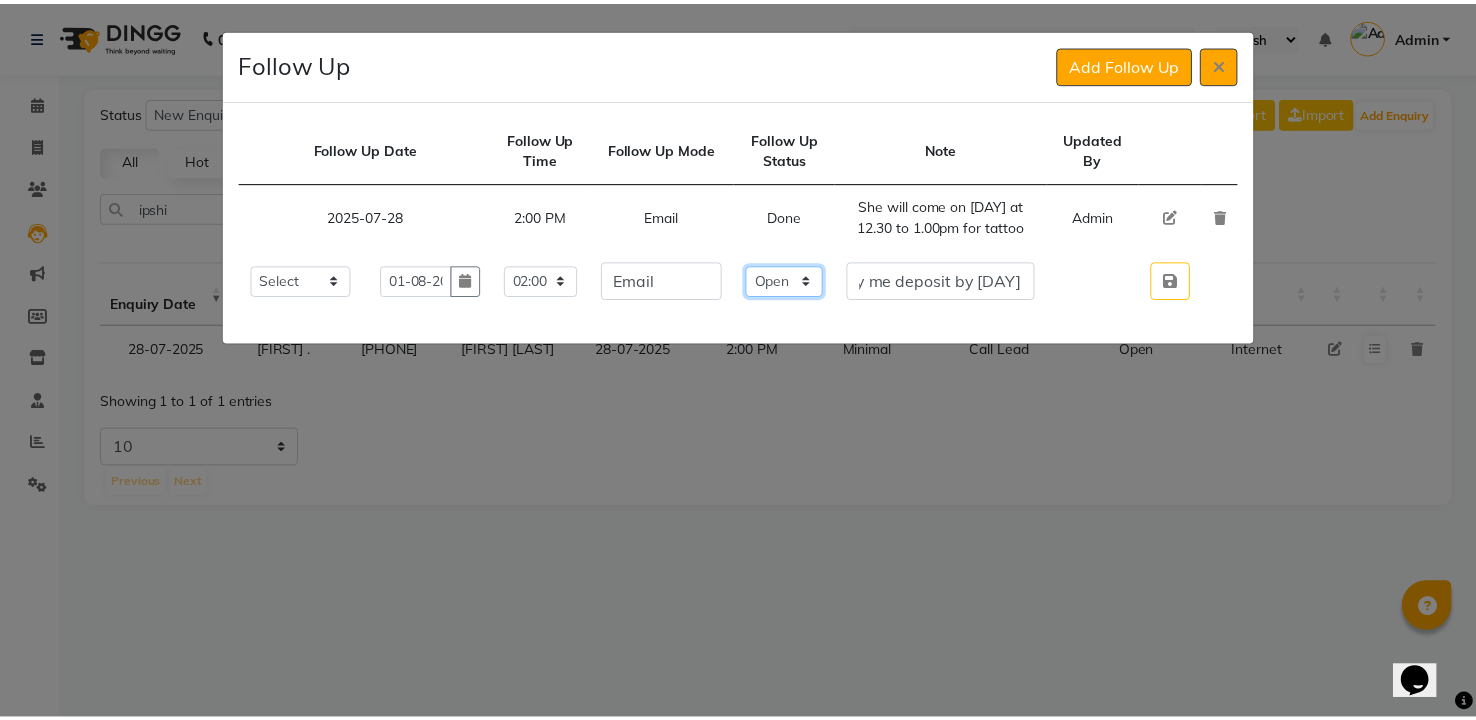 scroll, scrollTop: 0, scrollLeft: 0, axis: both 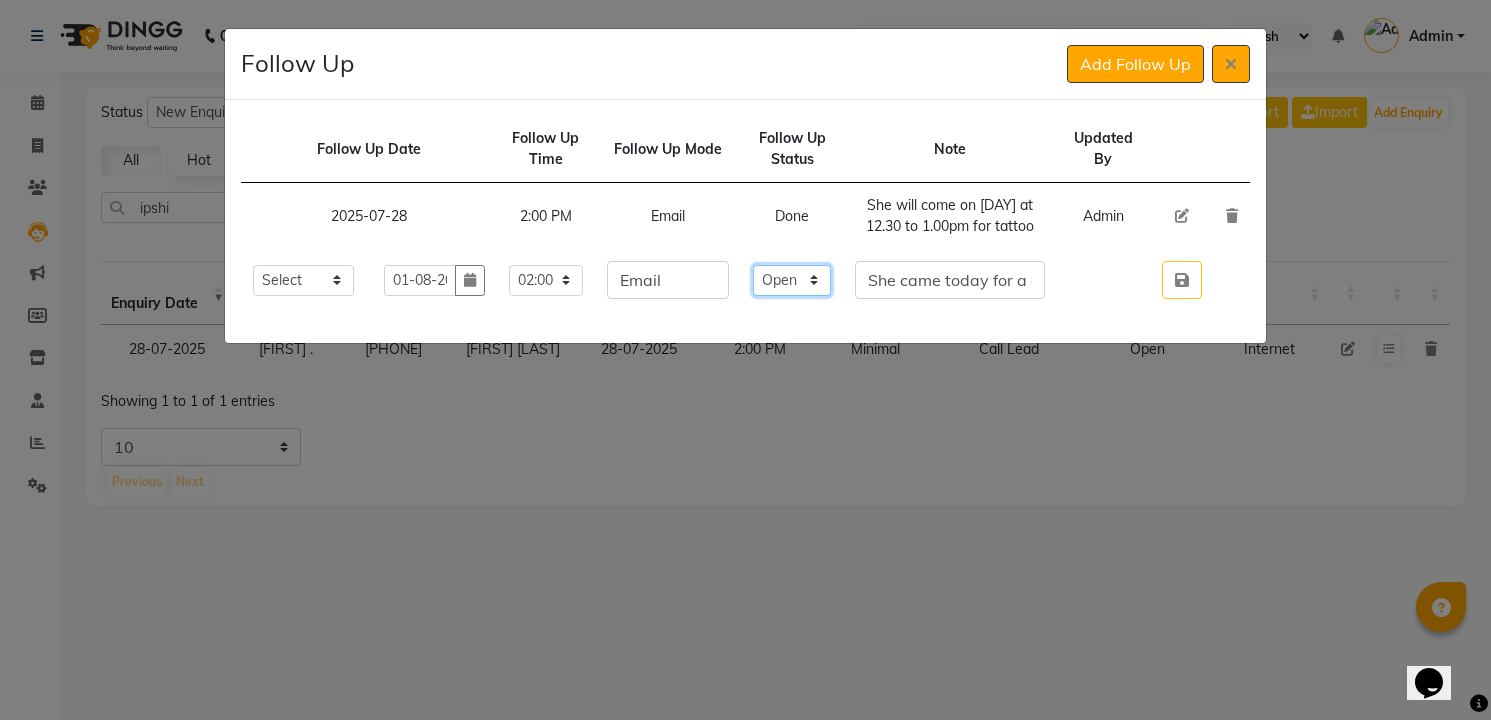select on "Done" 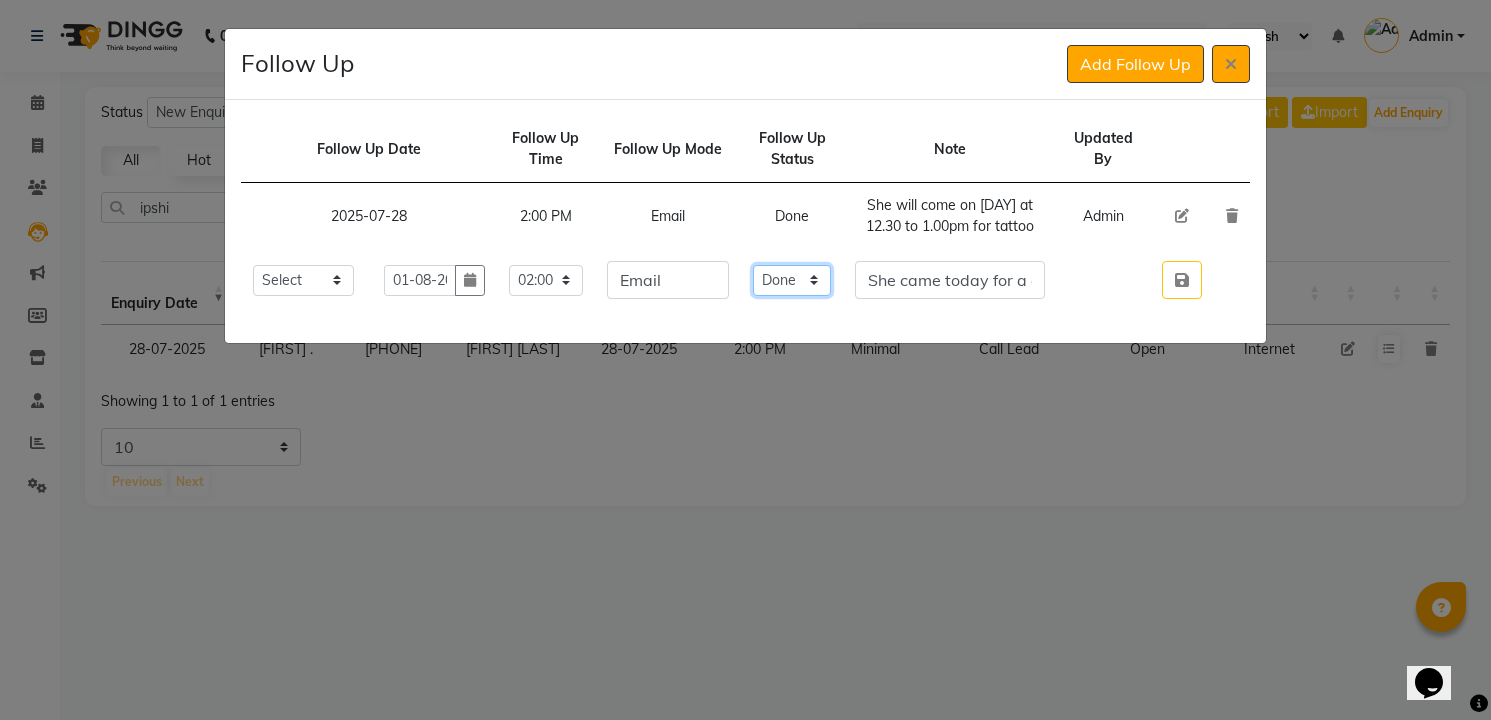 click on "Select Open Pending Done" 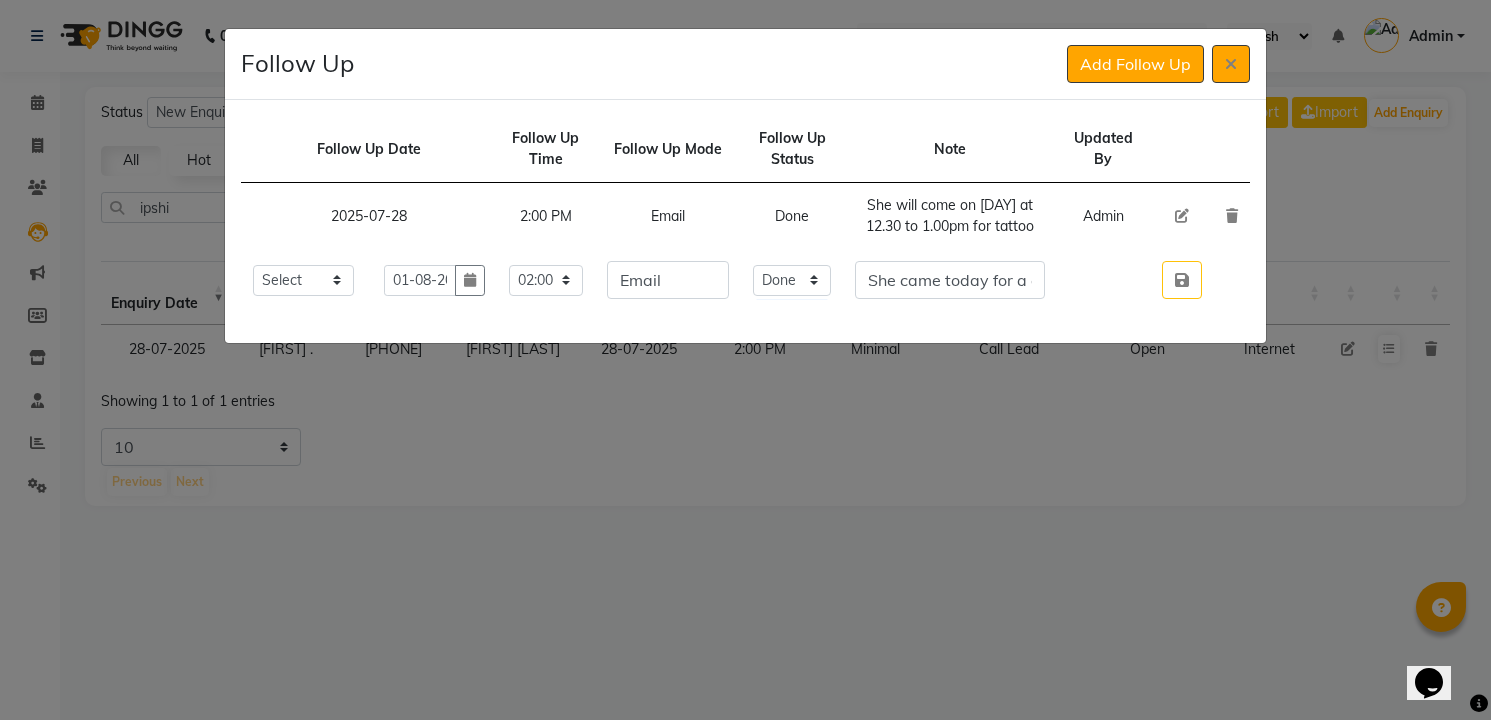 type 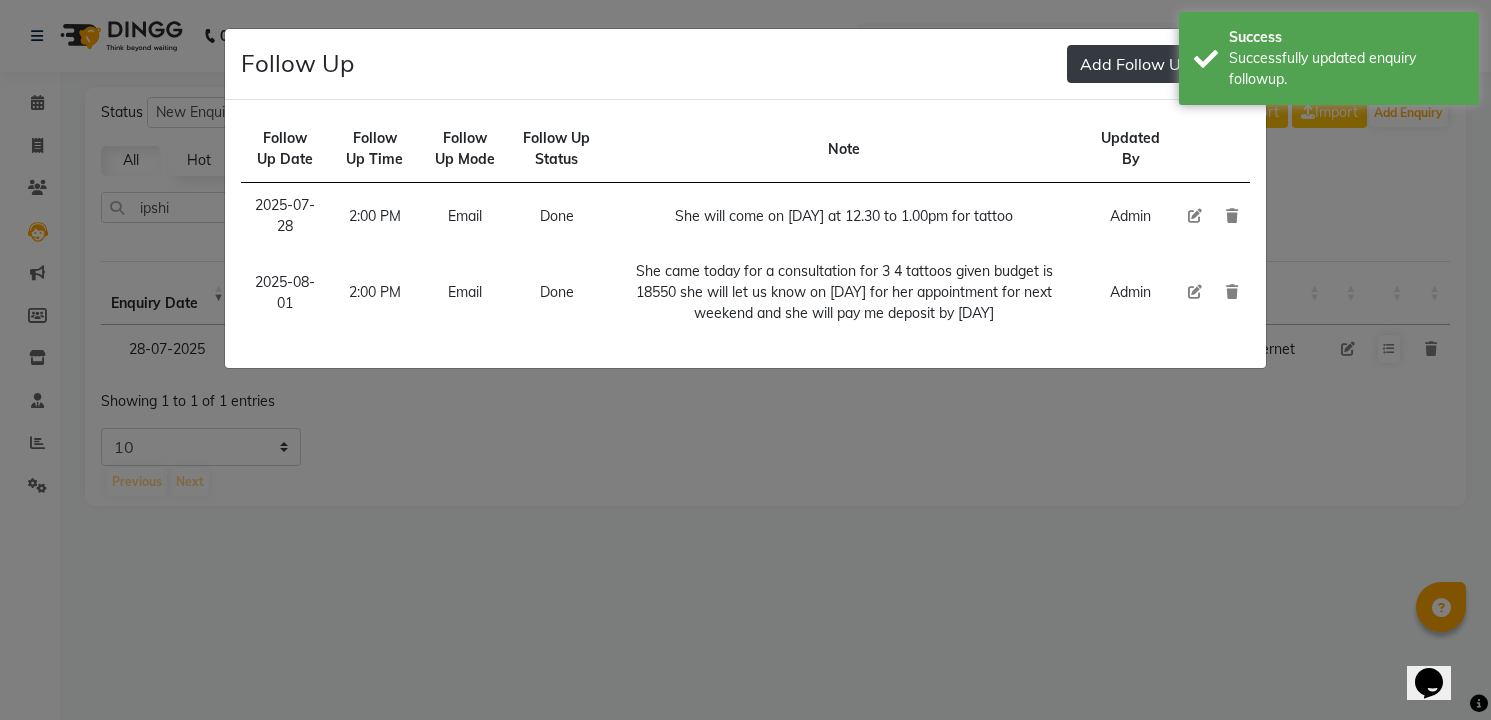 click on "Add Follow Up" 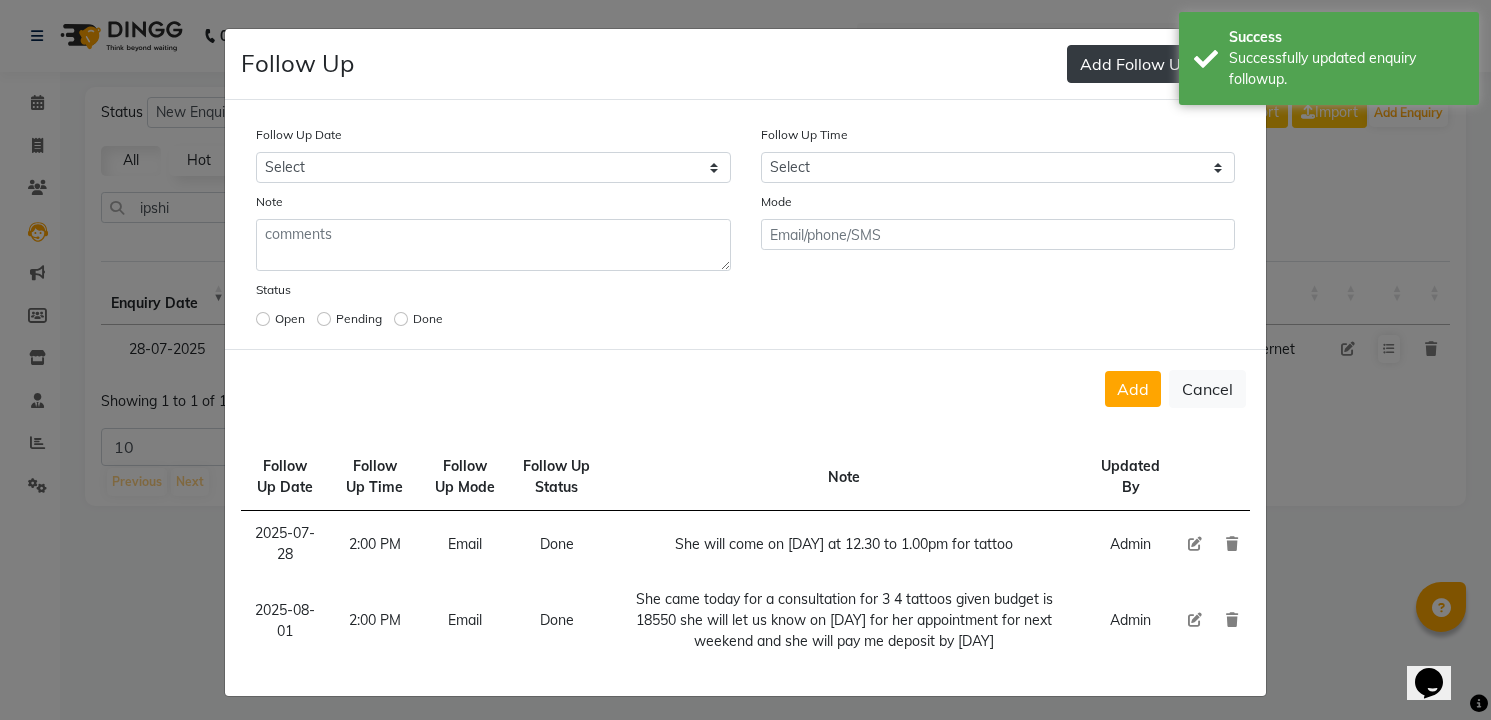 type 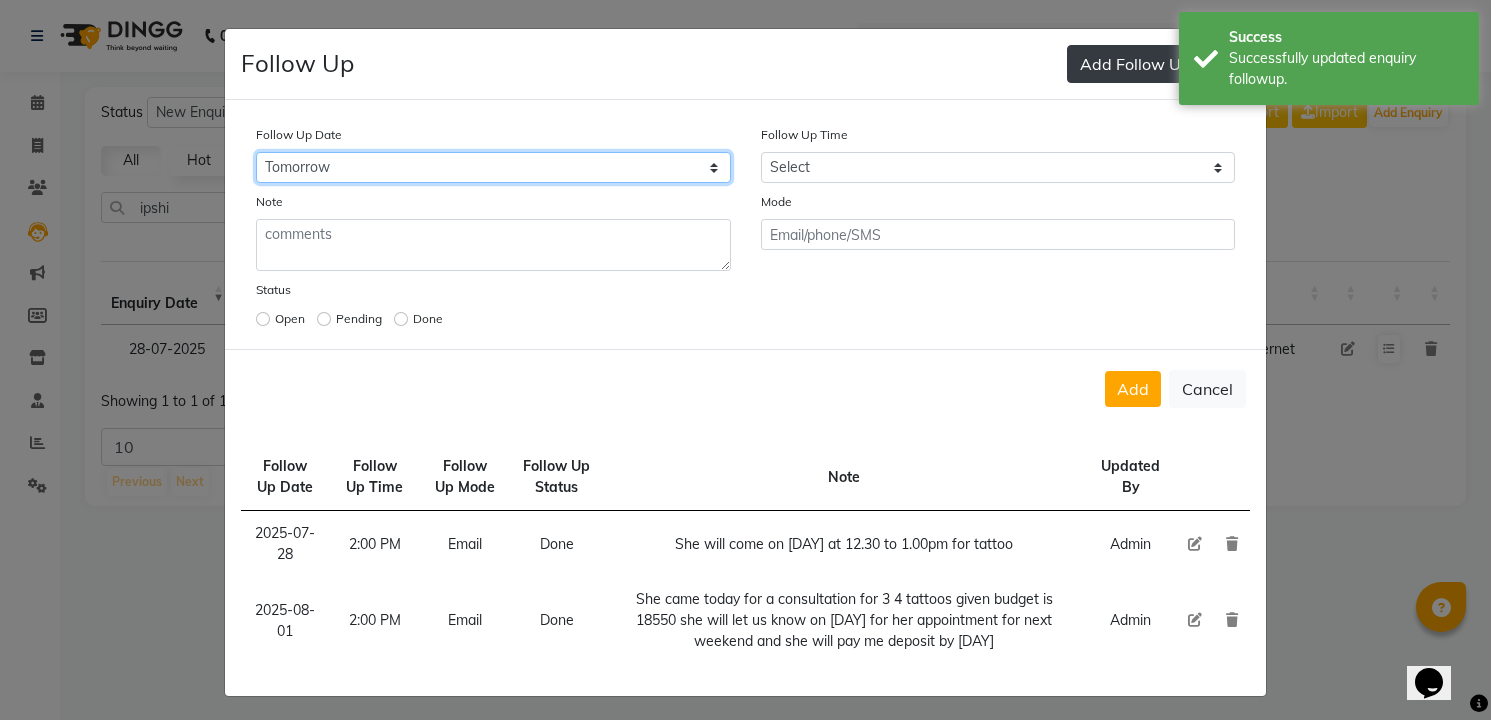 select on "2025-08-04" 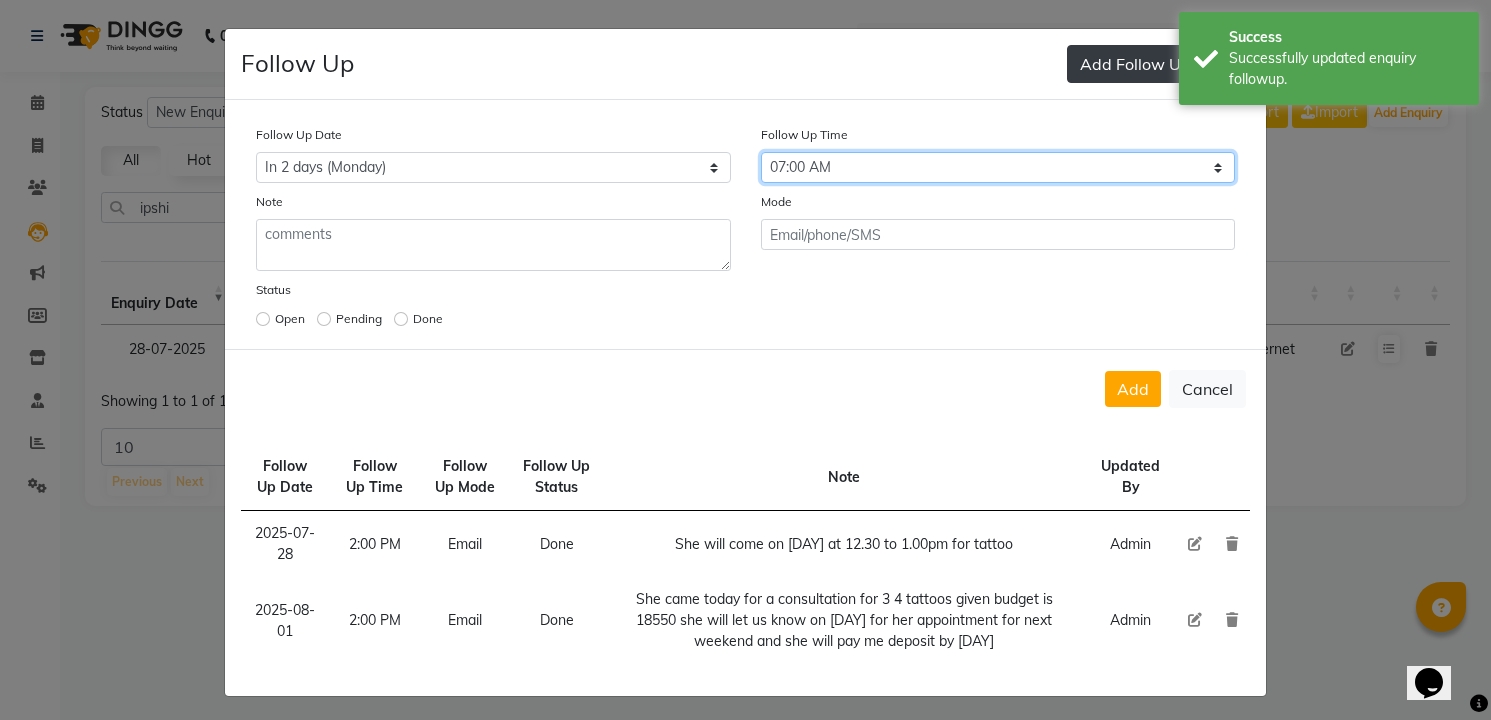 select on "840" 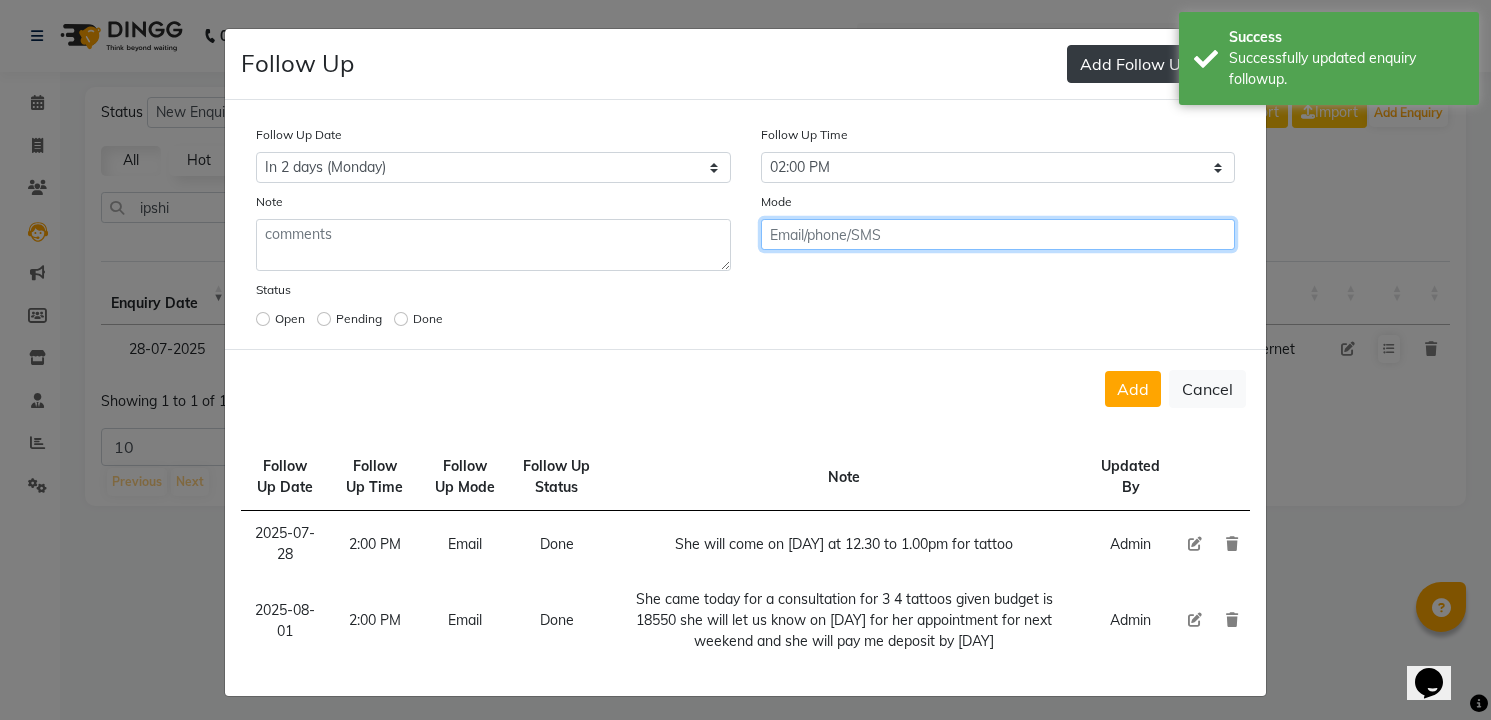 click on "Add" 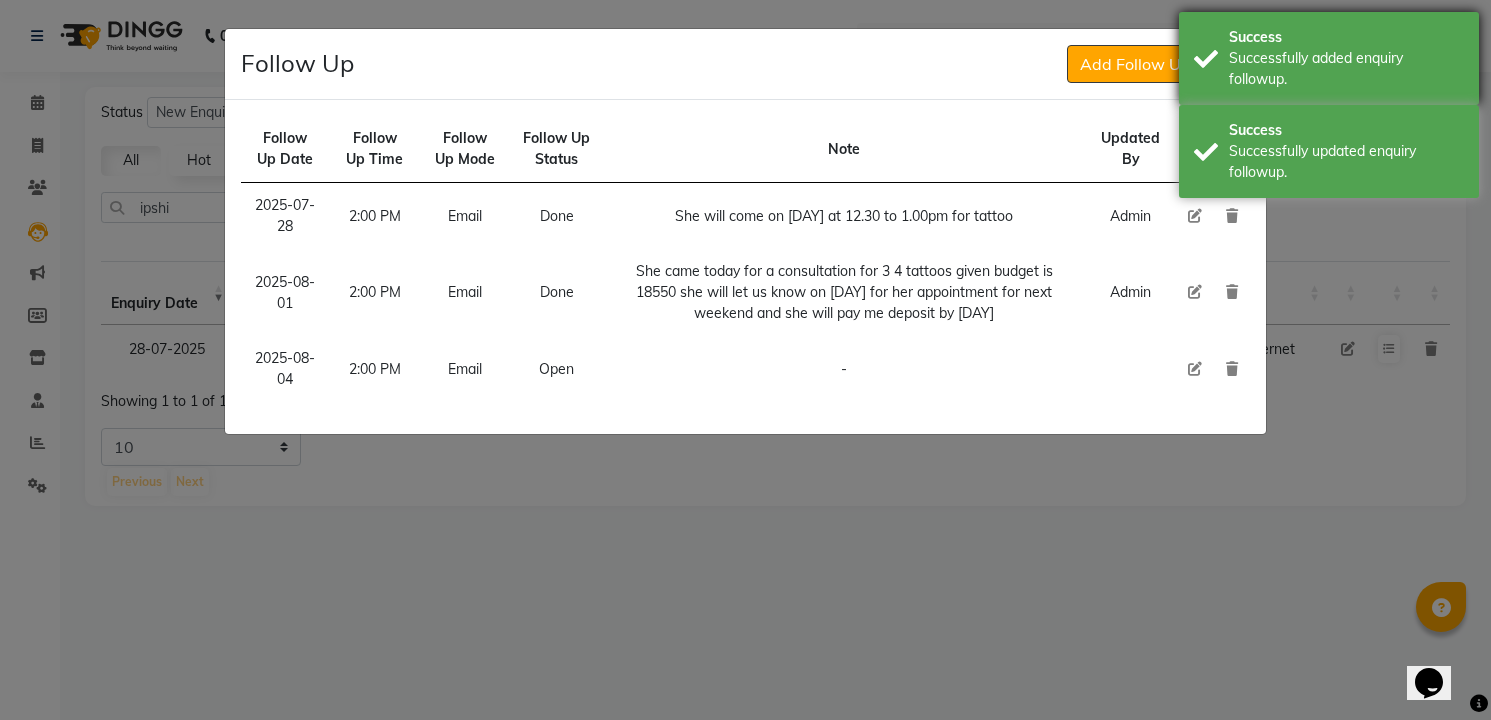 click on "Success   Successfully added enquiry followup." at bounding box center [1329, 58] 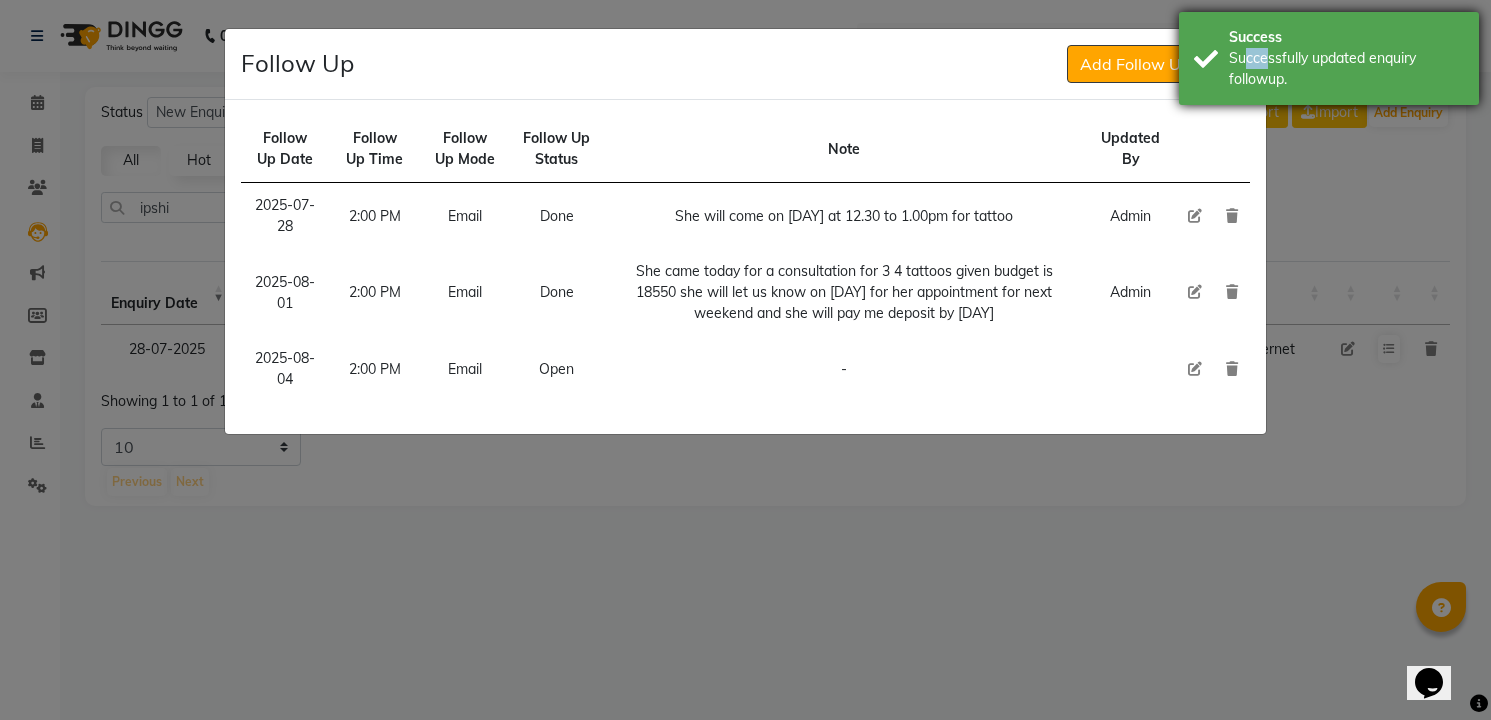 drag, startPoint x: 1257, startPoint y: 49, endPoint x: 1238, endPoint y: 59, distance: 21.470911 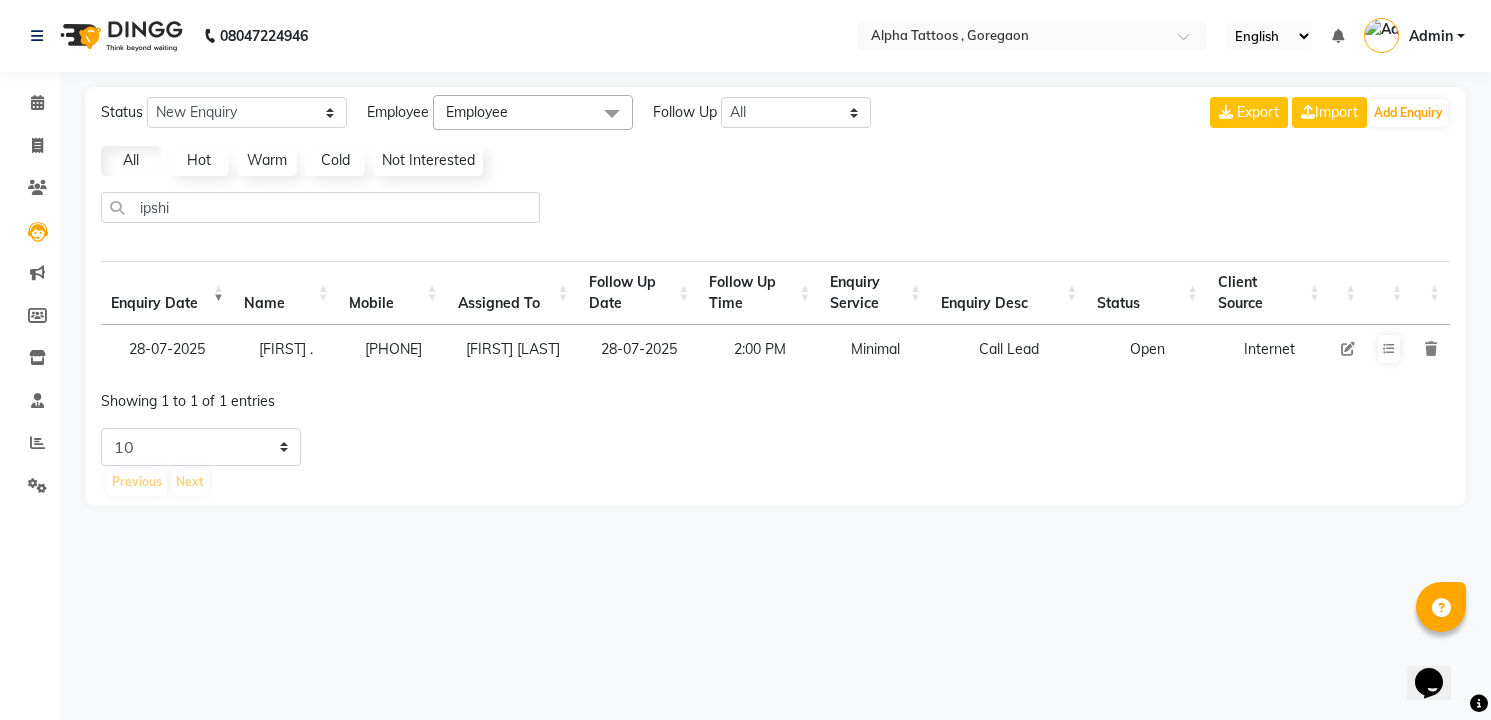 click 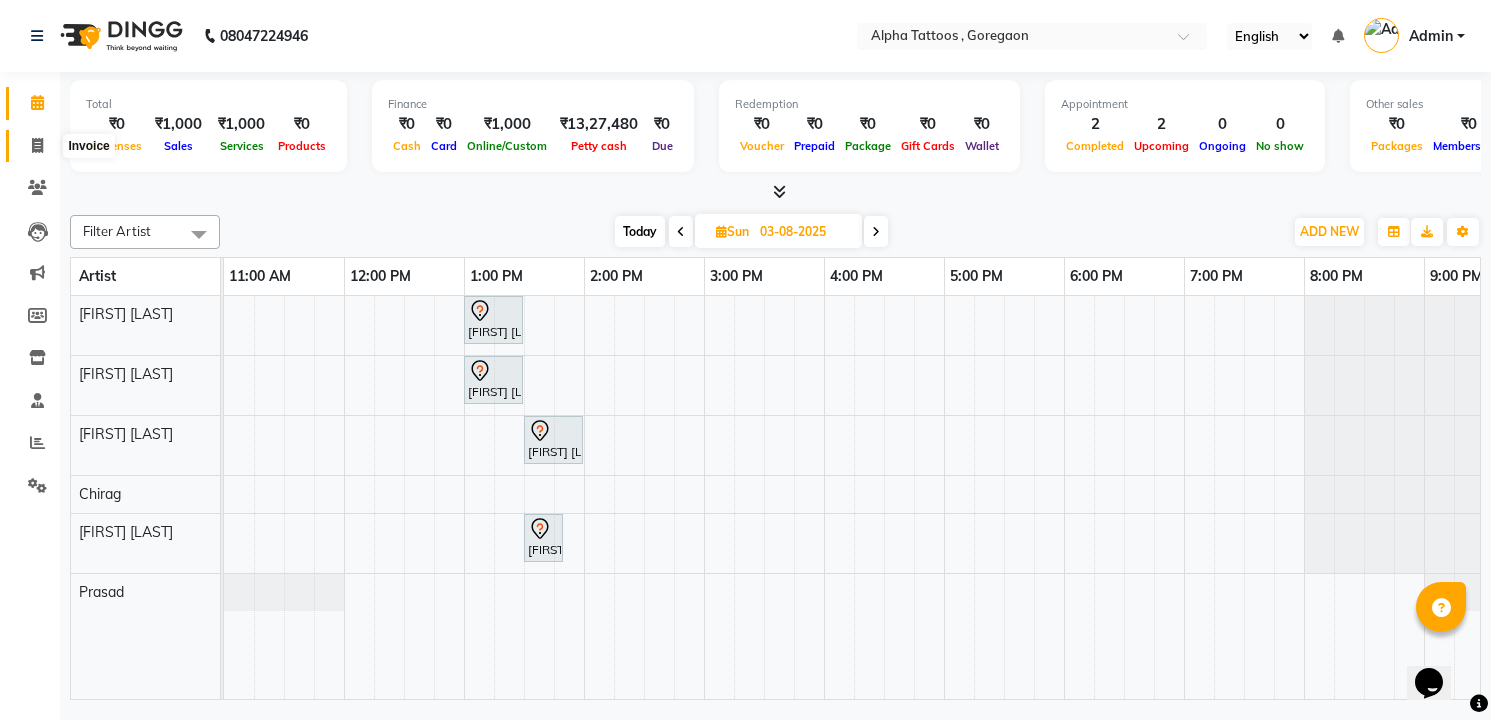 click 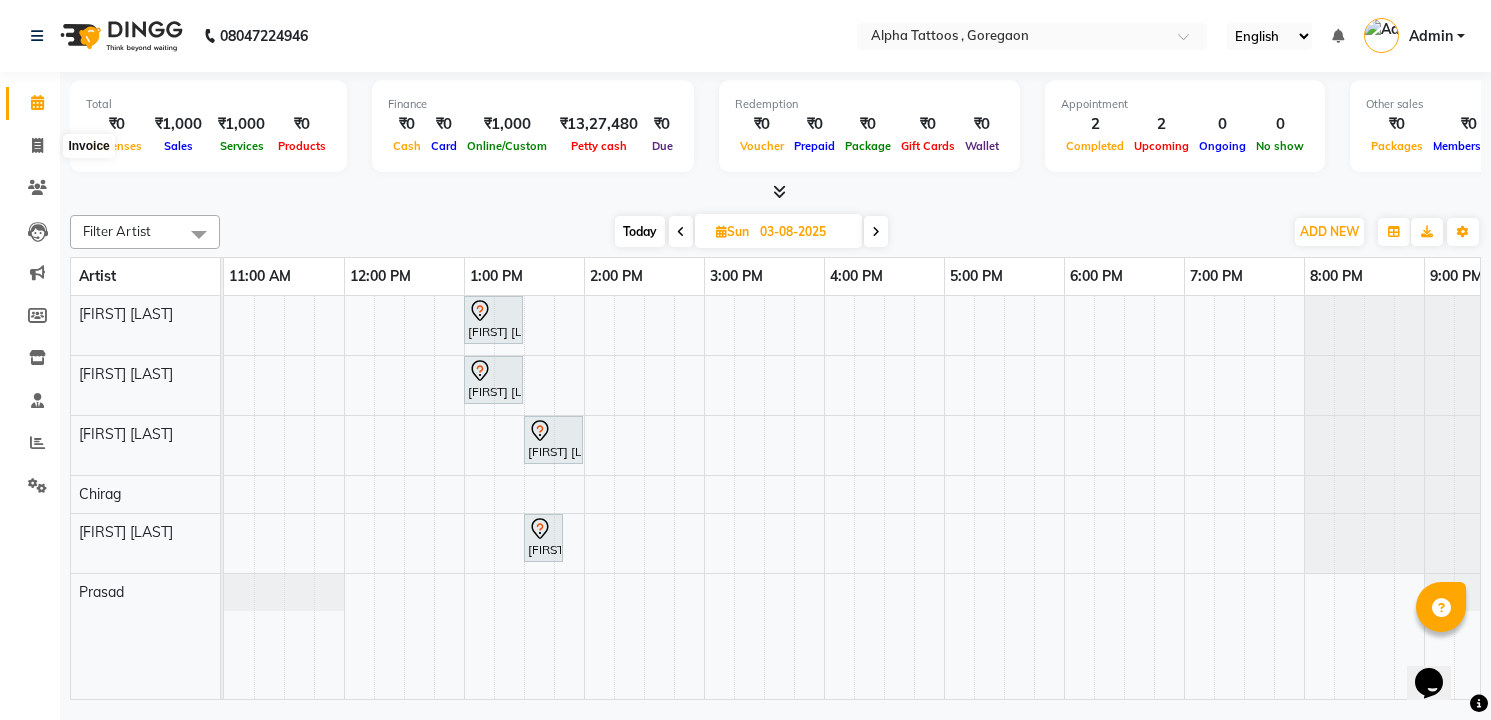 select on "5140" 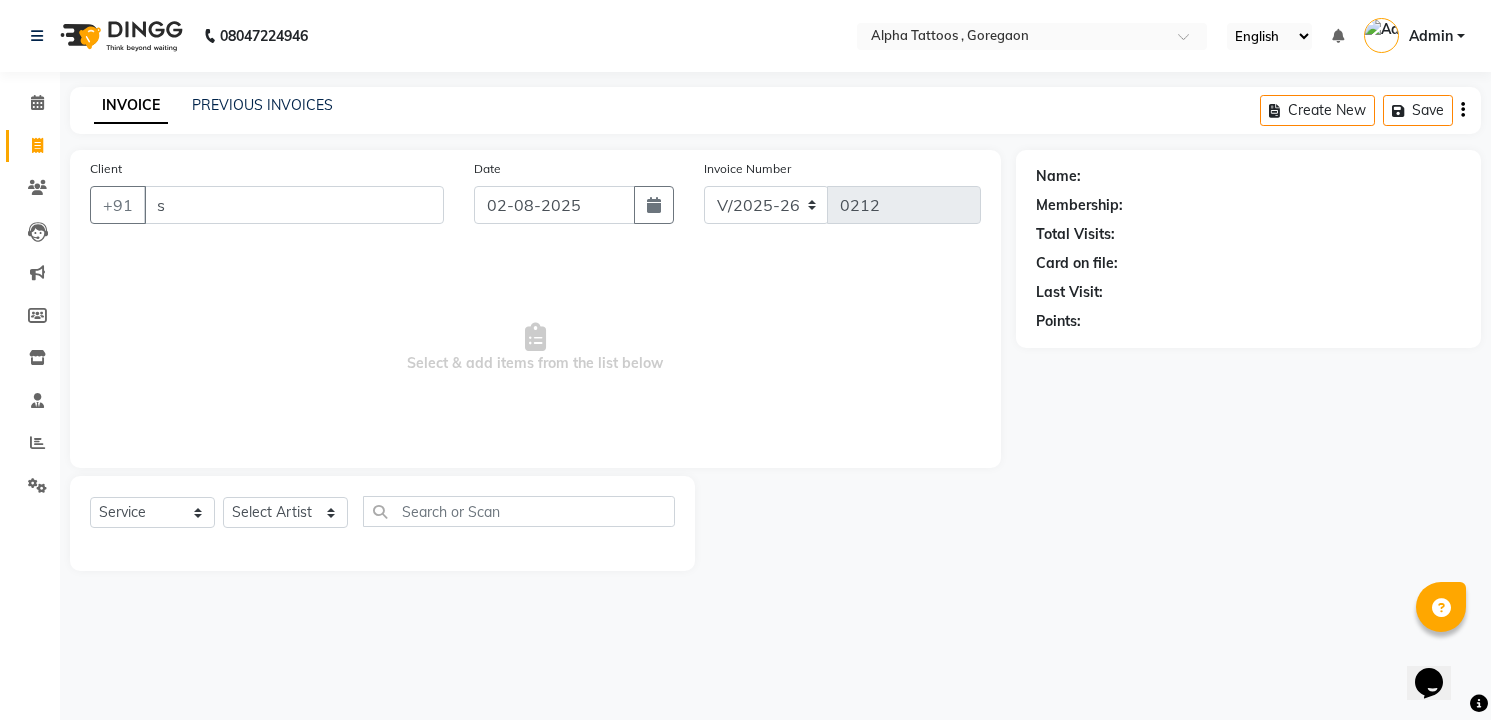 click on "s" at bounding box center (294, 205) 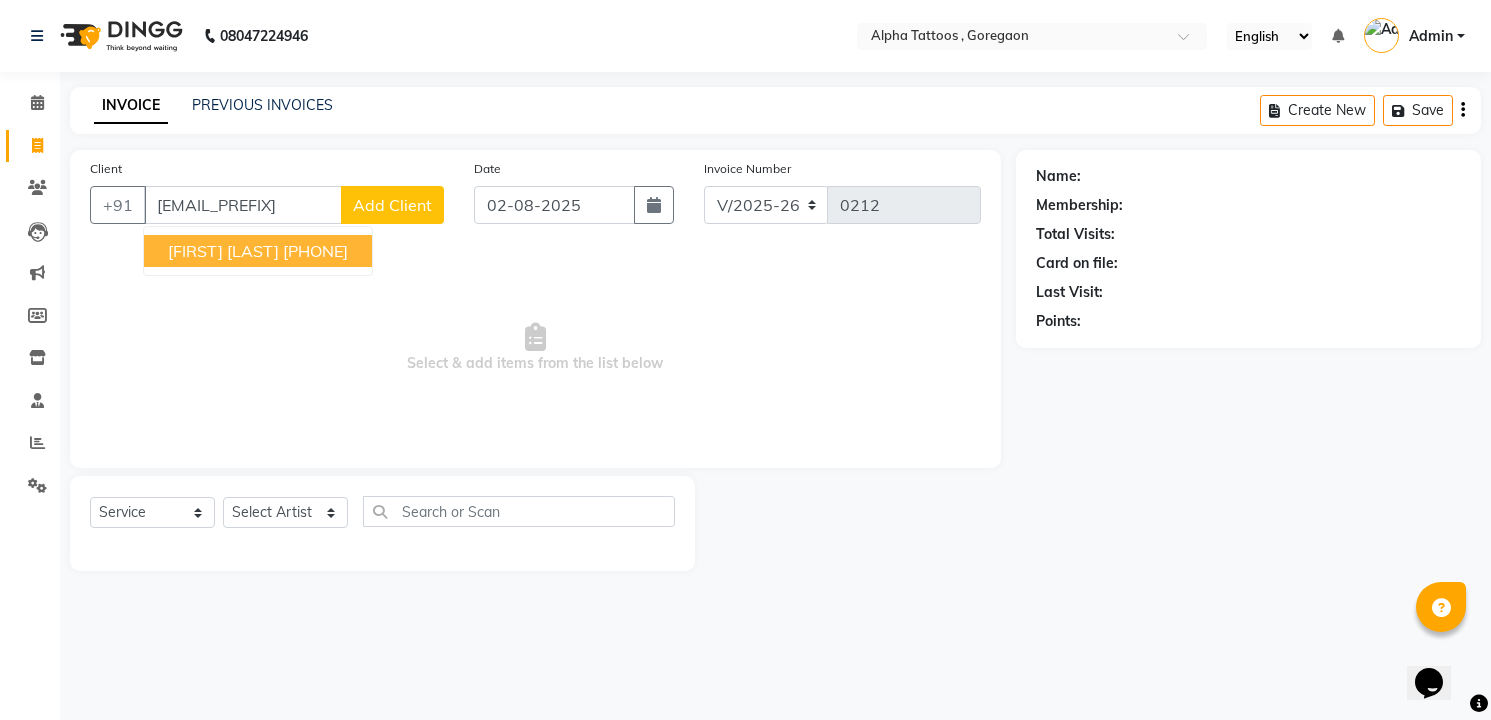 click on "[FIRST] [LAST]" at bounding box center [223, 251] 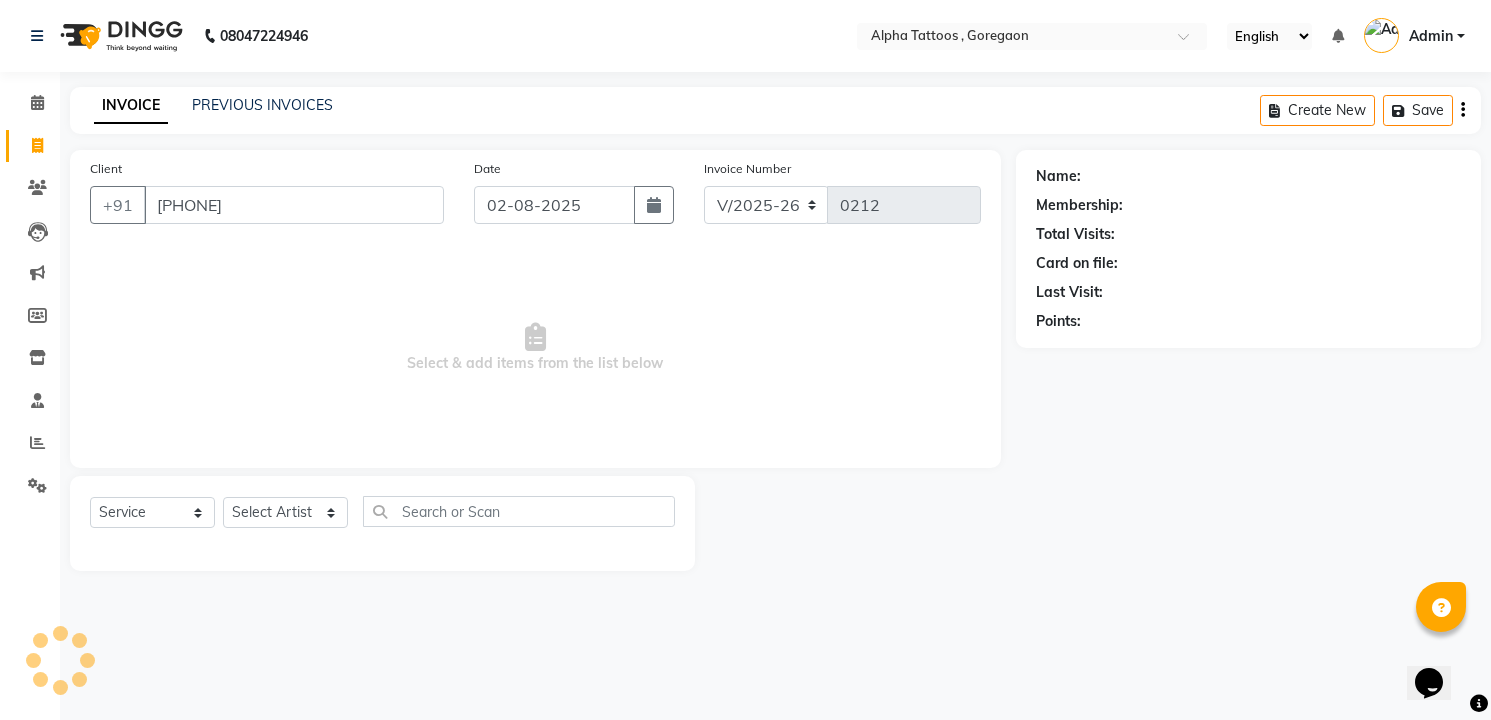 type on "[PHONE]" 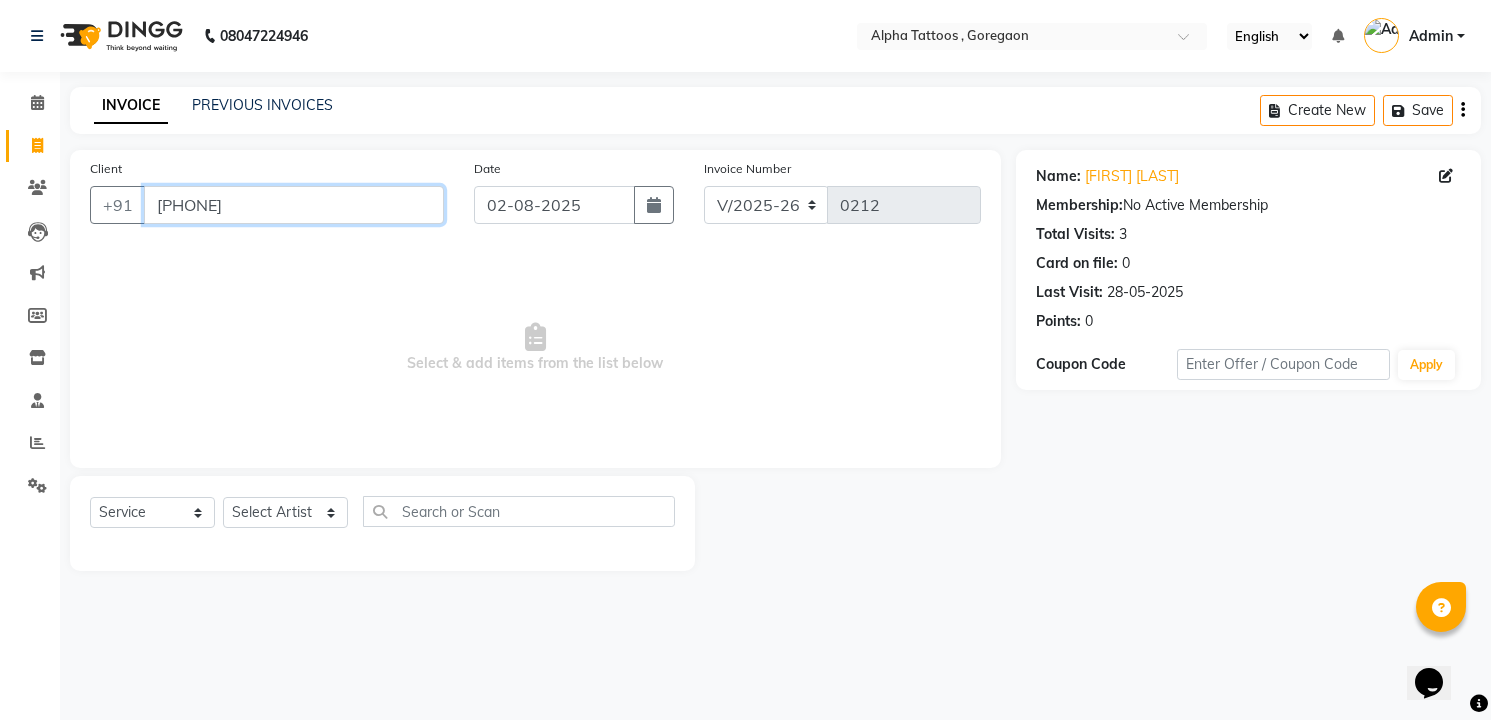 click on "[PHONE]" at bounding box center [294, 205] 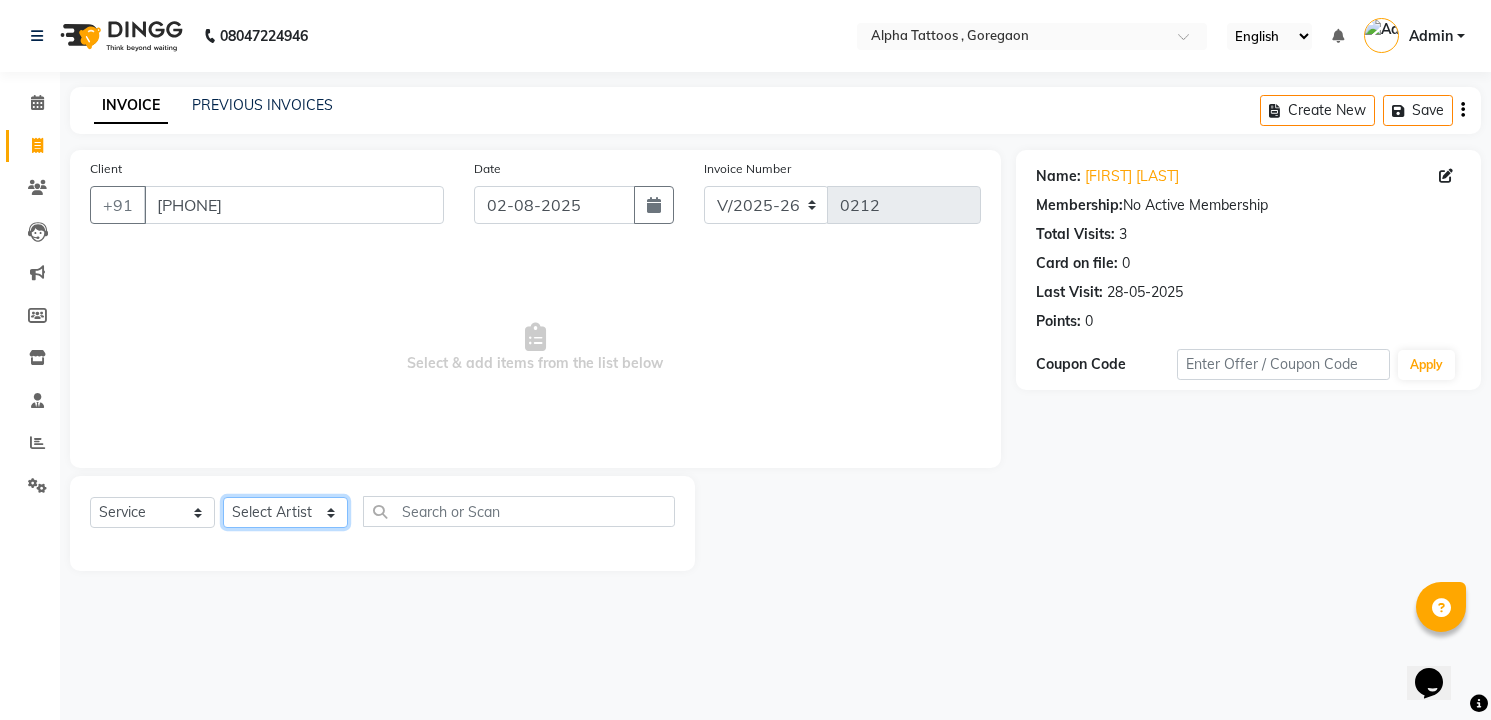 click on "Select Artist [FIRST] [LAST] [FIRST] [LAST] [FIRST] [LAST] [FIRST] [LAST] [FIRST] [LAST] [FIRST]" 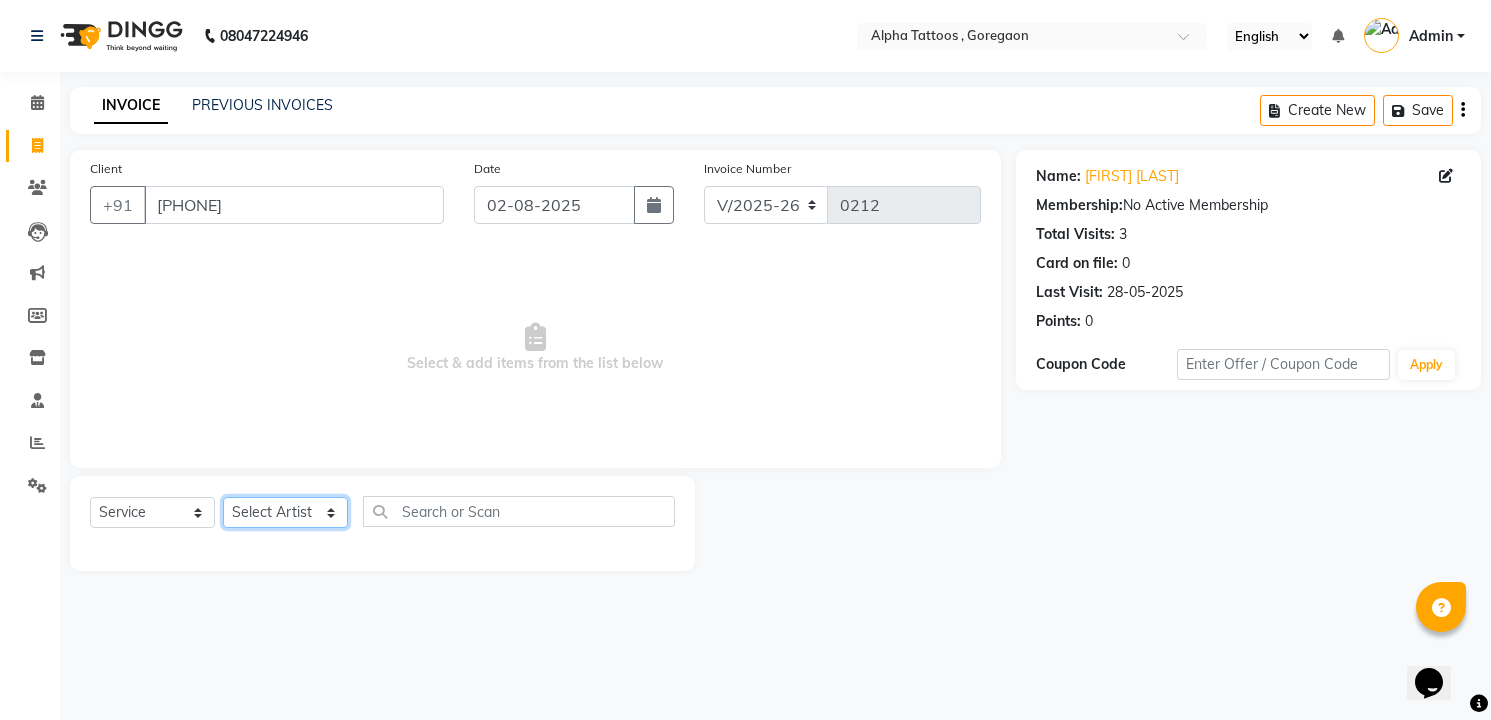 select on "32646" 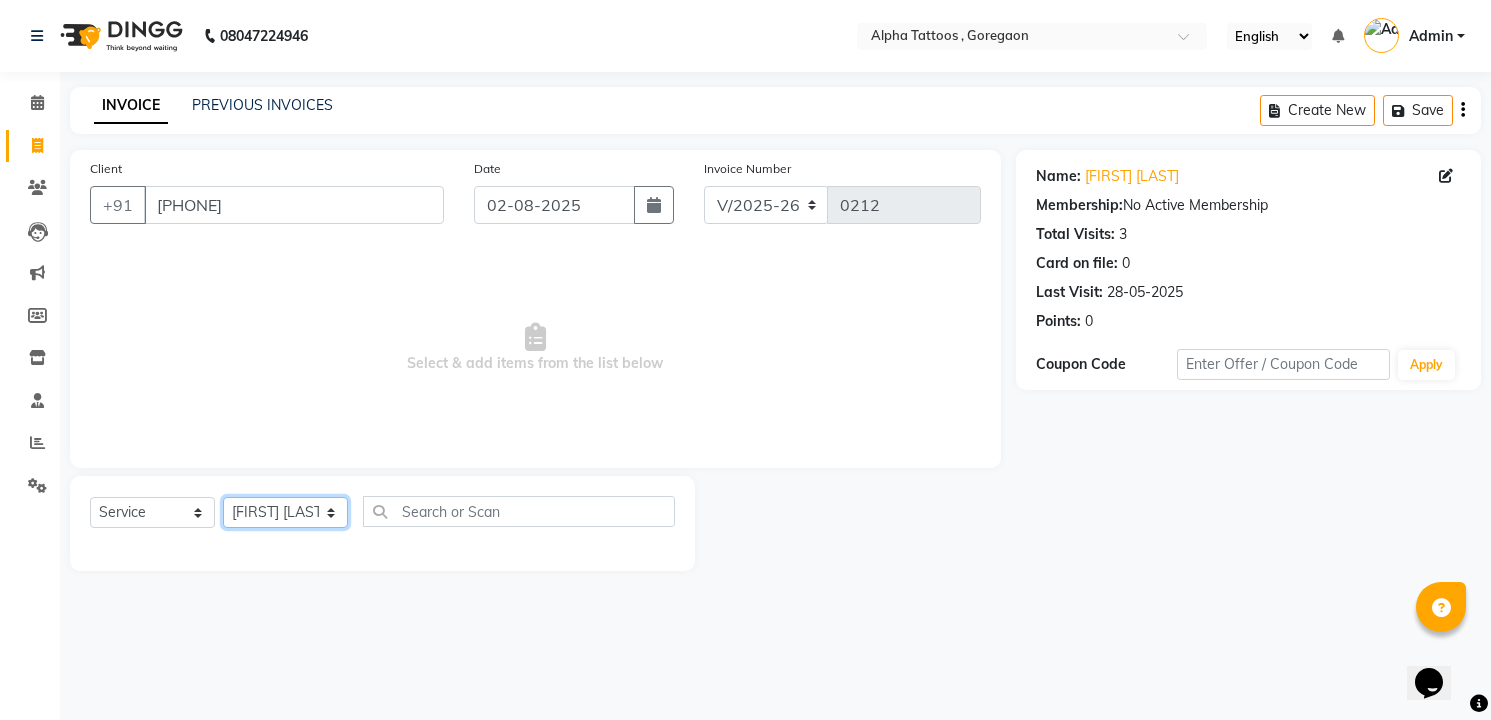 click on "Select Artist [FIRST] [LAST] [FIRST] [LAST] [FIRST] [LAST] [FIRST] [LAST] [FIRST] [LAST] [FIRST]" 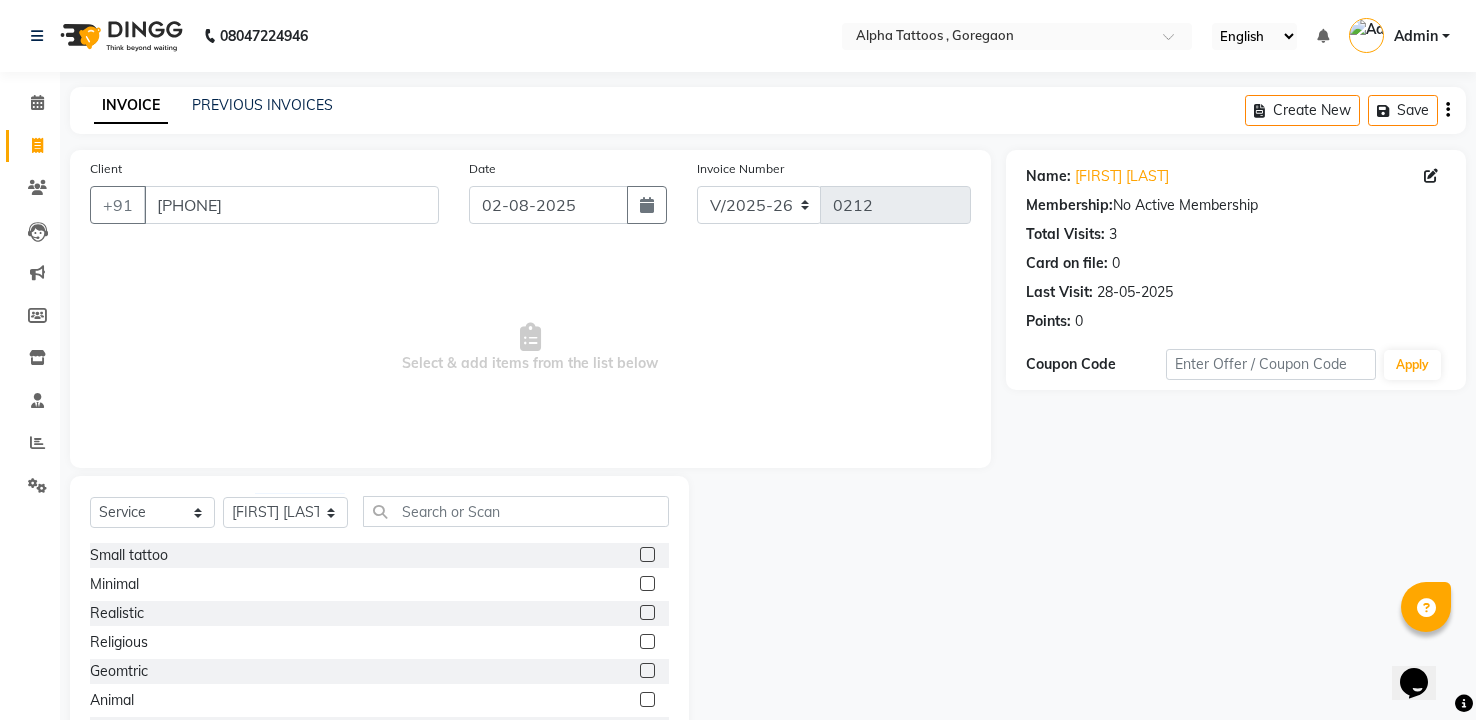 click 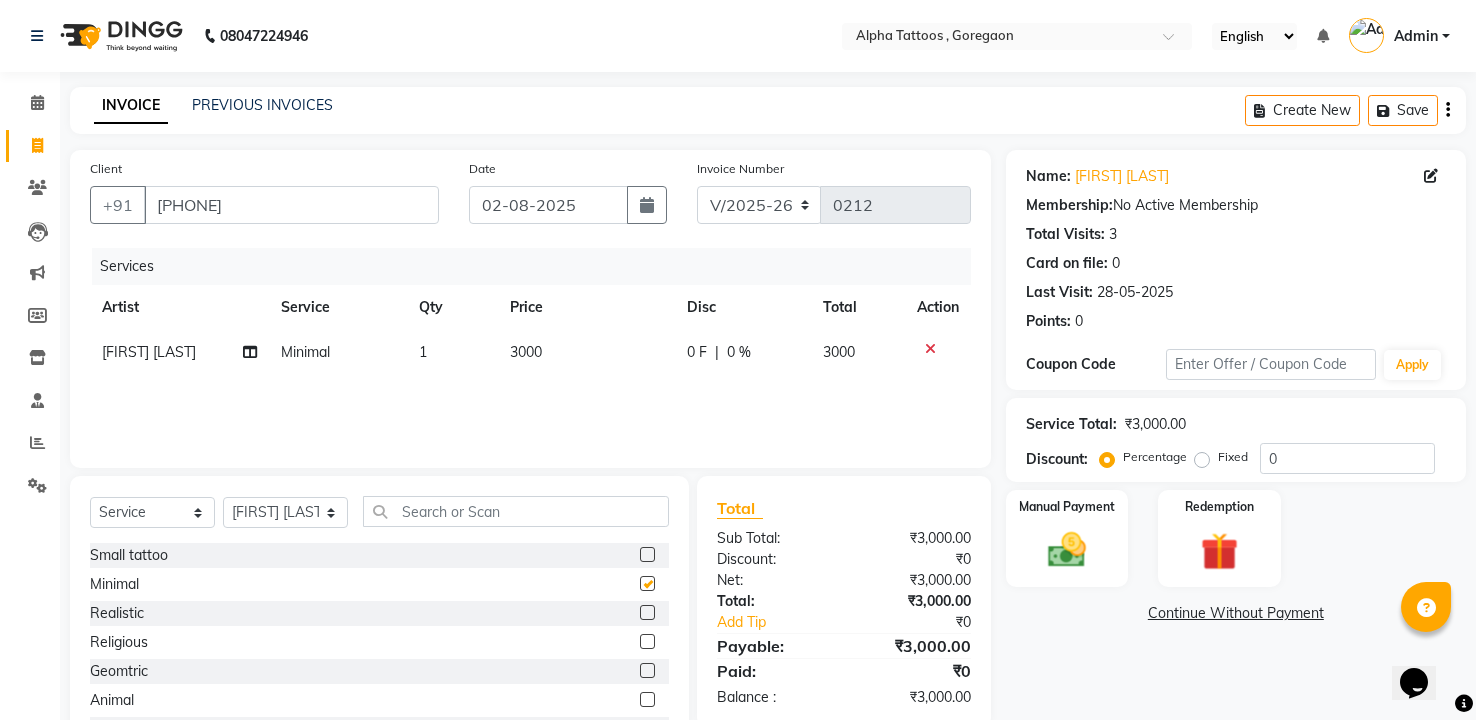 checkbox on "false" 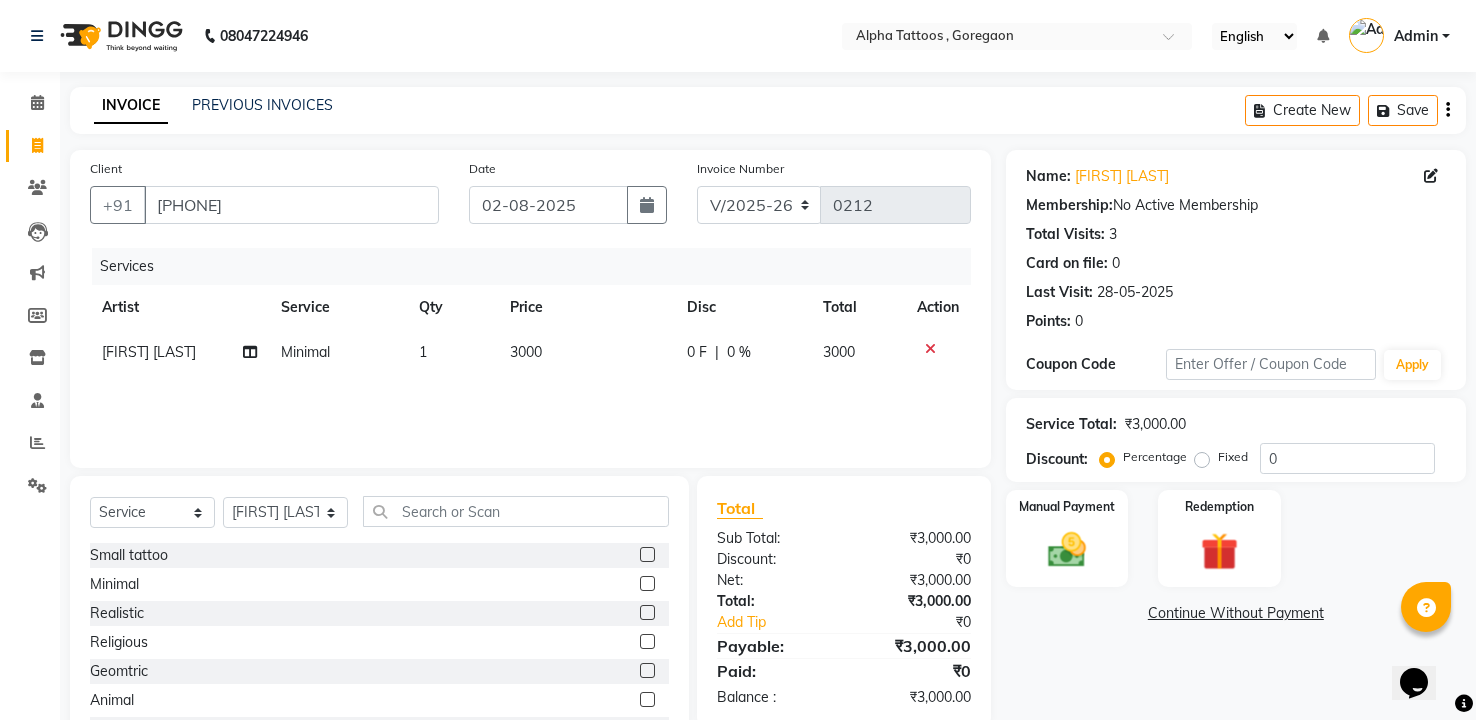 click on "3000" 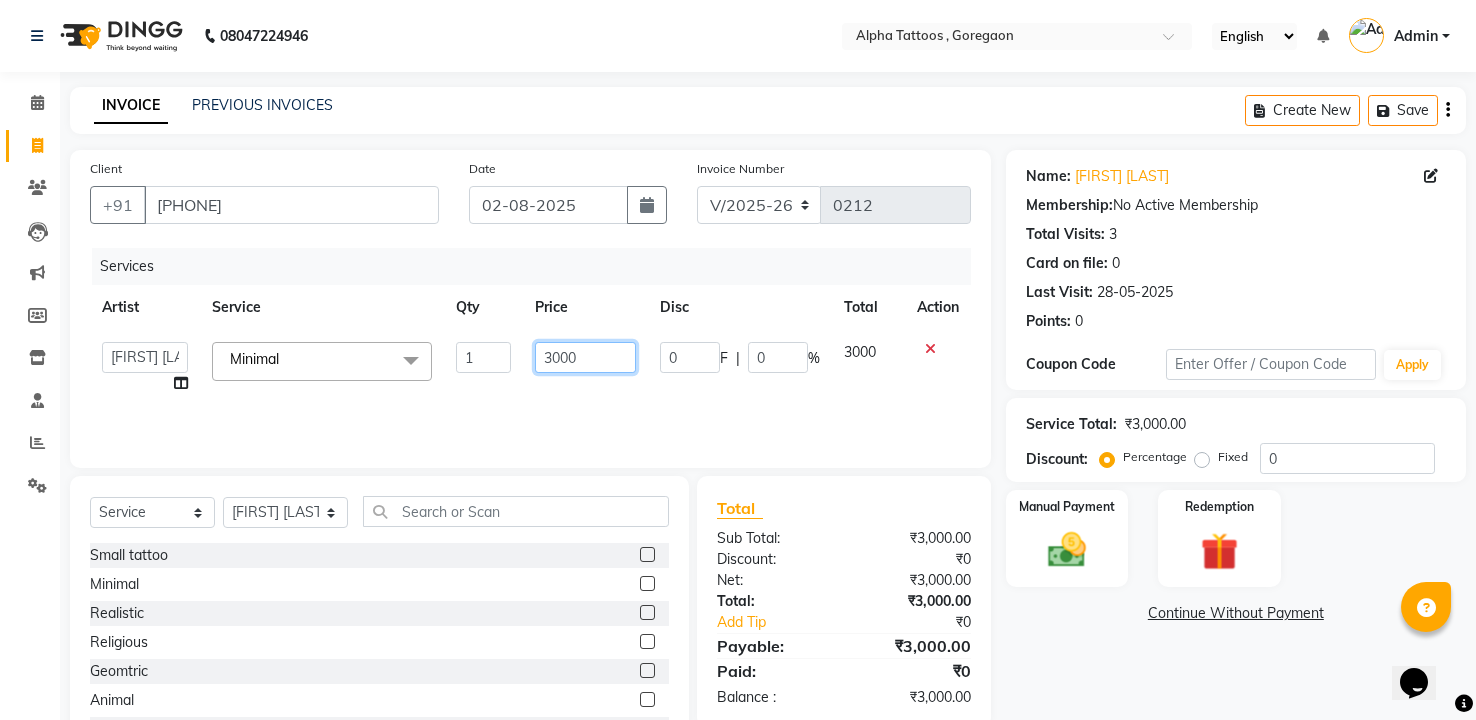 click on "3000" 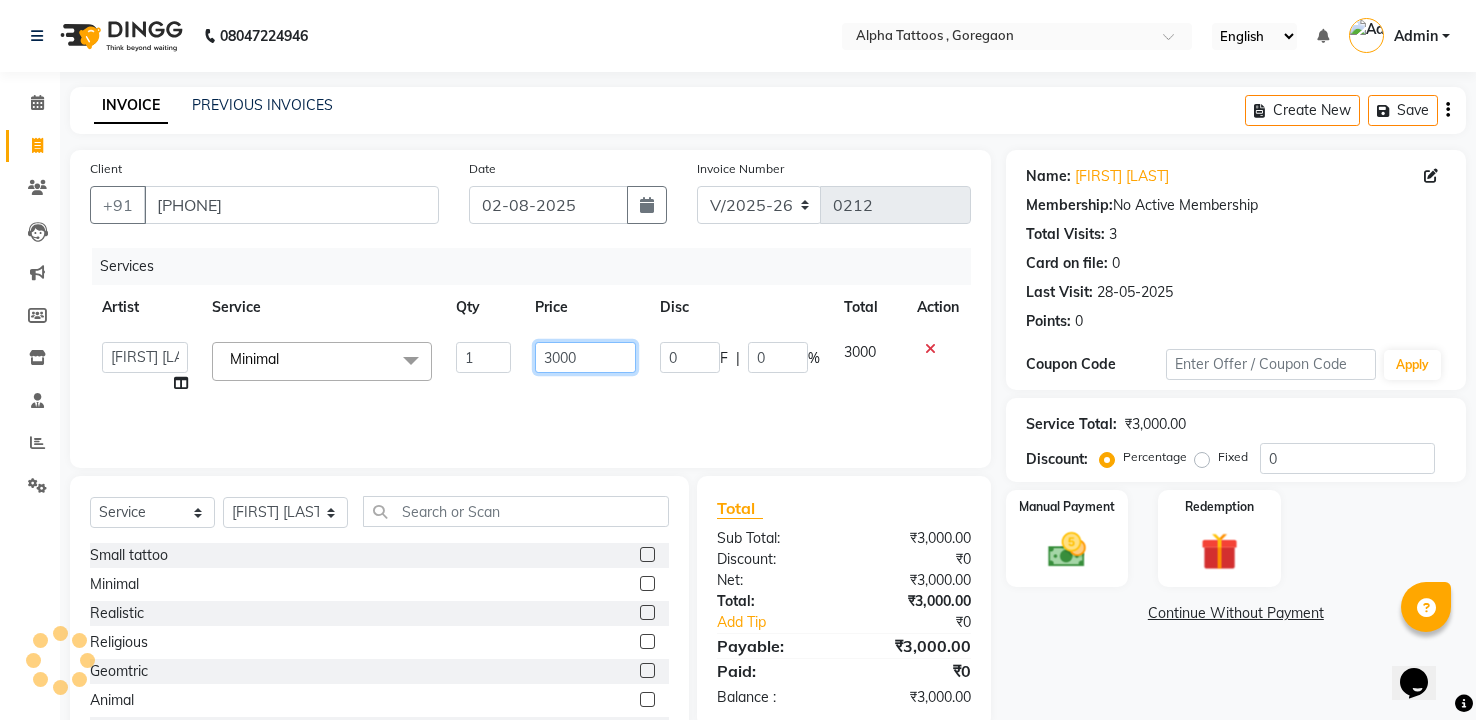 click on "3000" 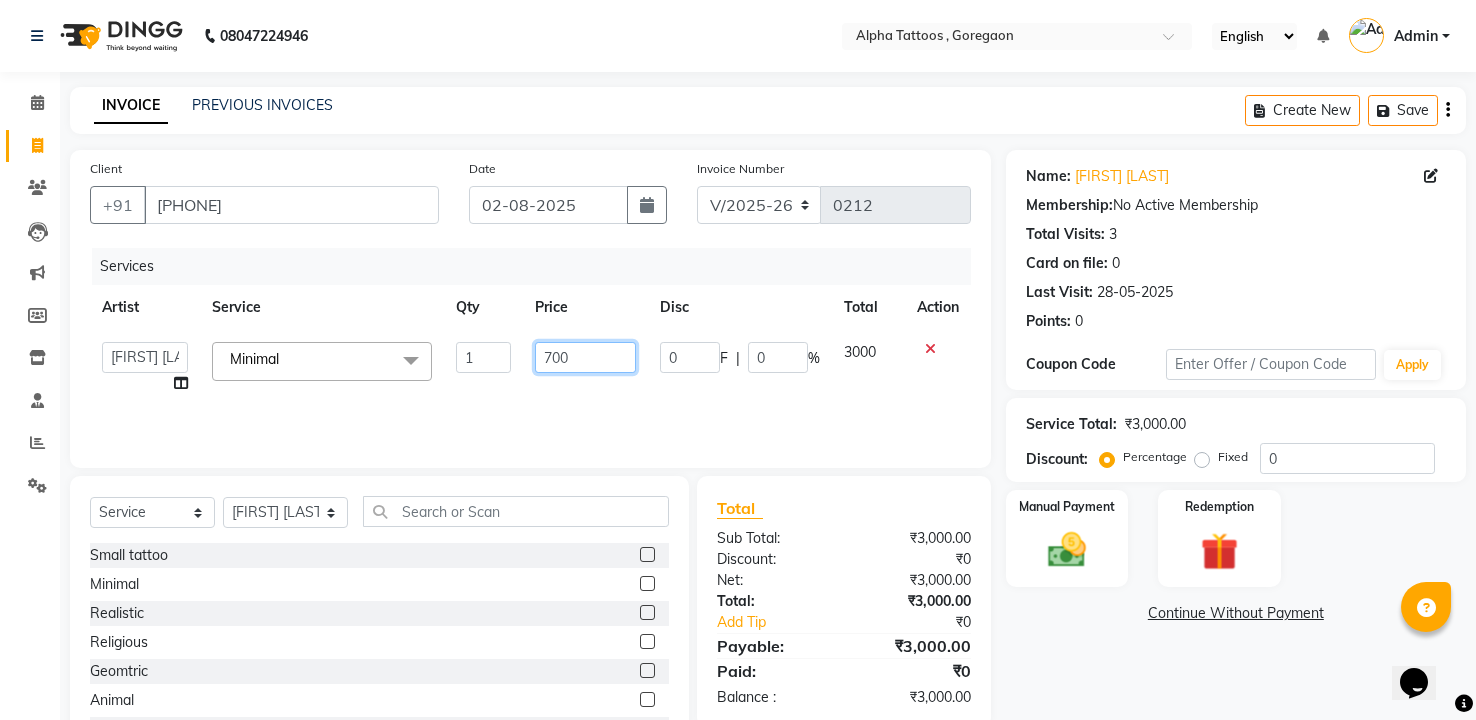 type on "7000" 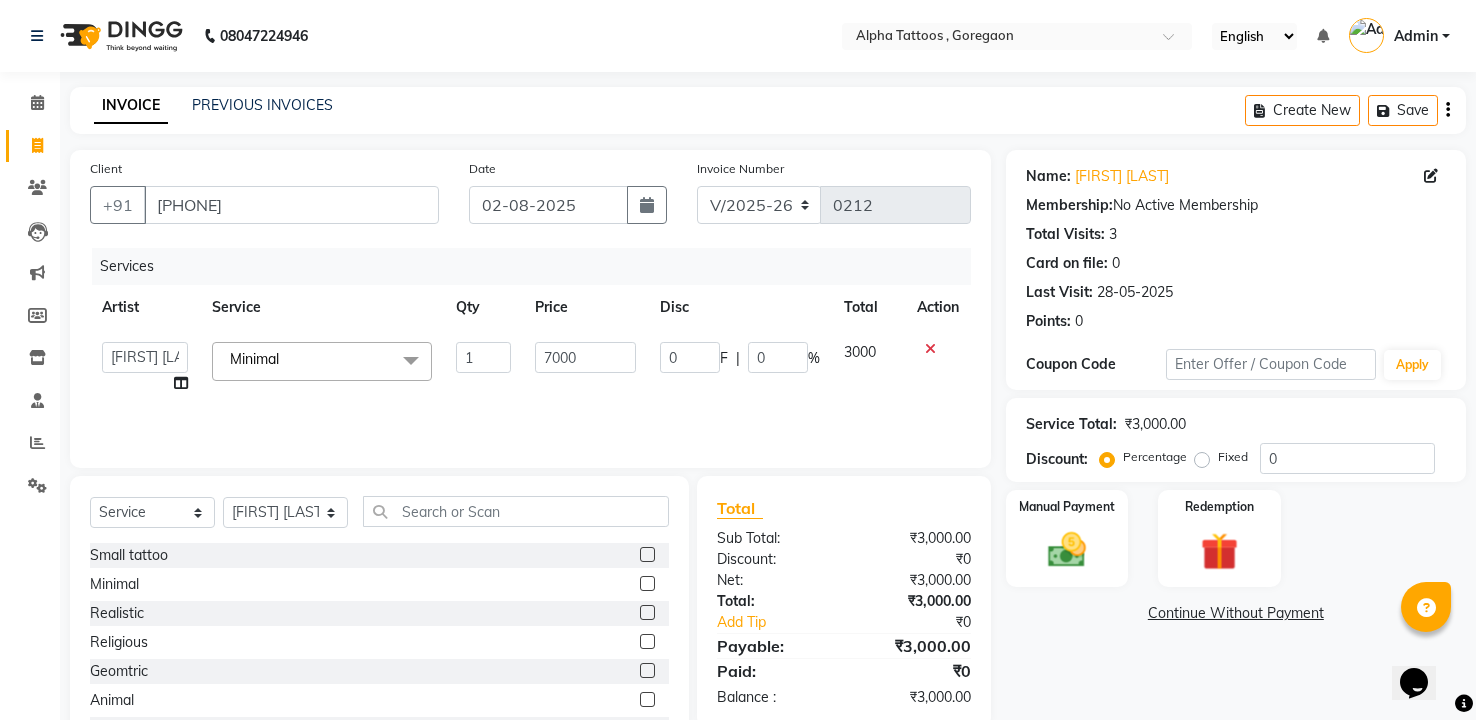 click on "Services Artist Service Qty Price Disc Total Action [FIRST] [LAST] [FIRST] [FIRST] [LAST] [FIRST] [LAST] [FIRST] [LAST] [FIRST] Minimal x Small tattoo Minimal Realistic Religious Geomtric Animal Travel Cover up Mandala Armband School Lead Table Cost Service Advance ALPHA ADVANCE TATTOO COURSE Consultation Giveaway Tattoo Flash Tattoo ALPHA TATTOO COURSE [FIRST] [DESIGN] Line Art 1 7000 0 F | 0 % 3000" 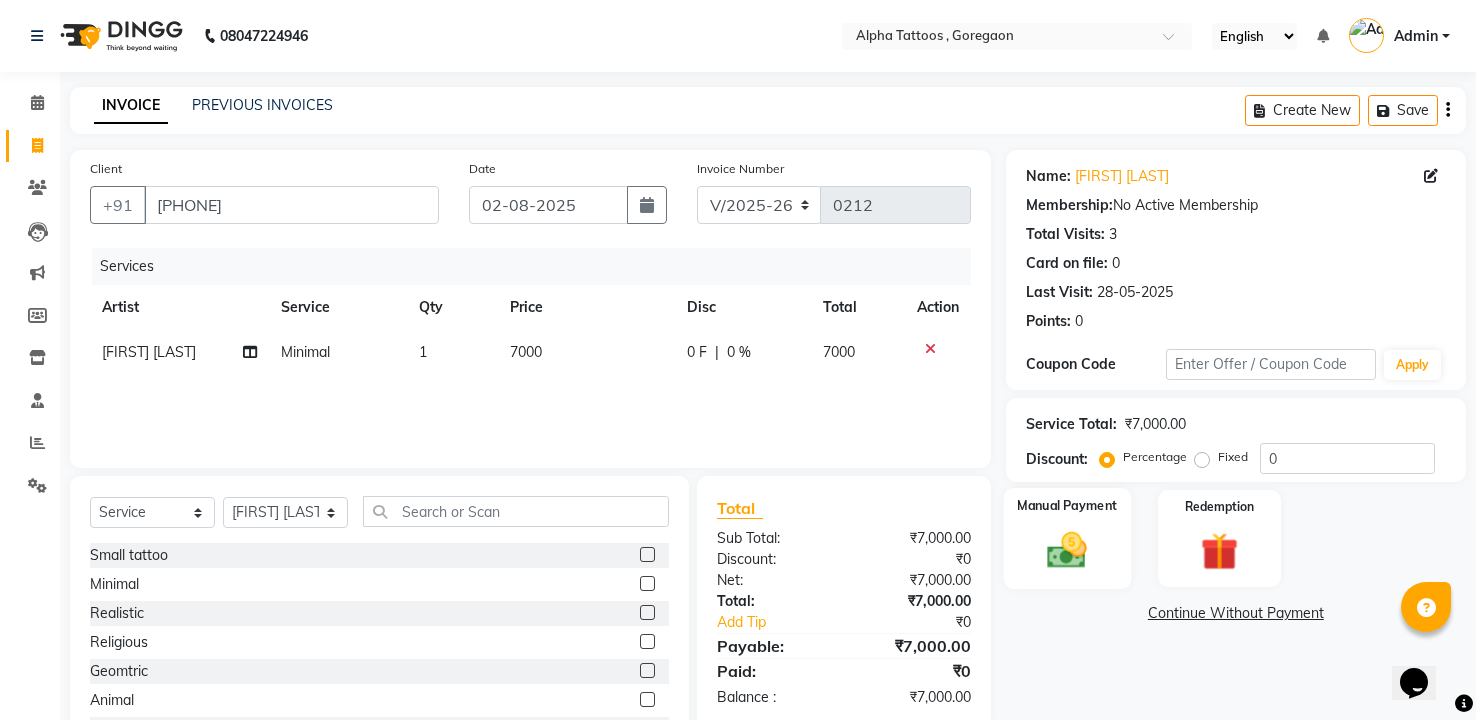 click 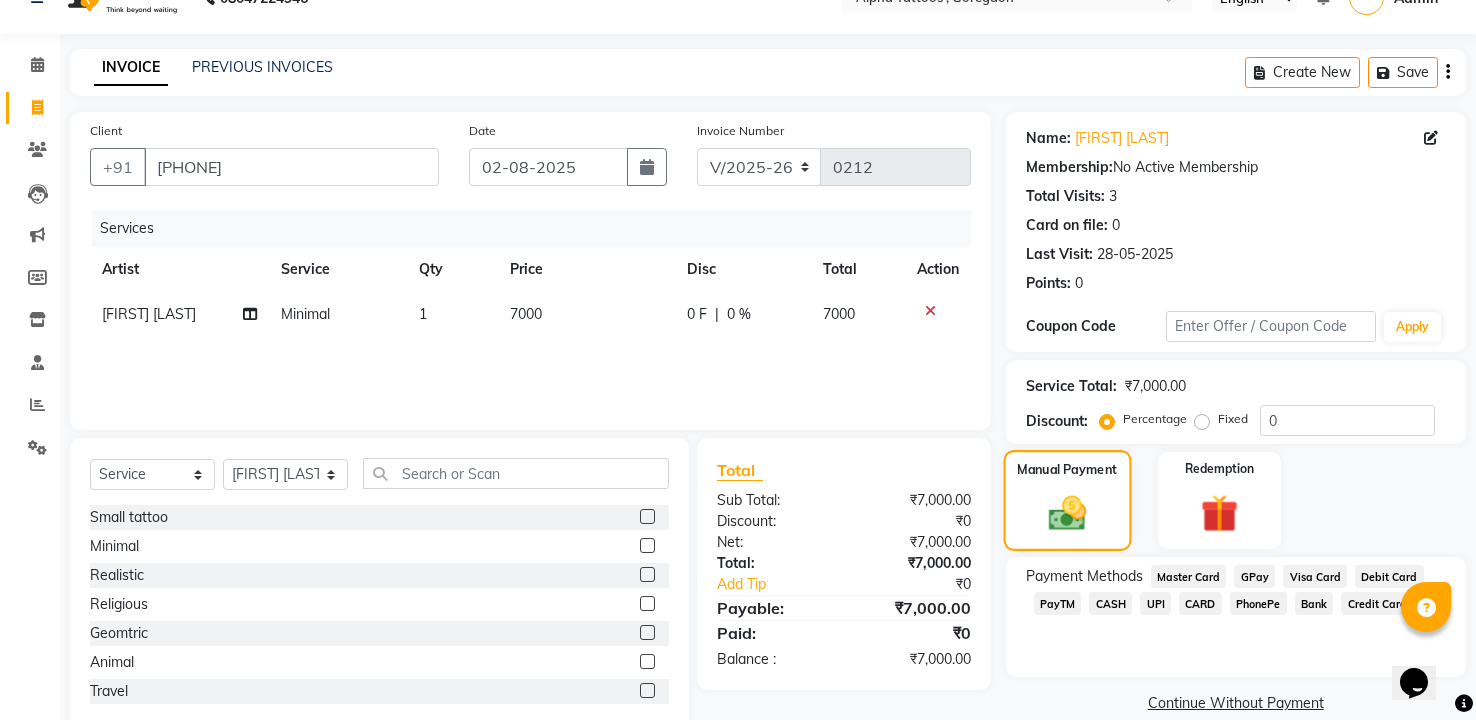 scroll, scrollTop: 81, scrollLeft: 0, axis: vertical 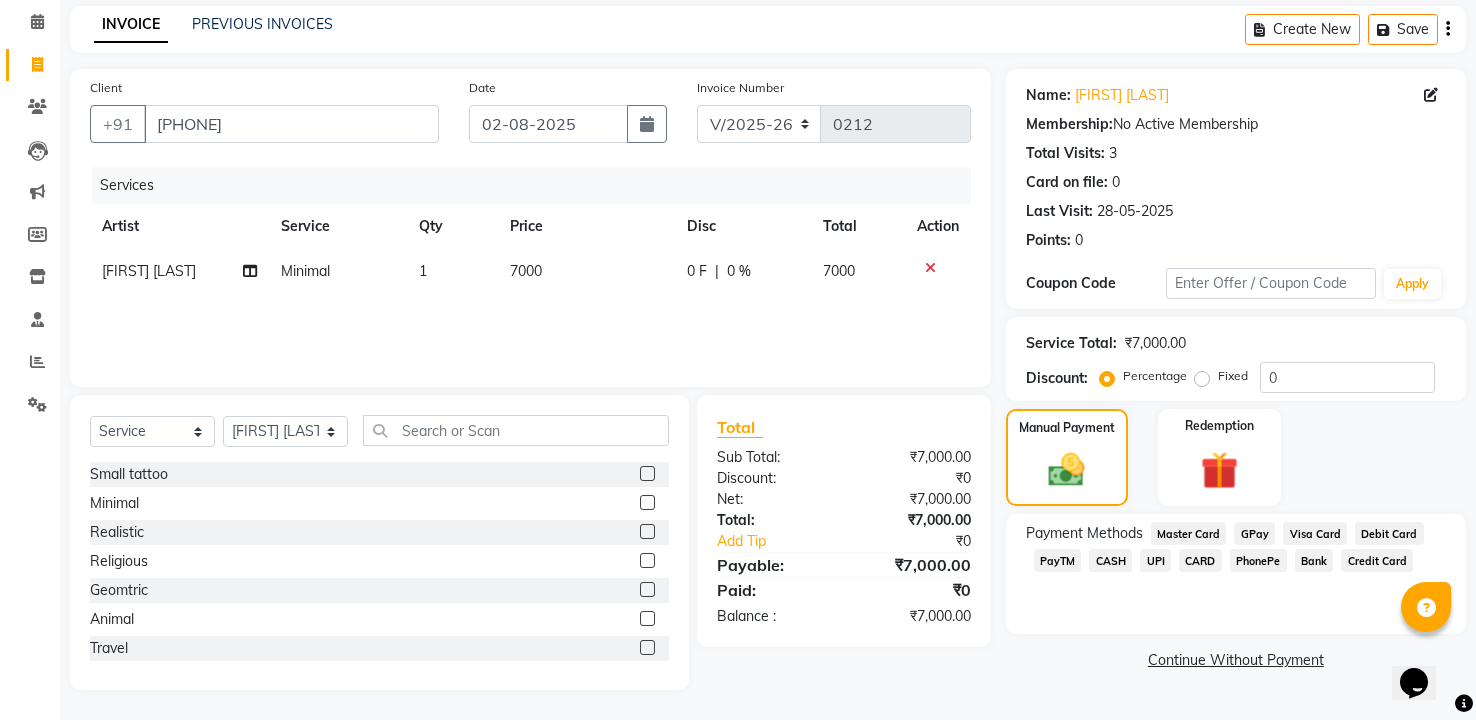 click on "CASH" 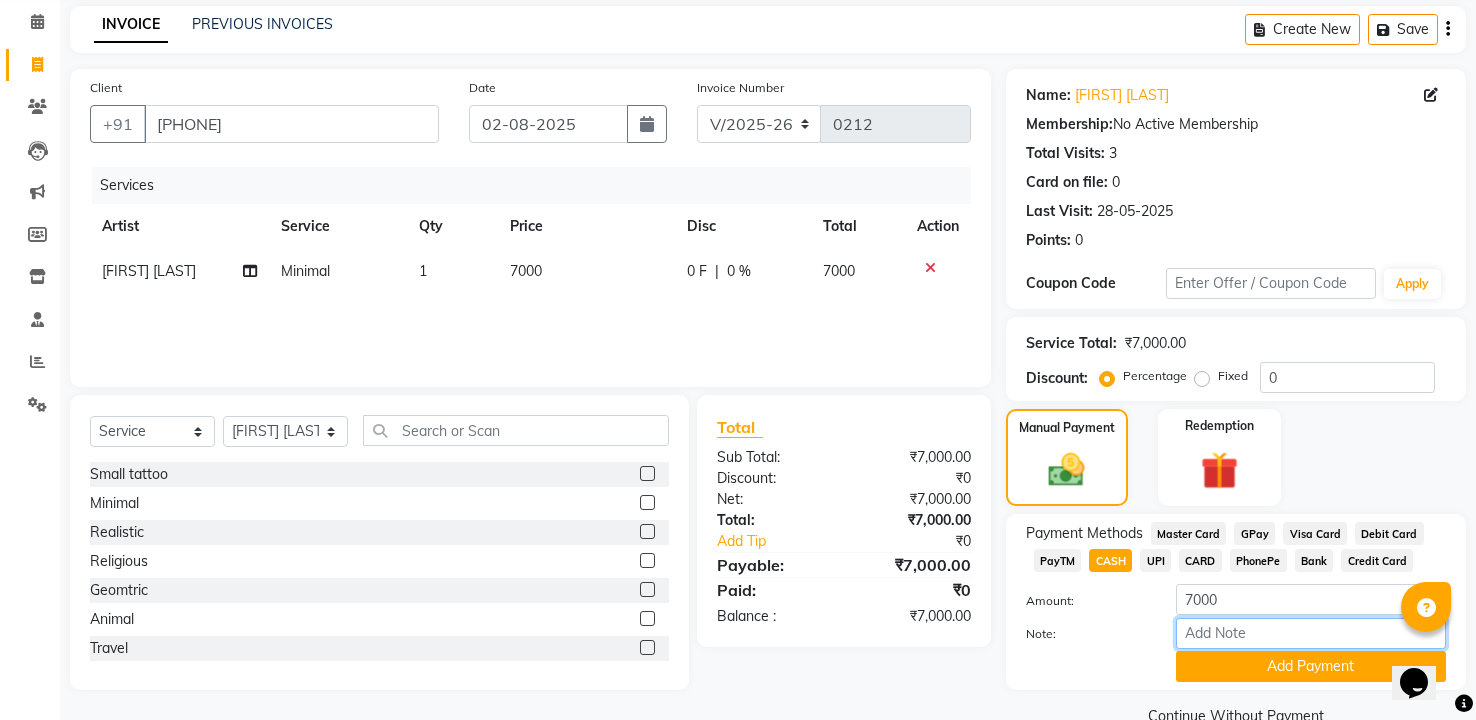 click on "Note:" at bounding box center (1311, 633) 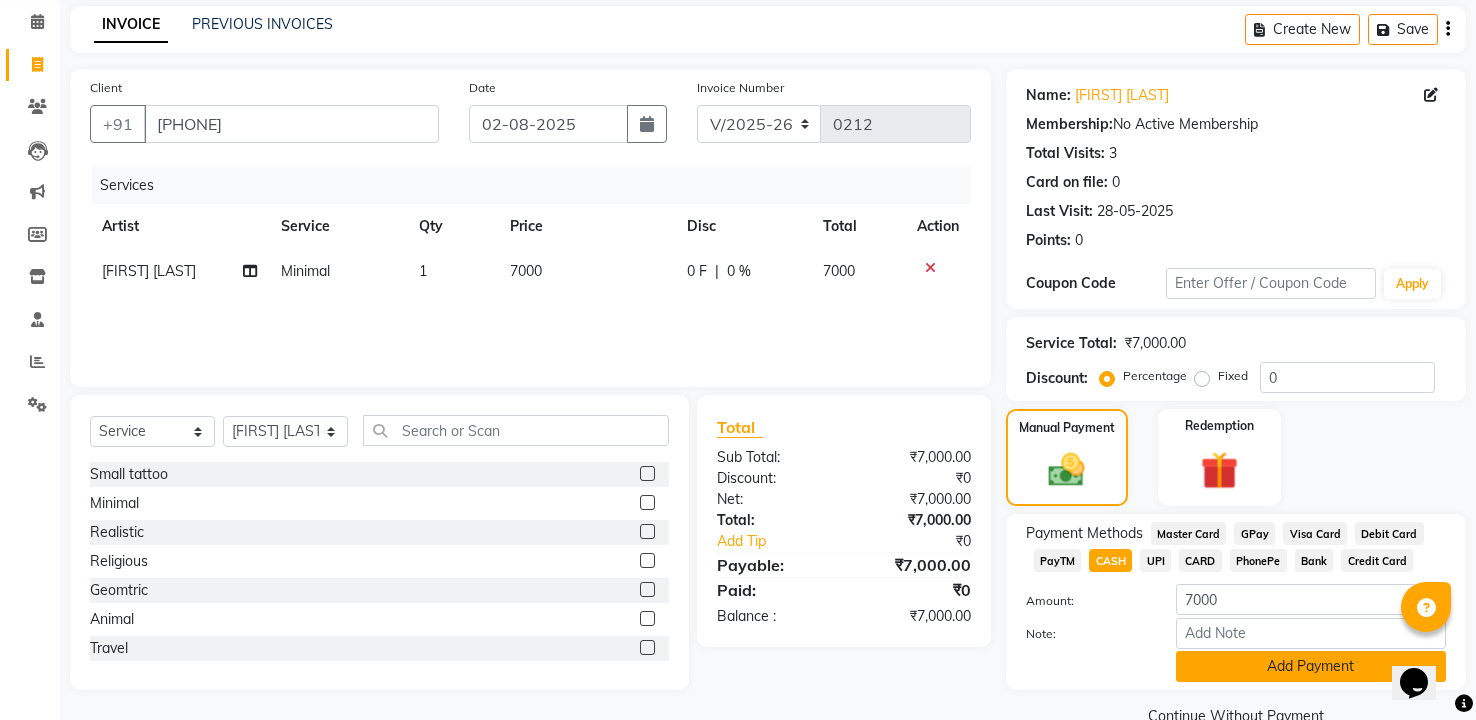 click on "Add Payment" 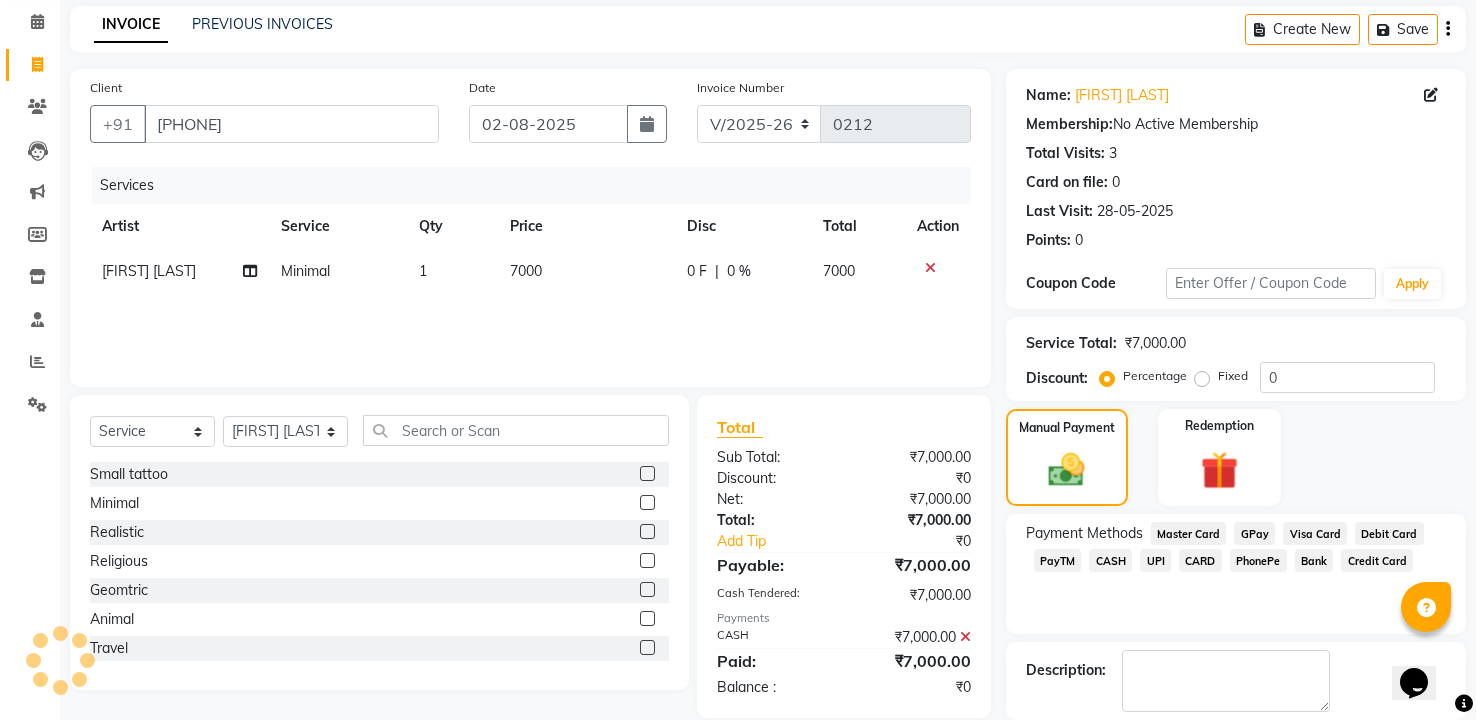 scroll, scrollTop: 179, scrollLeft: 0, axis: vertical 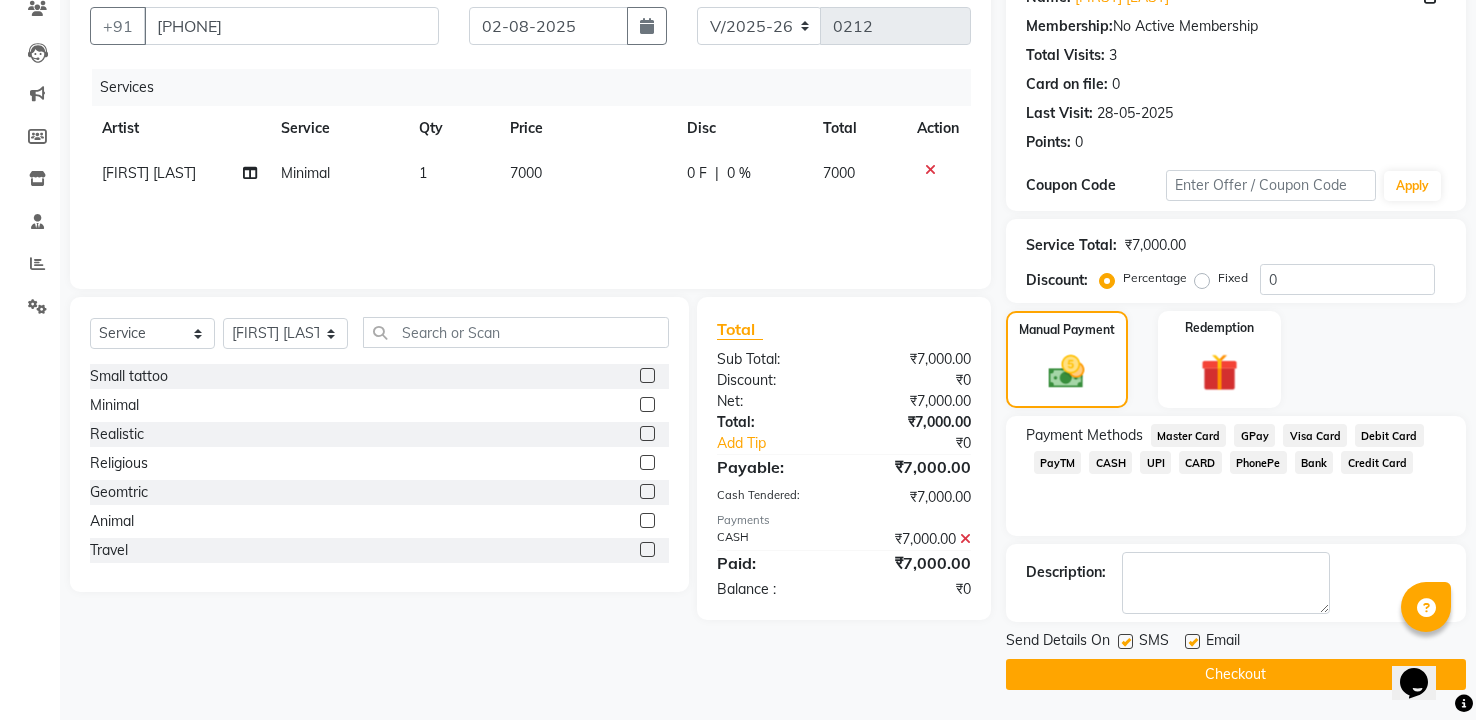 click on "Checkout" 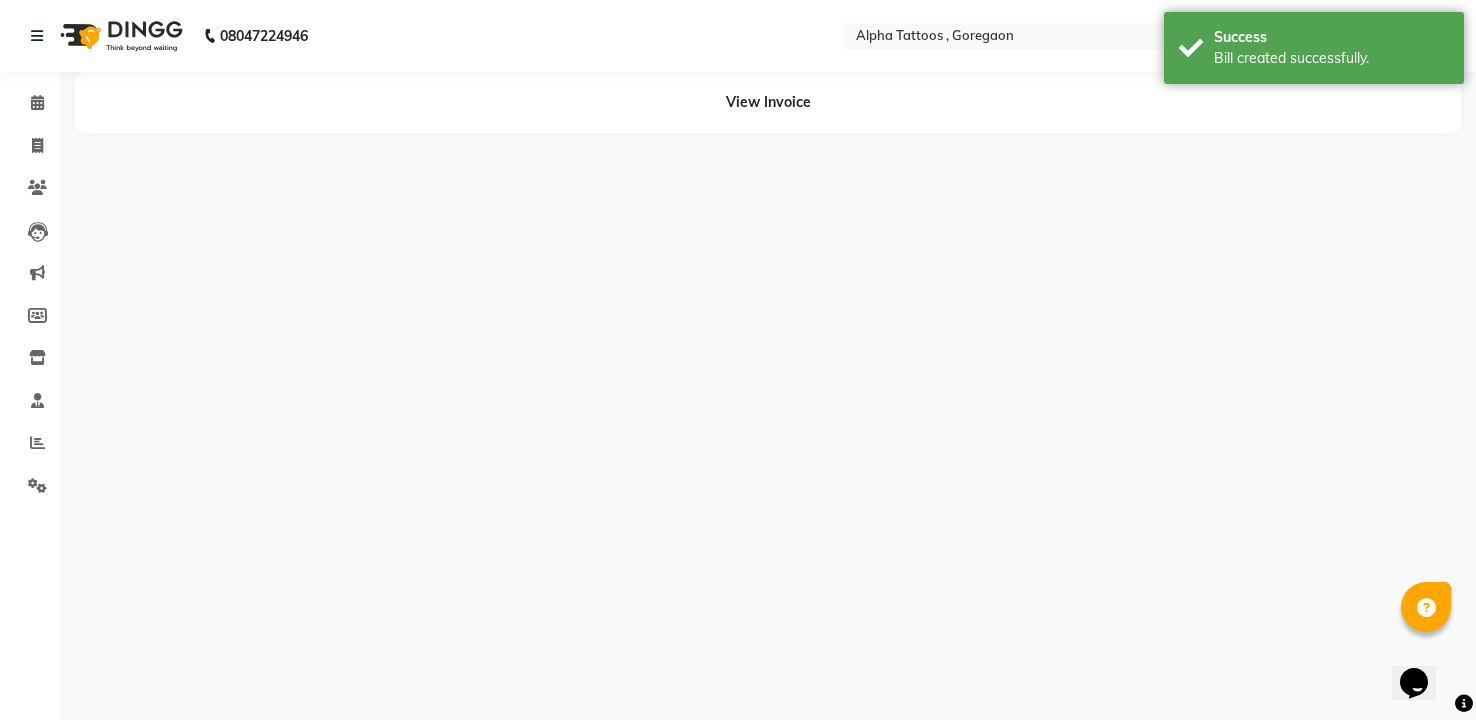 scroll, scrollTop: 0, scrollLeft: 0, axis: both 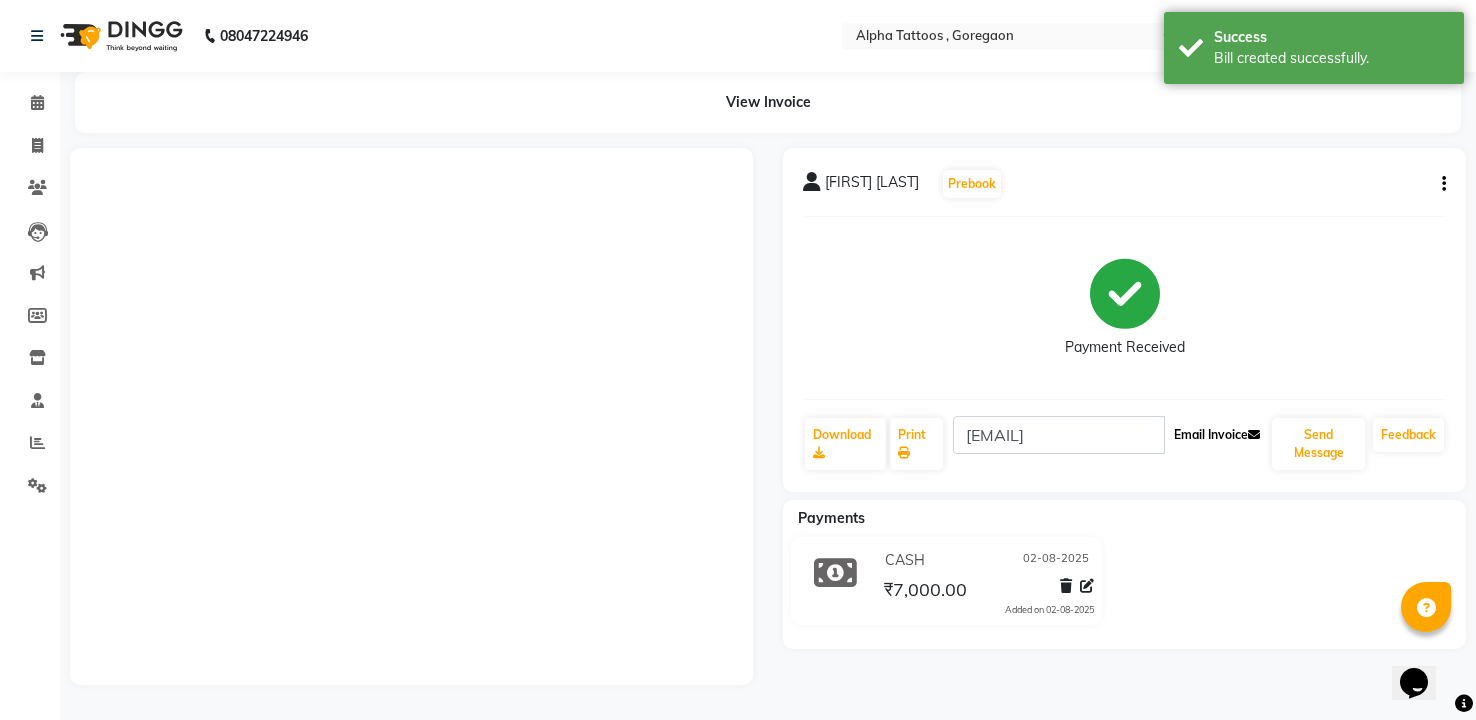 click on "Email Invoice" 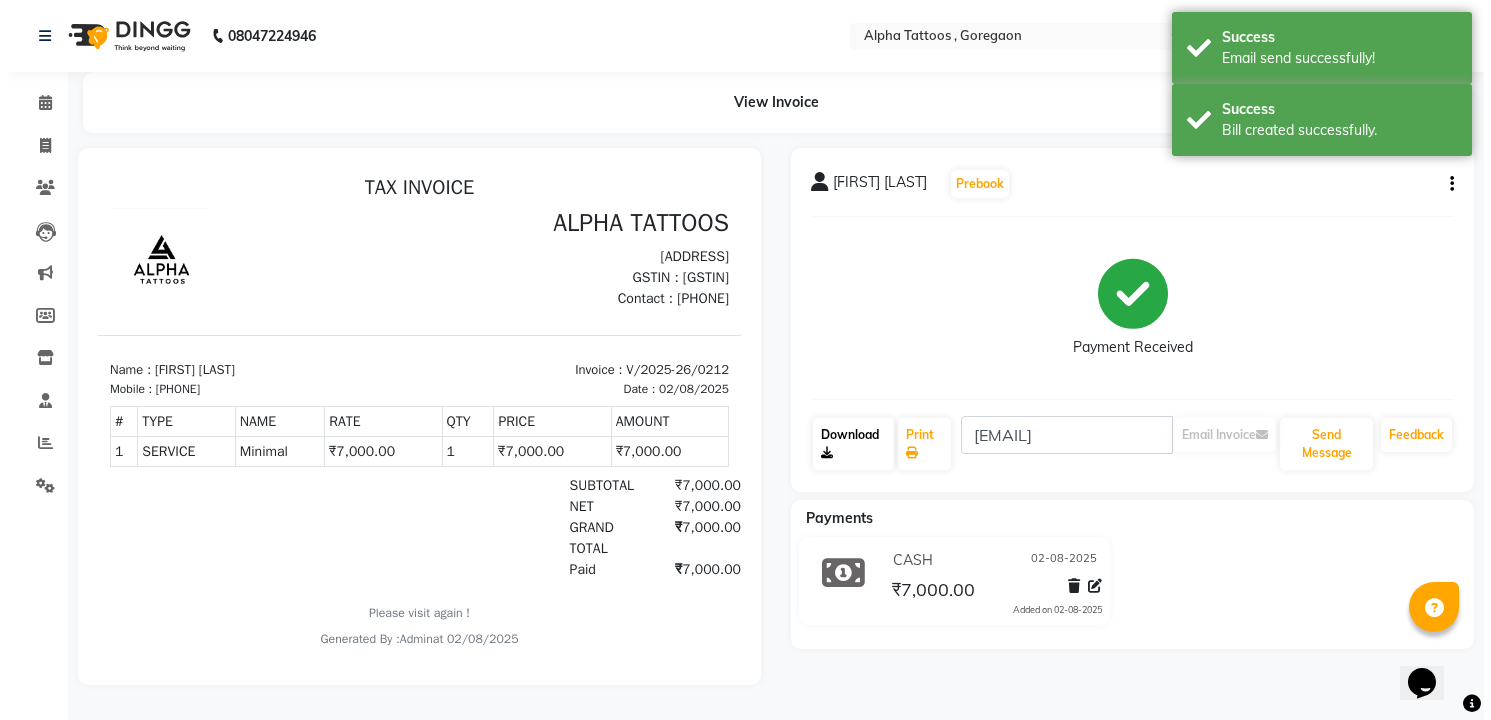 scroll, scrollTop: 0, scrollLeft: 0, axis: both 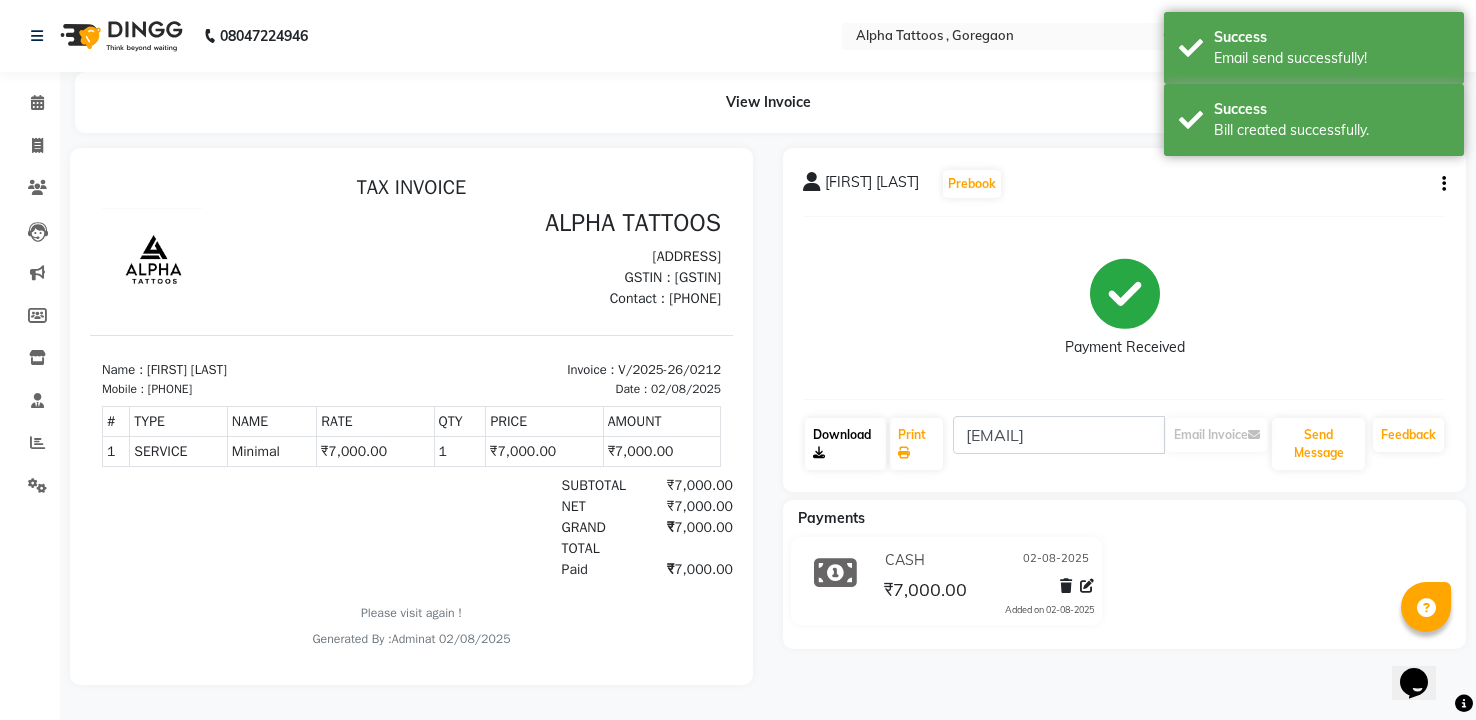click on "Download" 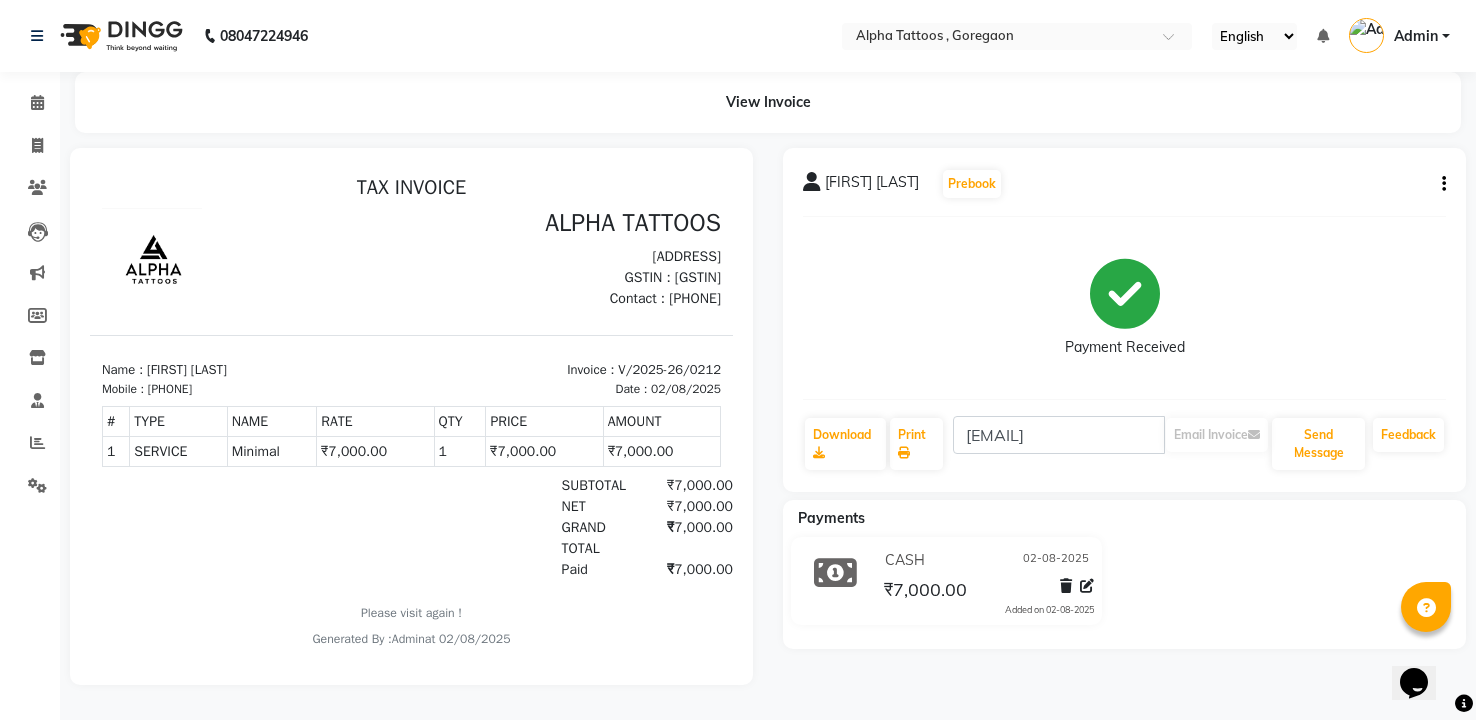 click 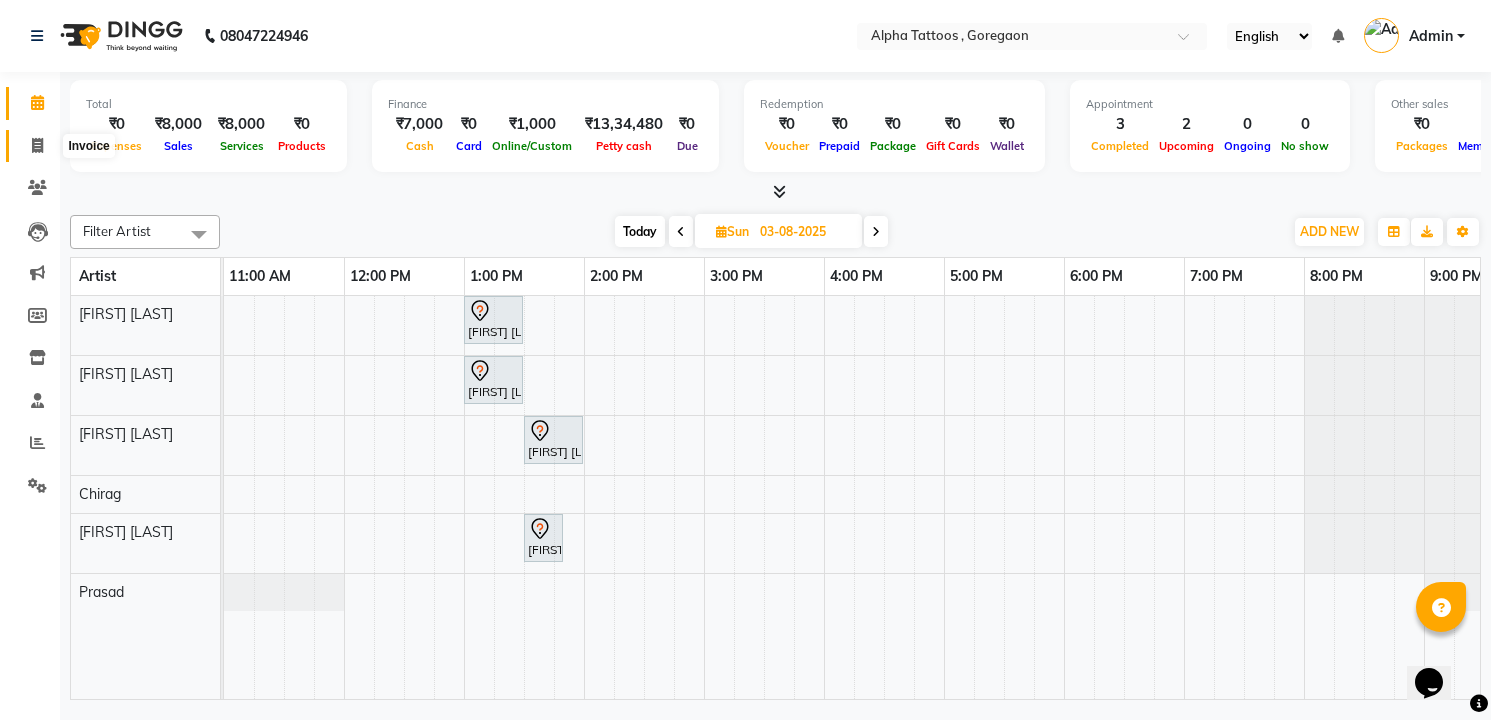 click 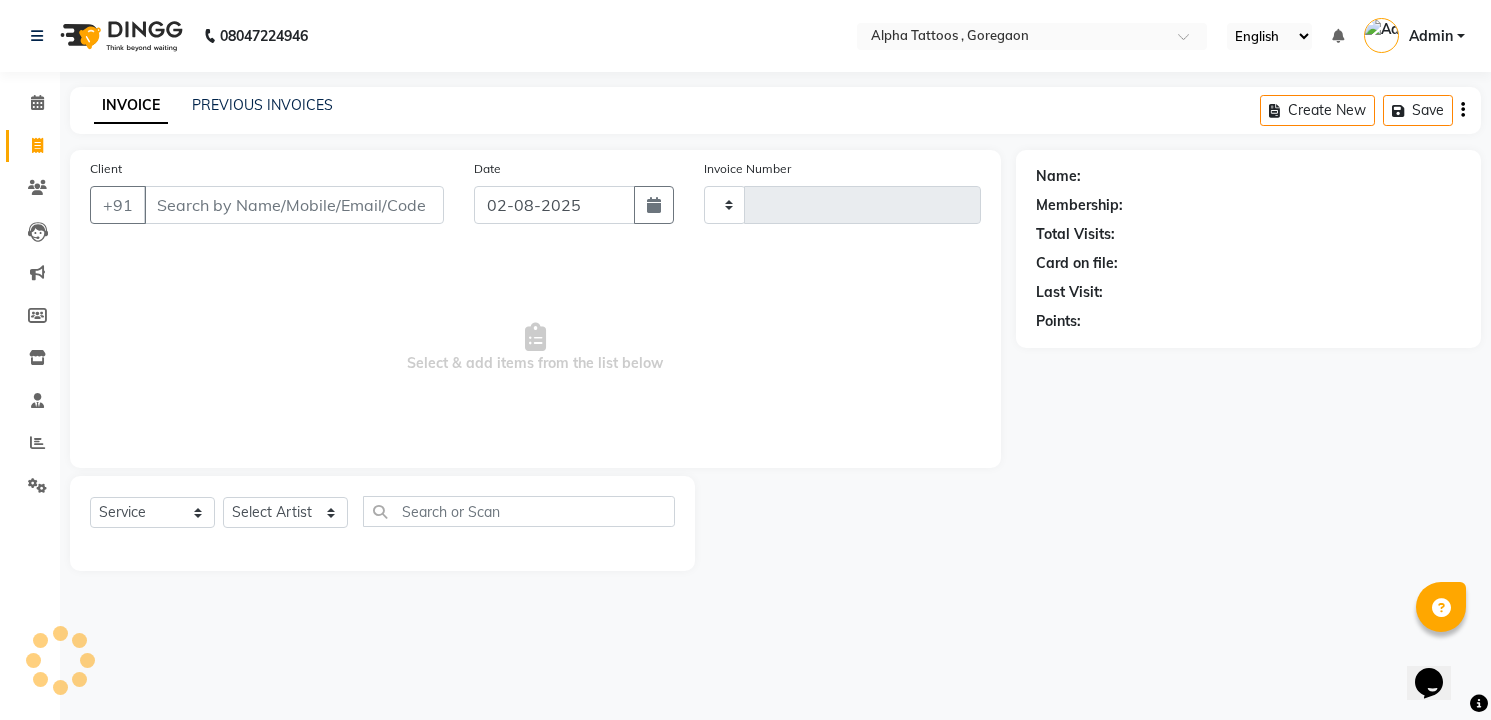 type on "0213" 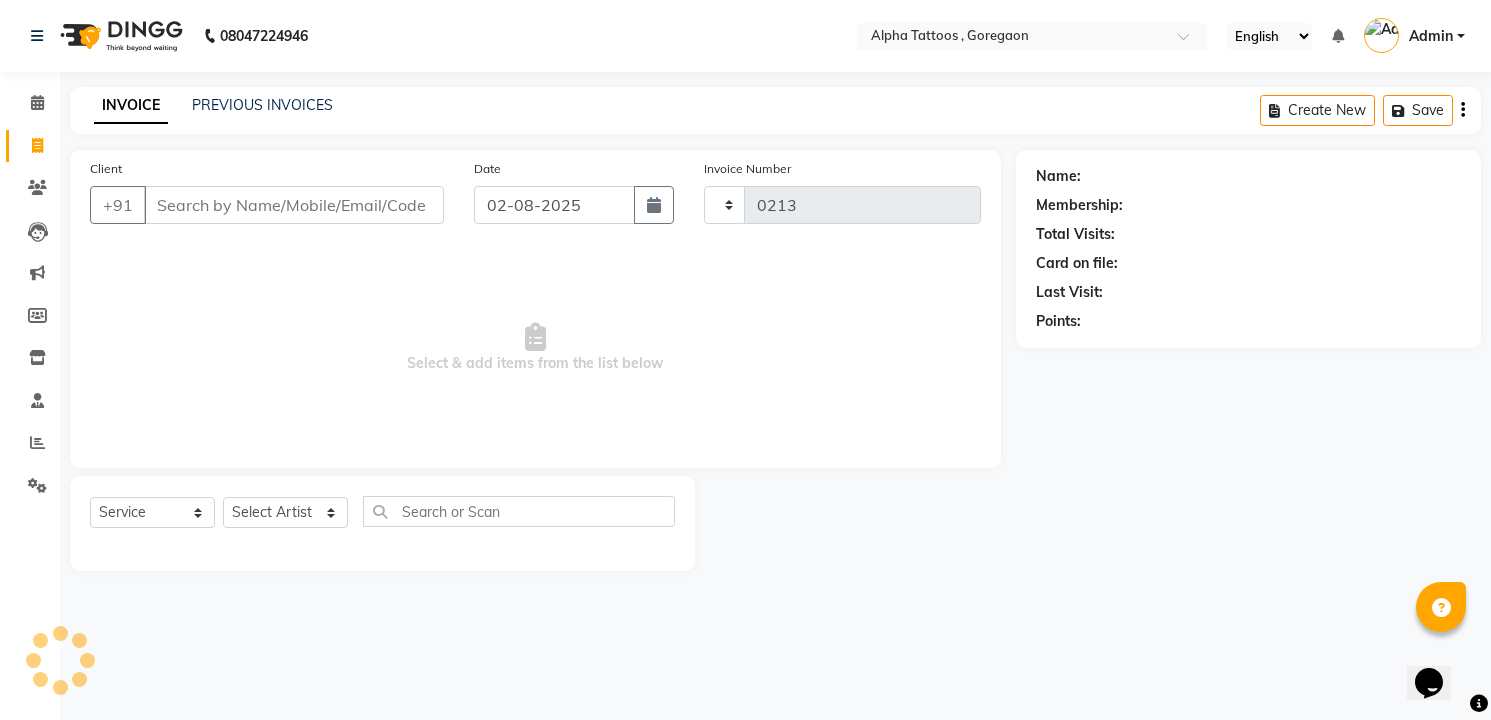 select on "5140" 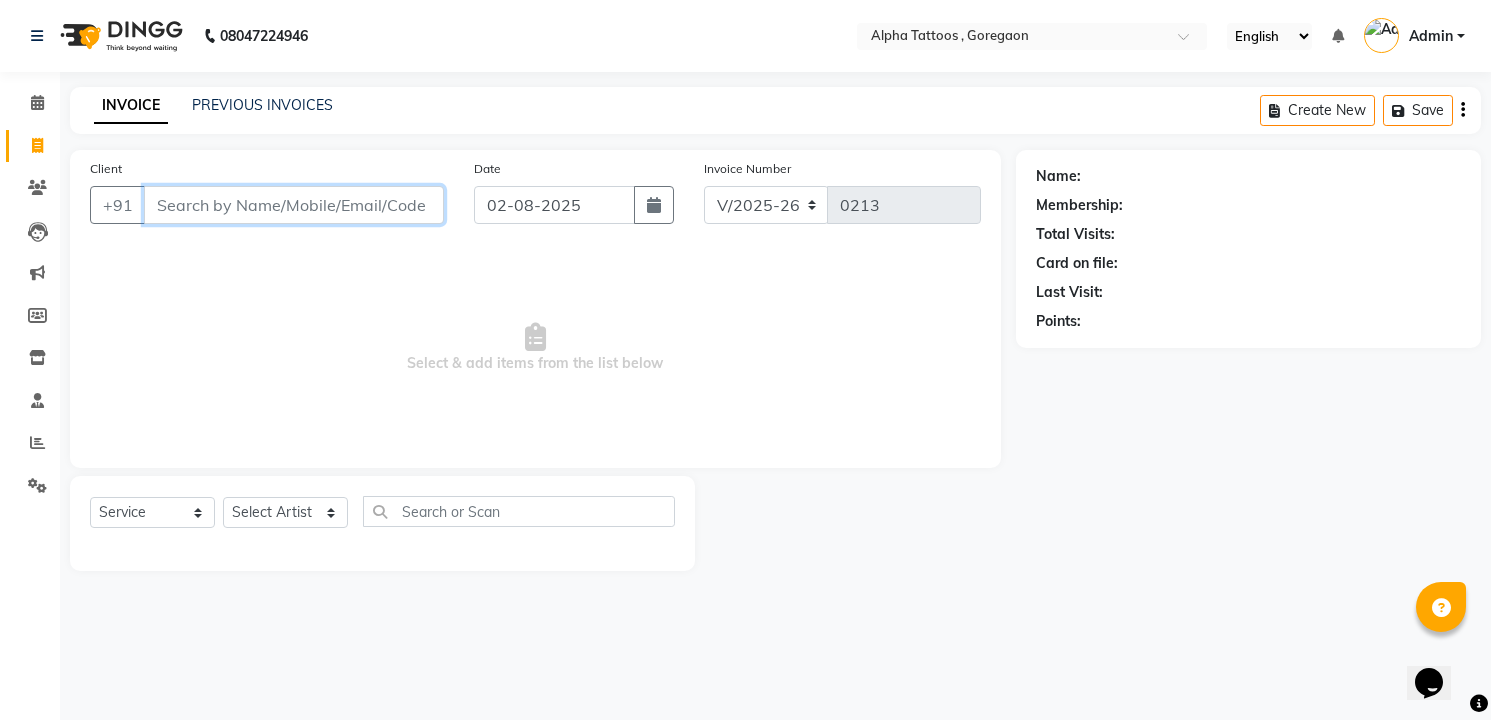 paste on "[PHONE]" 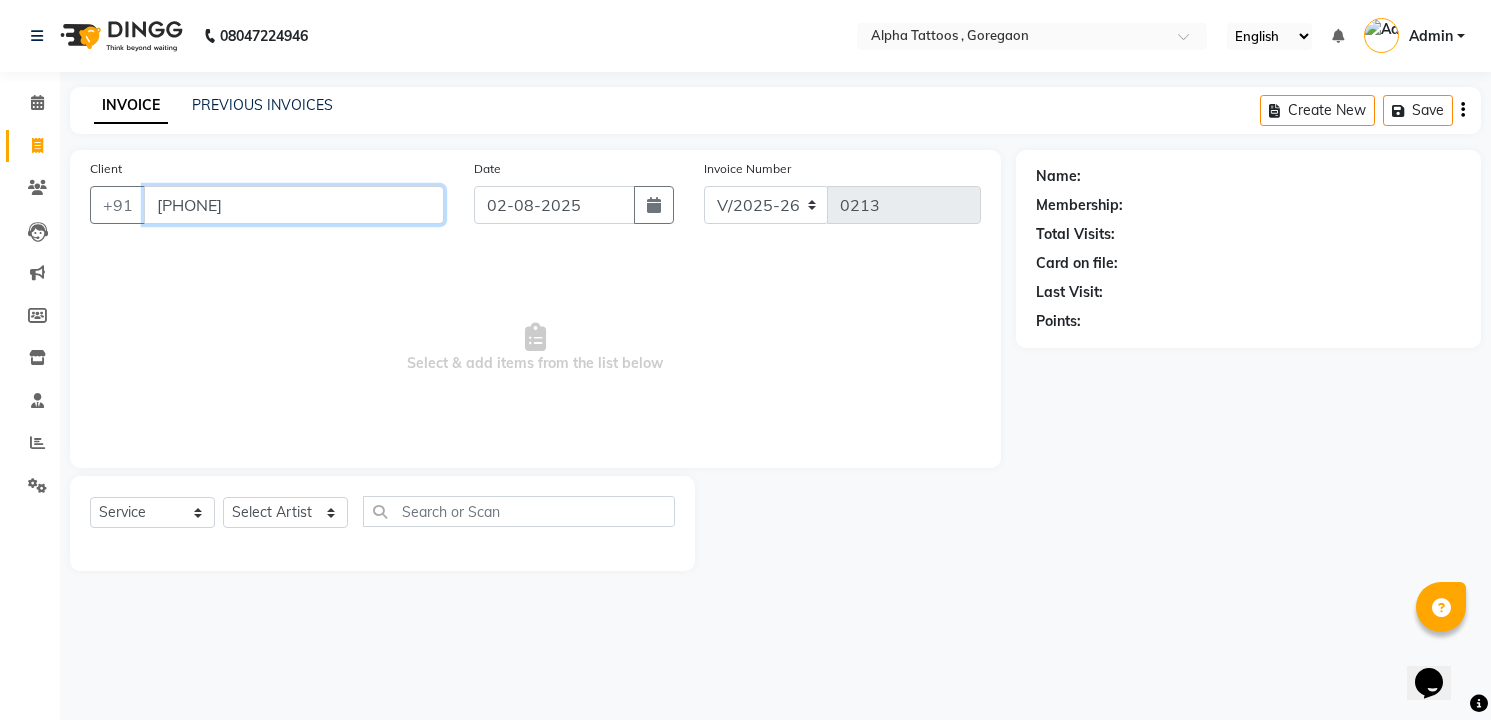 type on "[PHONE]" 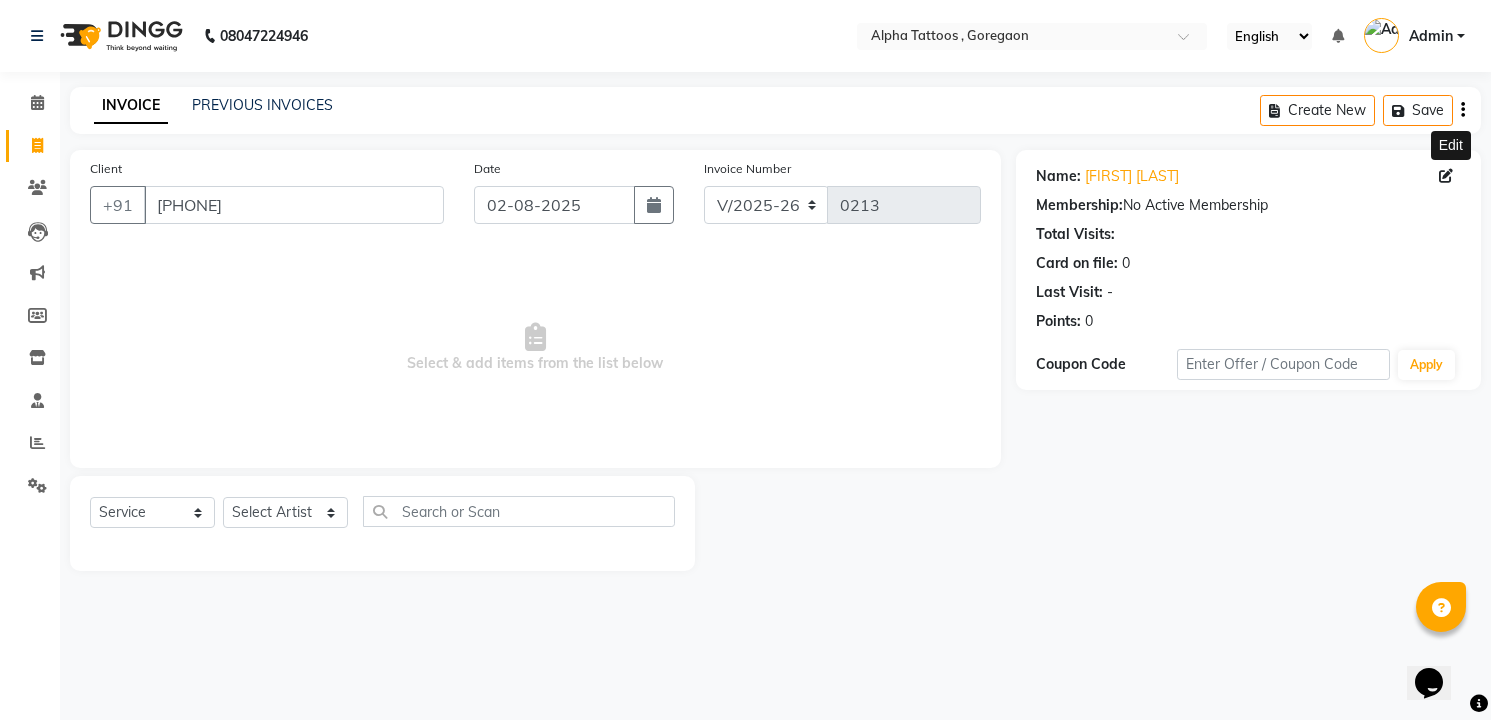 click 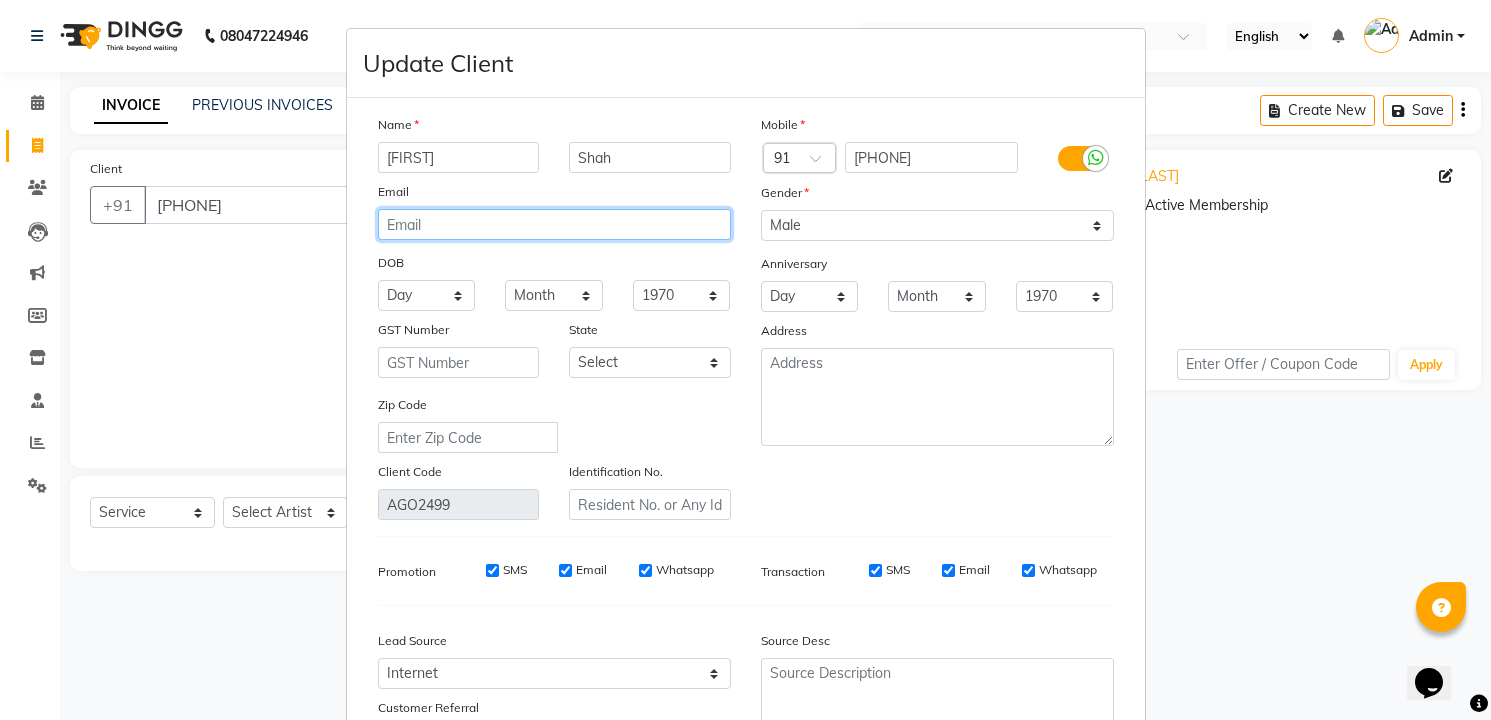 click at bounding box center (554, 224) 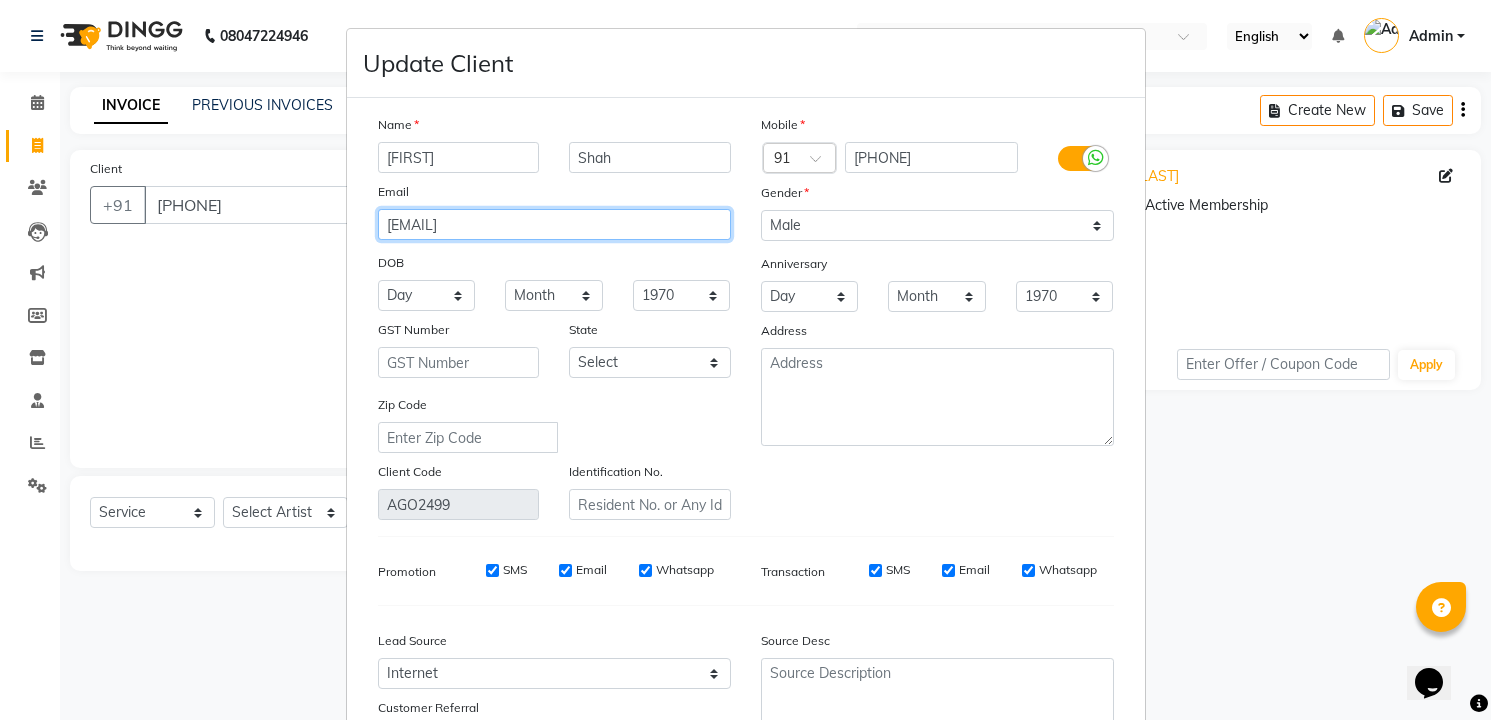 type on "[EMAIL]" 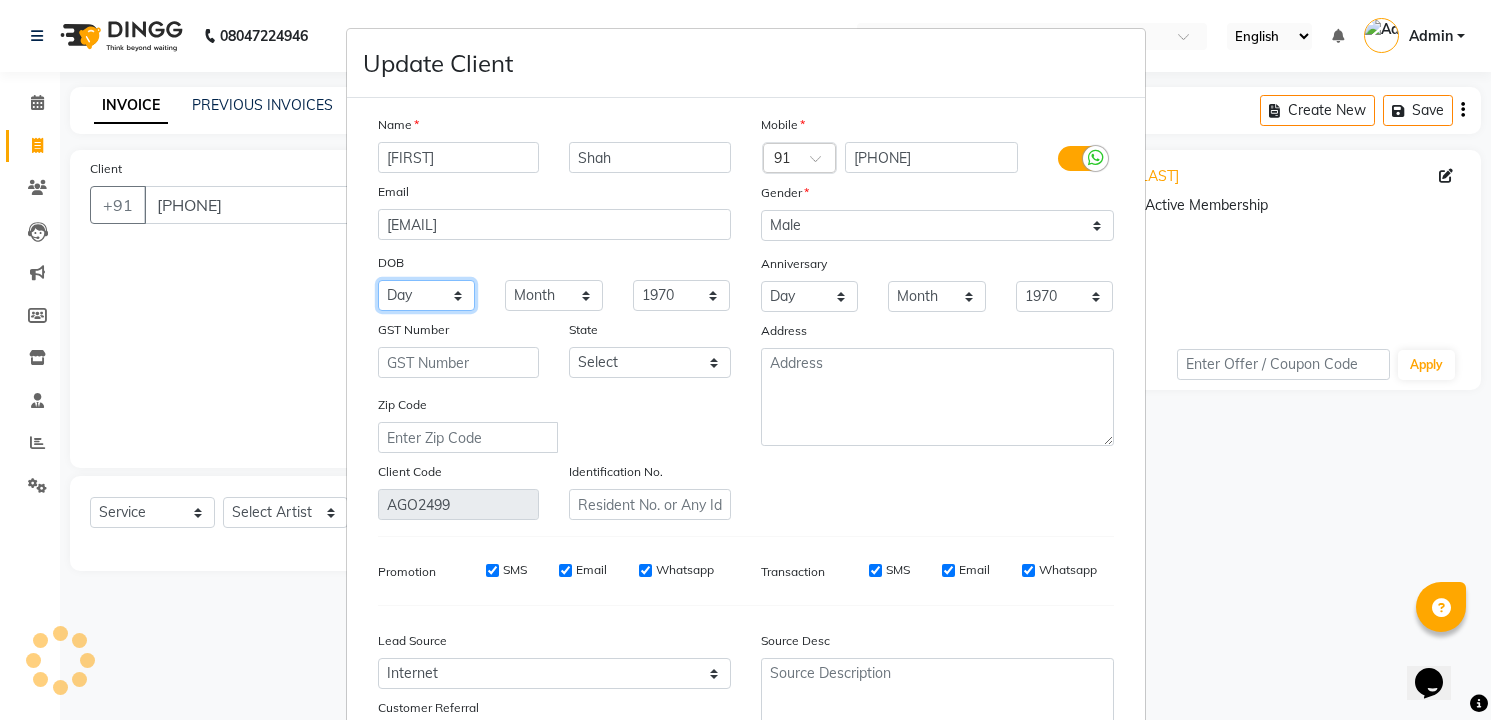 click on "Day 01 02 03 04 05 06 07 08 09 10 11 12 13 14 15 16 17 18 19 20 21 22 23 24 25 26 27 28 29 30 31" at bounding box center [427, 295] 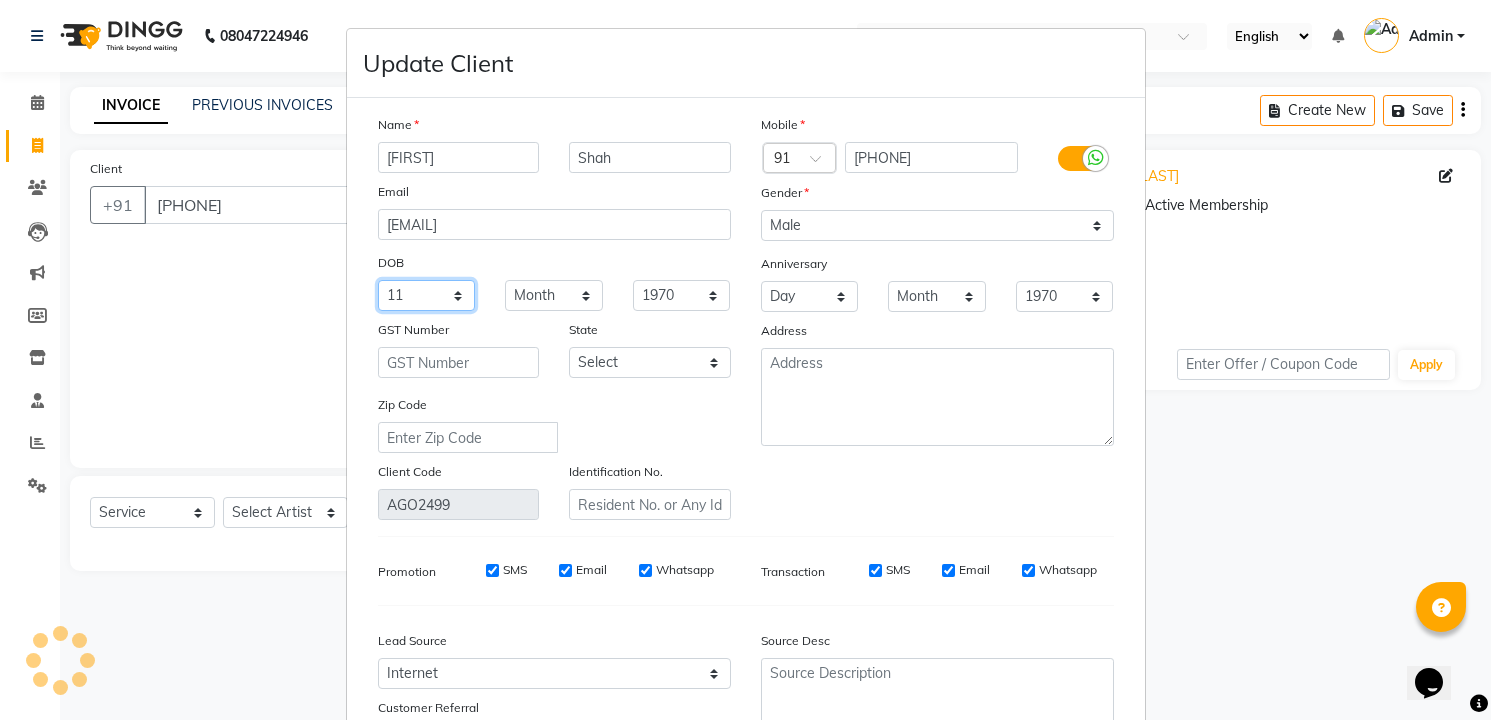 click on "Day 01 02 03 04 05 06 07 08 09 10 11 12 13 14 15 16 17 18 19 20 21 22 23 24 25 26 27 28 29 30 31" at bounding box center [427, 295] 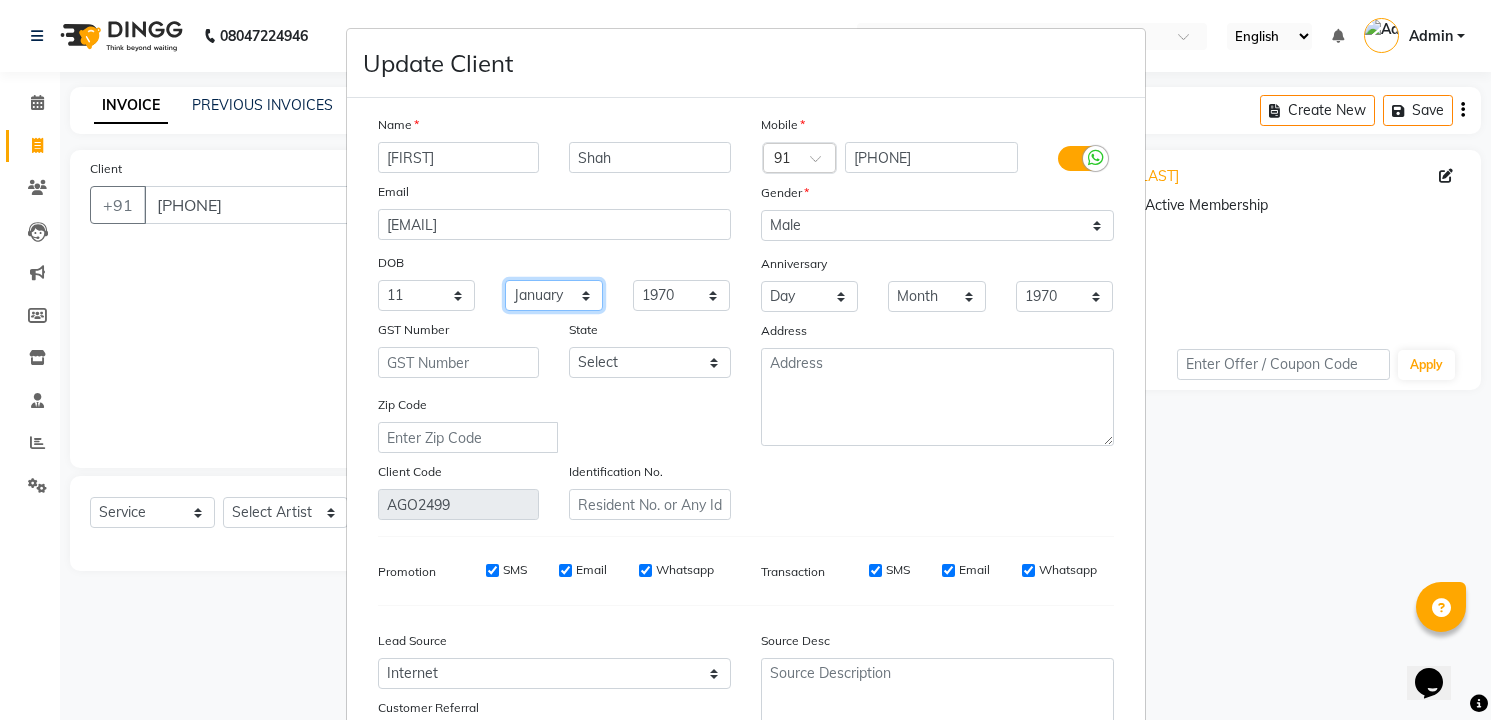 select on "06" 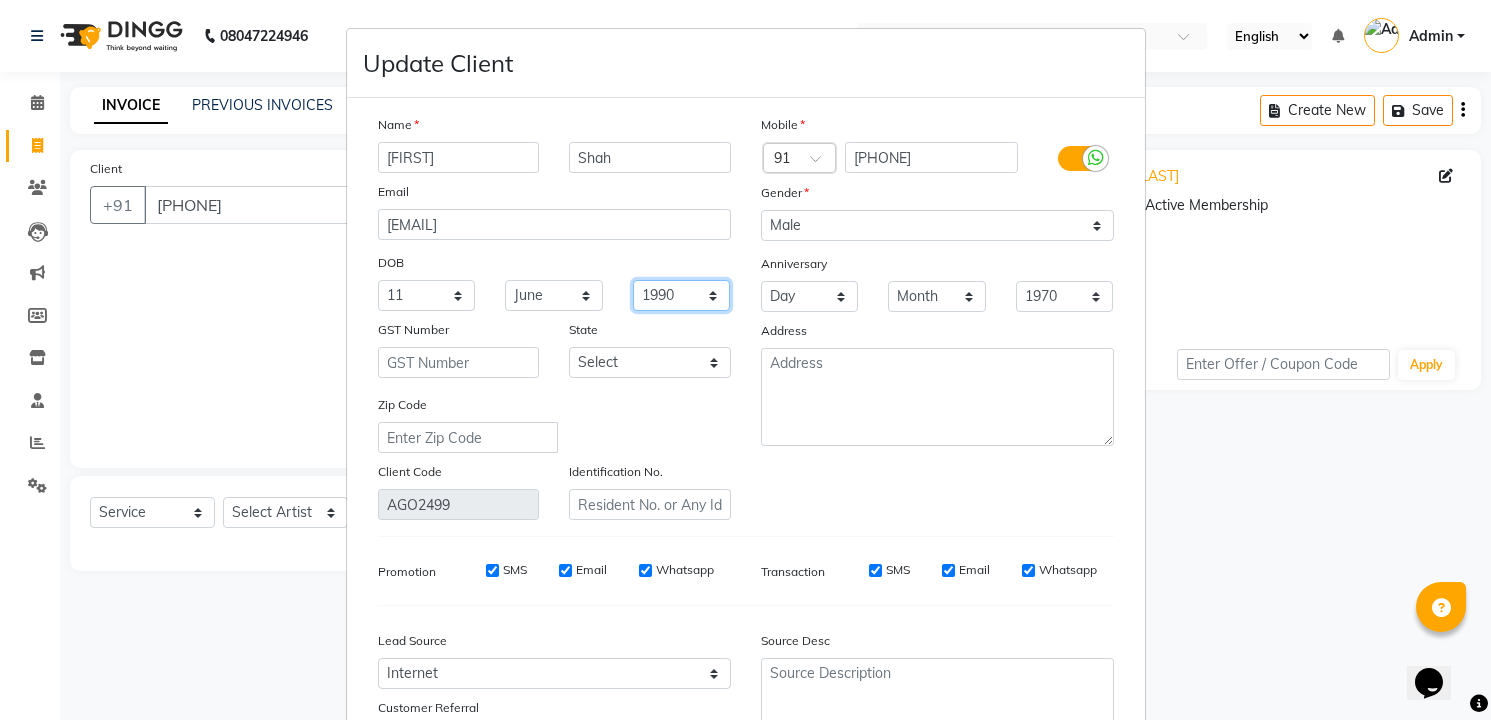 select on "1998" 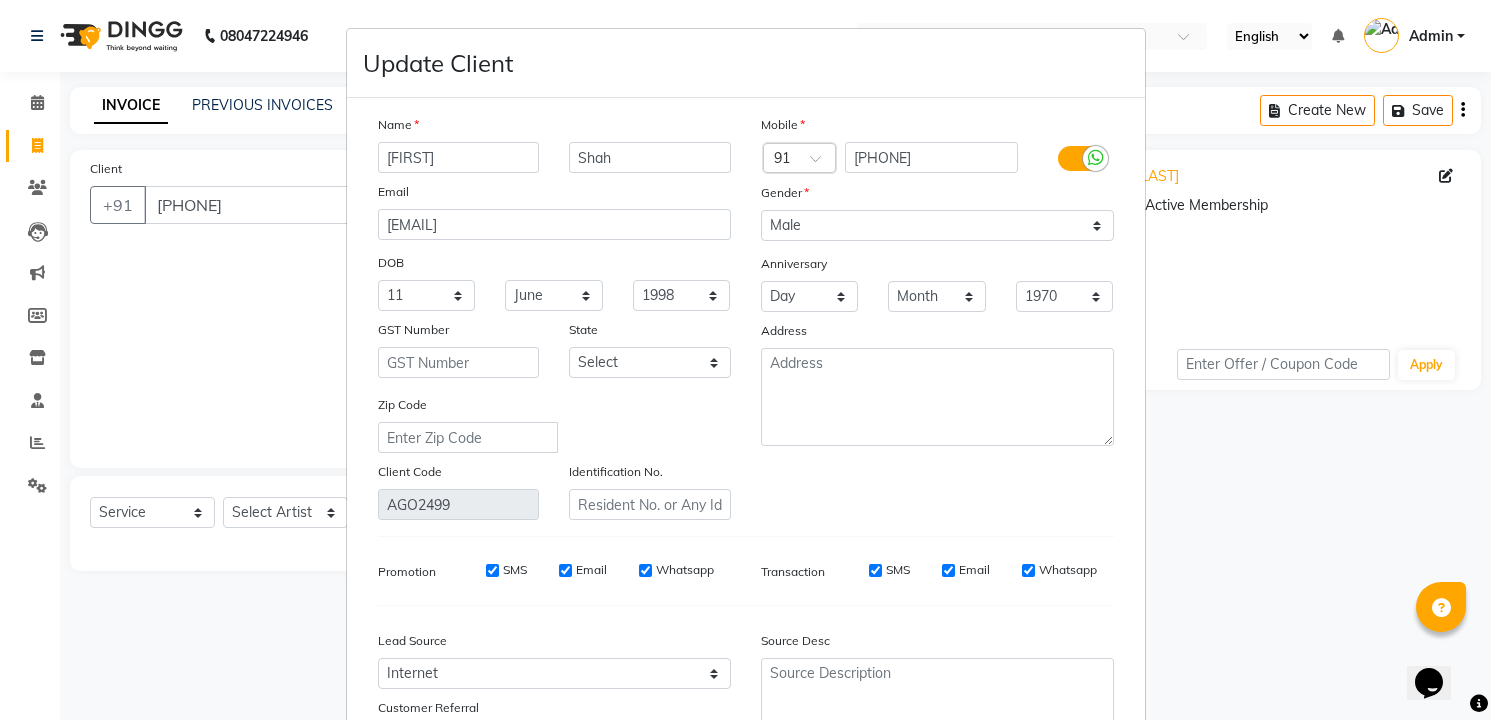 click on "Zip Code" at bounding box center (554, 423) 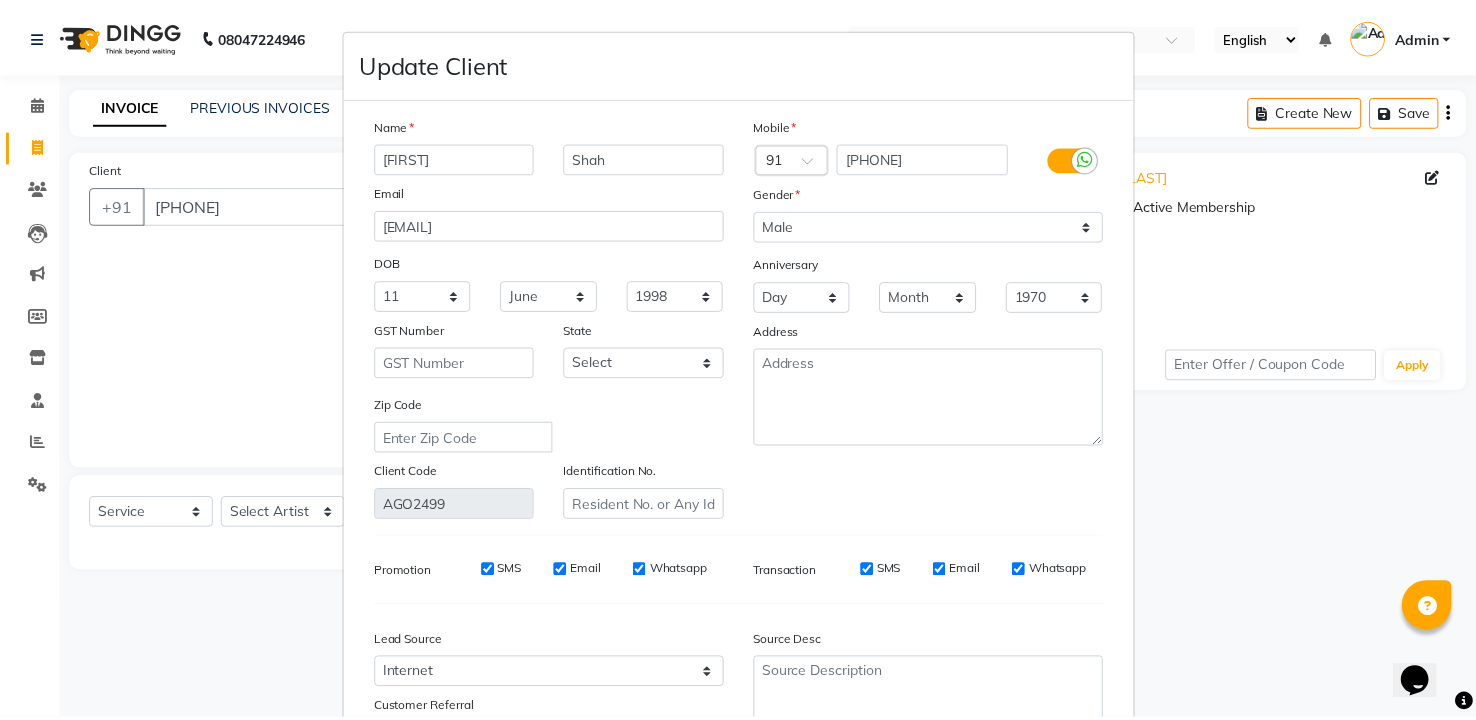 scroll, scrollTop: 167, scrollLeft: 0, axis: vertical 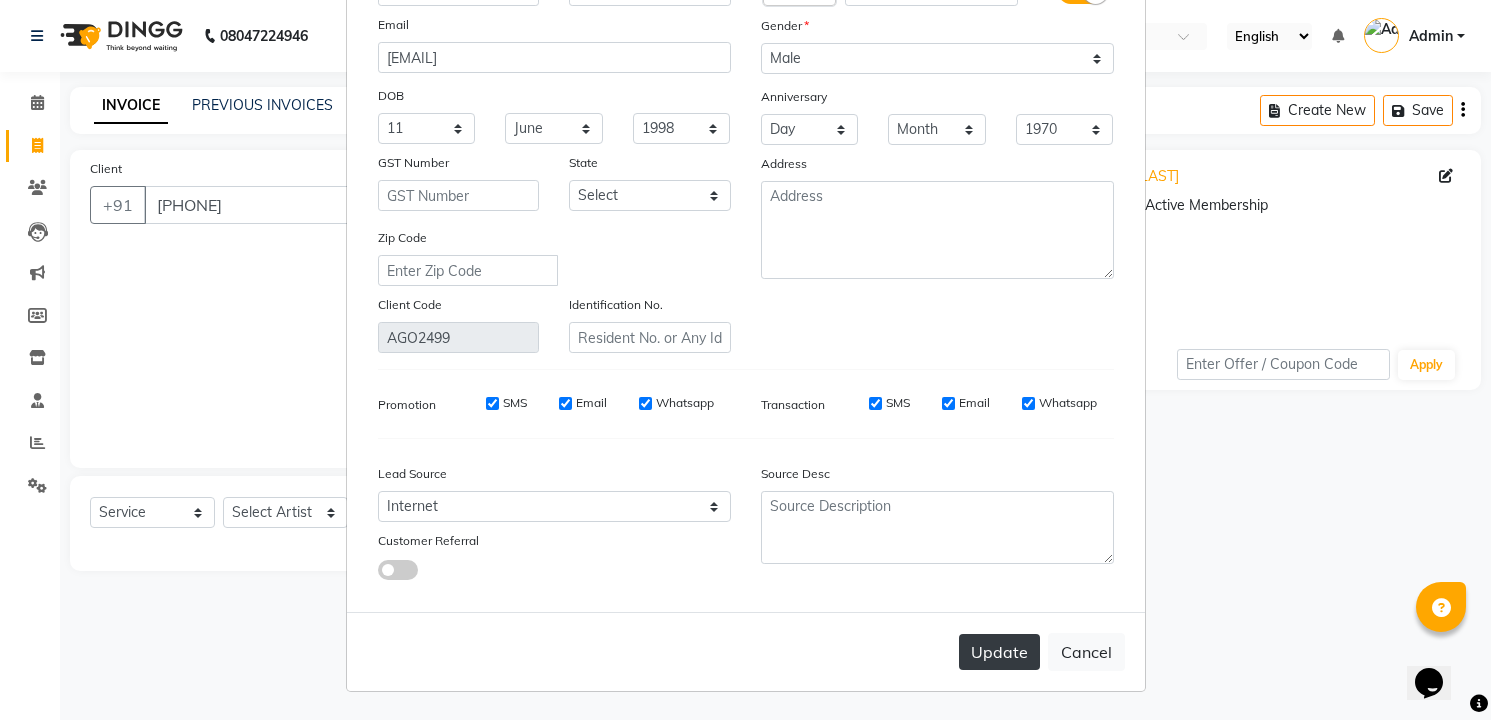 click on "Update" at bounding box center (999, 652) 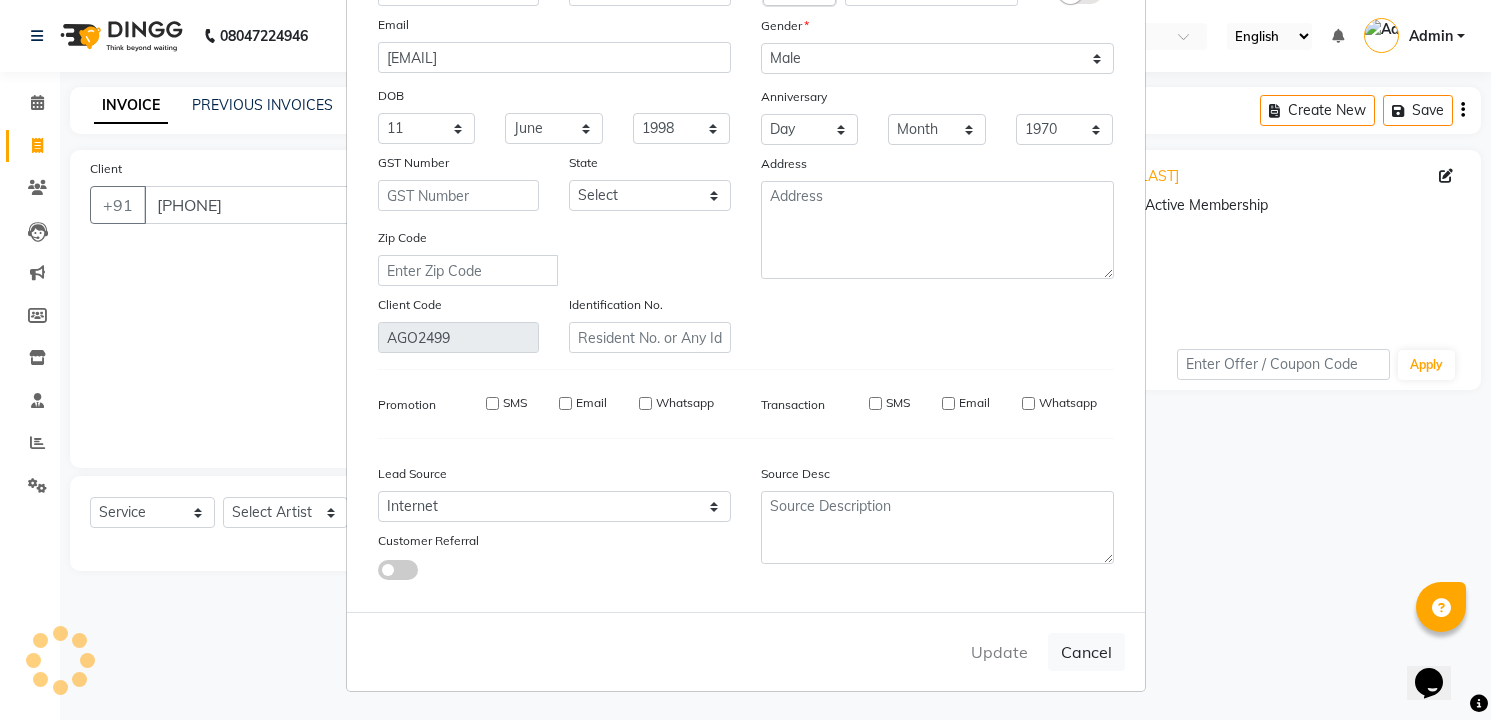 type 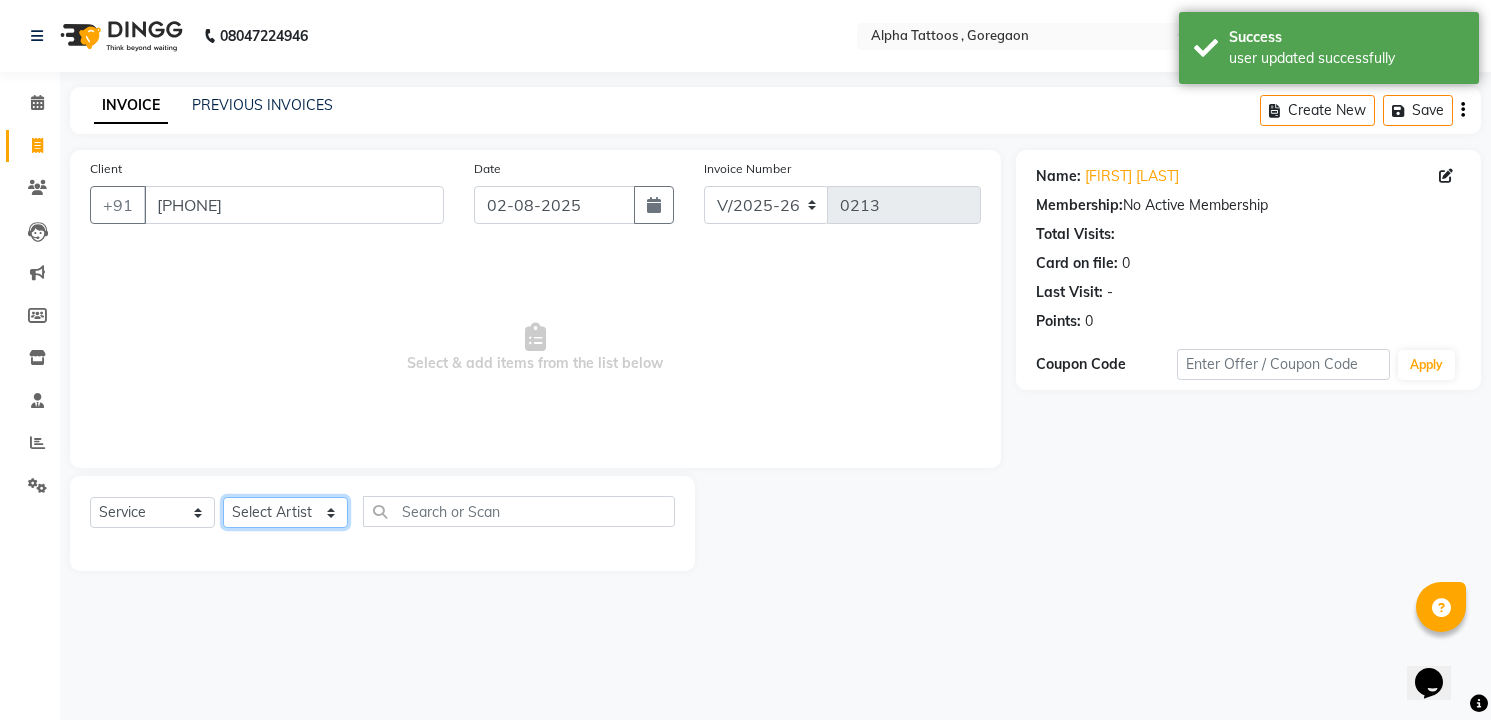 click on "Select Artist [FIRST] [LAST] [FIRST] [LAST] [FIRST] [LAST] [FIRST] [LAST] [FIRST] [LAST] [FIRST]" 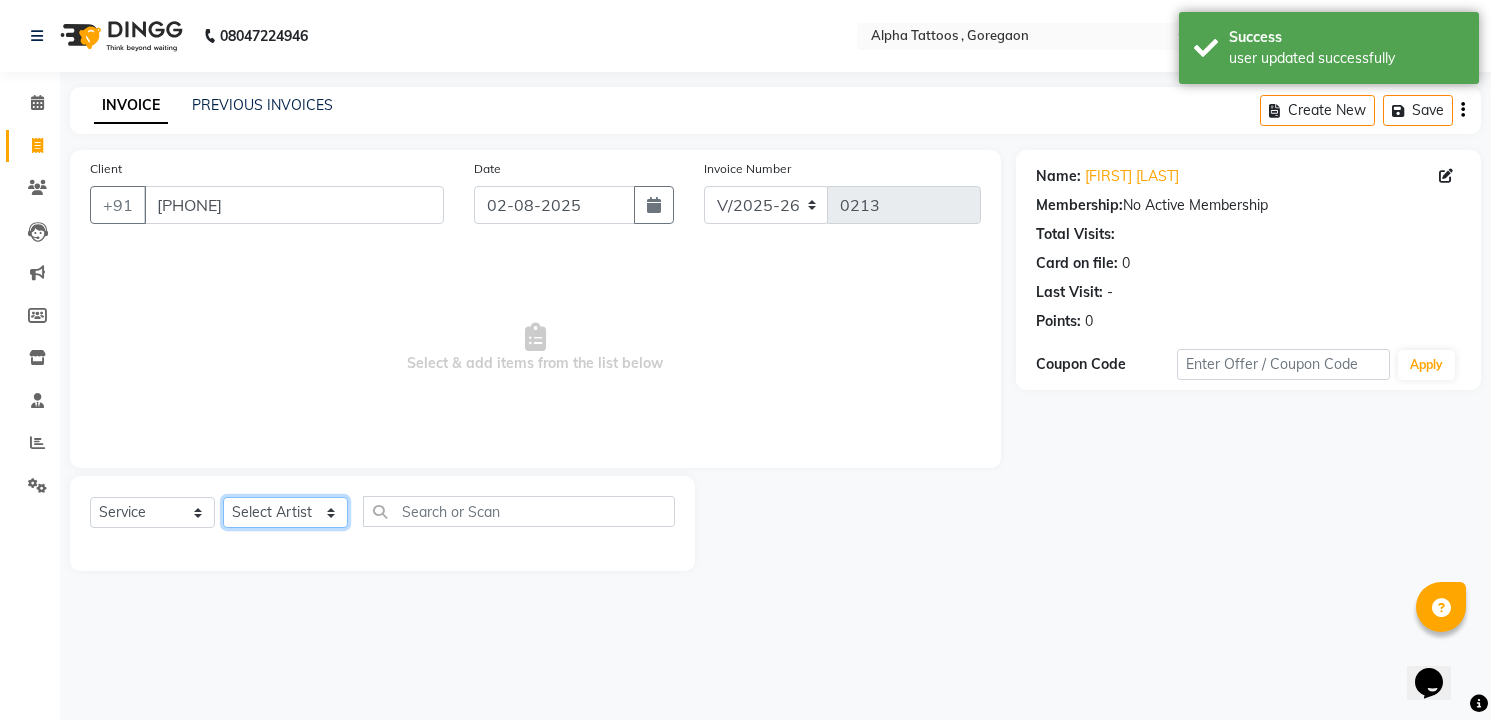 select on "32646" 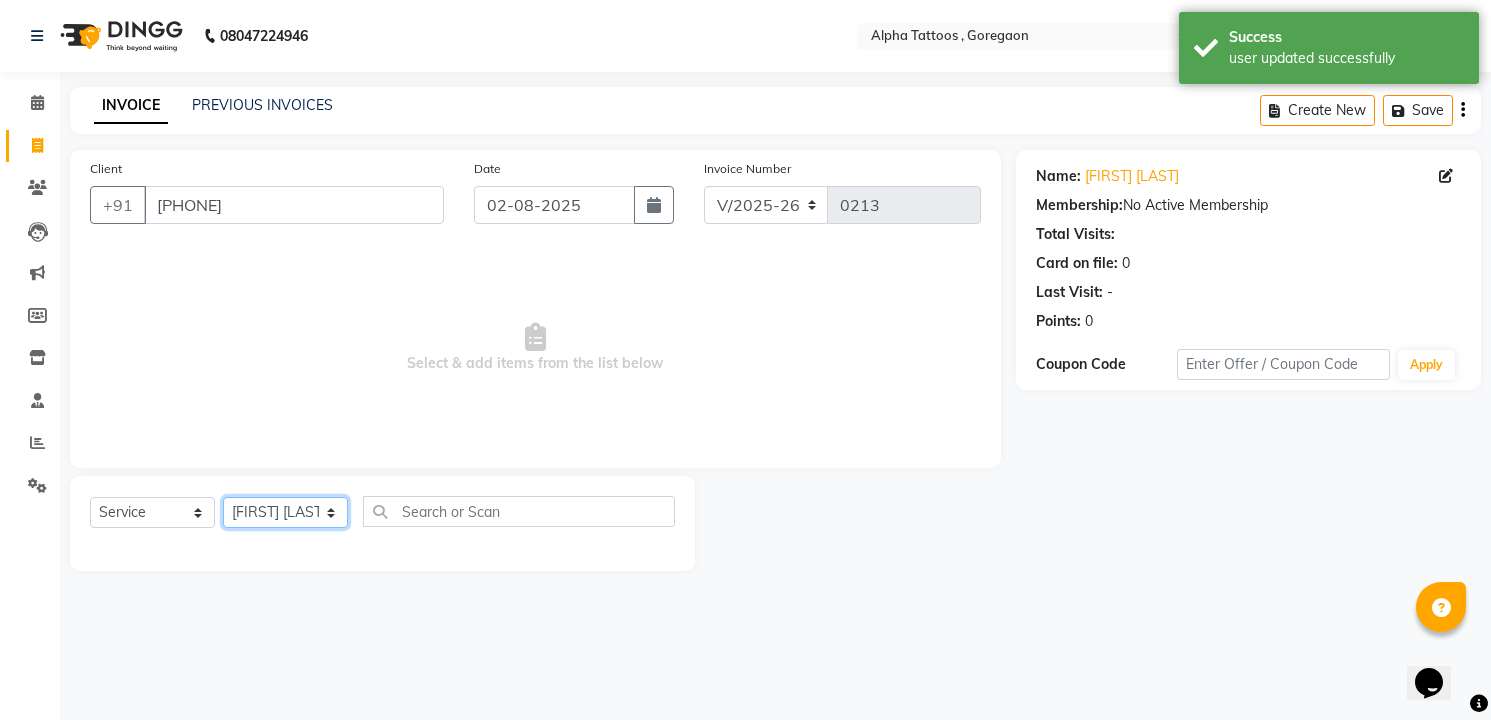 click on "Select Artist [FIRST] [LAST] [FIRST] [LAST] [FIRST] [LAST] [FIRST] [LAST] [FIRST] [LAST] [FIRST]" 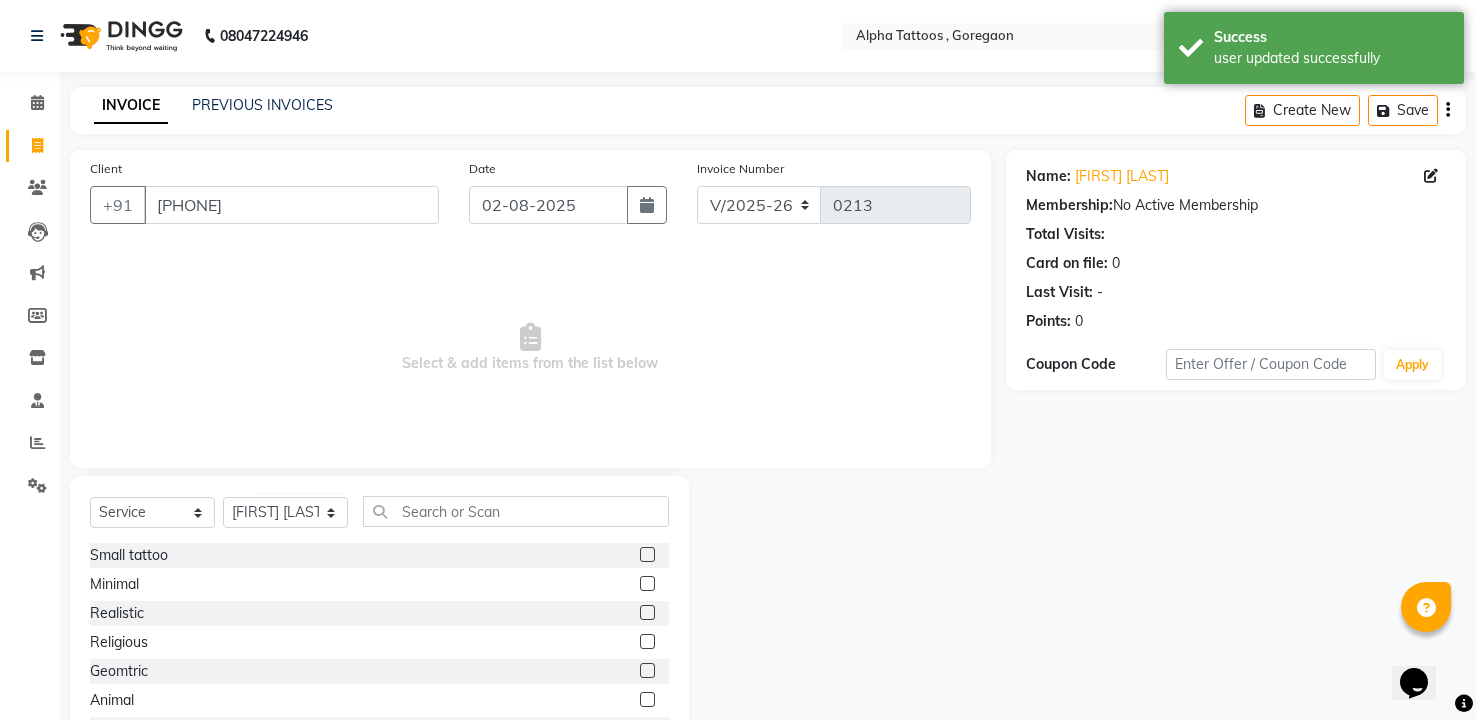 click 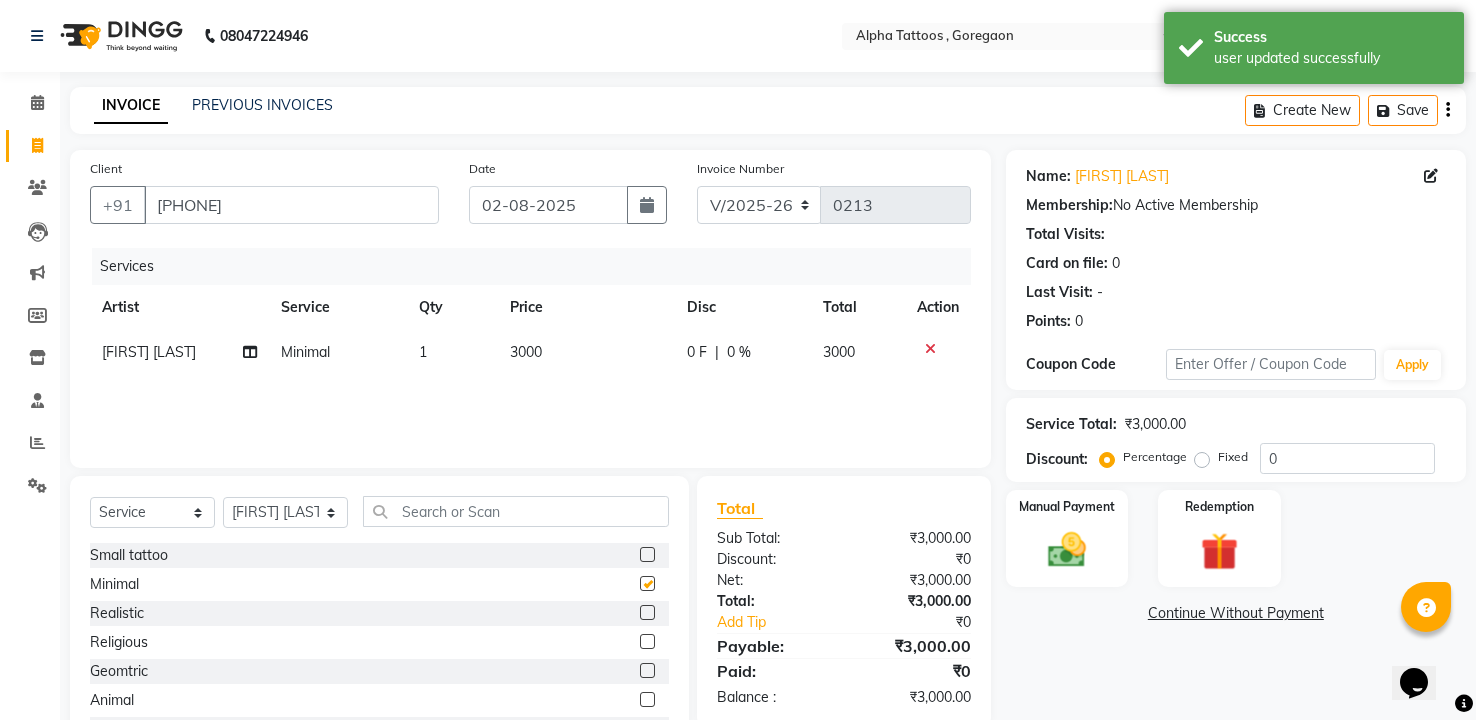 checkbox on "false" 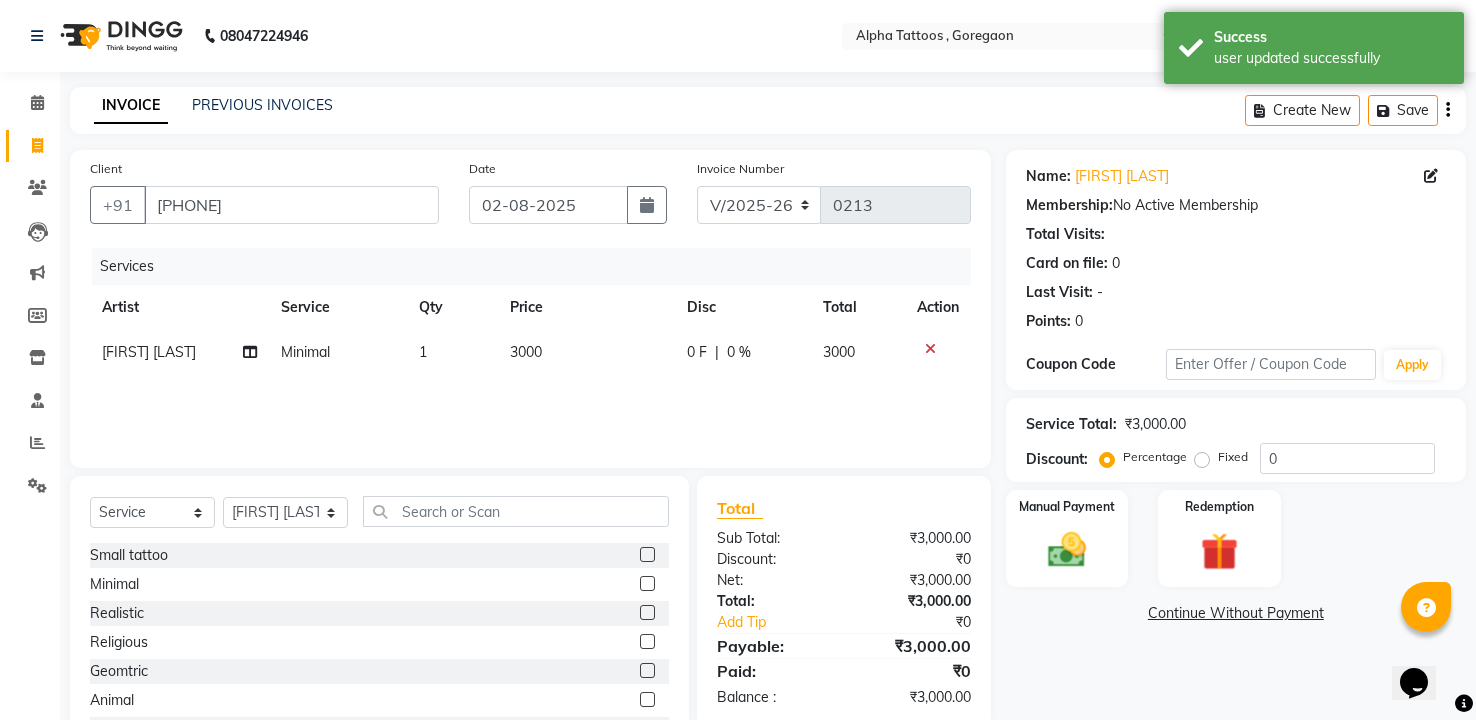 click on "3000" 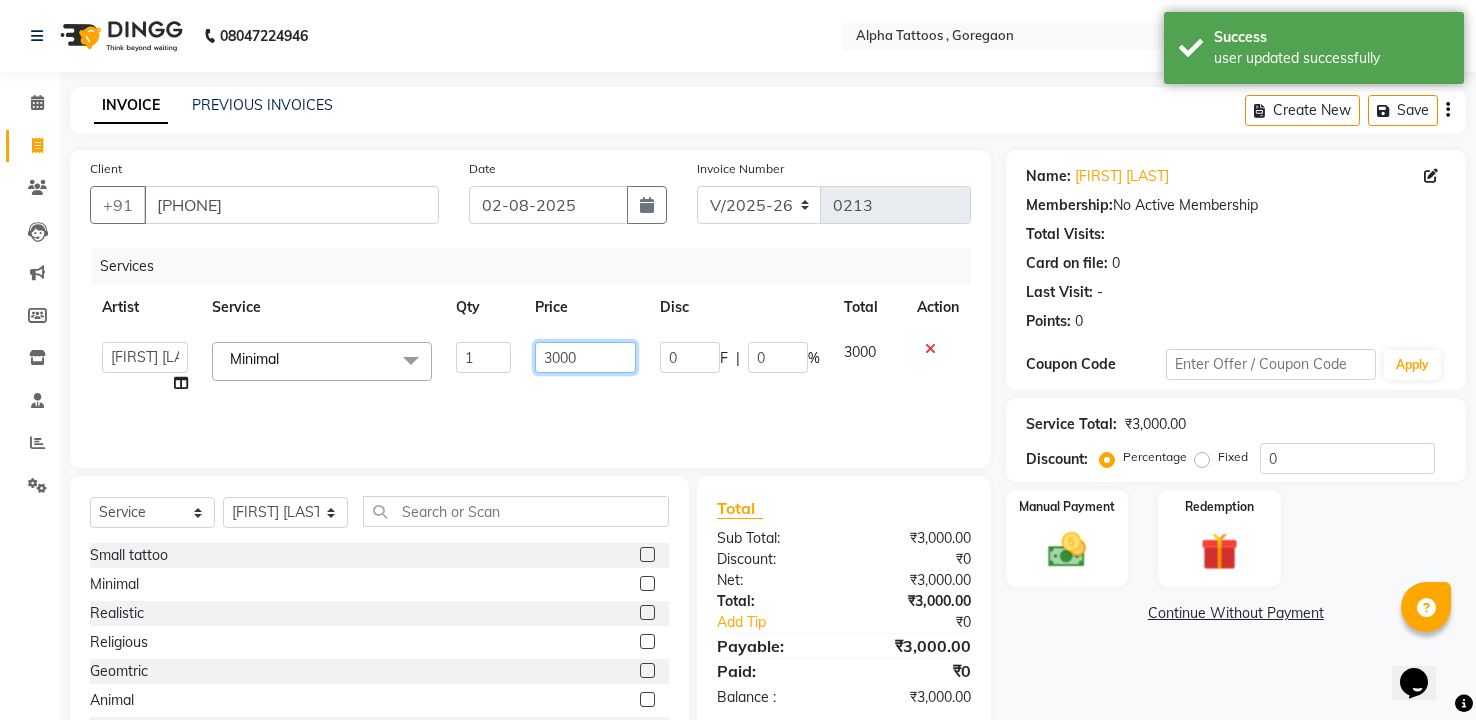 click on "3000" 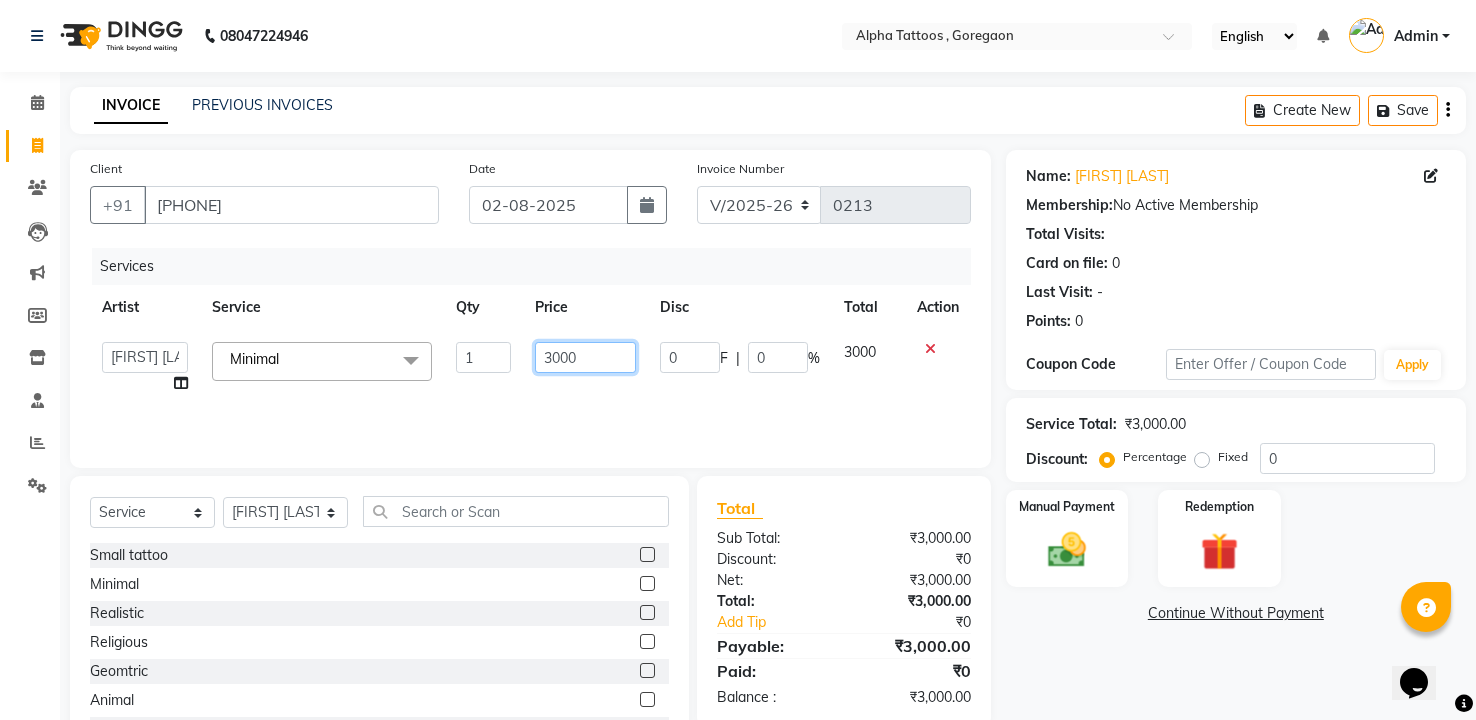 click on "3000" 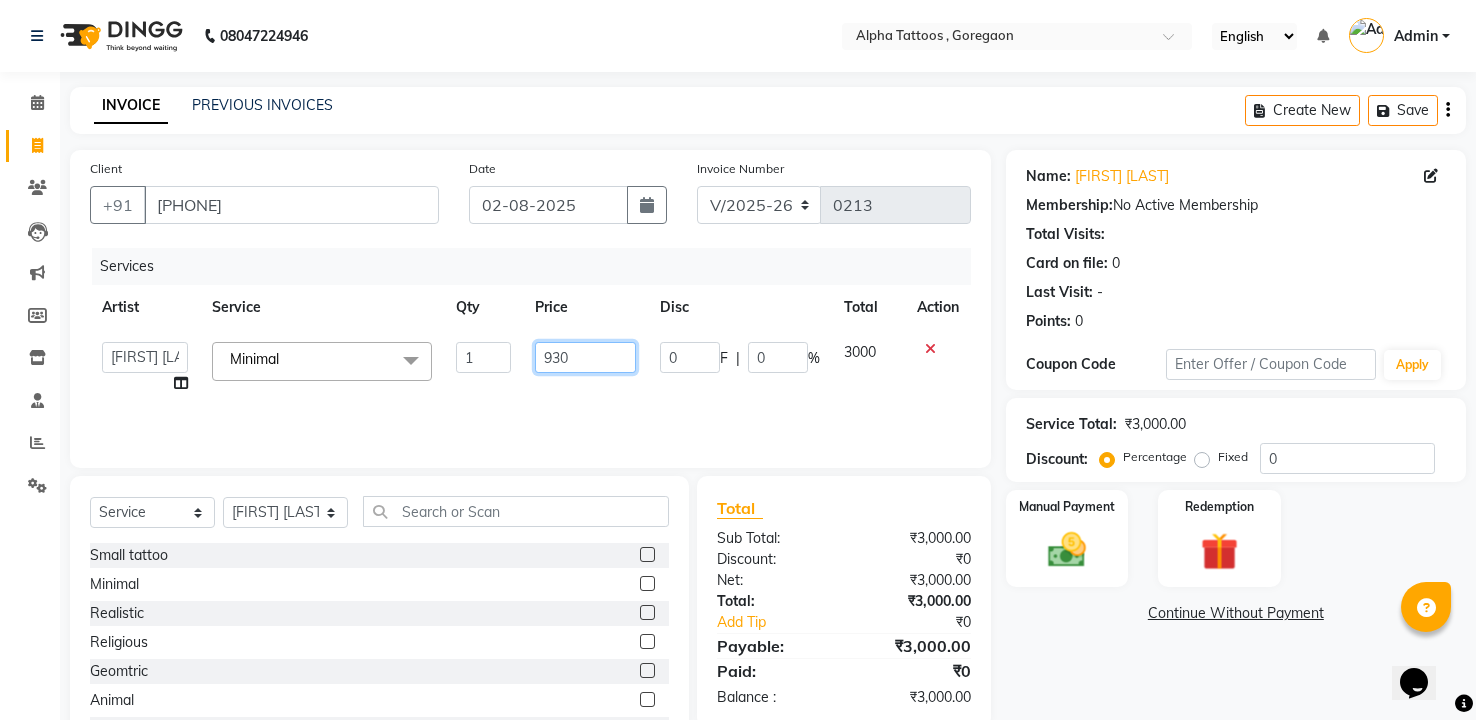 type on "9300" 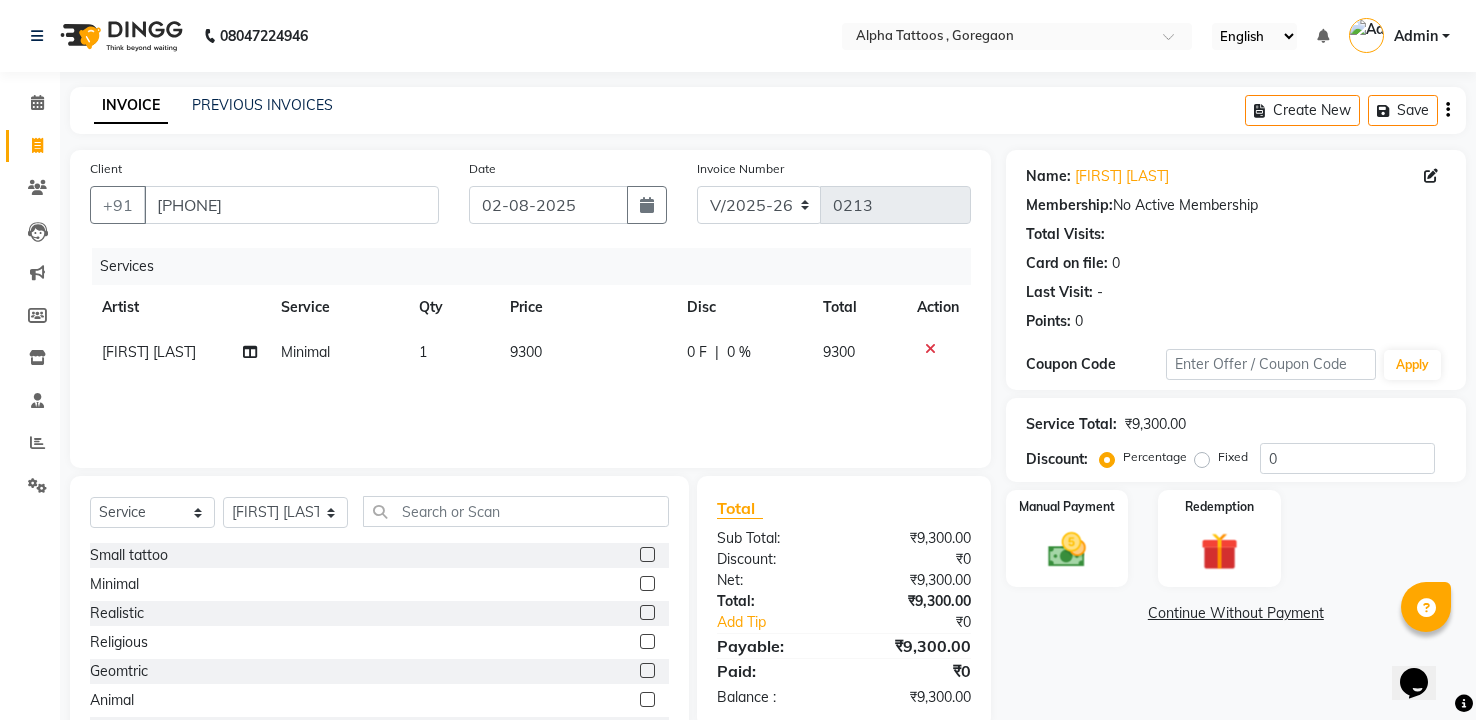 click on "Services Artist Service Qty Price Disc Total Action [FIRST] [LAST] Minimal 1 9300 0 F | 0 % 9300" 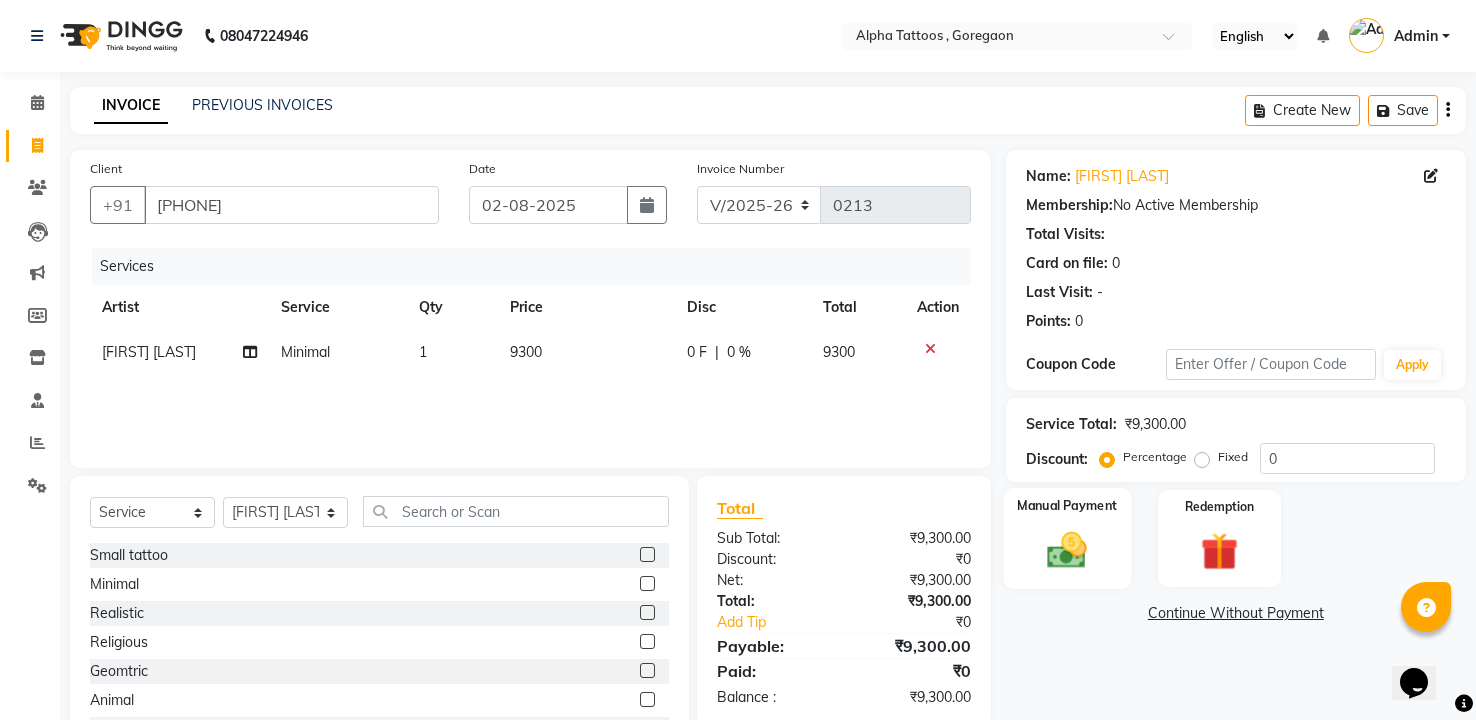 click 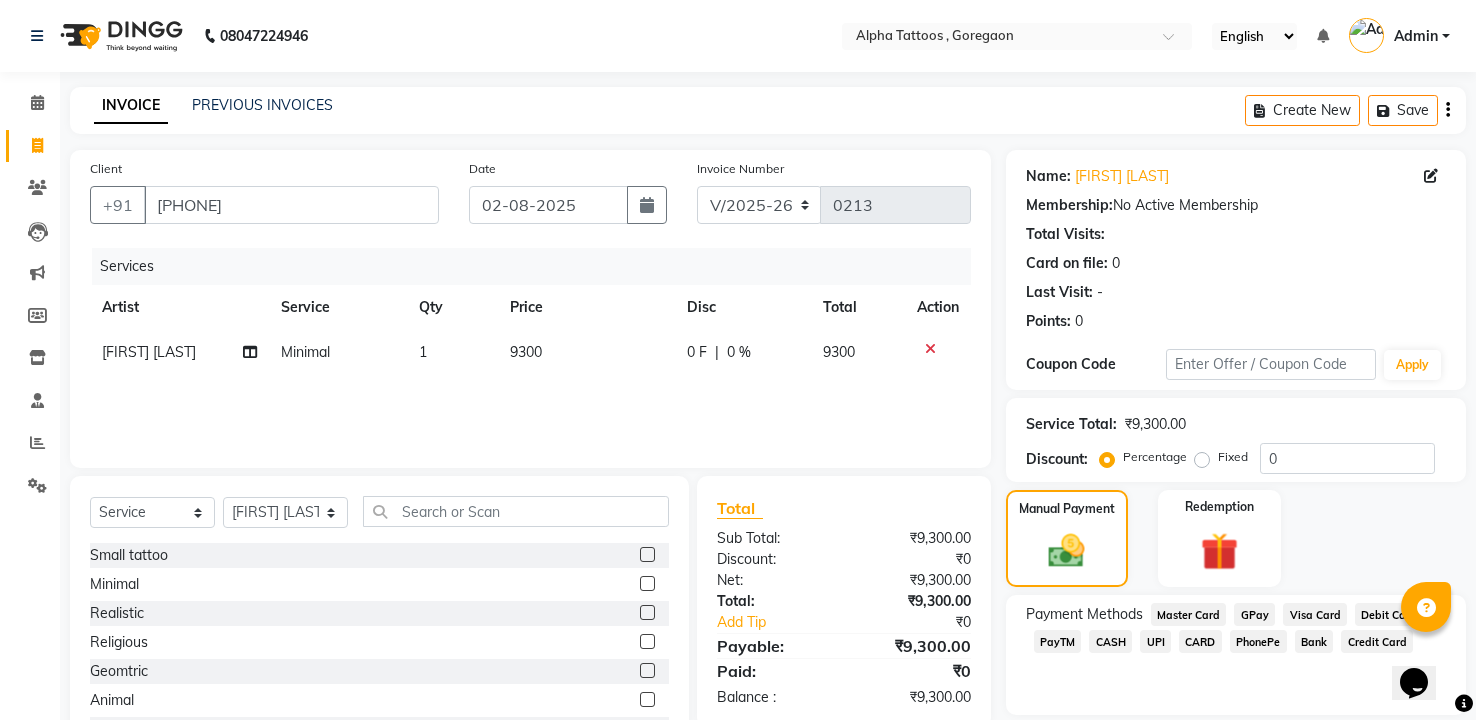 click on "CARD" 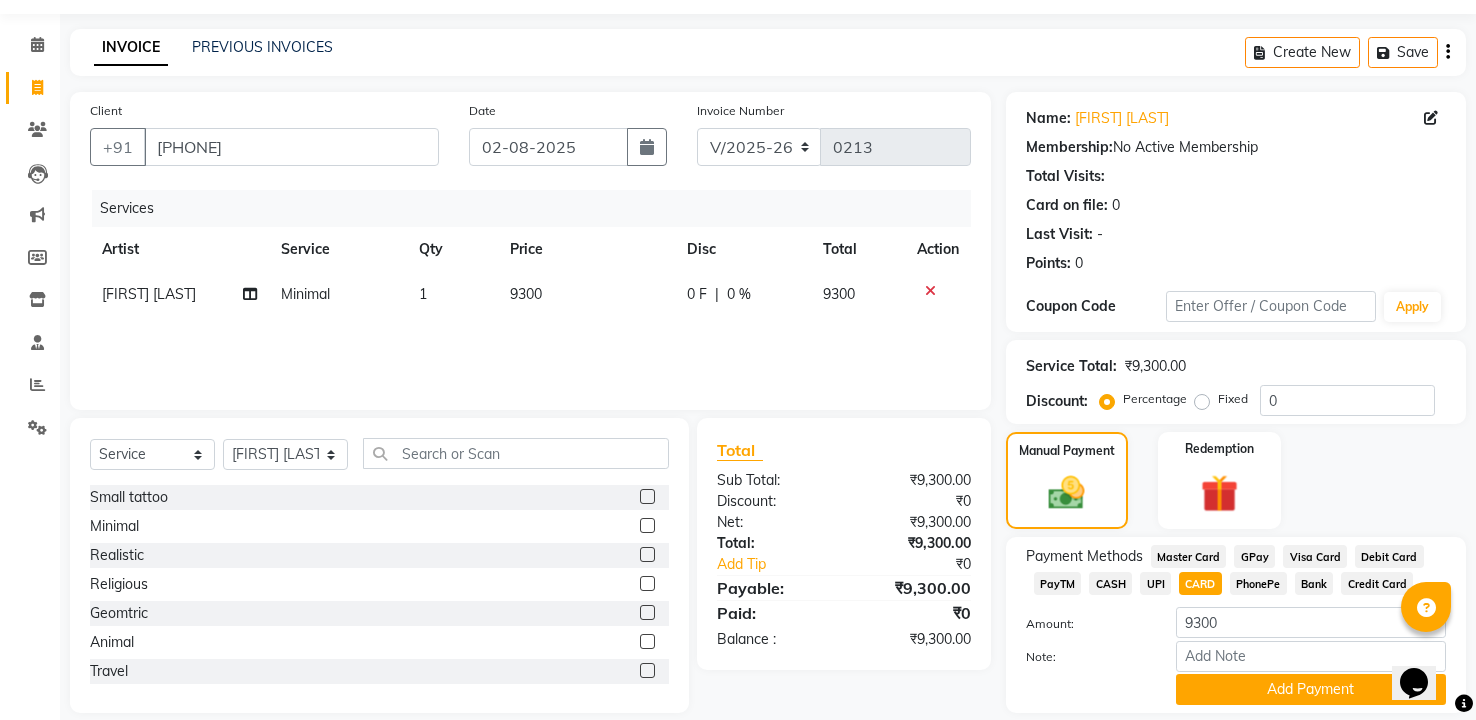 scroll, scrollTop: 122, scrollLeft: 0, axis: vertical 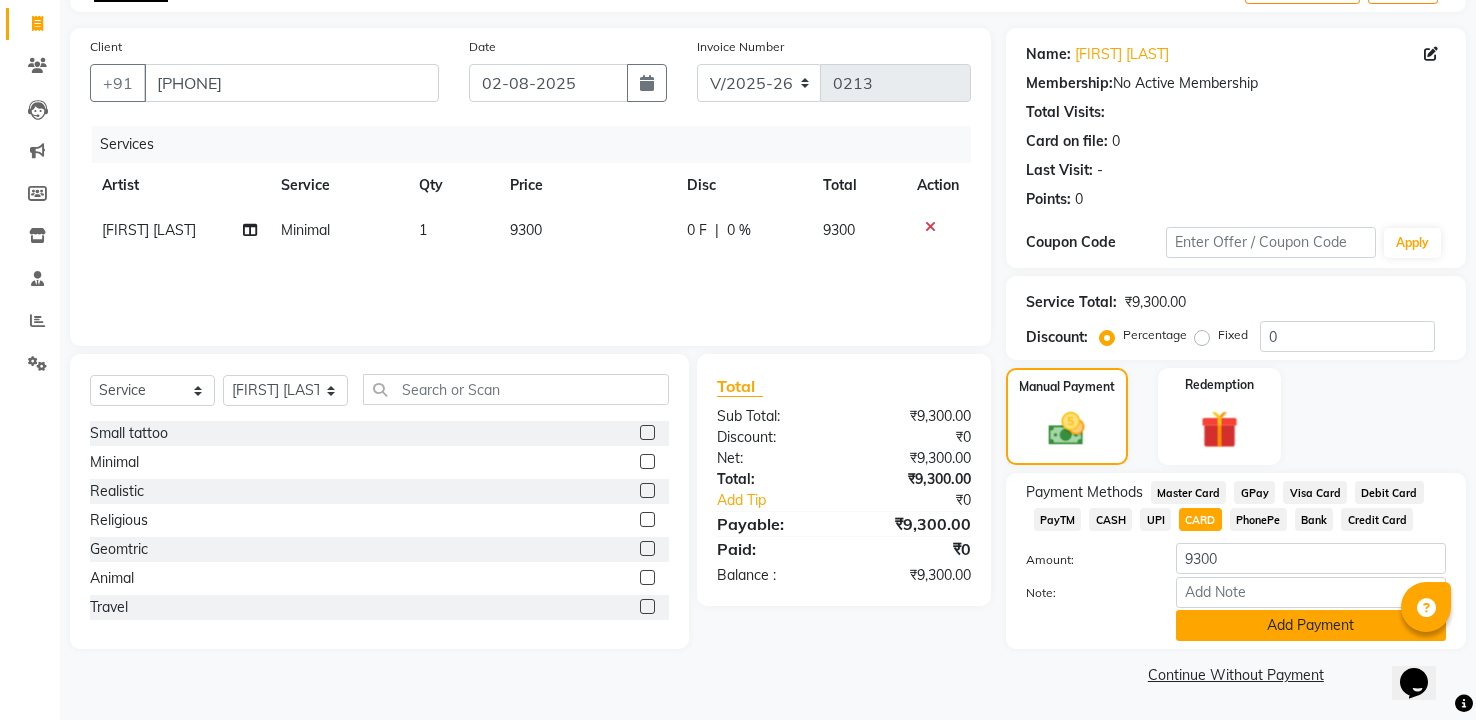 click on "Add Payment" 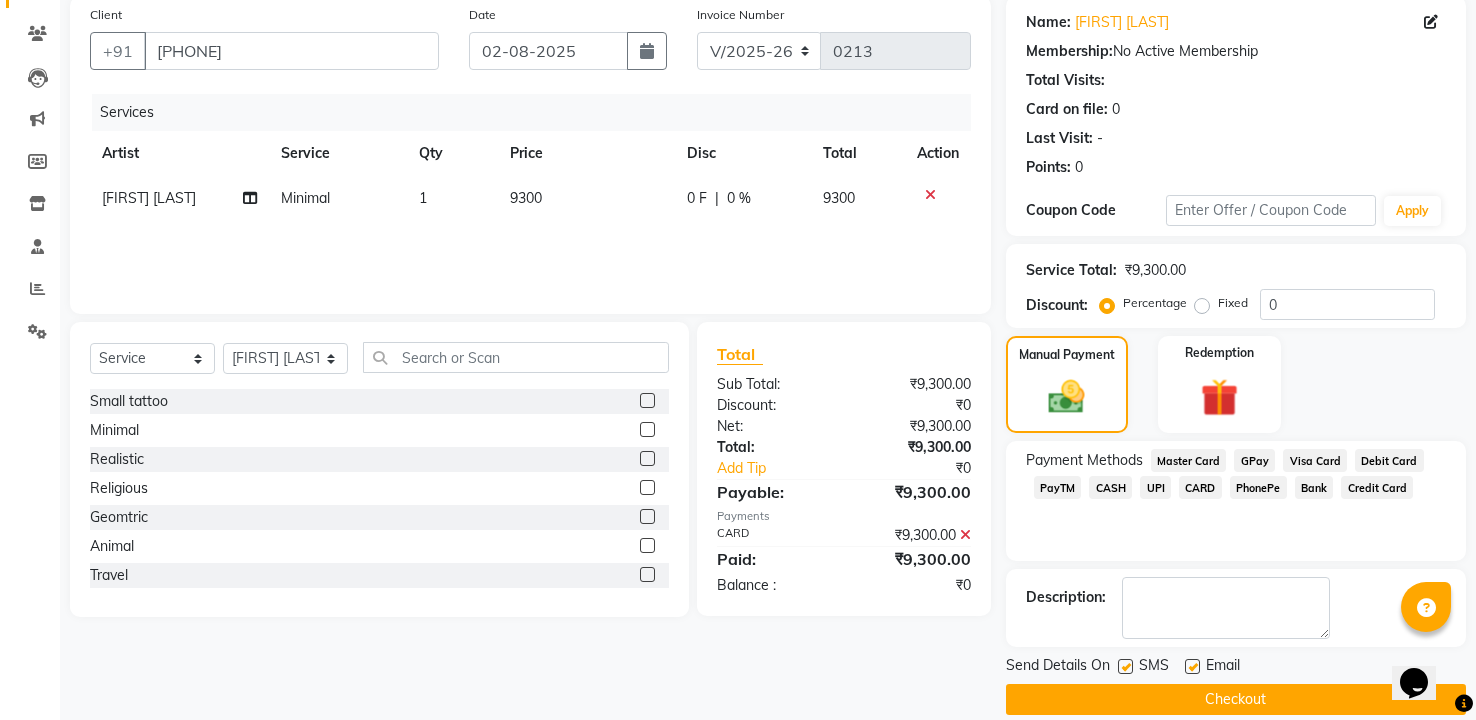 scroll, scrollTop: 179, scrollLeft: 0, axis: vertical 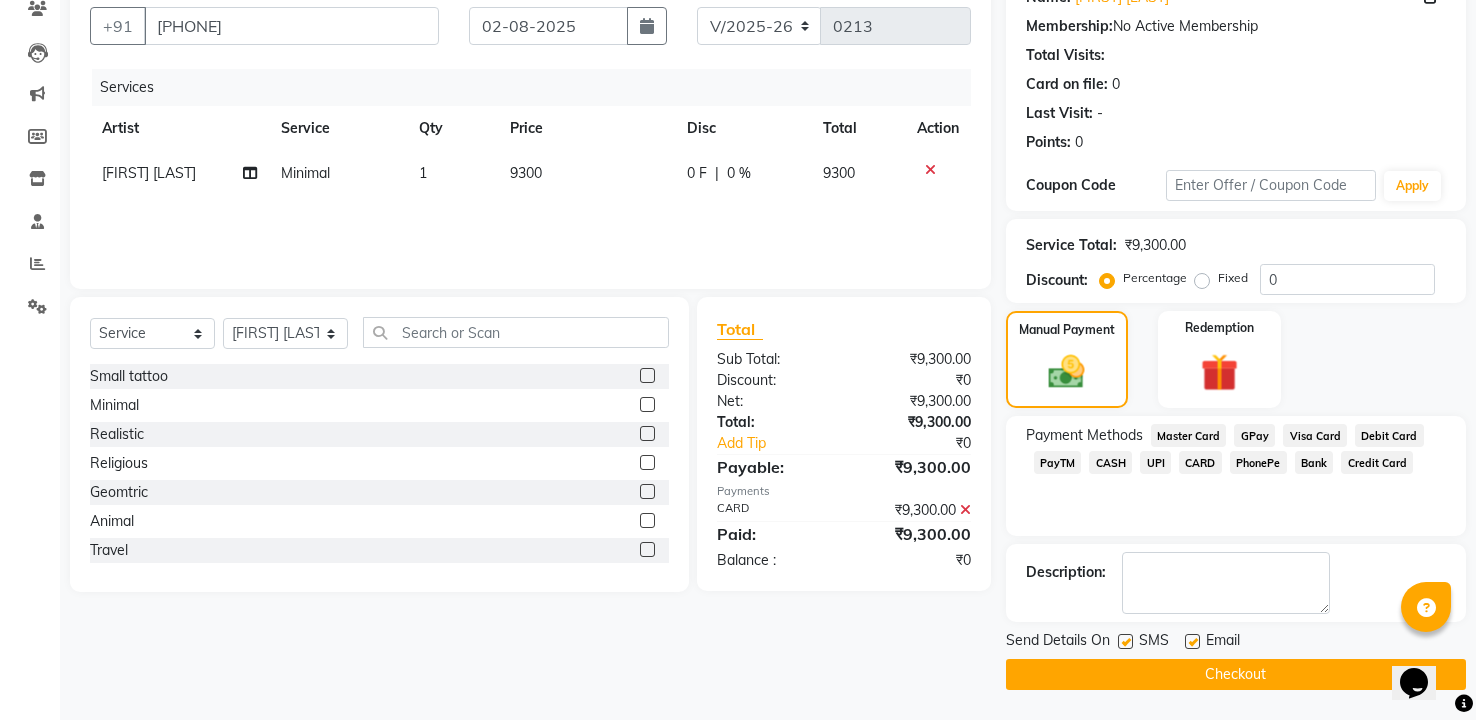 click on "Checkout" 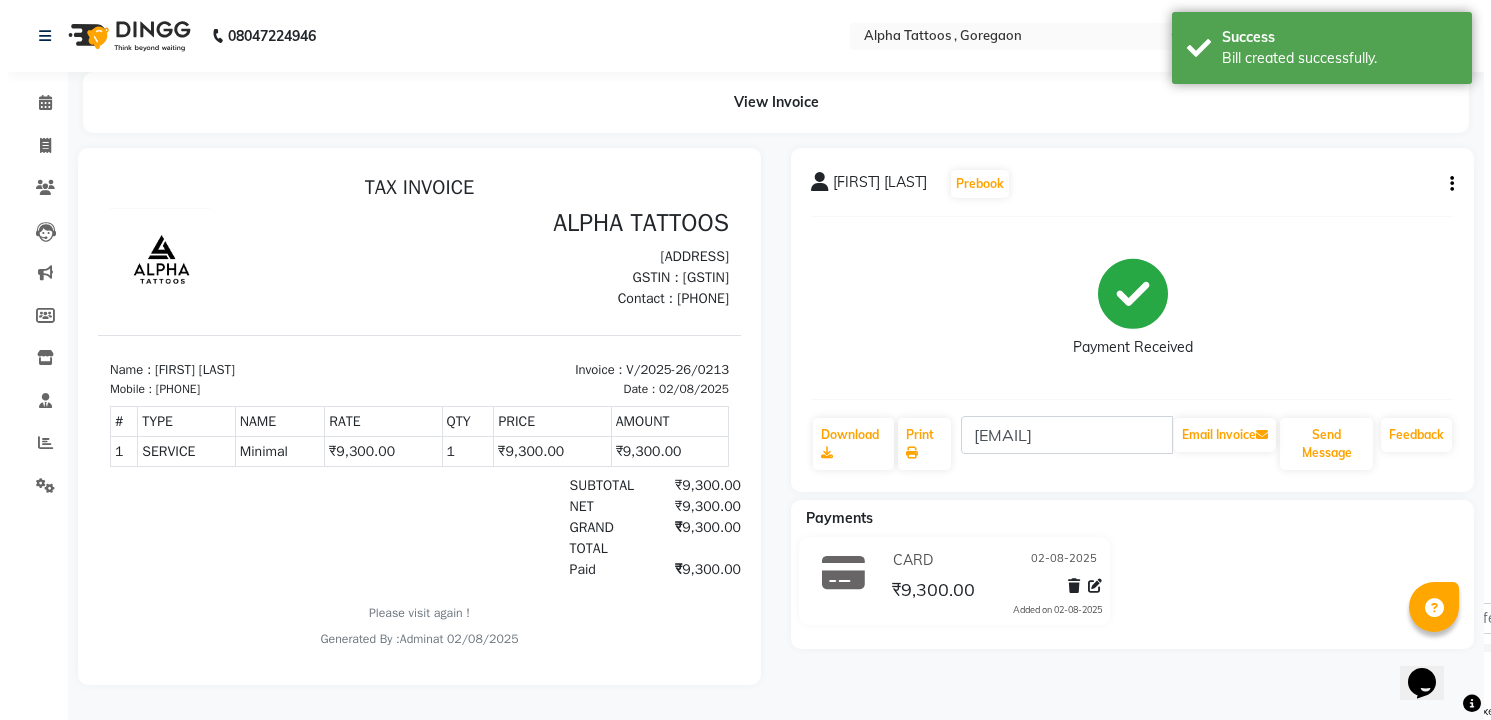scroll, scrollTop: 0, scrollLeft: 0, axis: both 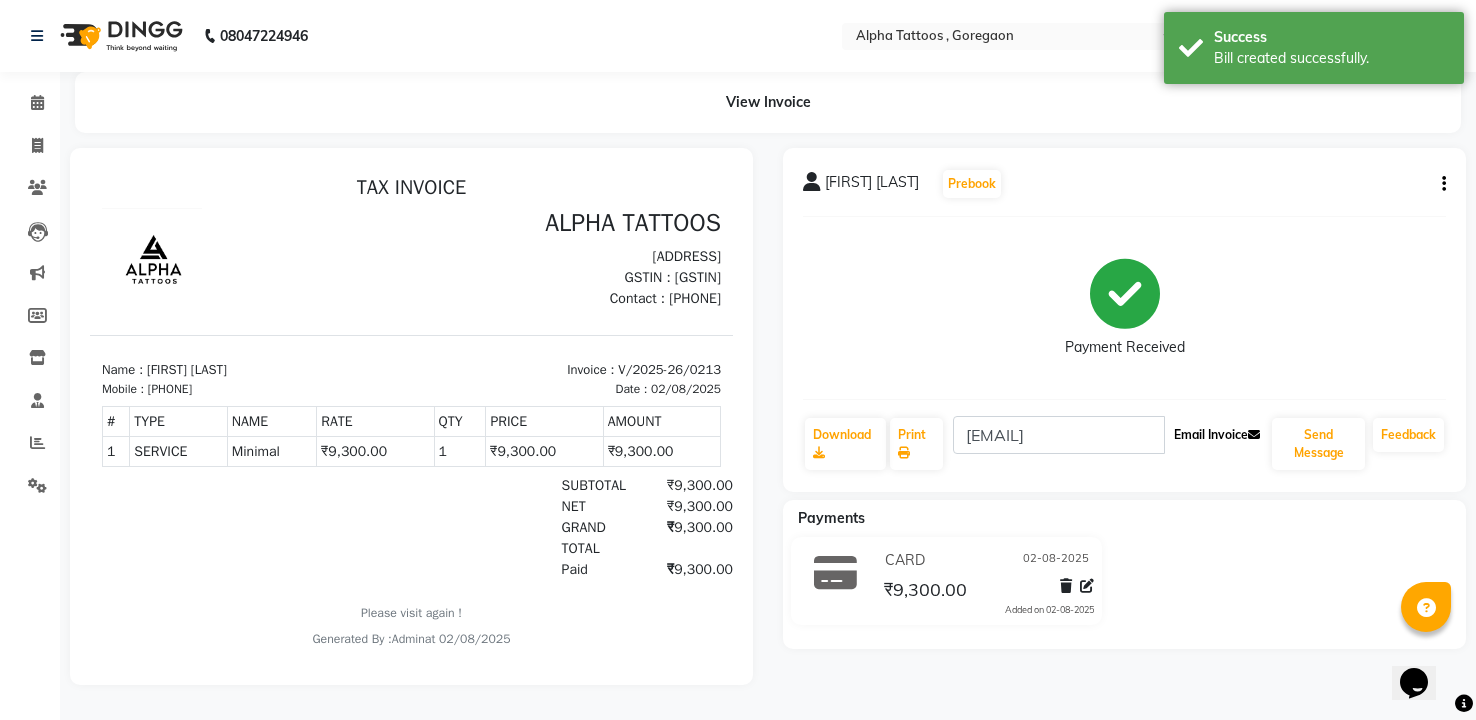 click on "Email Invoice" 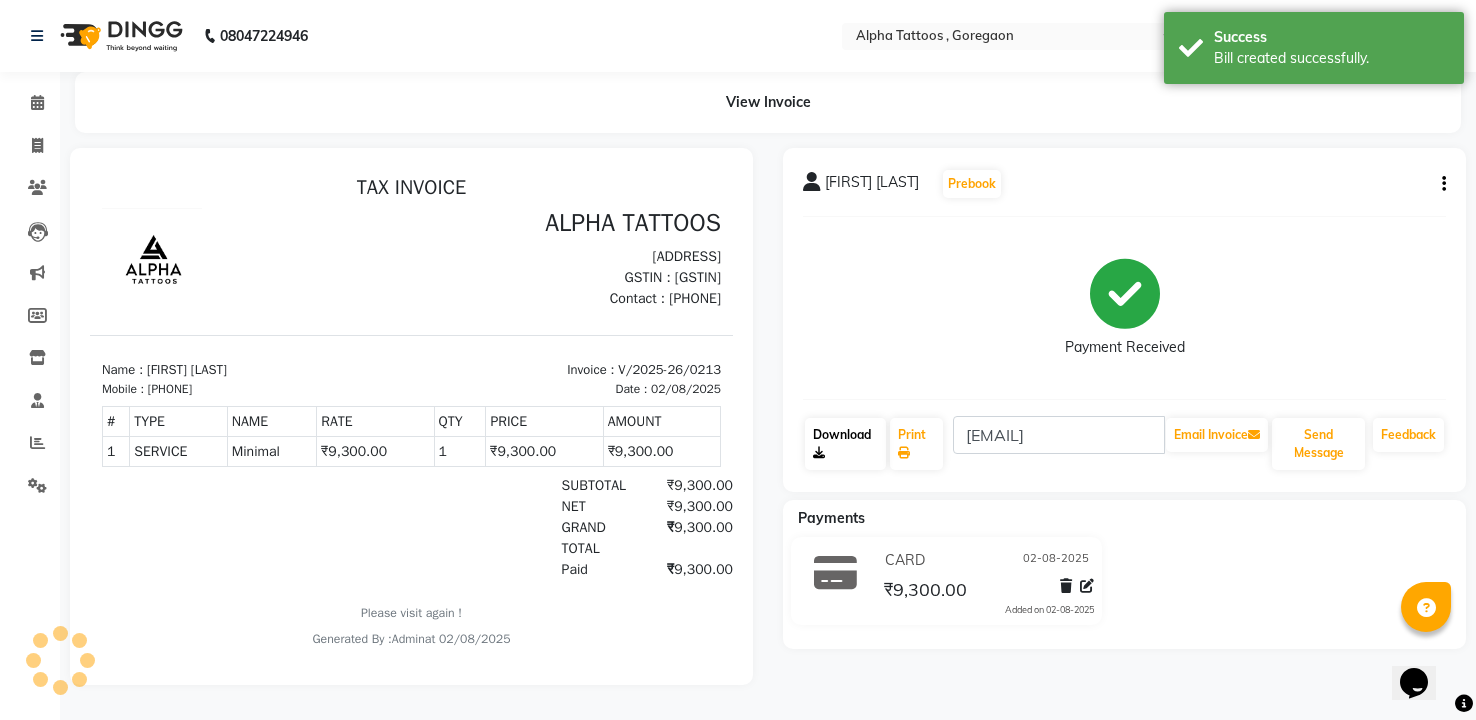 click on "Download" 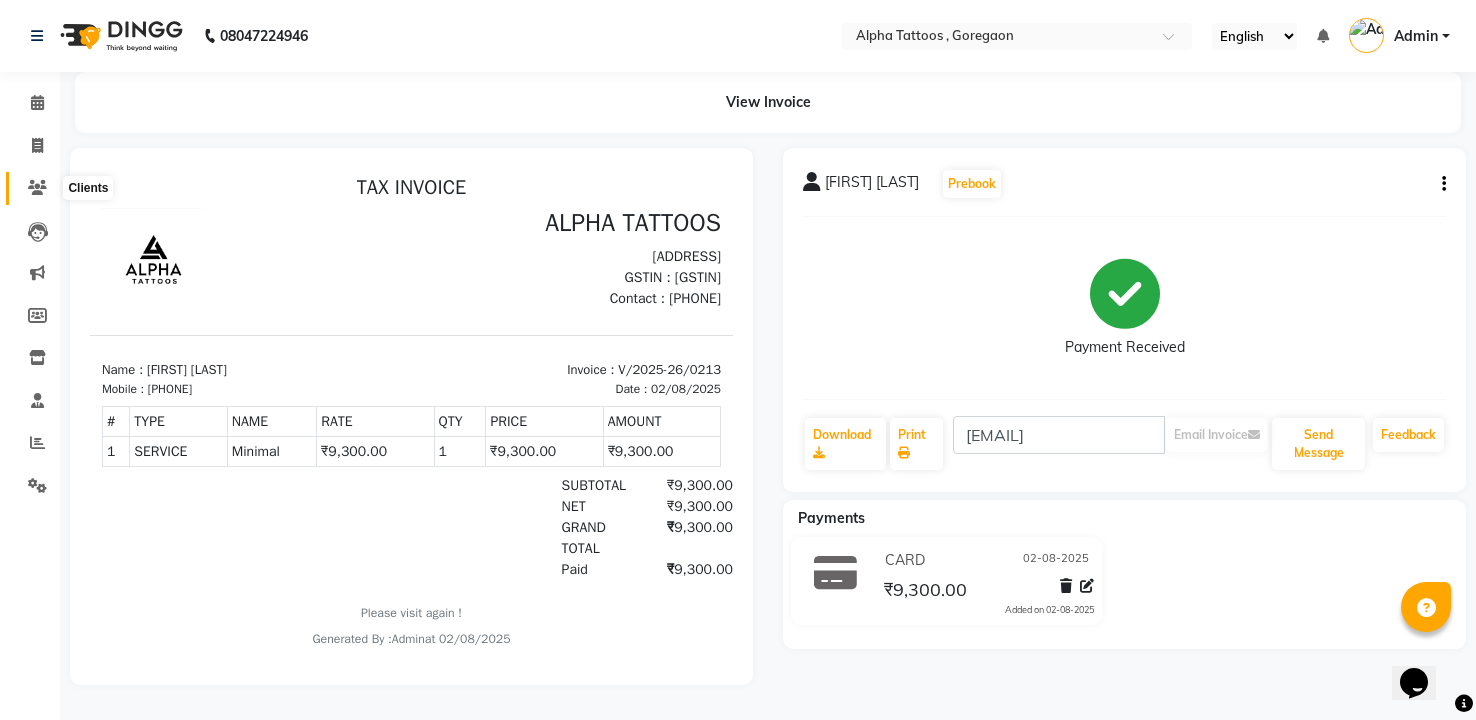 click 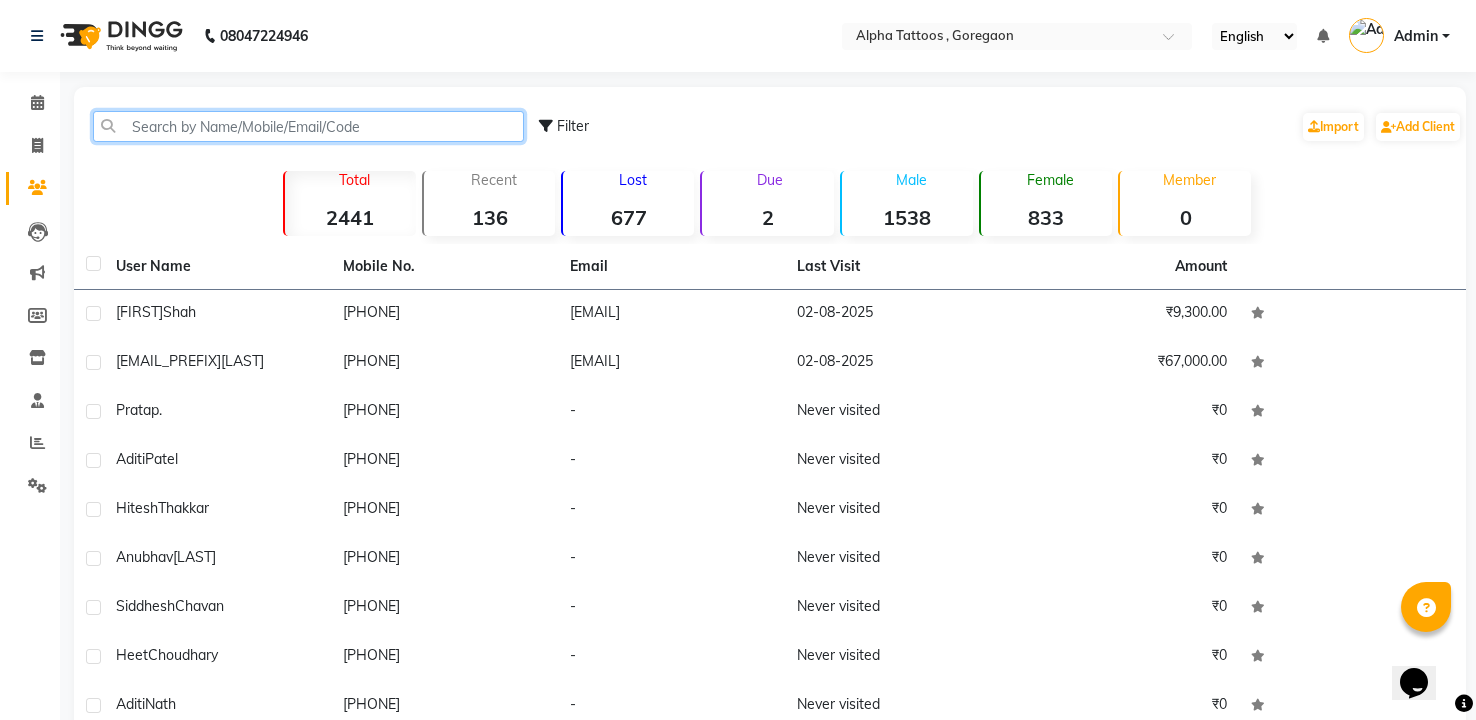 click 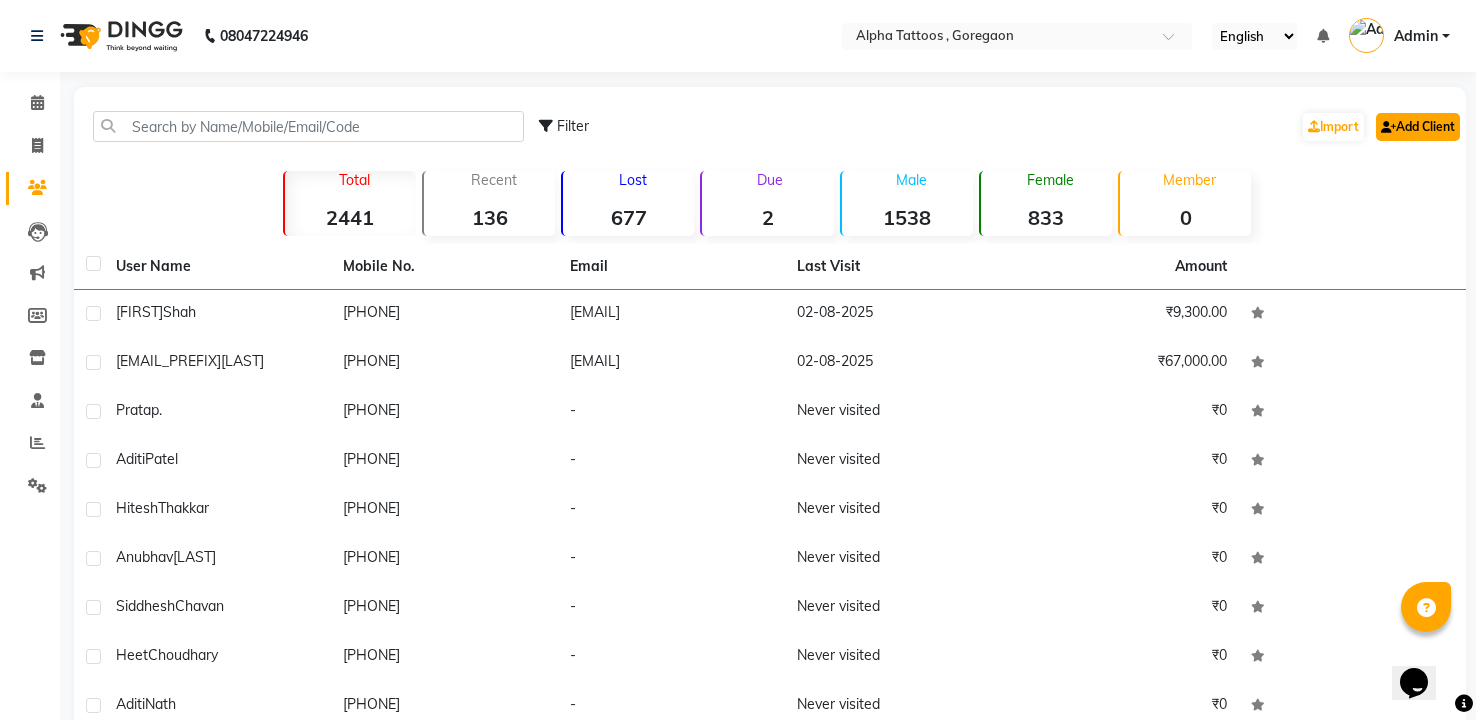 click on "Add Client" 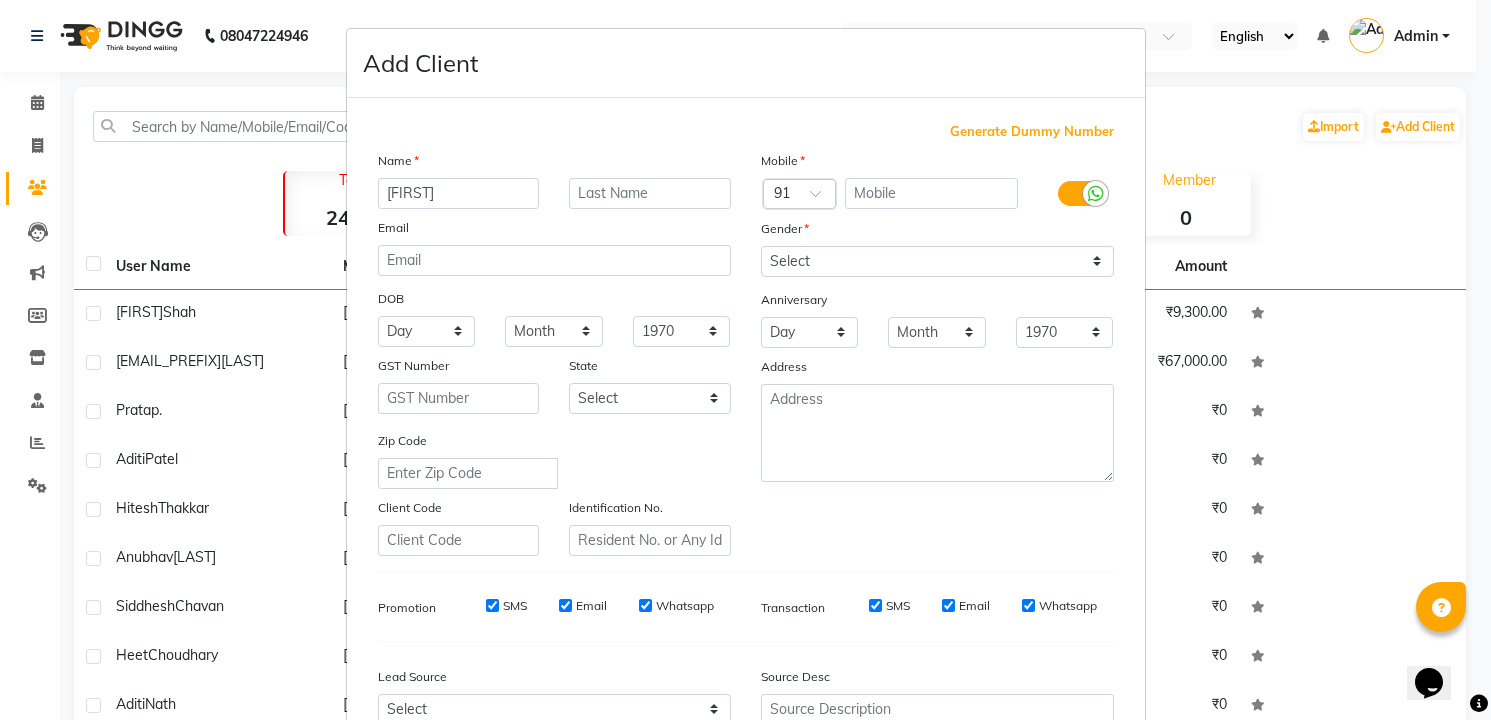 type on "[FIRST]" 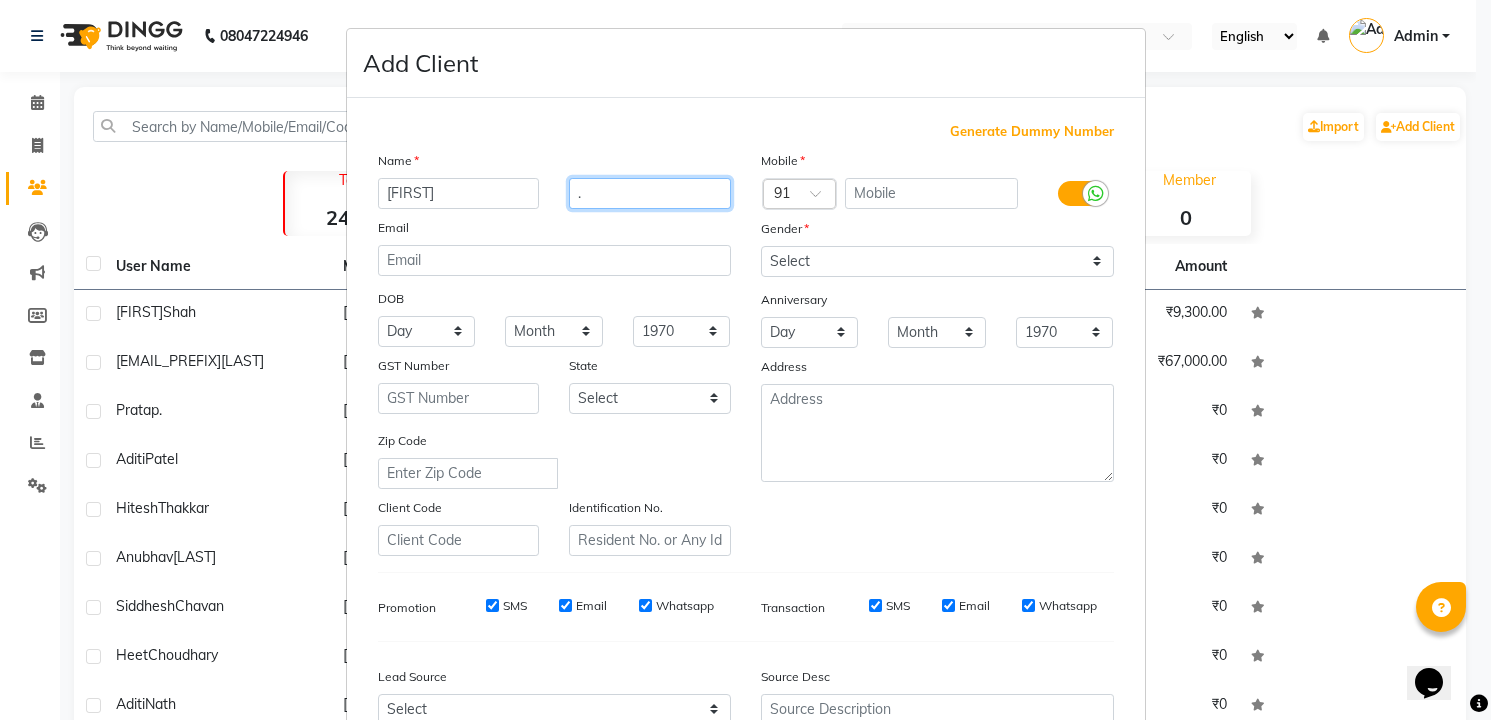 type on "." 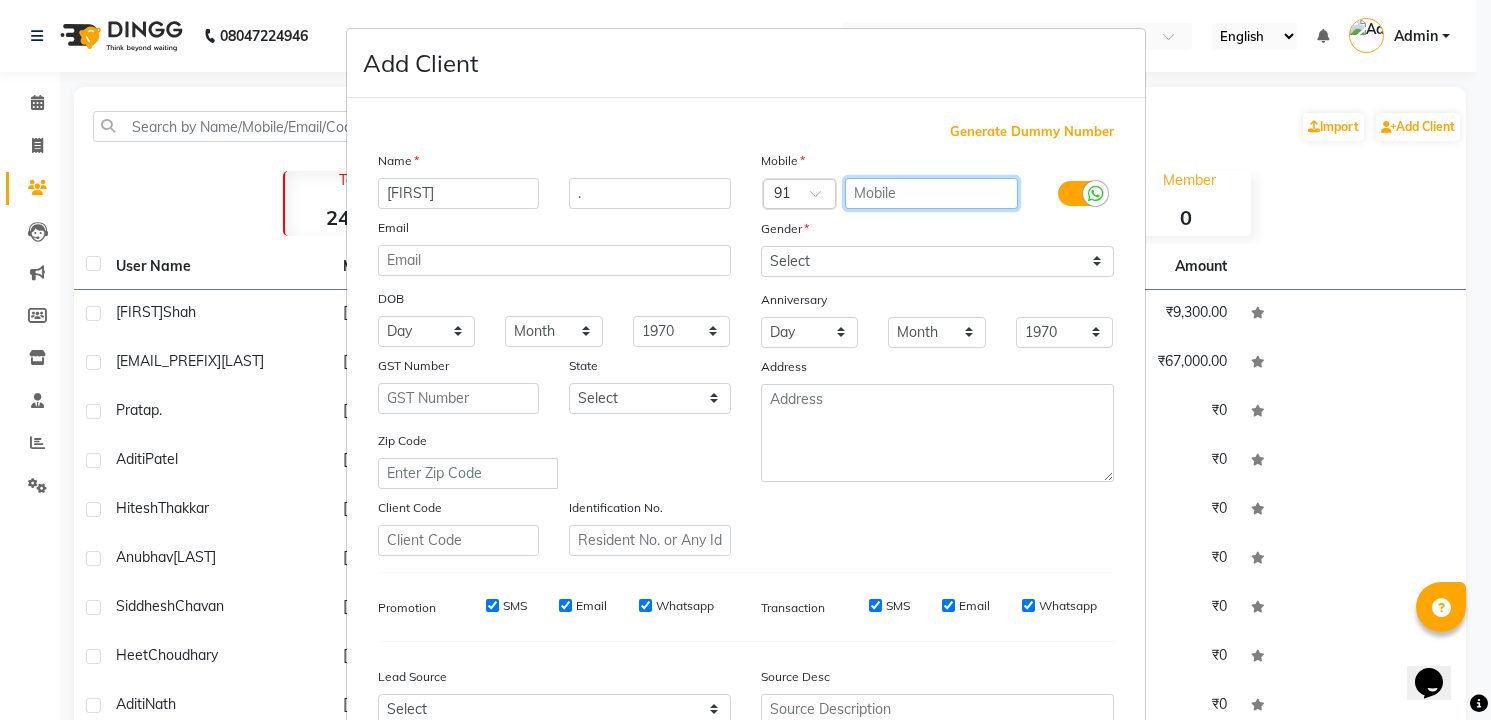 click at bounding box center [931, 193] 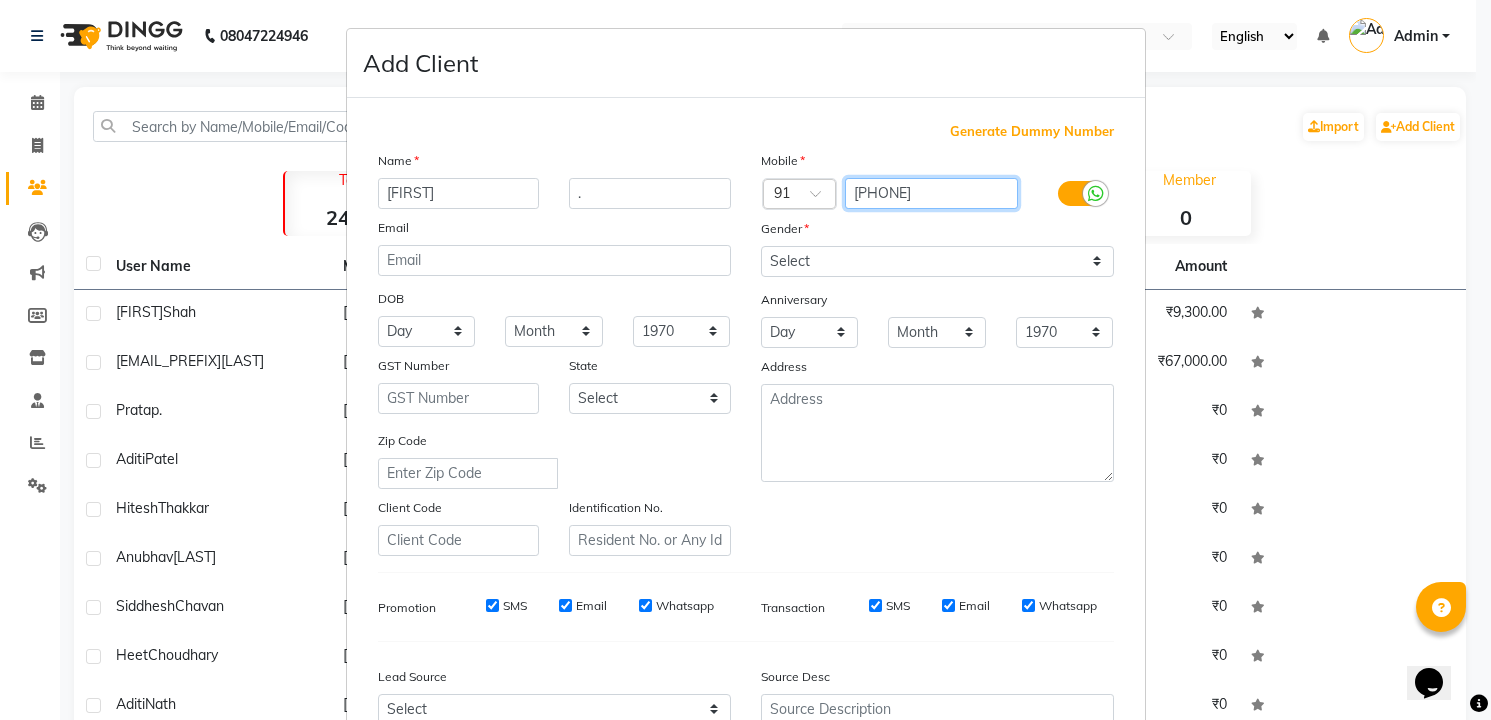 type on "[PHONE]" 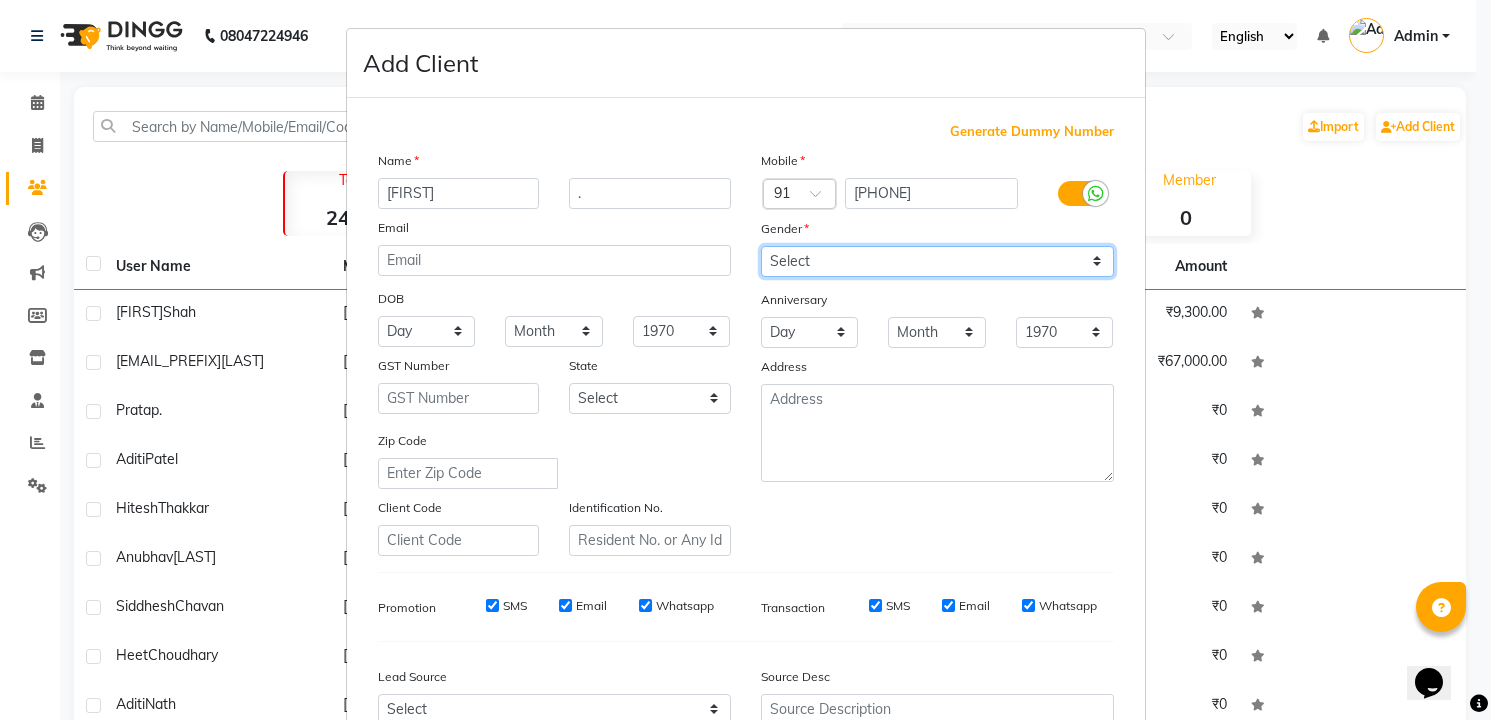 click on "Select Male Female Other Prefer Not To Say" at bounding box center [937, 261] 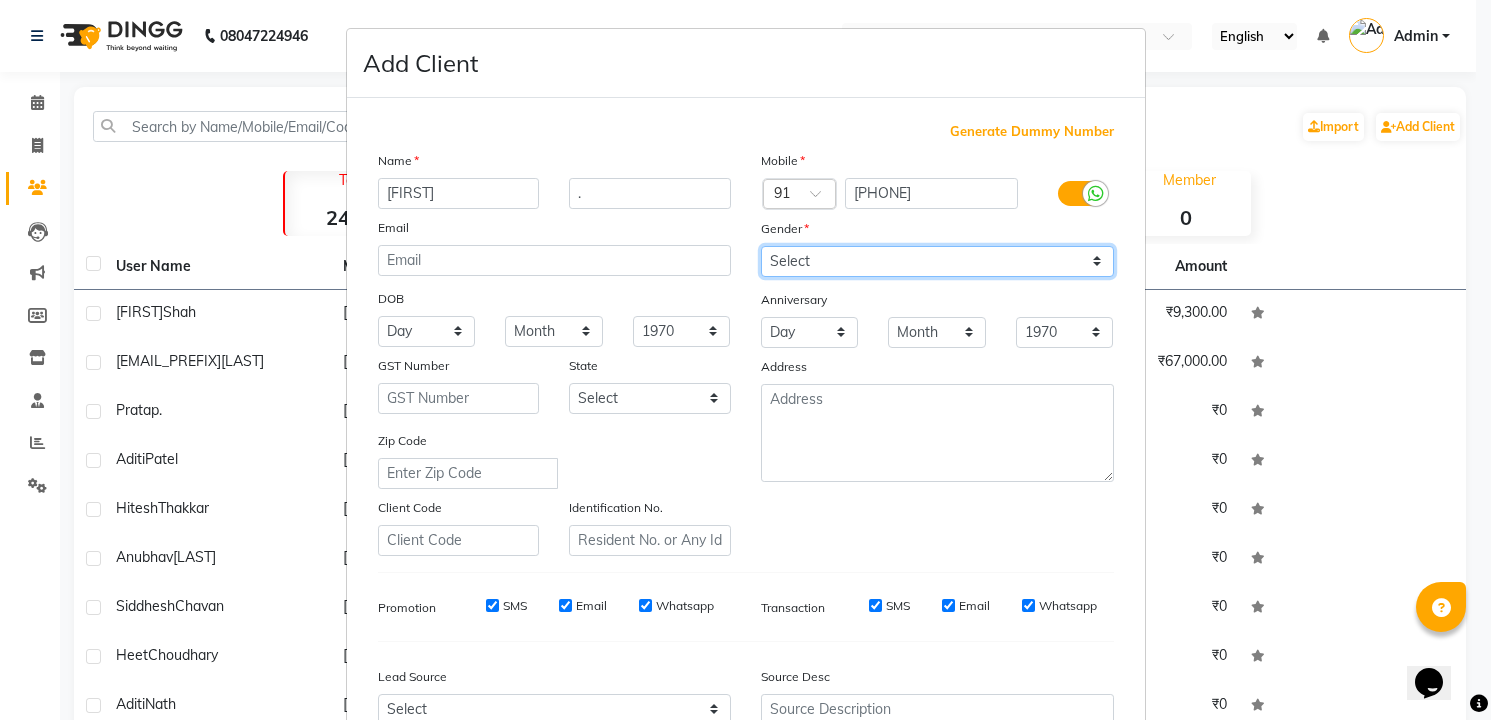 click on "Select Male Female Other Prefer Not To Say" at bounding box center [937, 261] 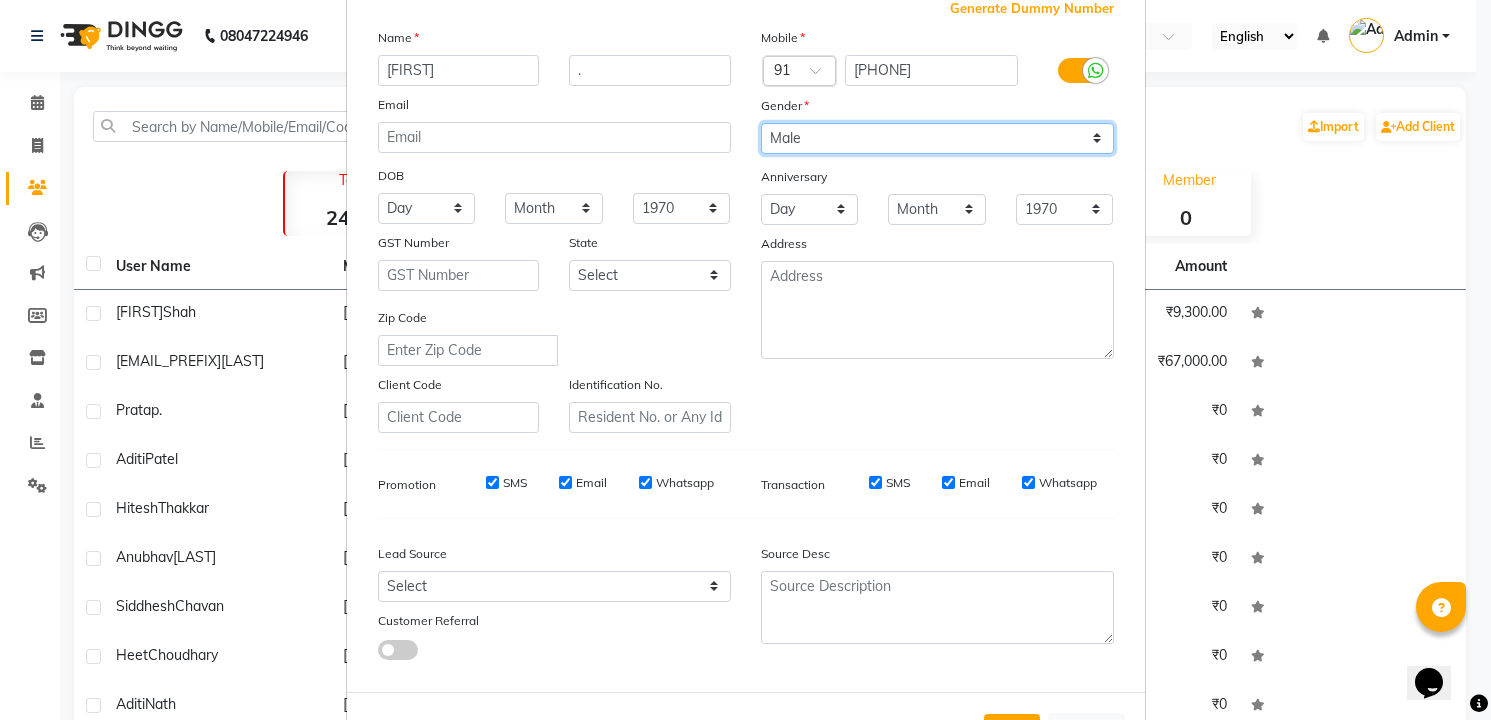 scroll, scrollTop: 162, scrollLeft: 0, axis: vertical 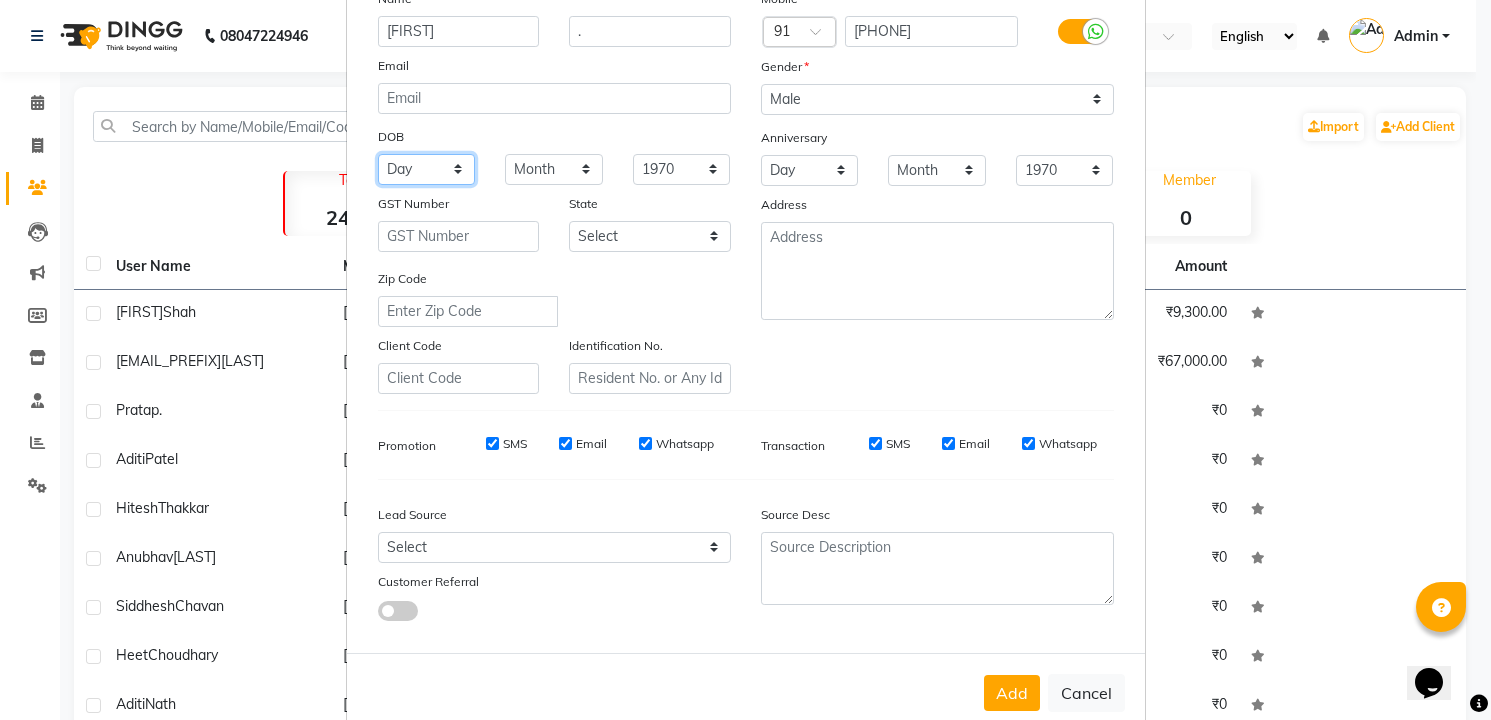 click on "Day 01 02 03 04 05 06 07 08 09 10 11 12 13 14 15 16 17 18 19 20 21 22 23 24 25 26 27 28 29 30 31" at bounding box center (427, 169) 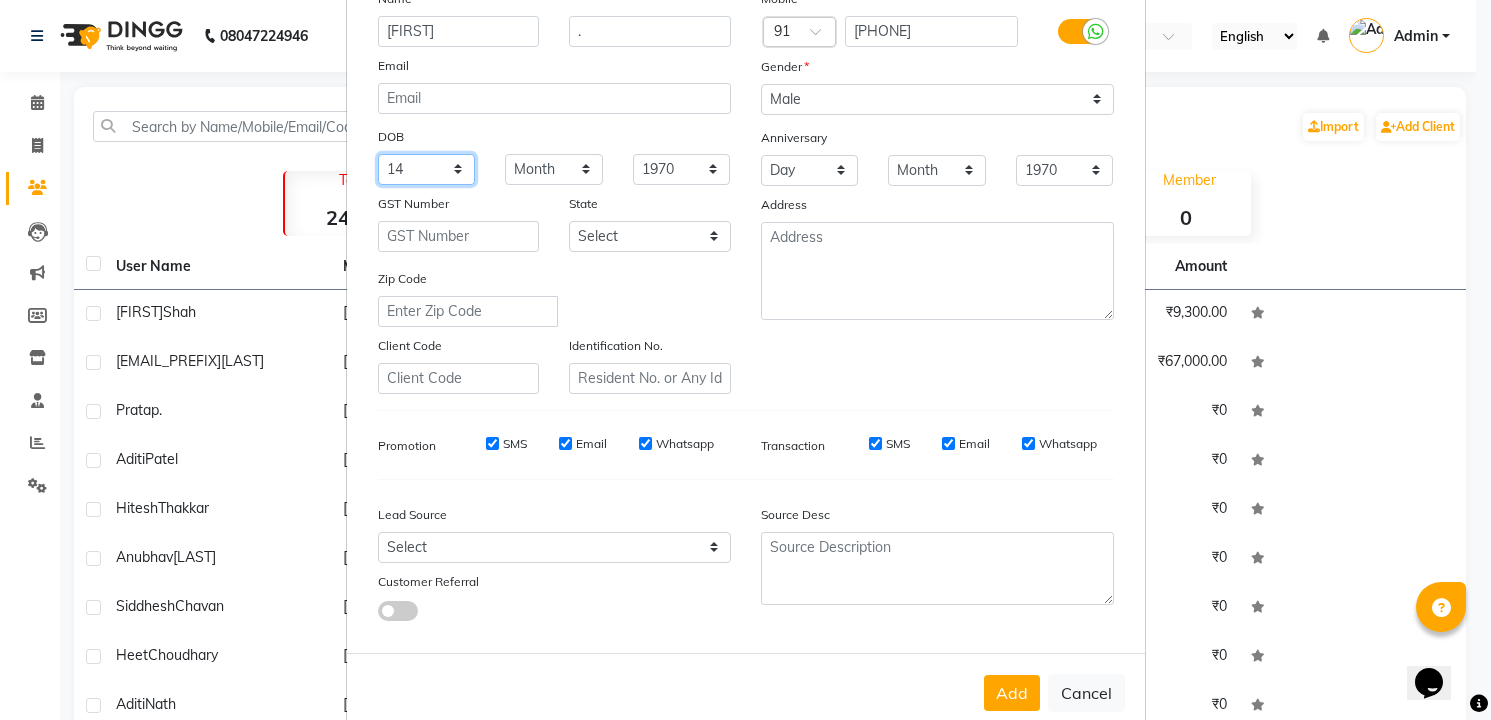 click on "Day 01 02 03 04 05 06 07 08 09 10 11 12 13 14 15 16 17 18 19 20 21 22 23 24 25 26 27 28 29 30 31" at bounding box center [427, 169] 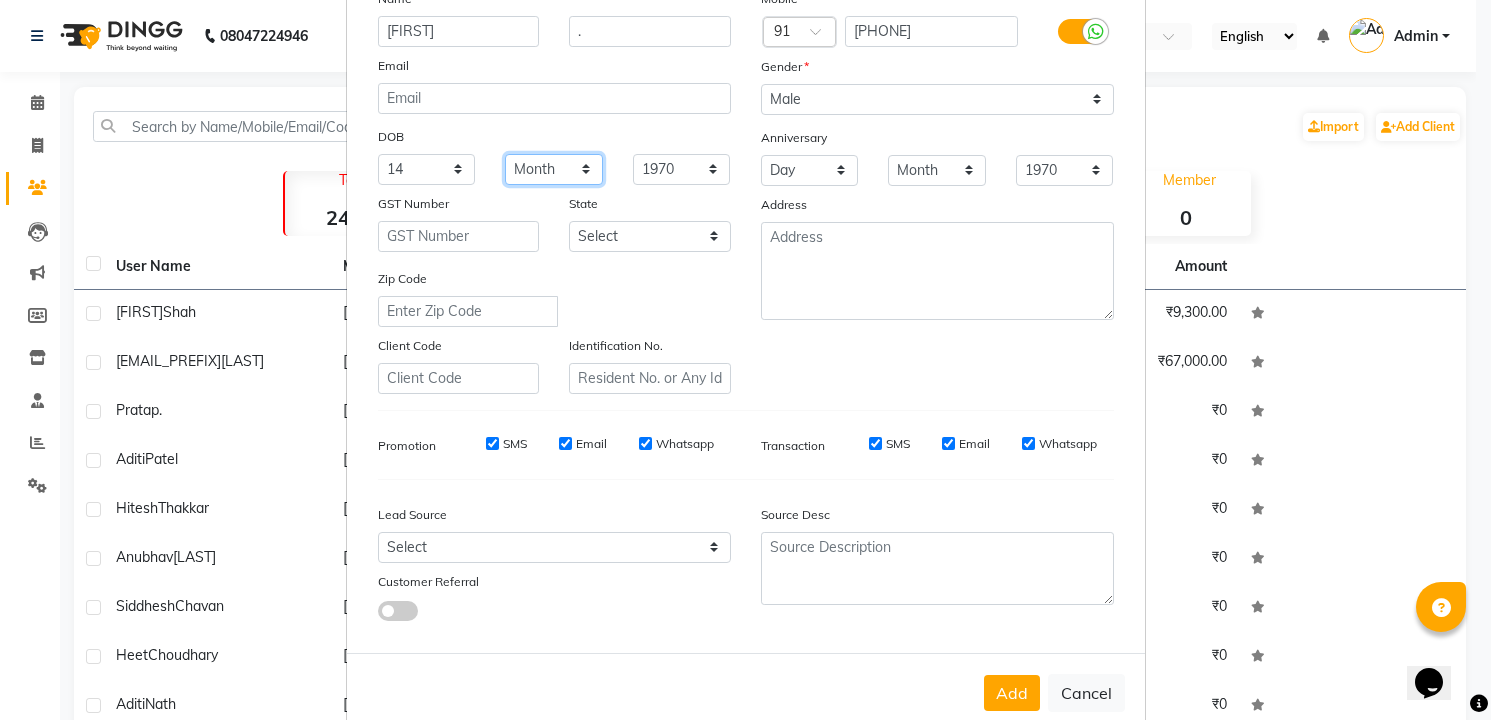 select on "11" 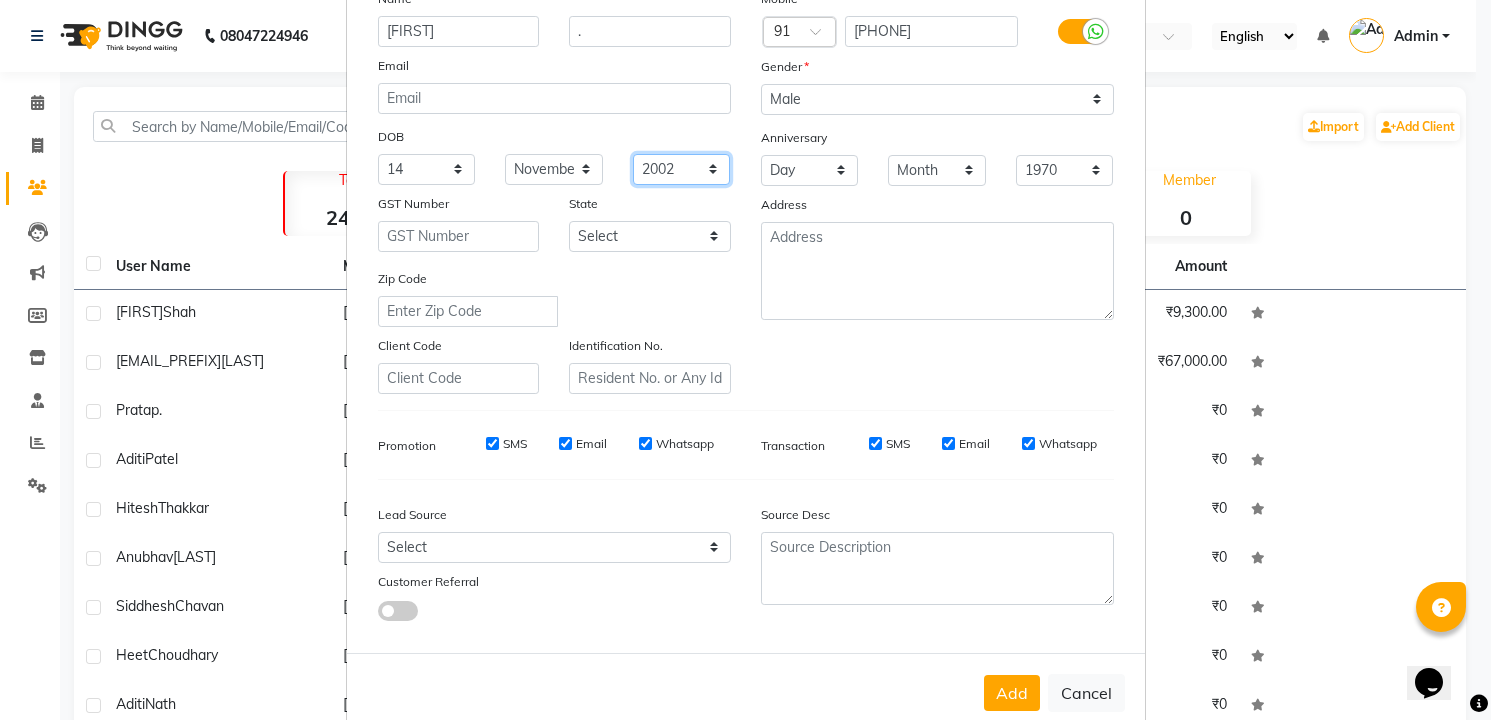 select on "2003" 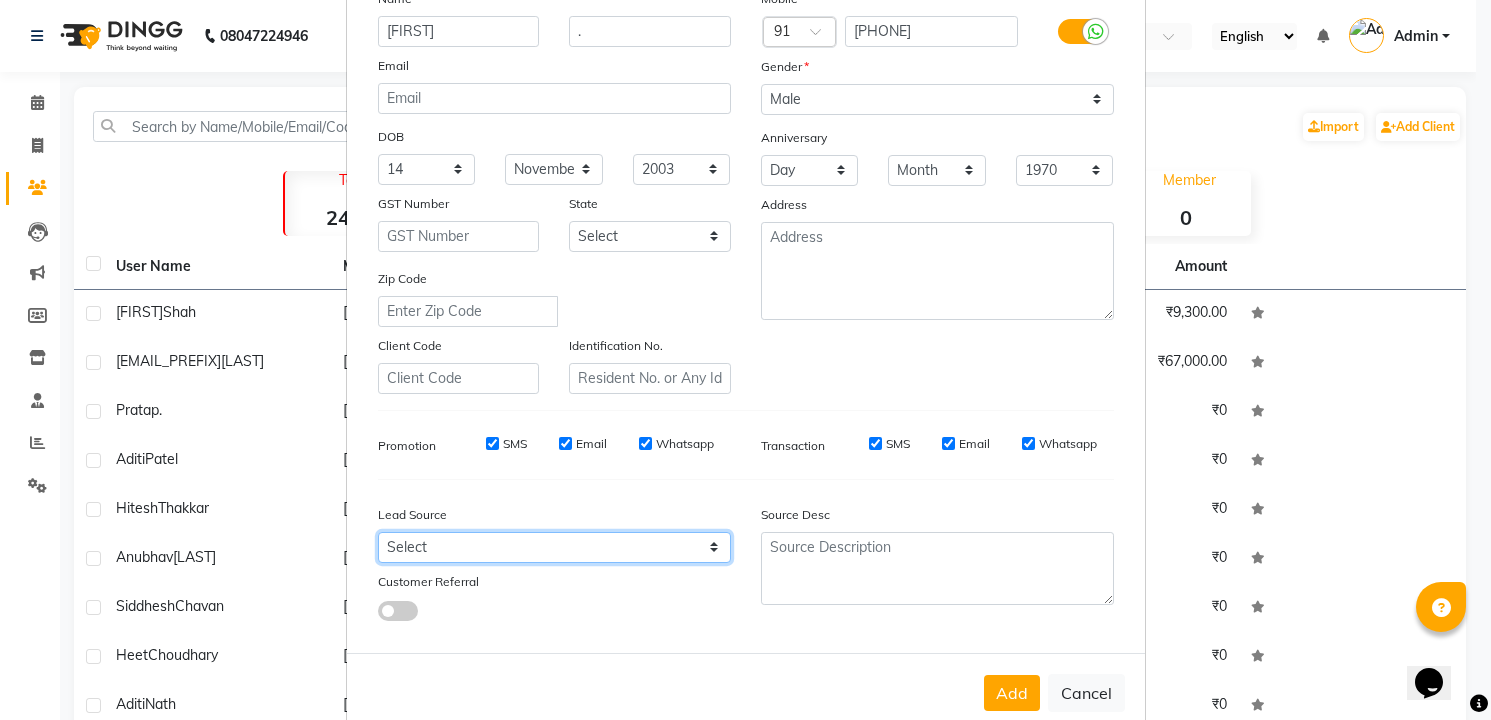 click on "Select Walk-in Referral Internet Friend Word of Mouth Advertisement Facebook JustDial Google Other Instagram  YouTube  WhatsApp" at bounding box center (554, 547) 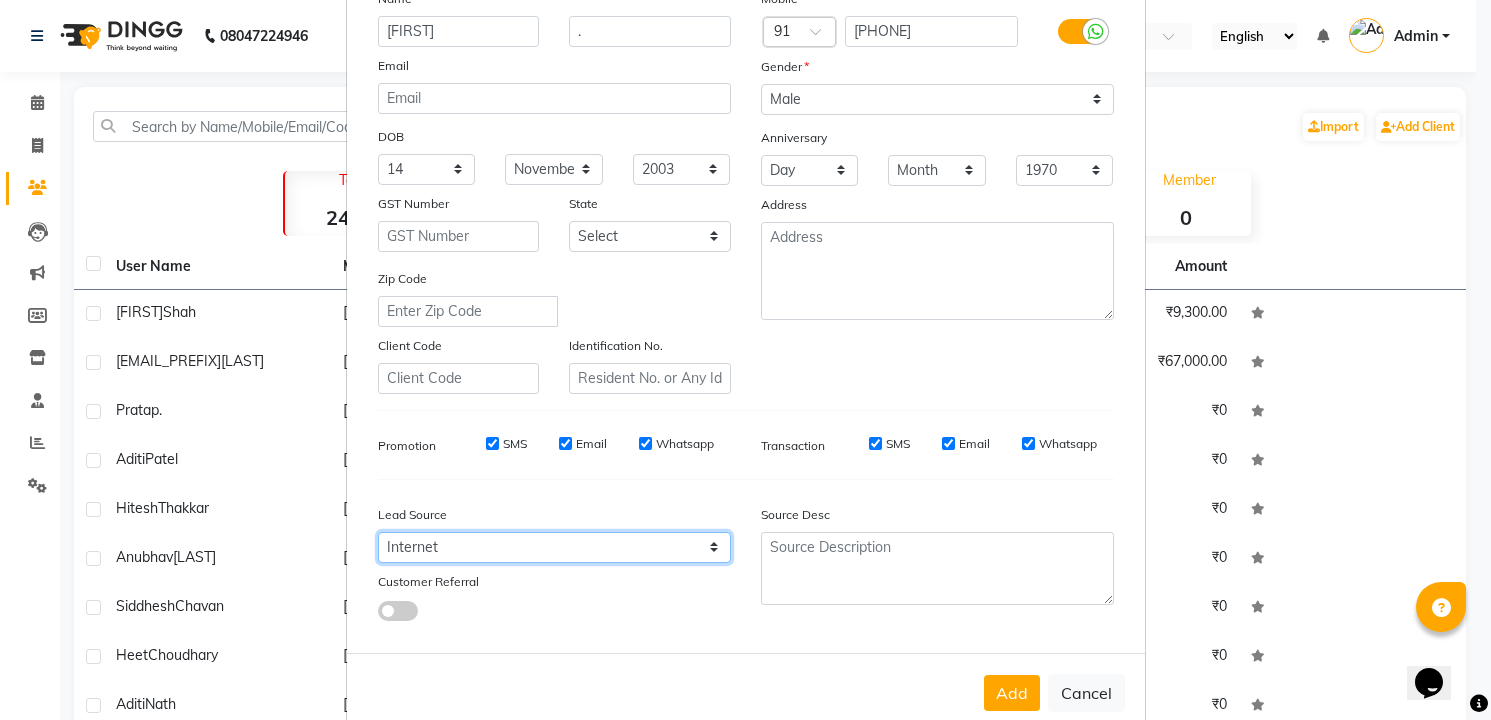 click on "Select Walk-in Referral Internet Friend Word of Mouth Advertisement Facebook JustDial Google Other Instagram  YouTube  WhatsApp" at bounding box center [554, 547] 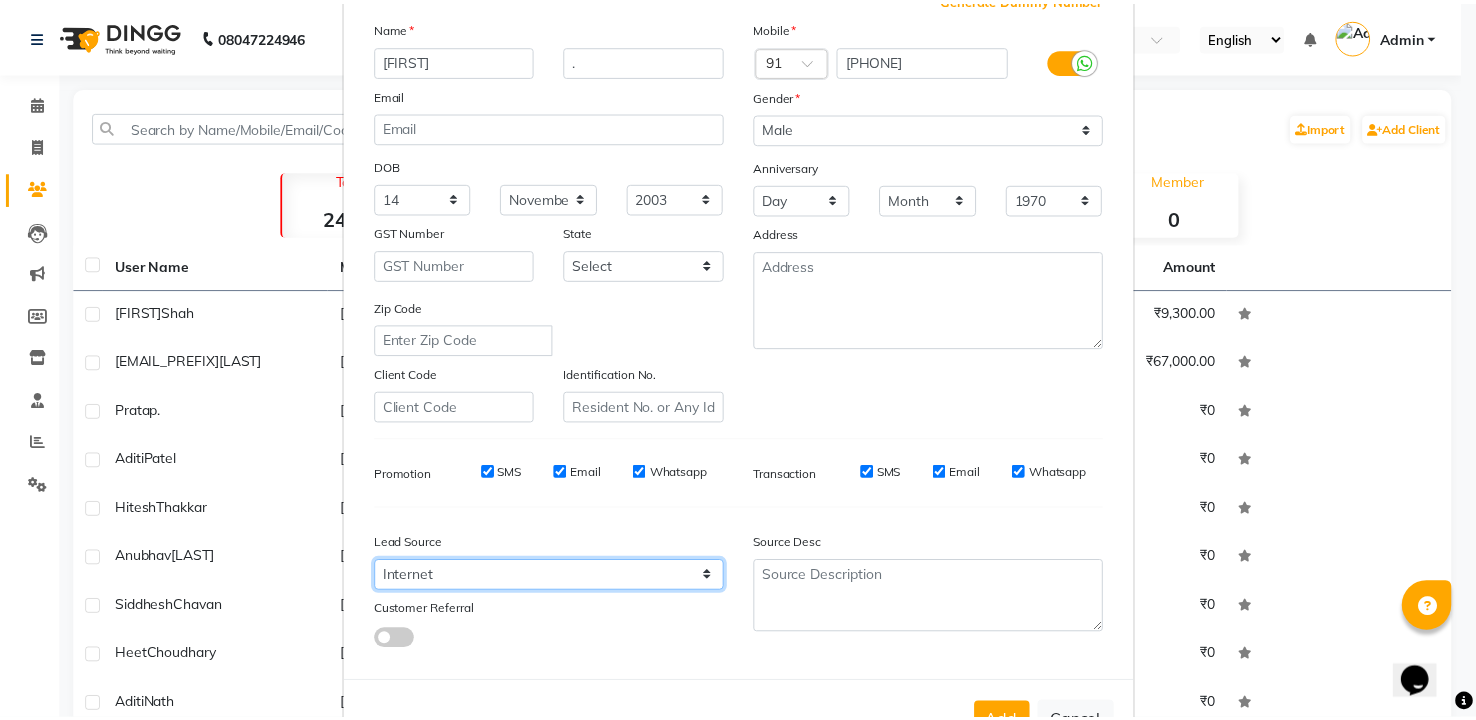 scroll, scrollTop: 203, scrollLeft: 0, axis: vertical 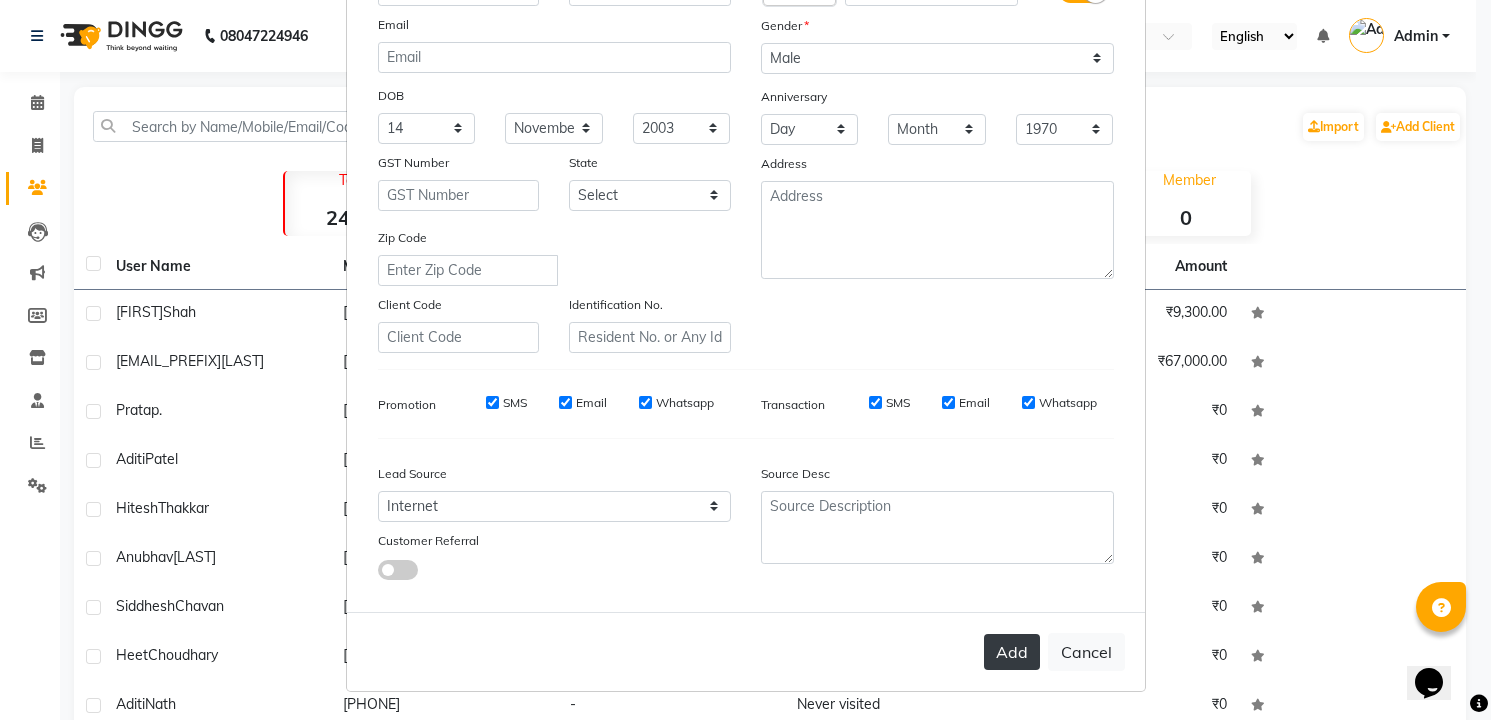 click on "Add" at bounding box center (1012, 652) 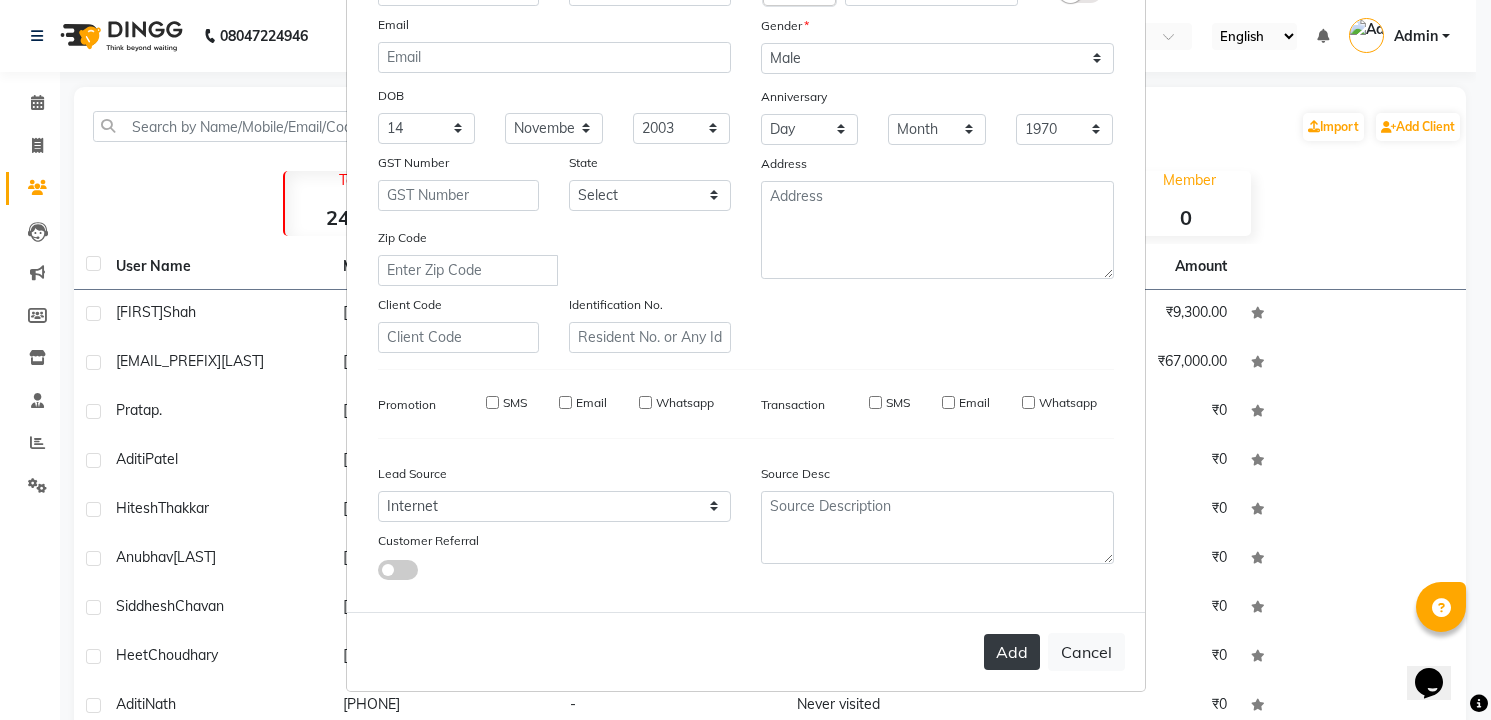 type 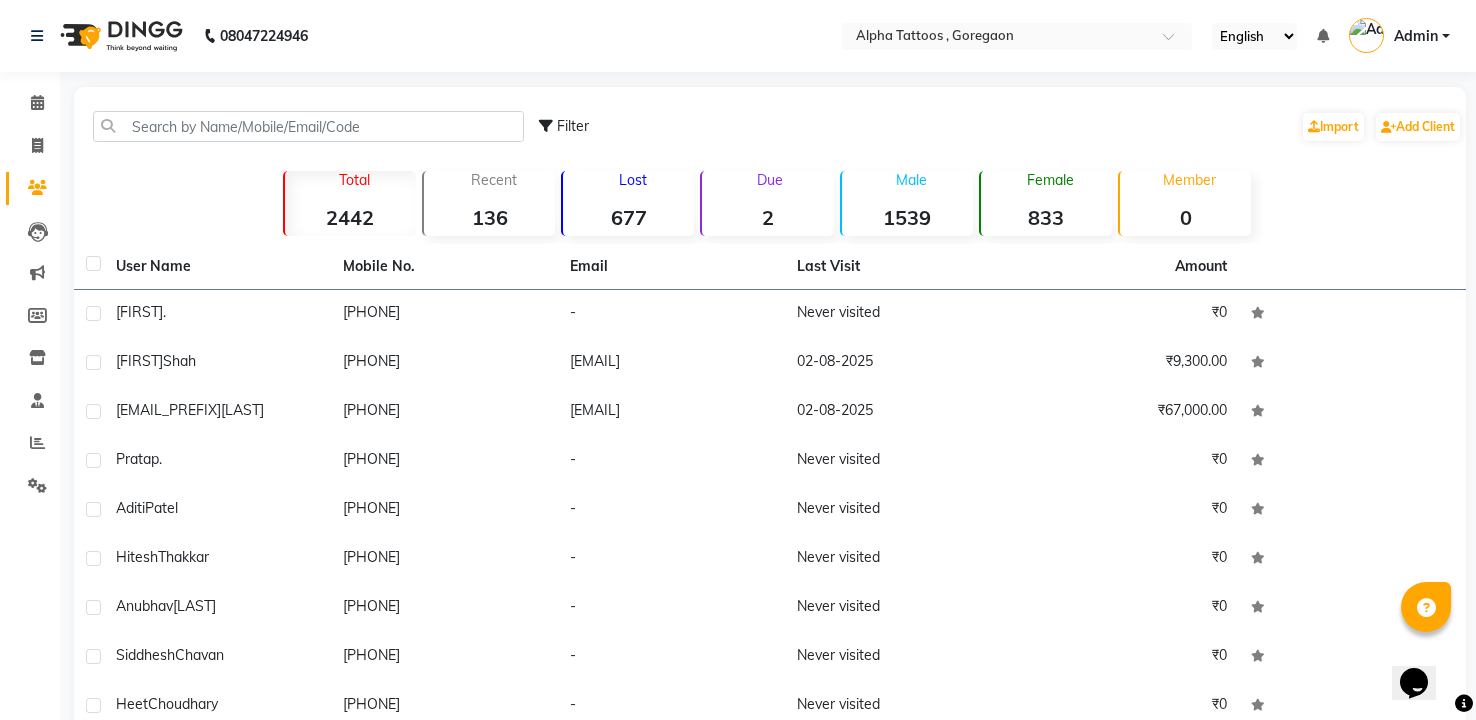 click 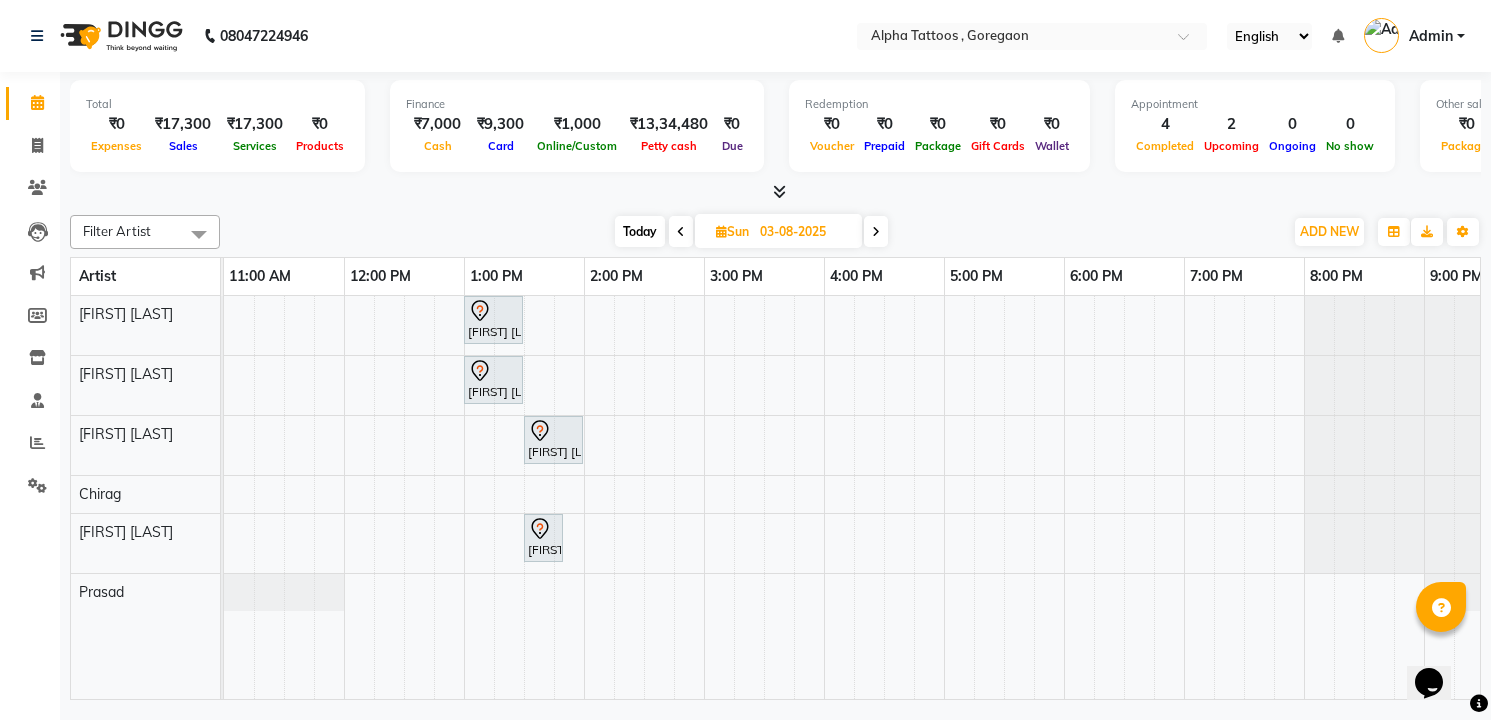 click on "Total ₹0 Expenses ₹17,300 Sales ₹17,300 Services ₹0 Products Finance ₹7,000 Cash ₹9,300 Card ₹1,000 Online/Custom ₹13,34,480 Petty cash ₹0 Due Redemption ₹0 Voucher ₹0 Prepaid ₹0 Package ₹0 Gift Cards ₹0 Wallet Appointment 4 Completed 2 Upcoming 0 Ongoing 0 No show Other sales ₹0 Packages ₹0 Memberships ₹0 Vouchers ₹0 Prepaids ₹0 Gift Cards" at bounding box center (775, 129) 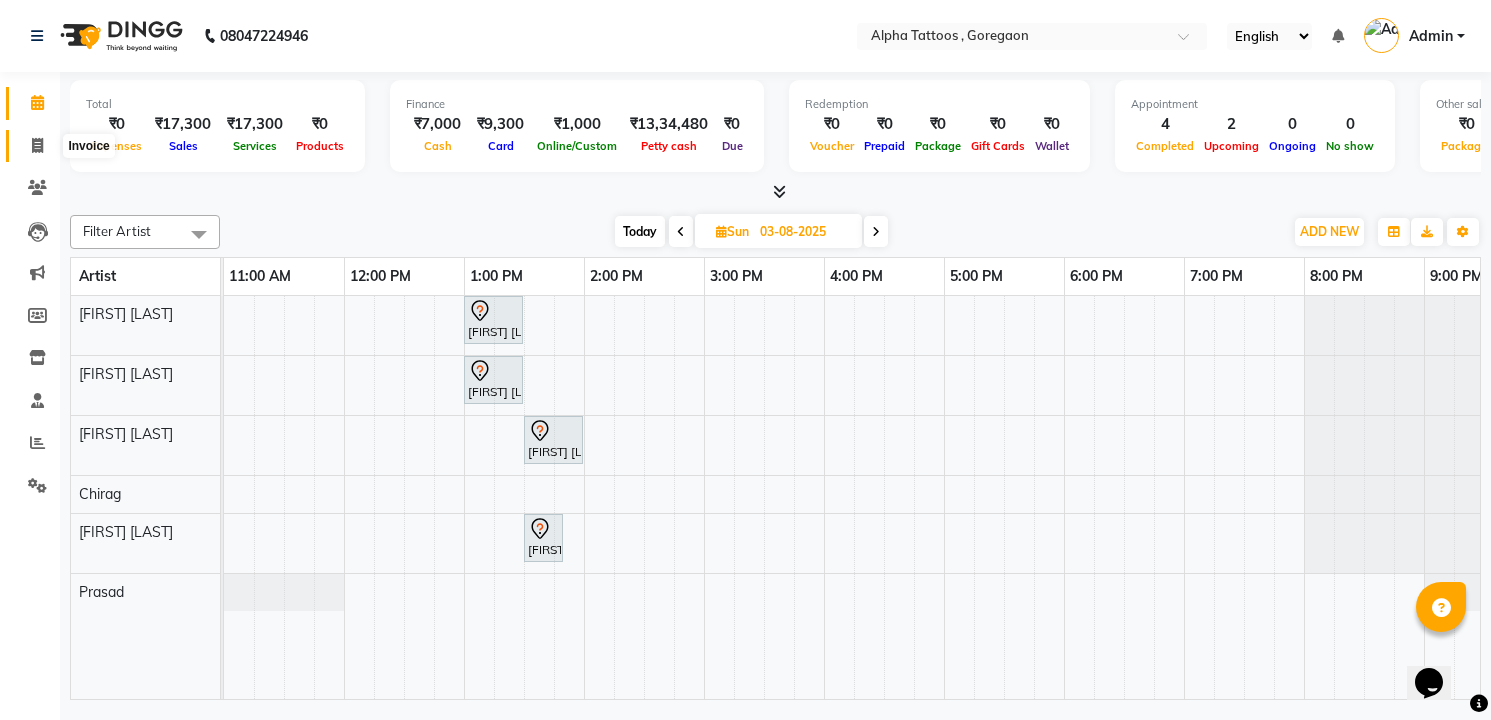 click 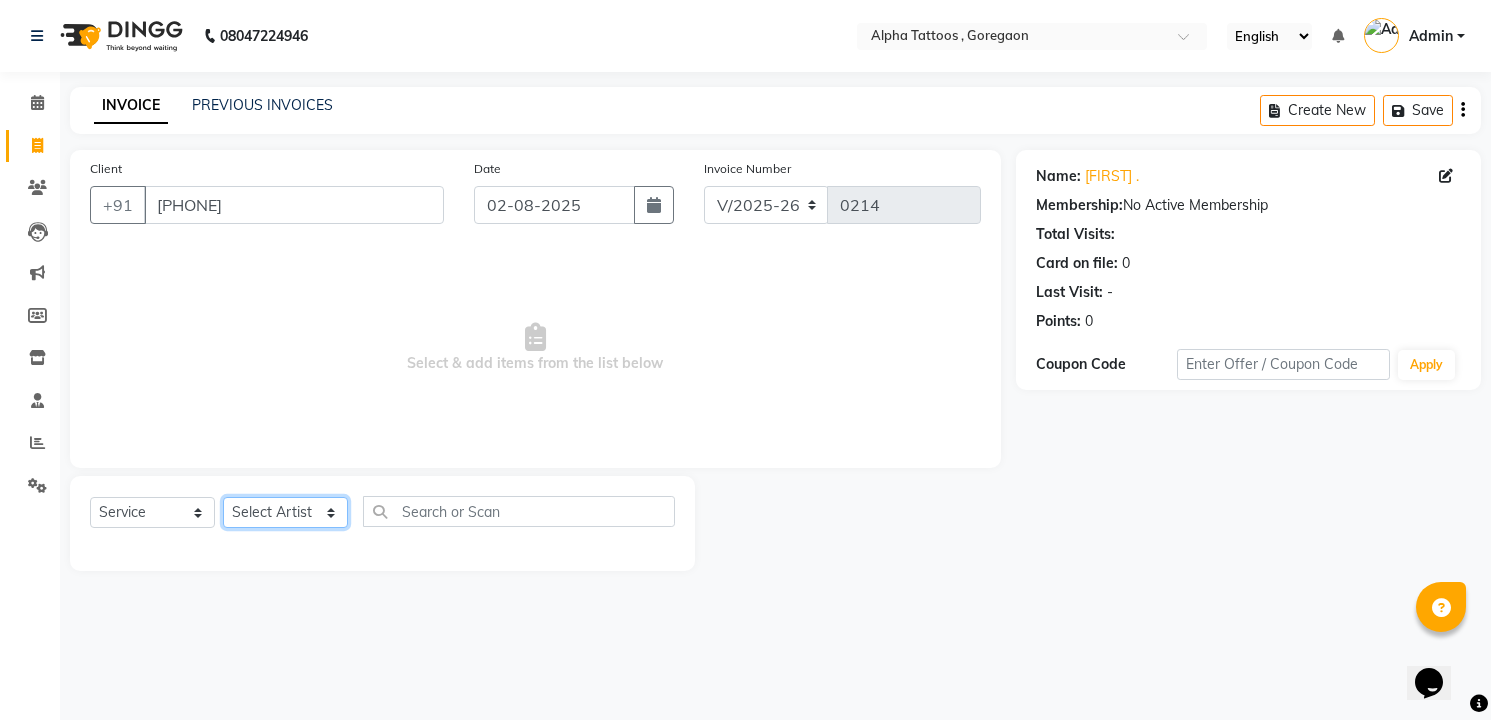 click on "Select Artist [FIRST] [LAST] [FIRST] [LAST] [FIRST] [LAST] [FIRST] [LAST] [FIRST] [LAST] [FIRST]" 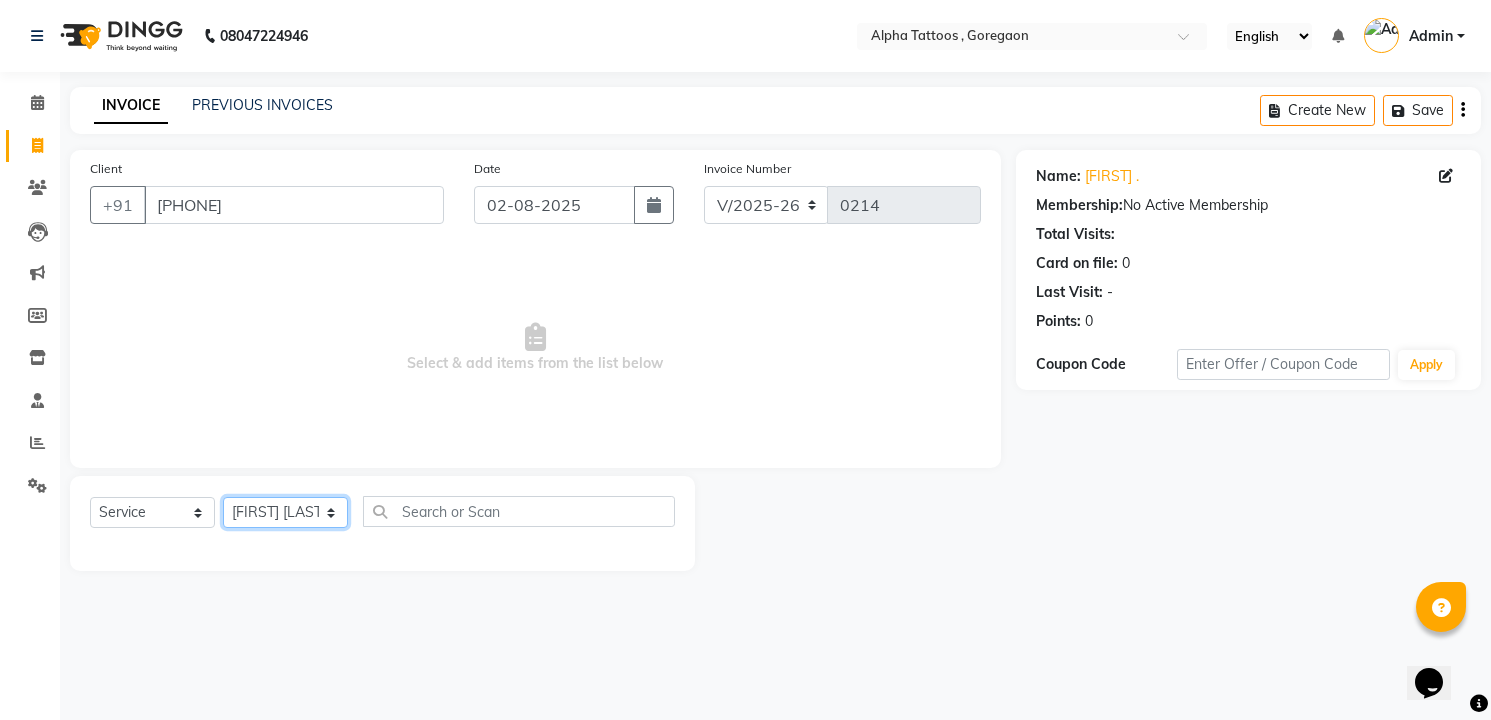 click on "Select Artist [FIRST] [LAST] [FIRST] [LAST] [FIRST] [LAST] [FIRST] [LAST] [FIRST] [LAST] [FIRST]" 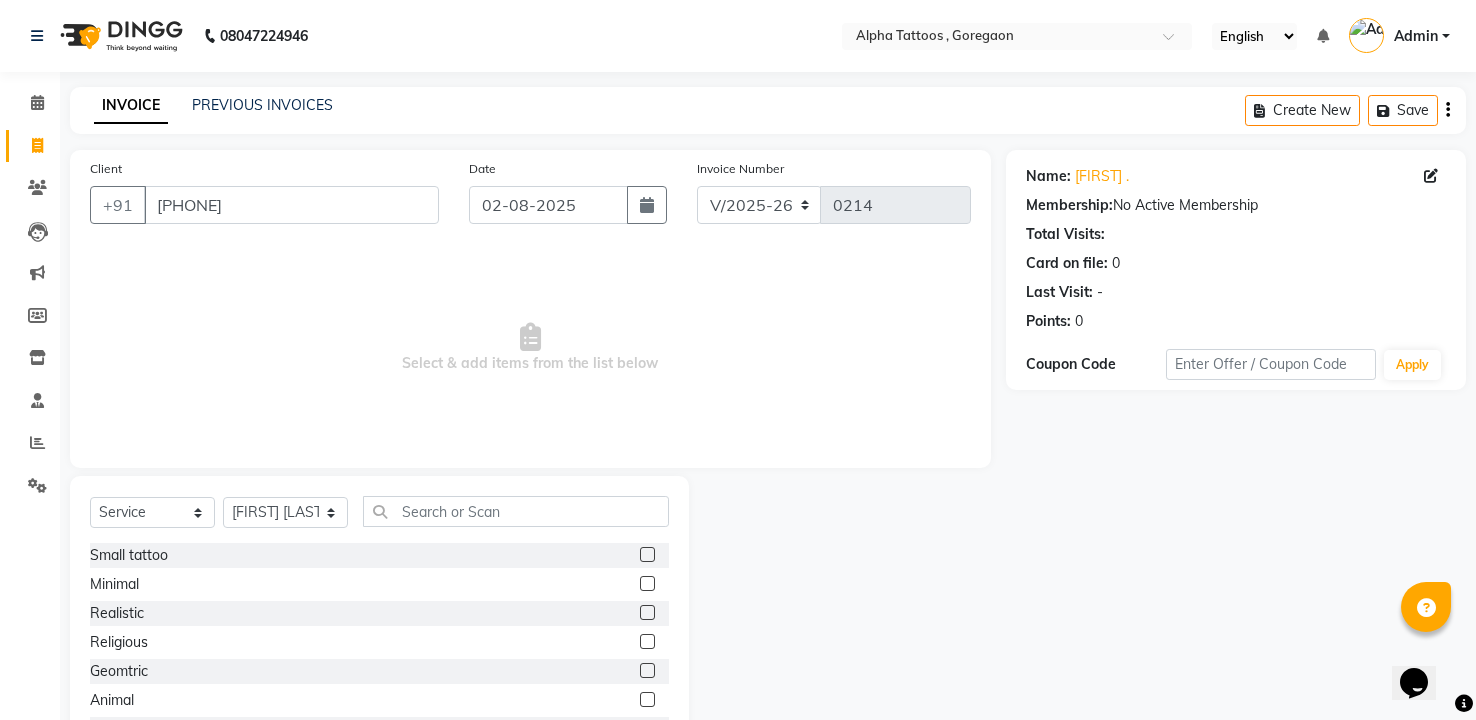 click 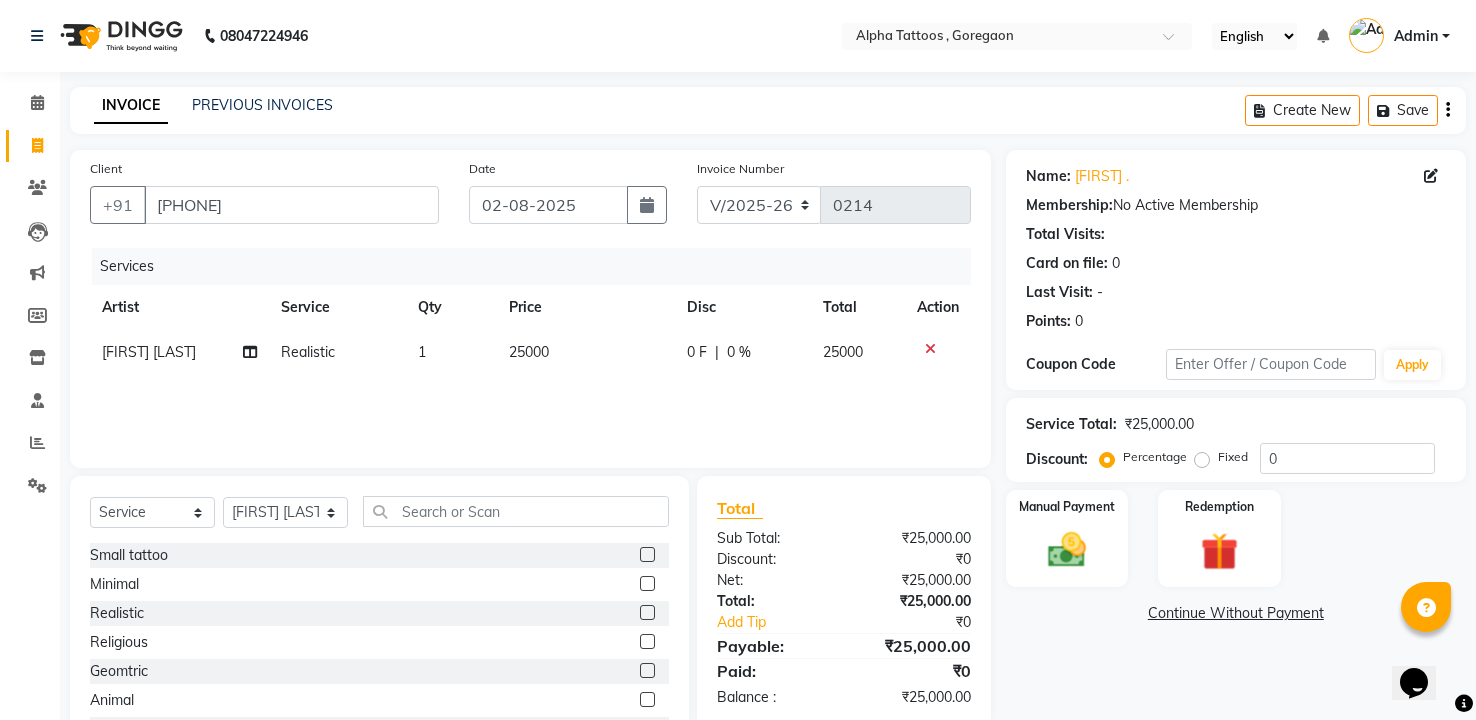 click on "25000" 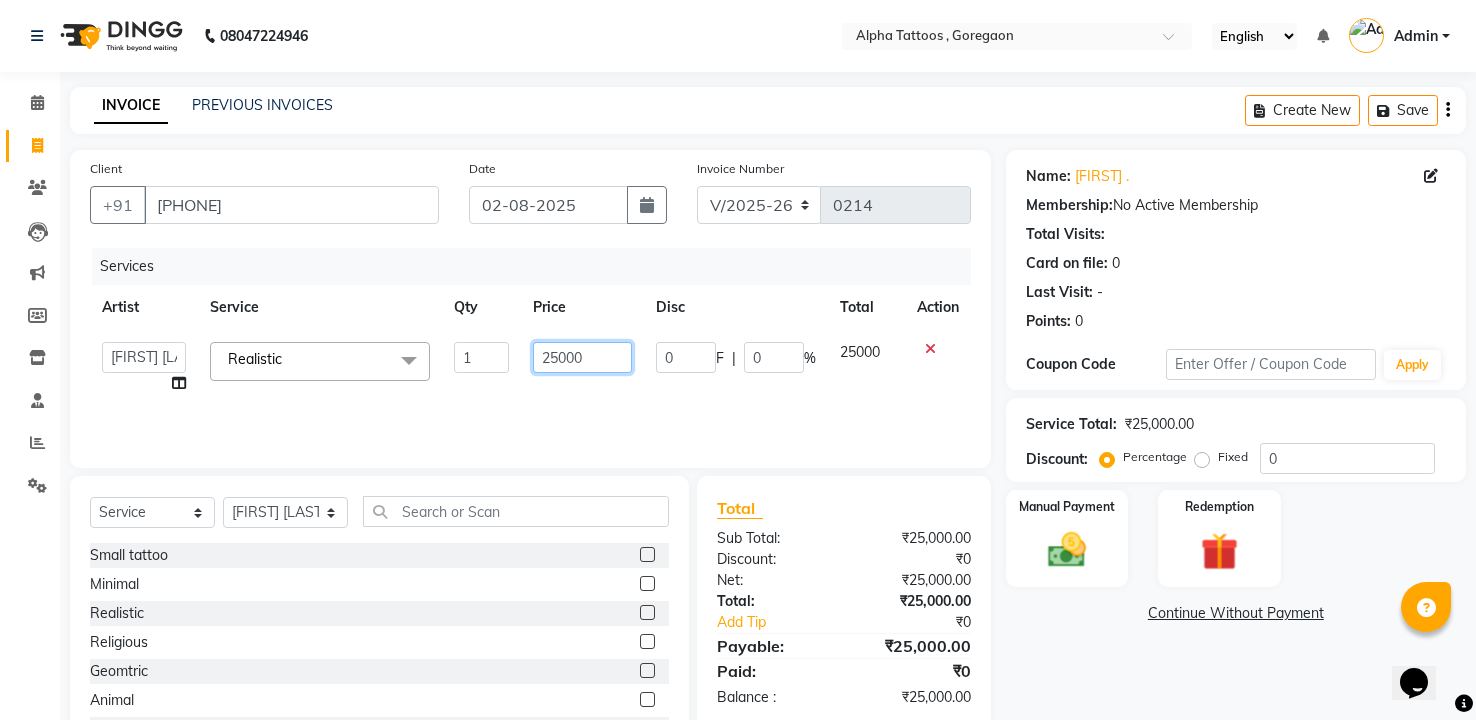 click on "25000" 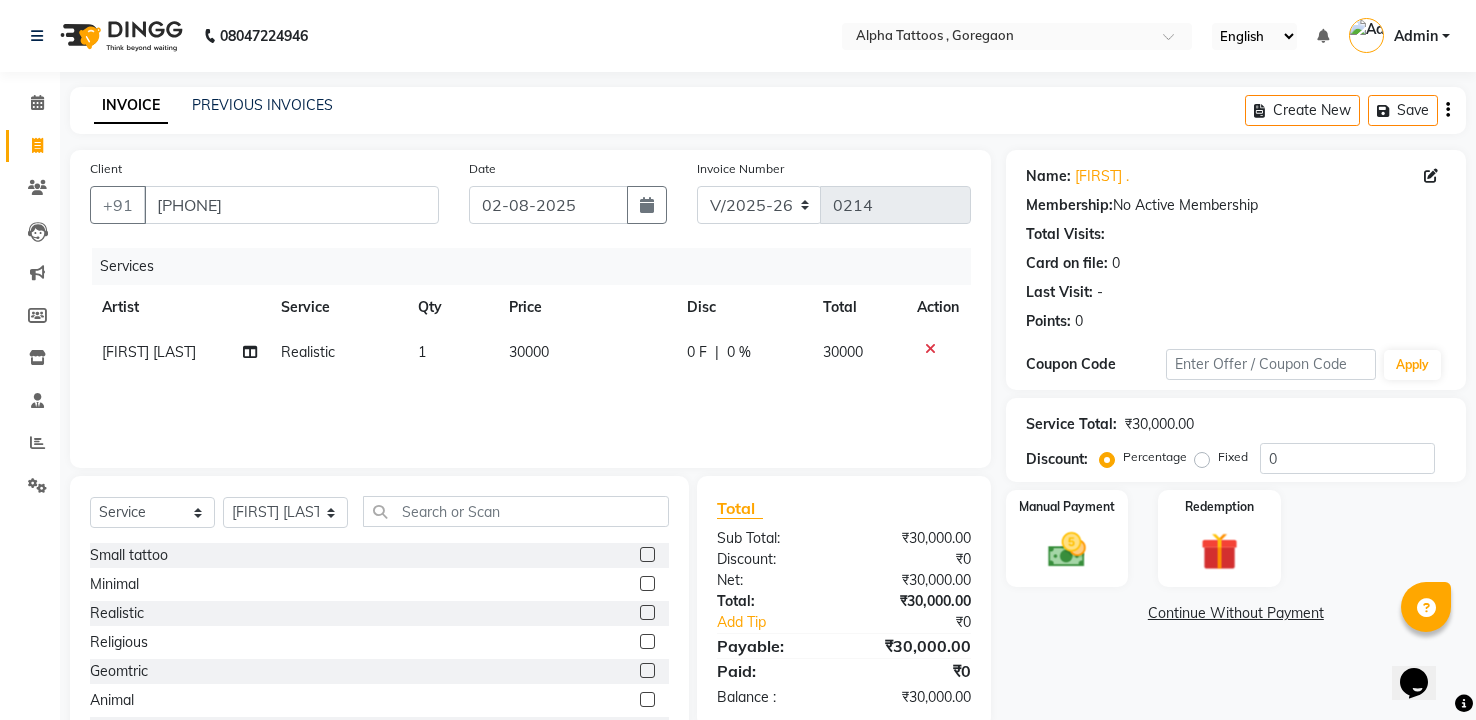 click on "Services Artist Service Qty Price Disc Total Action [FIRST] [LAST] Realistic  1 30000 0 F | 0 % 30000" 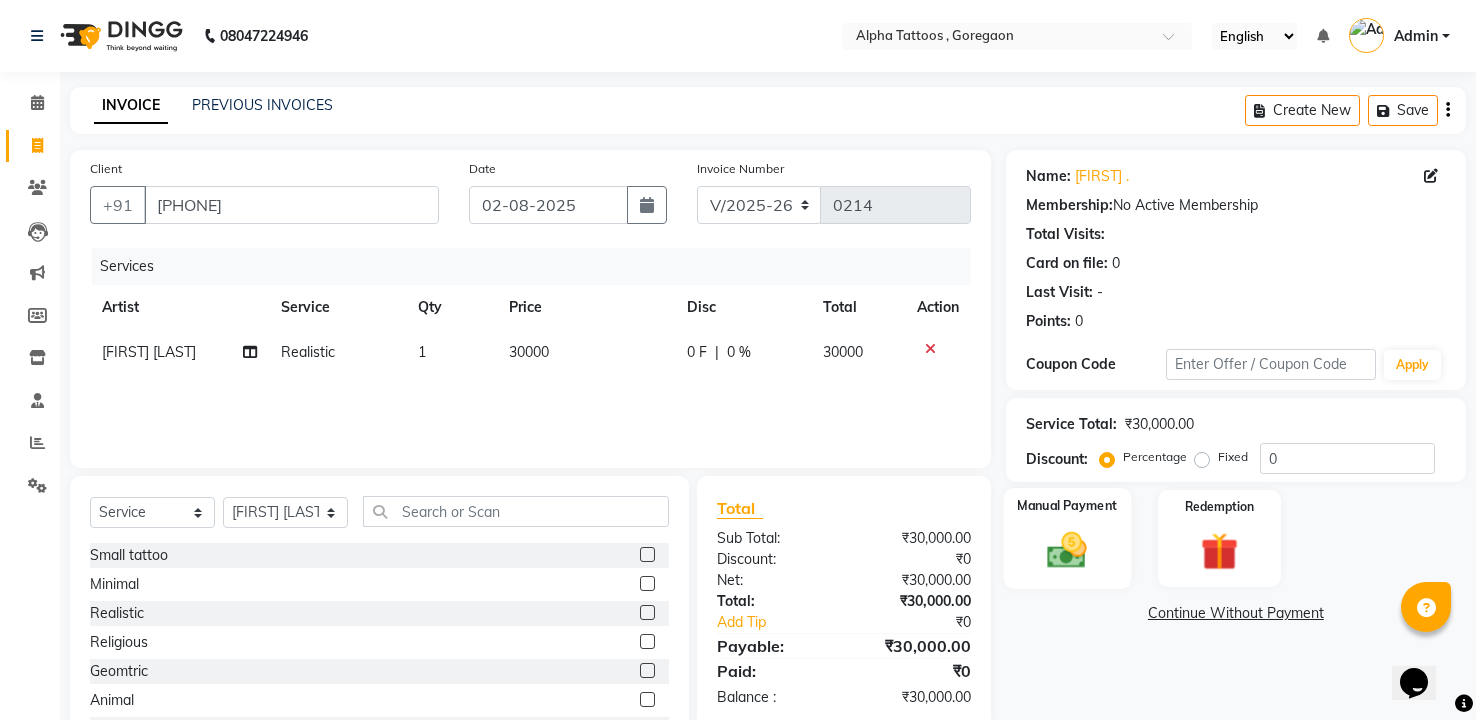 click on "Manual Payment" 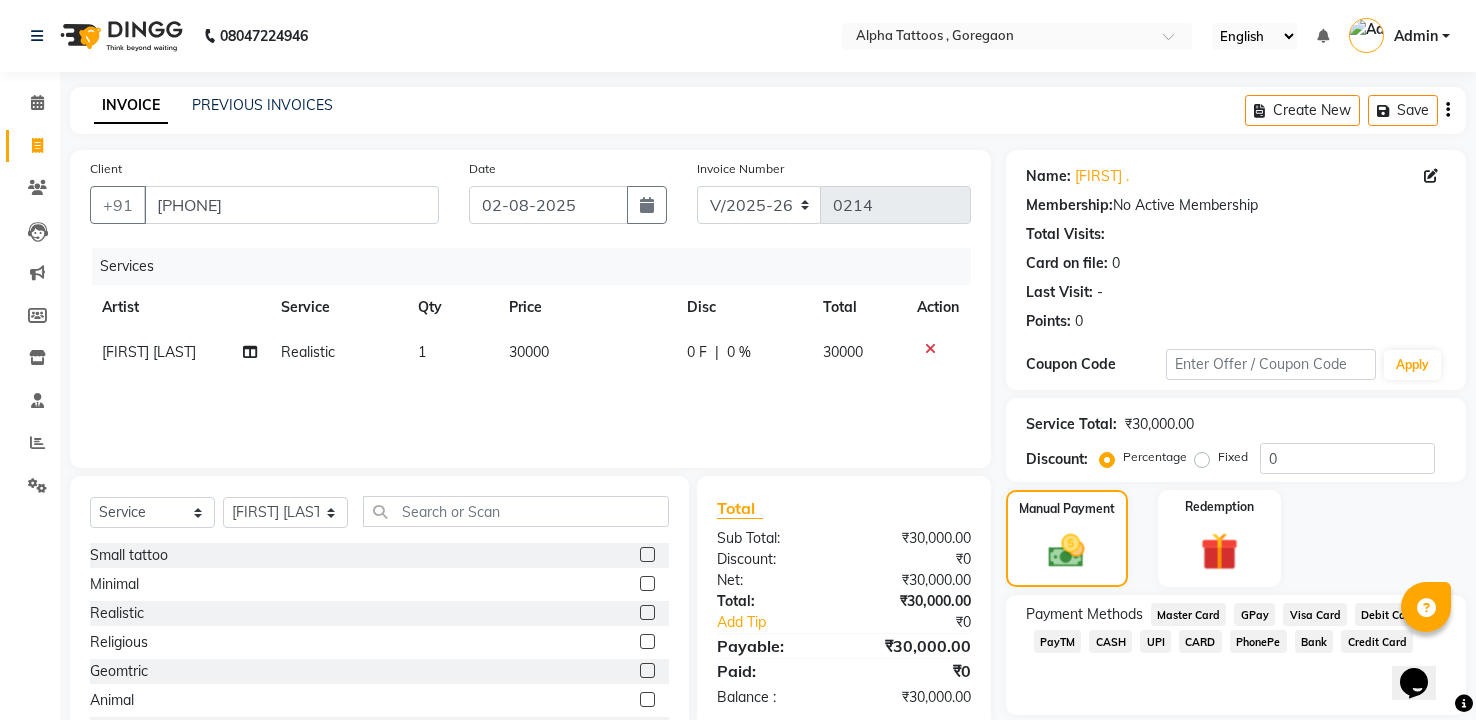 click on "GPay" 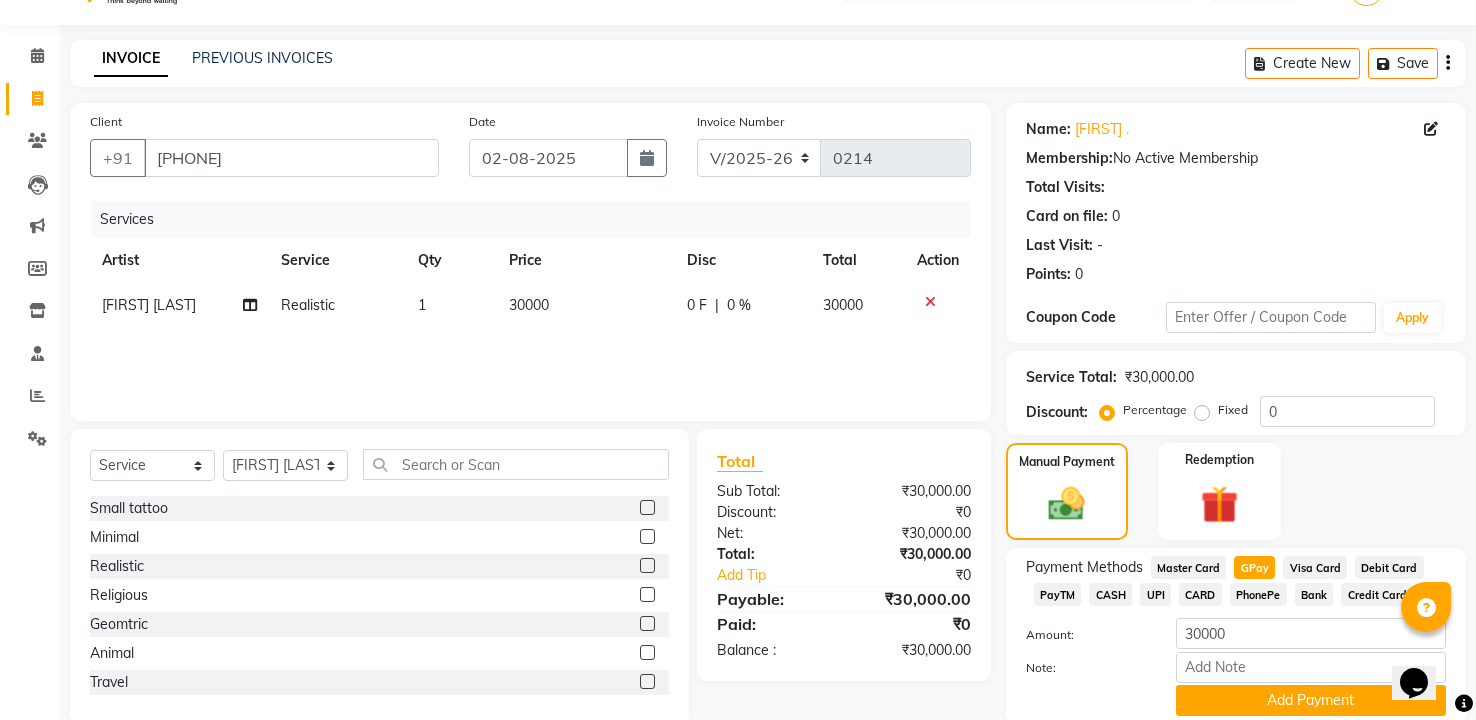 scroll, scrollTop: 122, scrollLeft: 0, axis: vertical 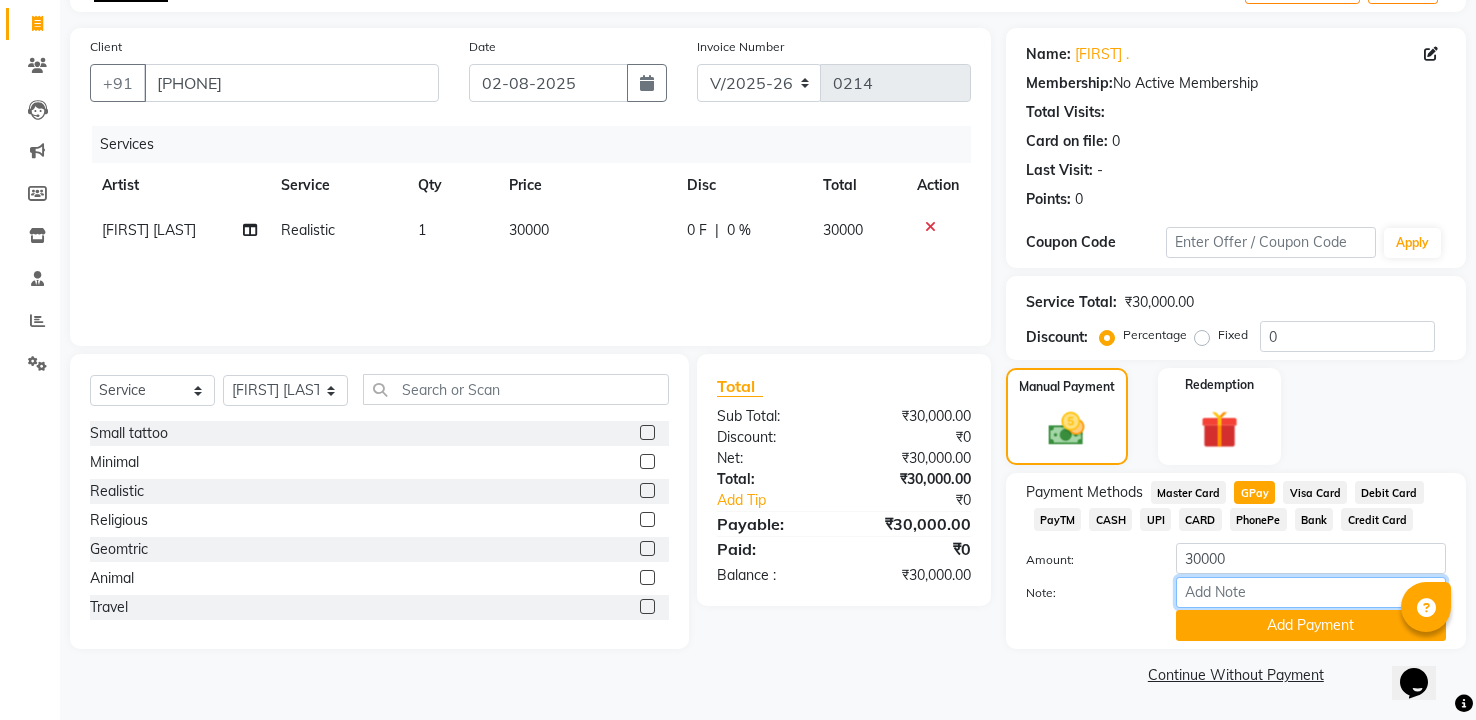 click on "Note:" at bounding box center [1311, 592] 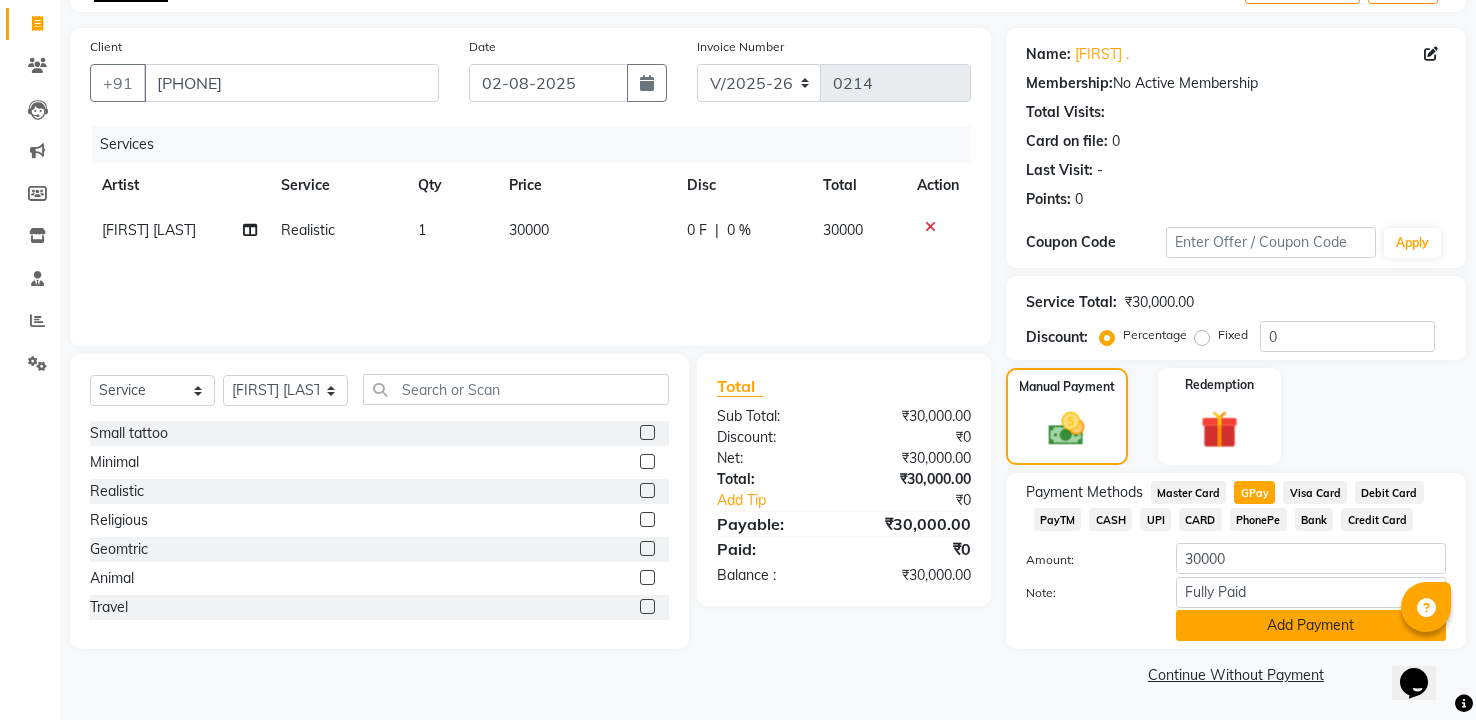 click on "Add Payment" 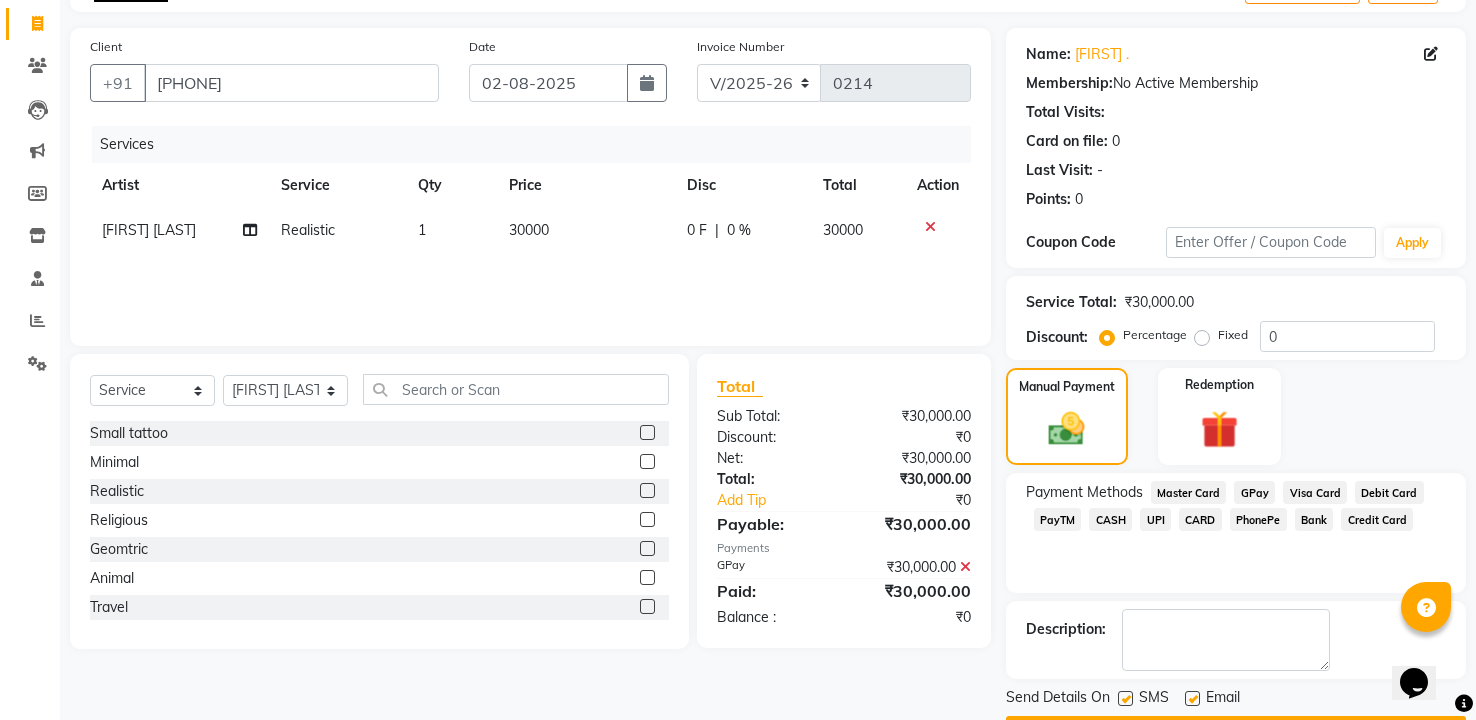 scroll, scrollTop: 179, scrollLeft: 0, axis: vertical 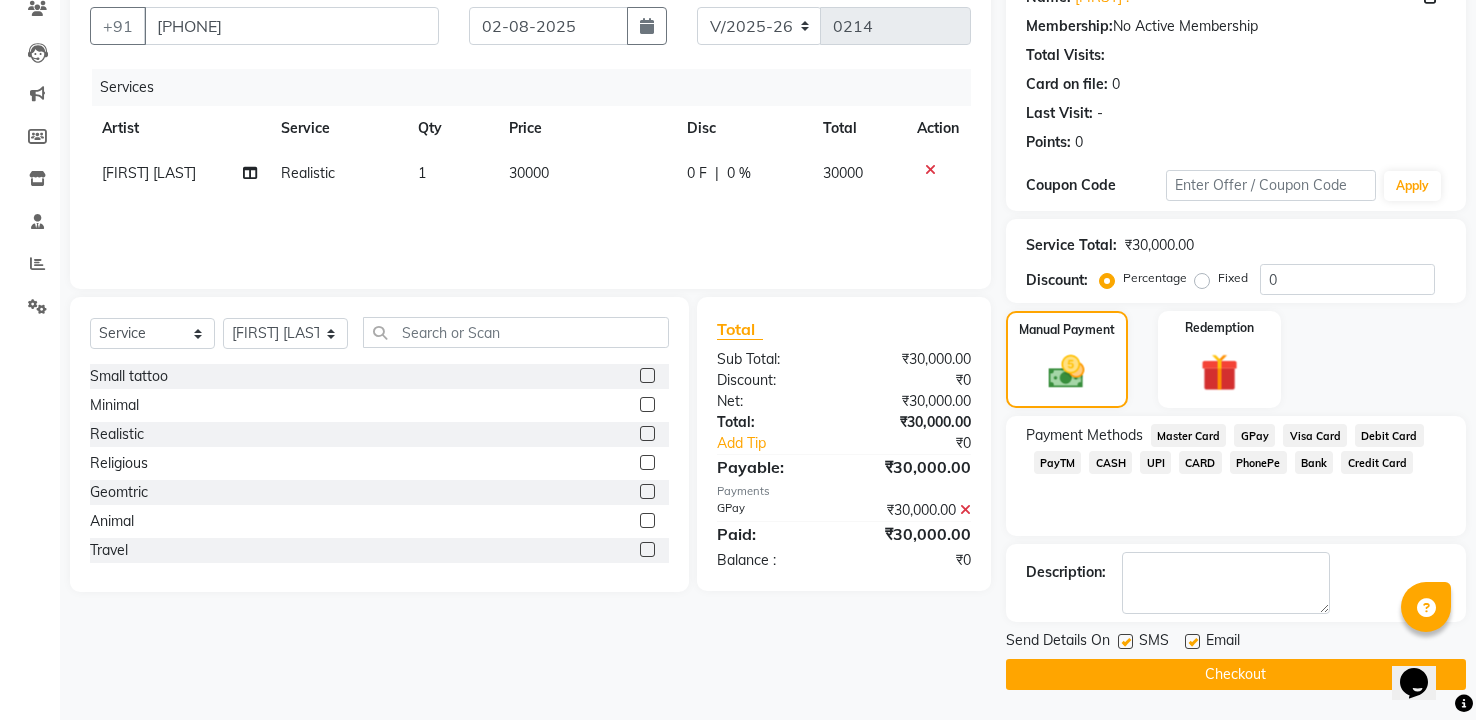 click on "Checkout" 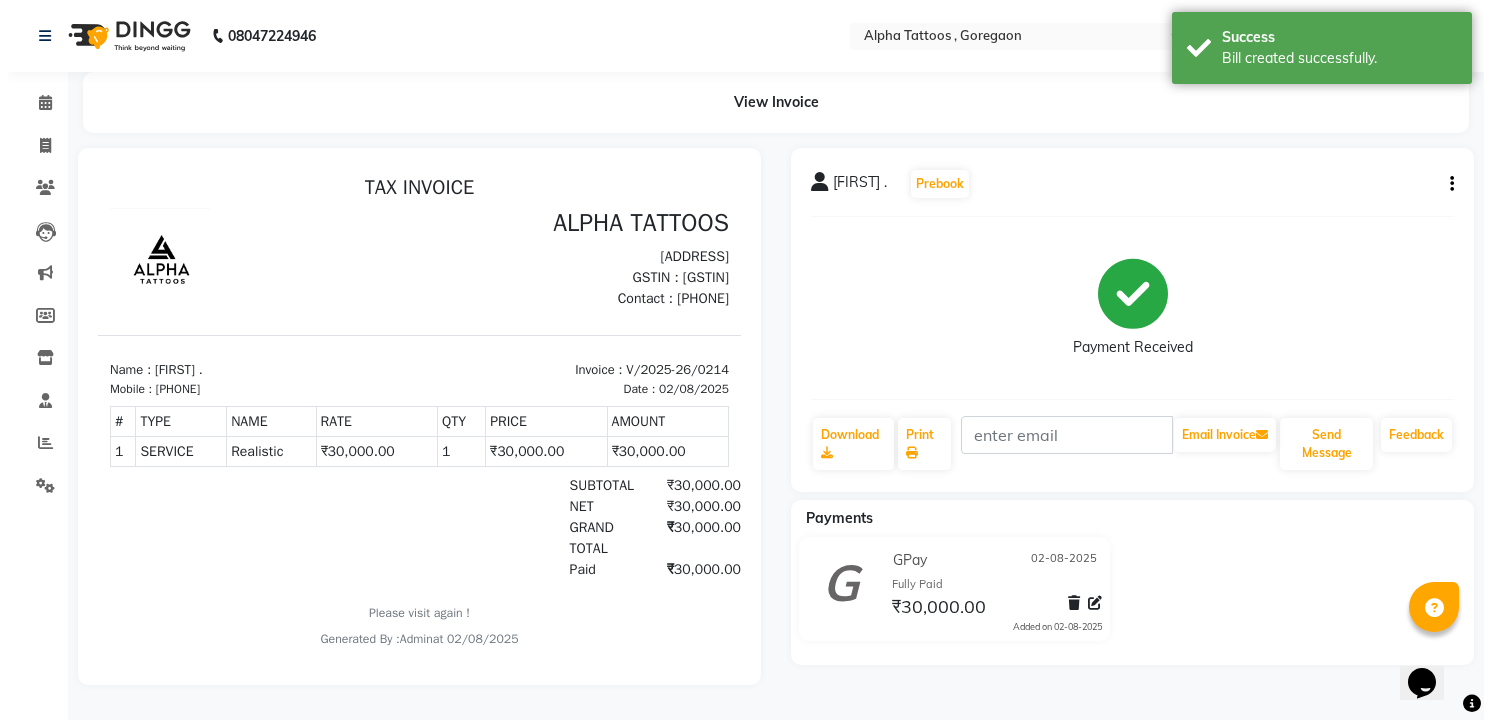 scroll, scrollTop: 0, scrollLeft: 0, axis: both 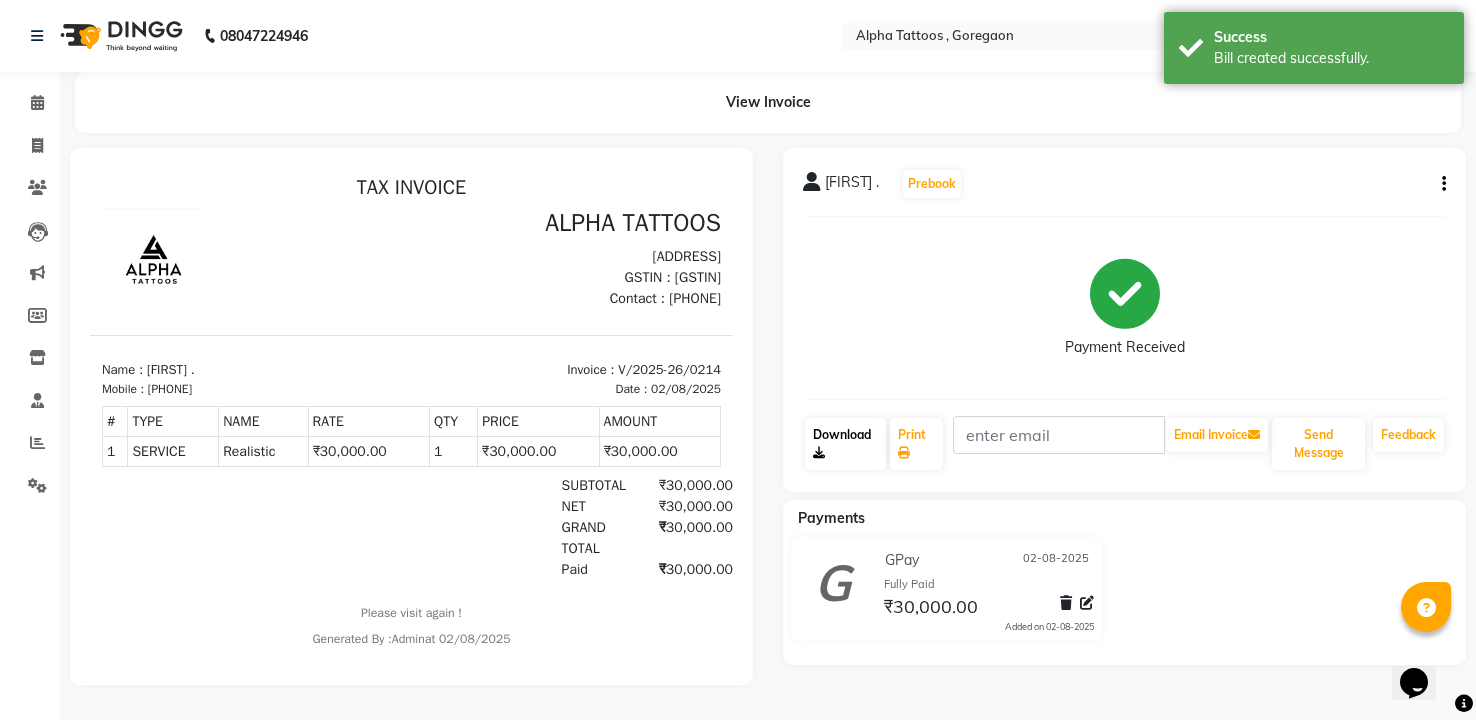 click on "Download" 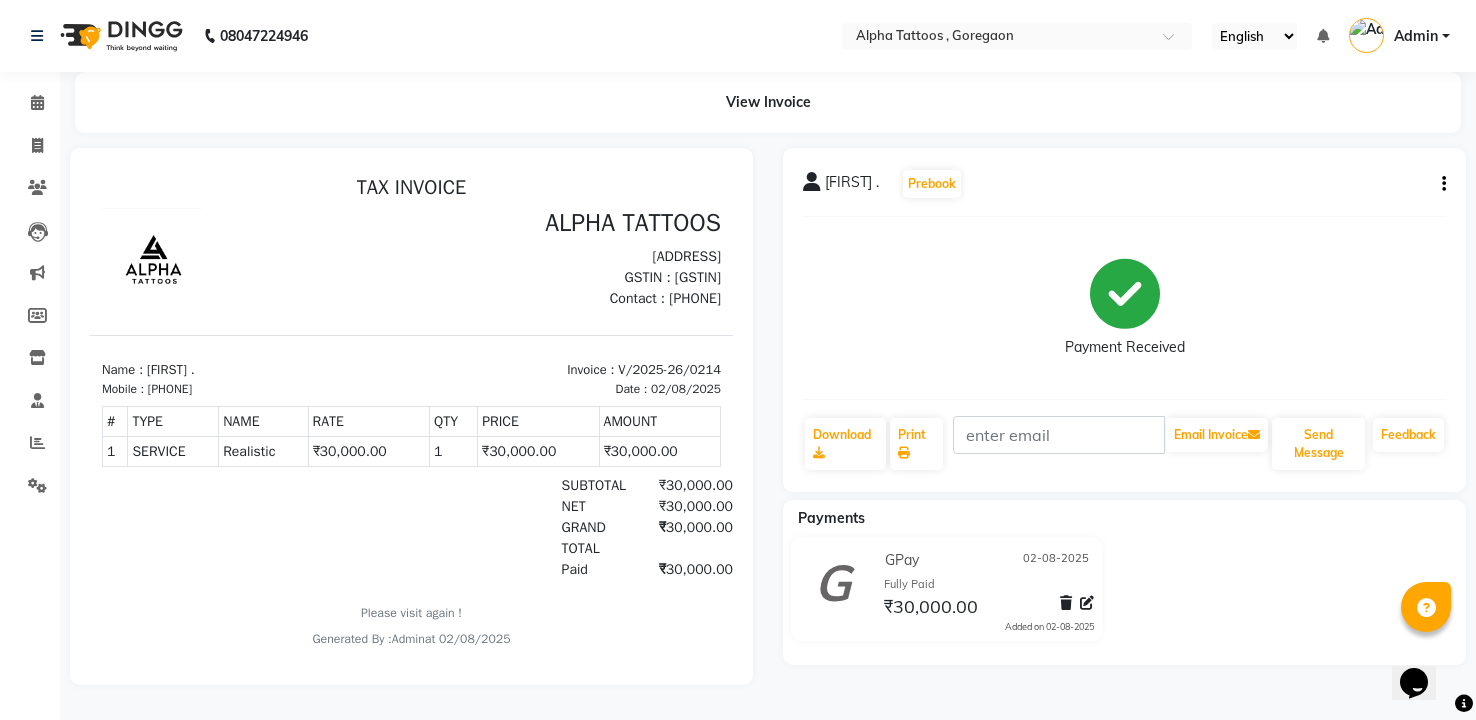 click 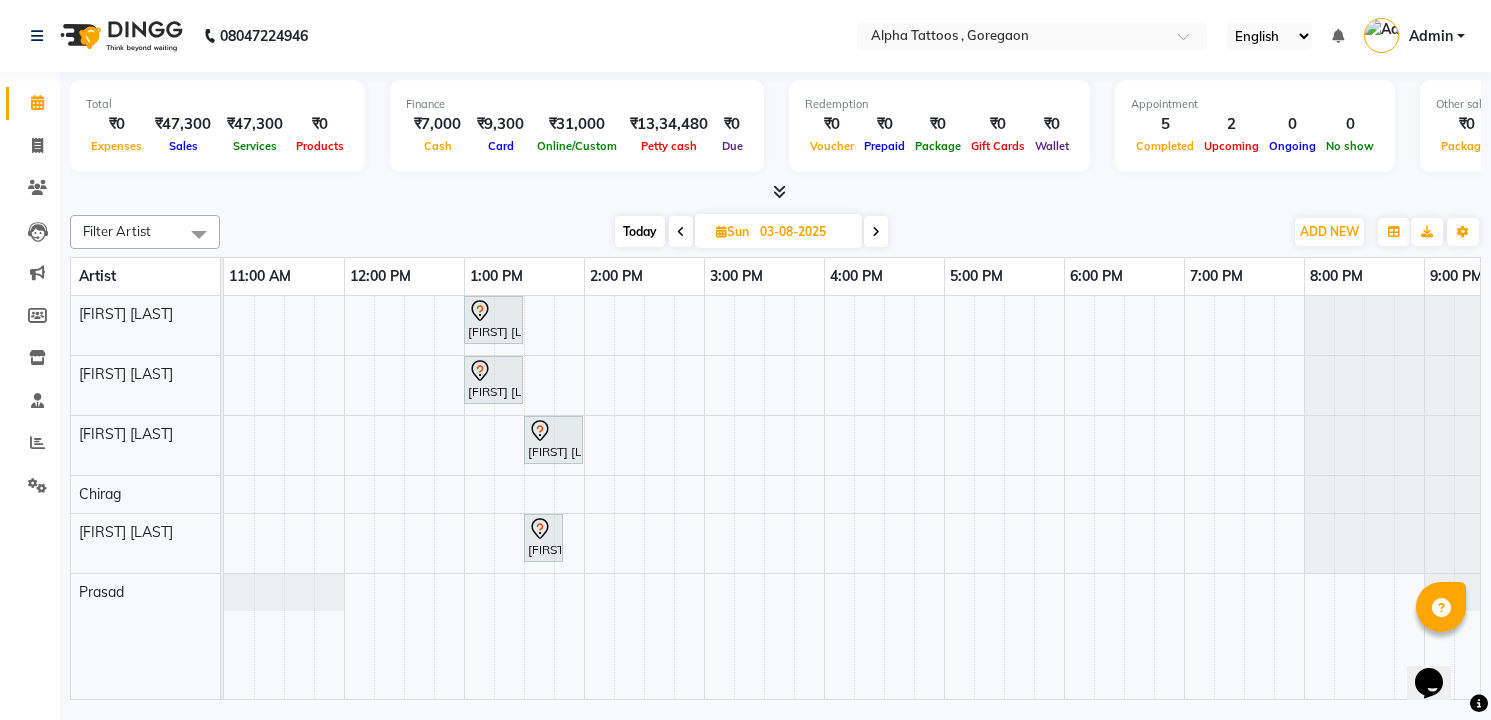 click on "Finance  ₹7,000  Cash ₹9,300  Card ₹31,000  Online/Custom ₹13,34,480 Petty cash ₹0 Due" at bounding box center [577, 126] 